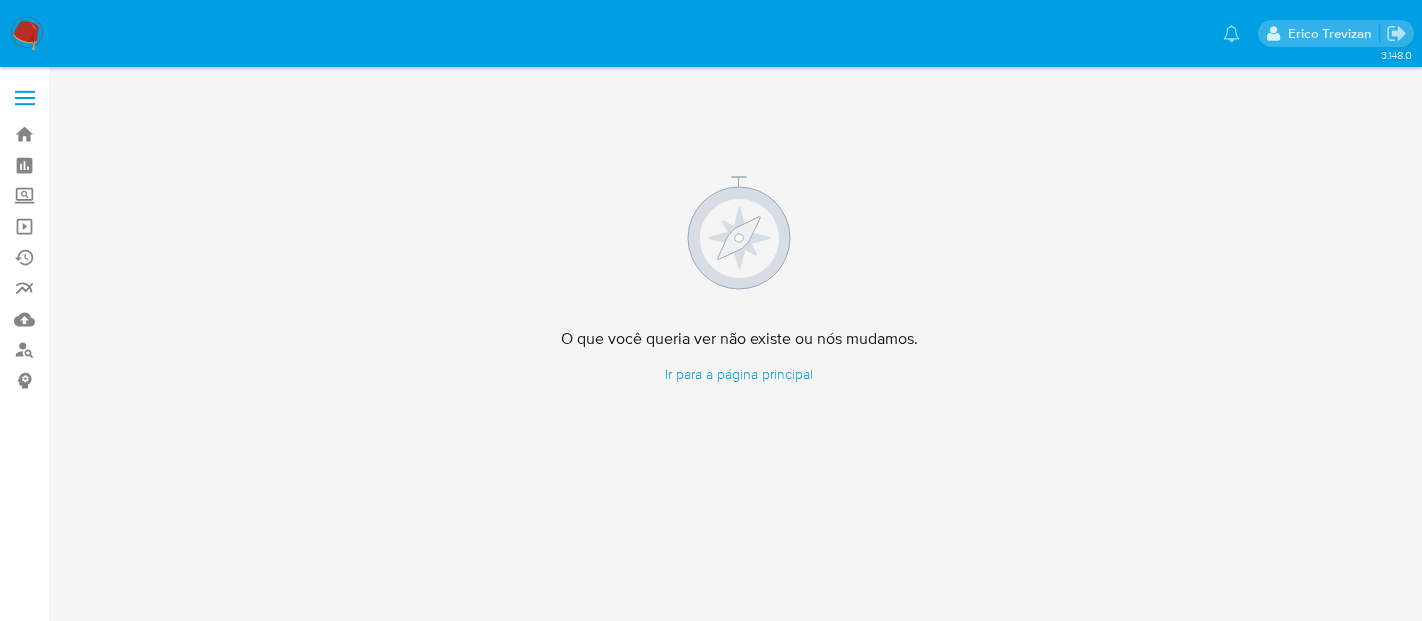 scroll, scrollTop: 0, scrollLeft: 0, axis: both 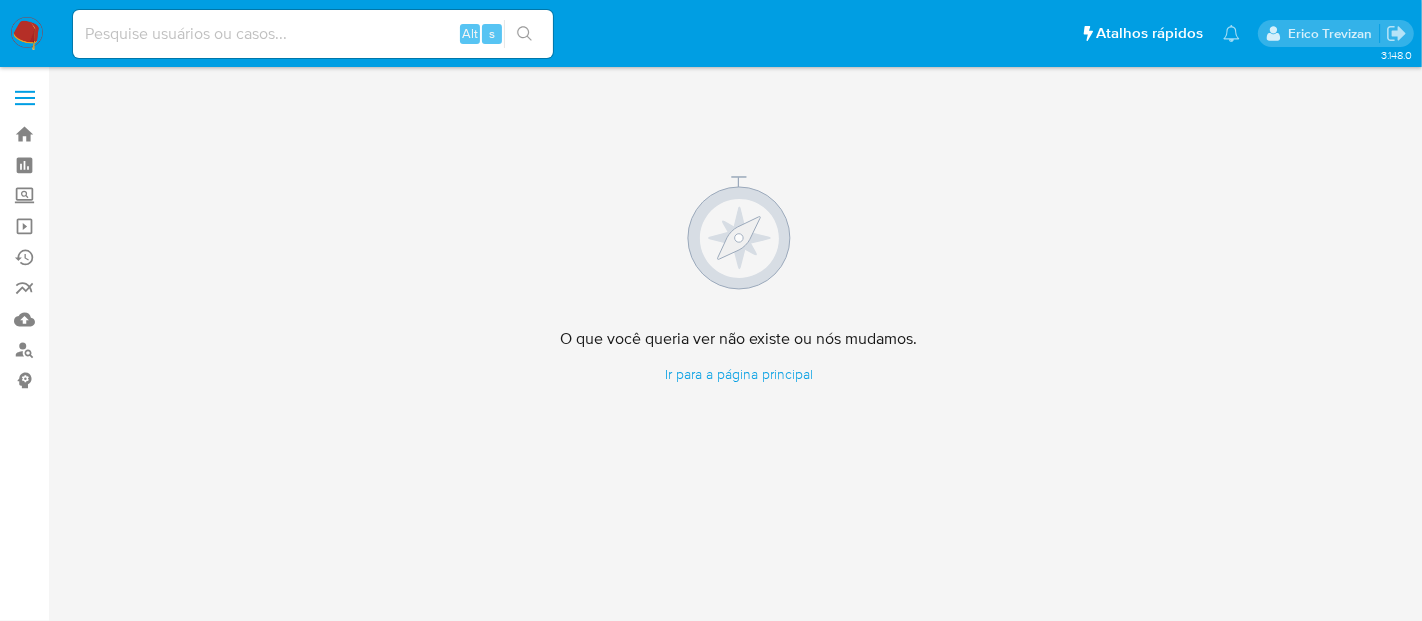 click at bounding box center (27, 34) 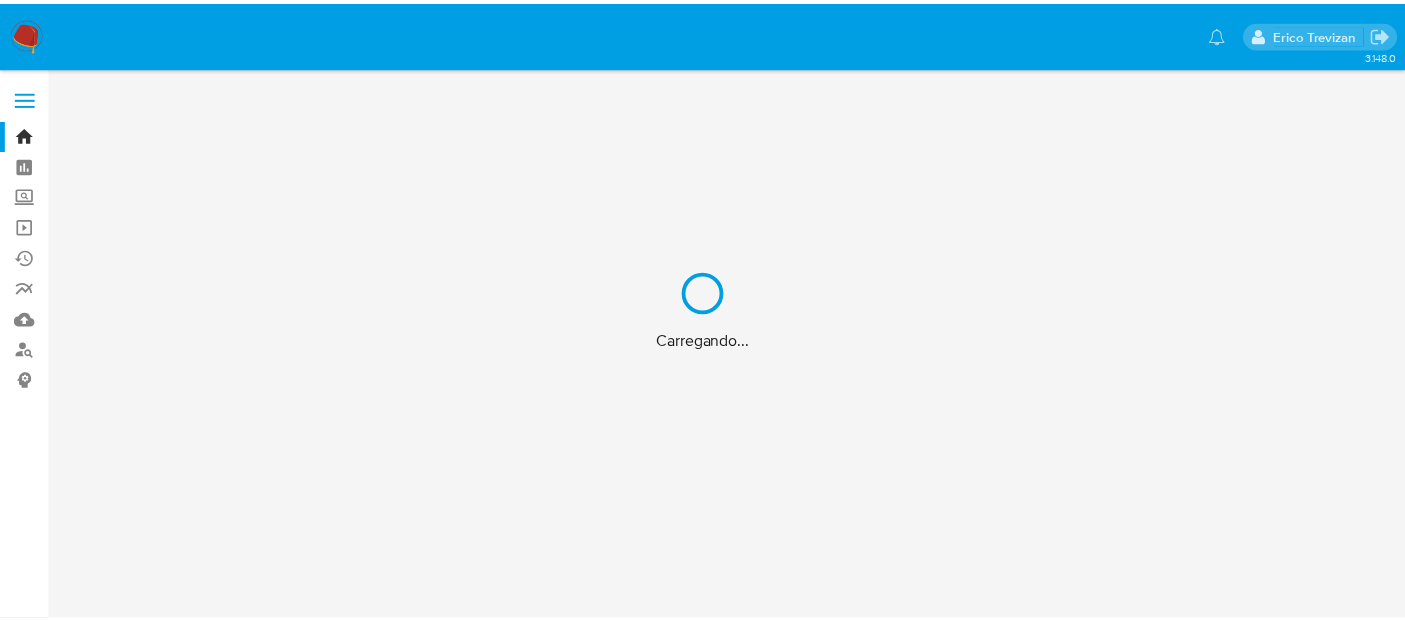 scroll, scrollTop: 0, scrollLeft: 0, axis: both 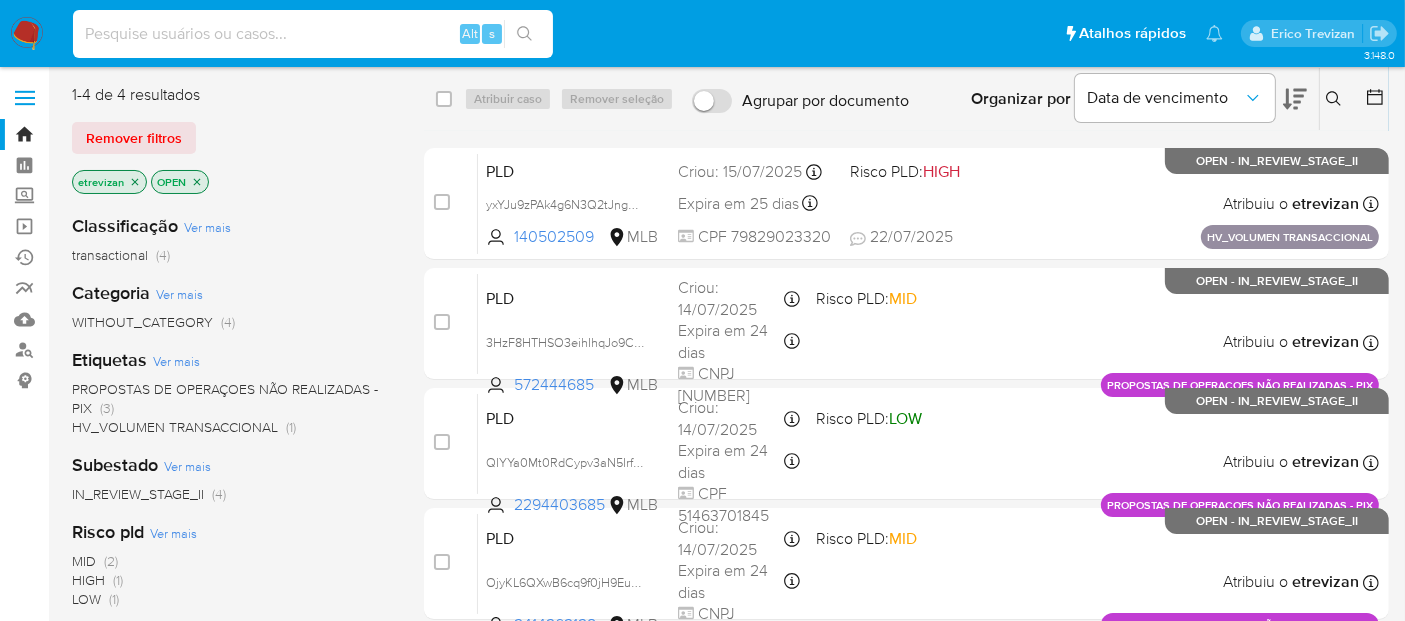 click at bounding box center (313, 34) 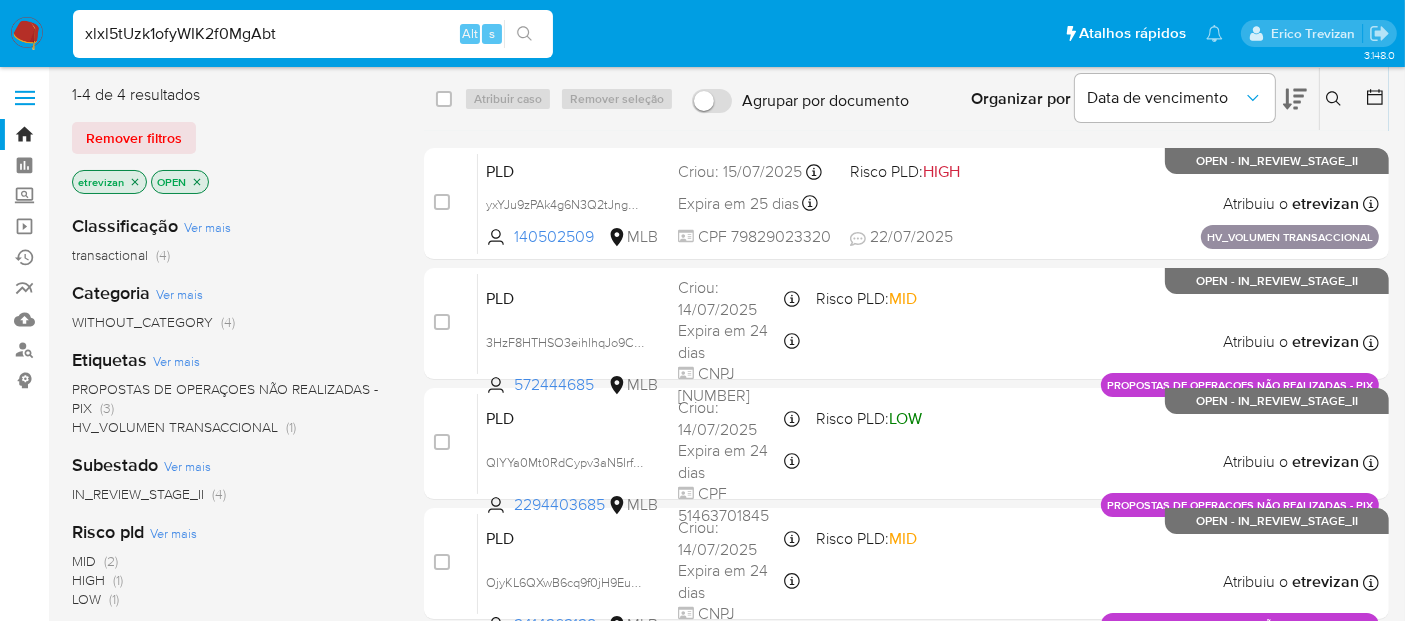 type on "xlxl5tUzk1ofyWIK2f0MgAbt" 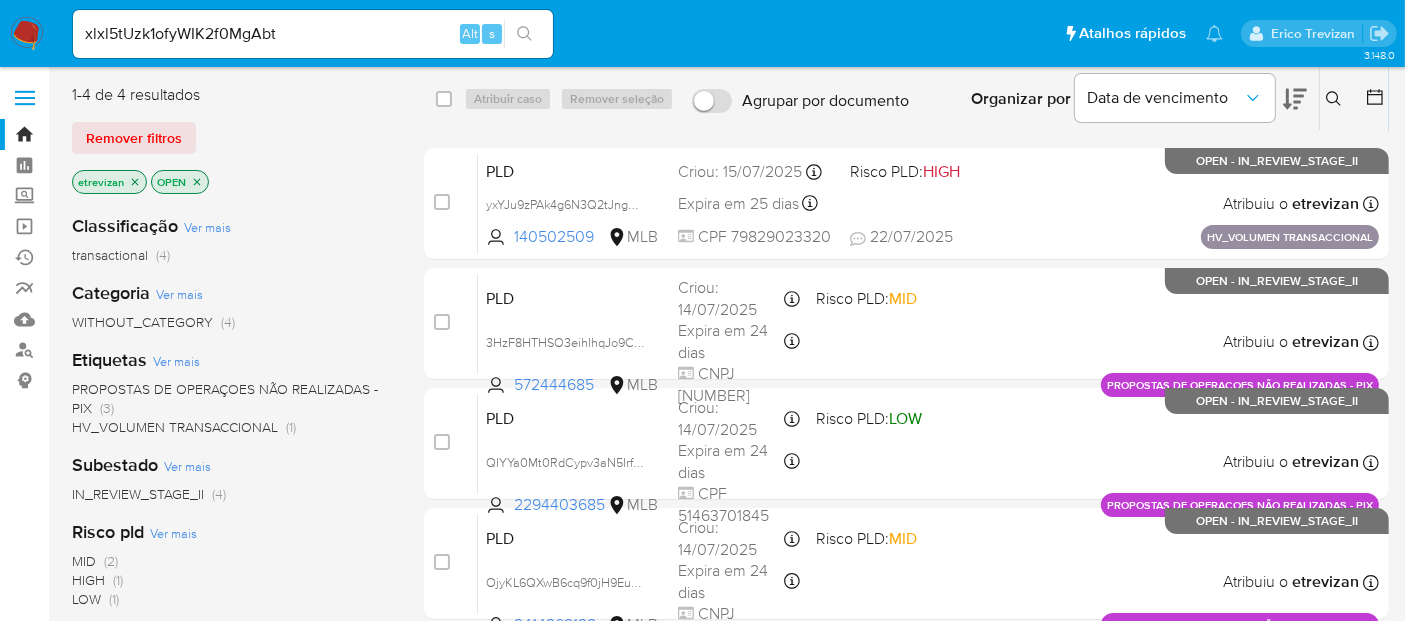 click 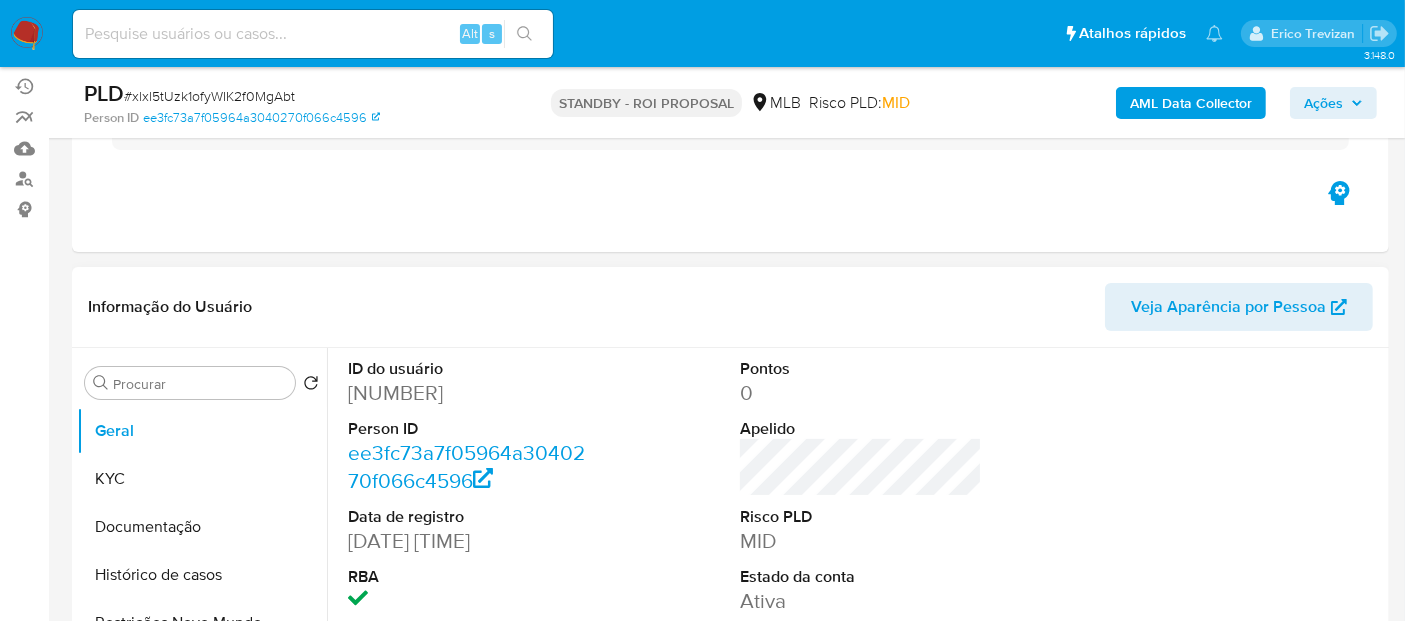 scroll, scrollTop: 222, scrollLeft: 0, axis: vertical 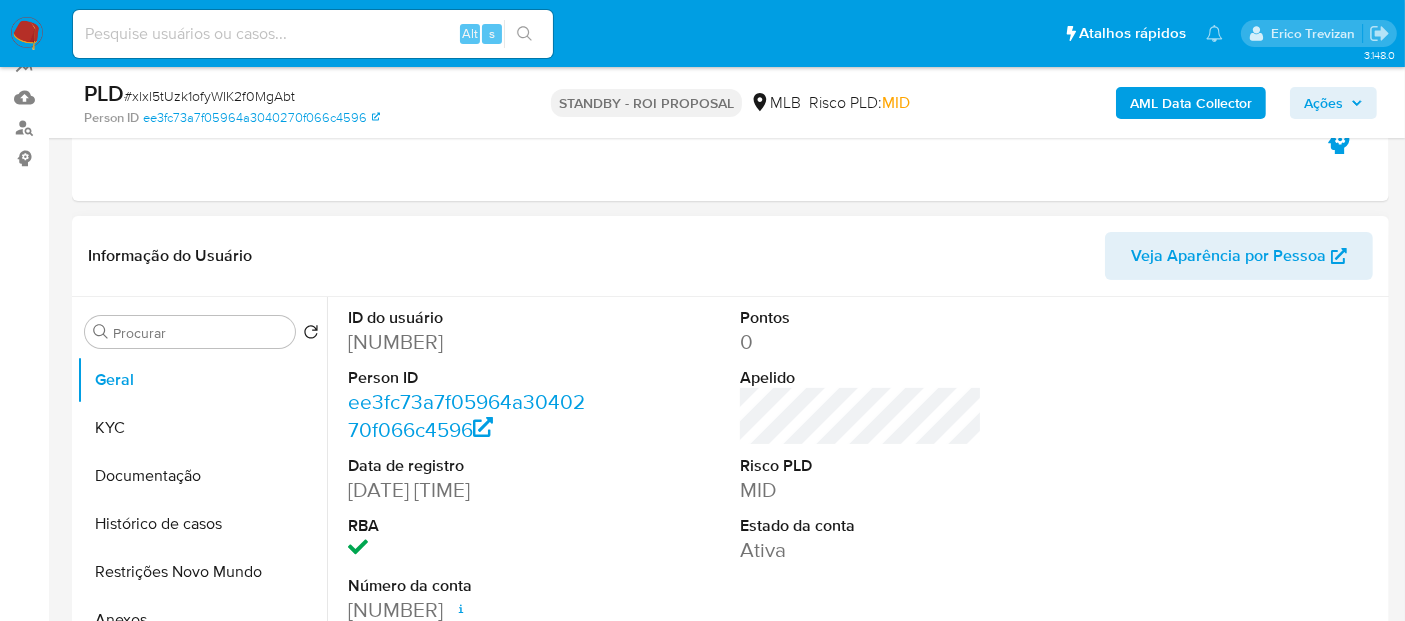 select on "10" 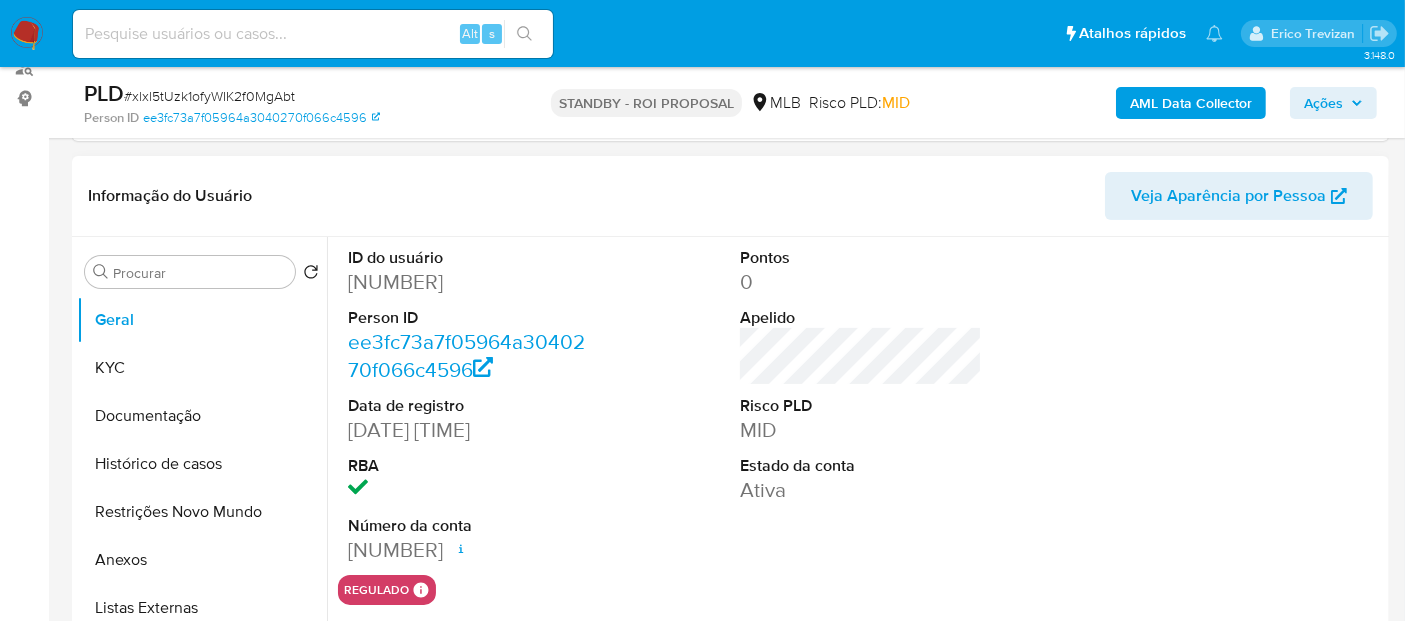 scroll, scrollTop: 333, scrollLeft: 0, axis: vertical 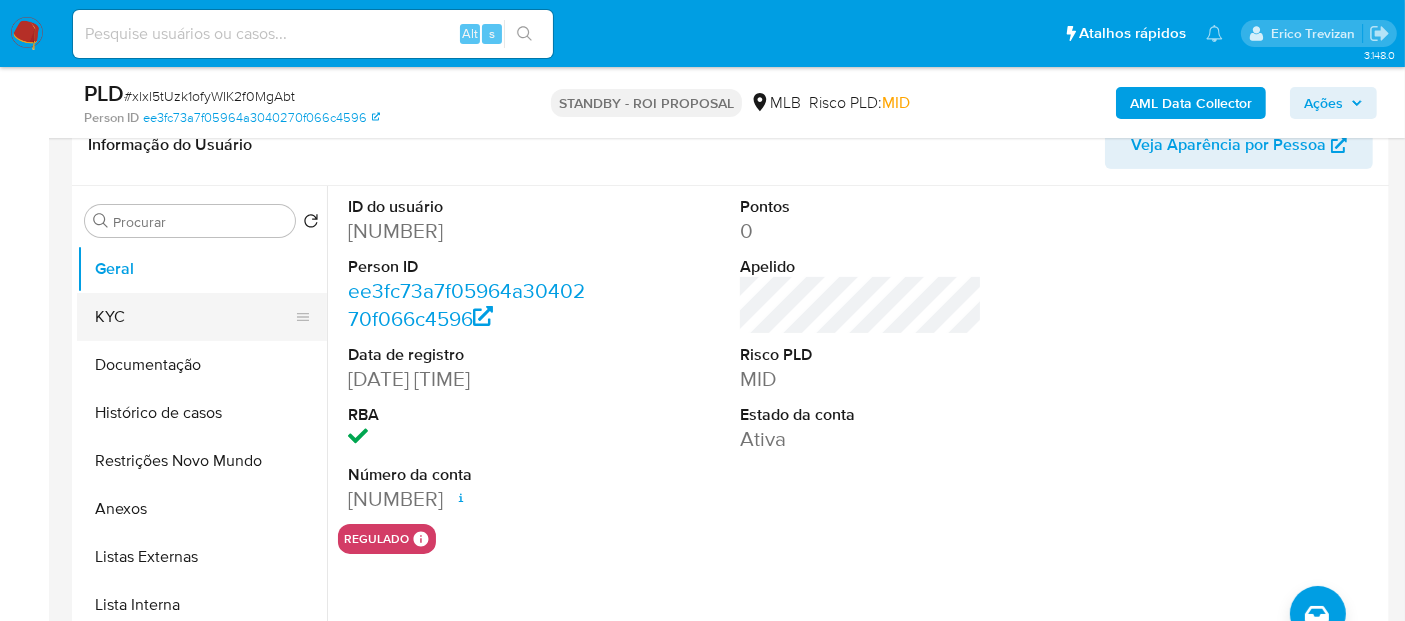 click on "KYC" at bounding box center [194, 317] 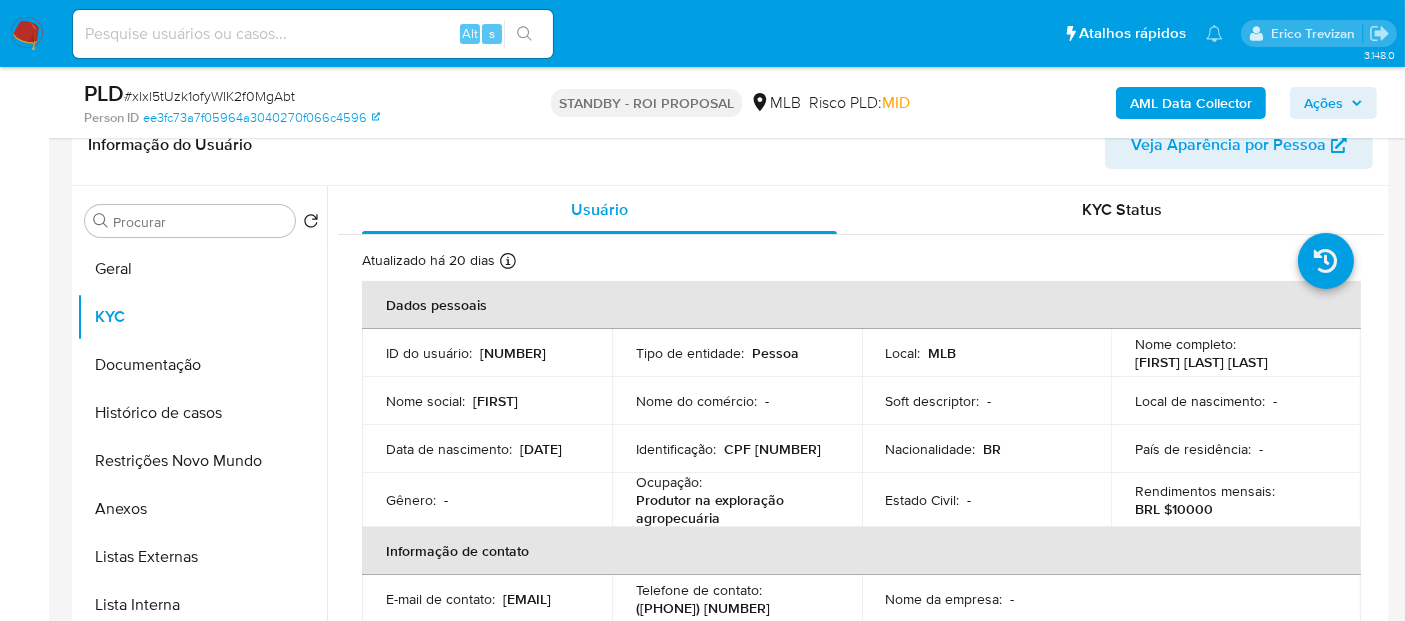 drag, startPoint x: 381, startPoint y: 458, endPoint x: 471, endPoint y: 452, distance: 90.199776 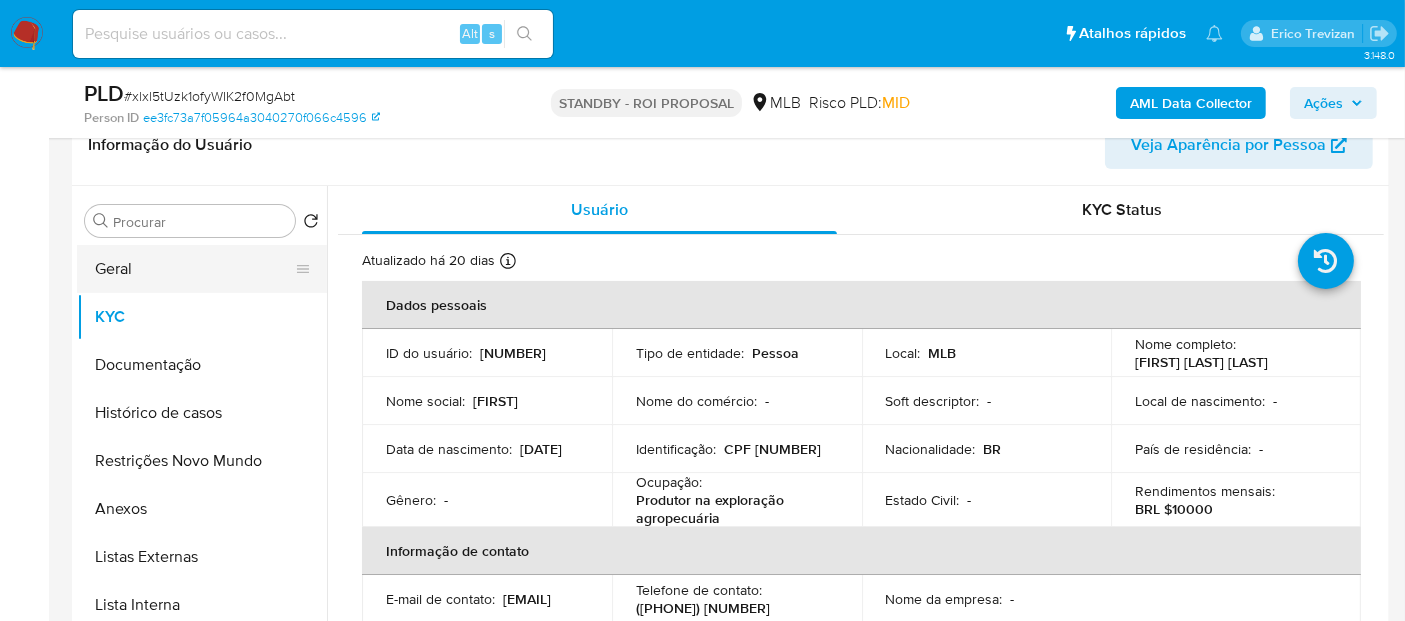 click on "Geral" at bounding box center [194, 269] 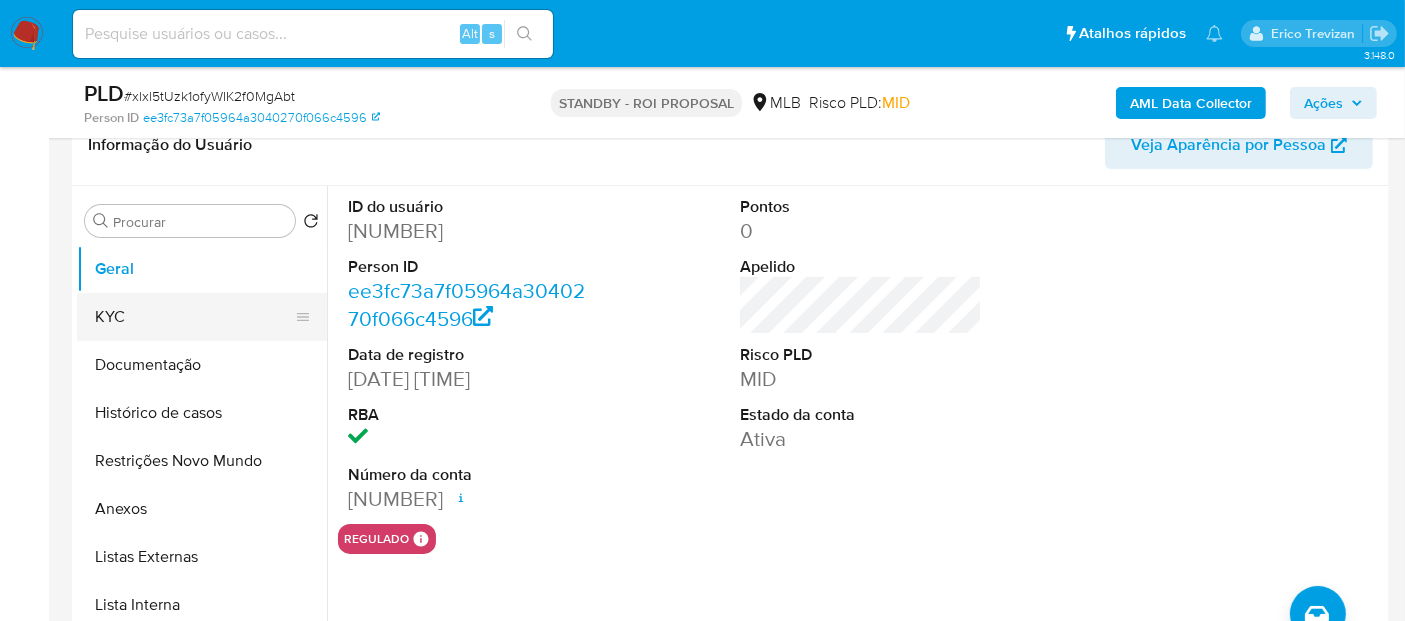 click on "KYC" at bounding box center (194, 317) 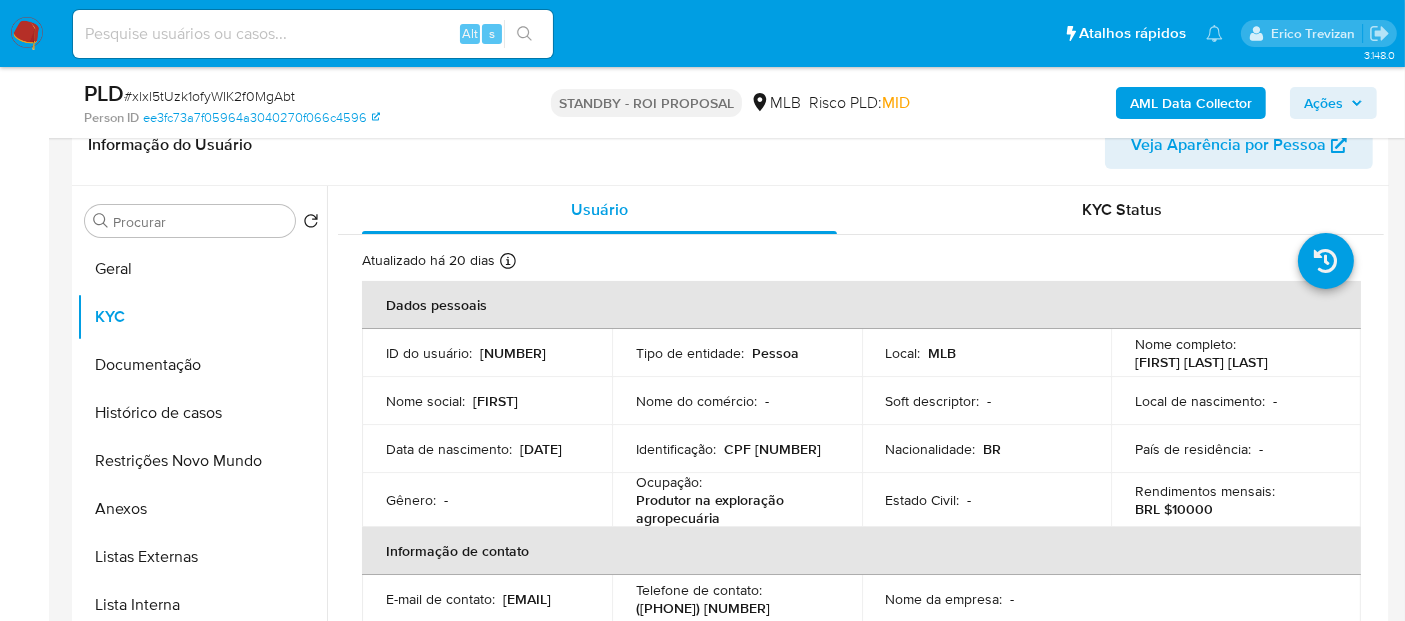 click at bounding box center [313, 34] 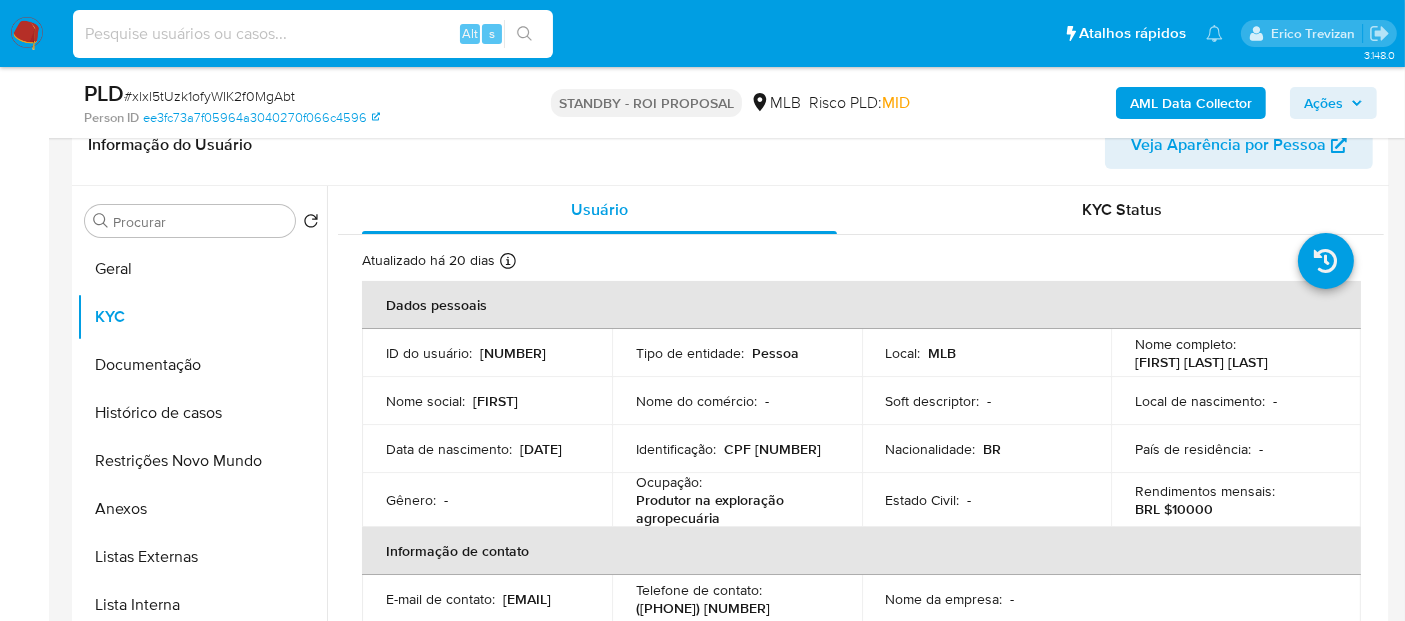 paste on "KNSpH7OCcDvzFN7NflPgwvGF" 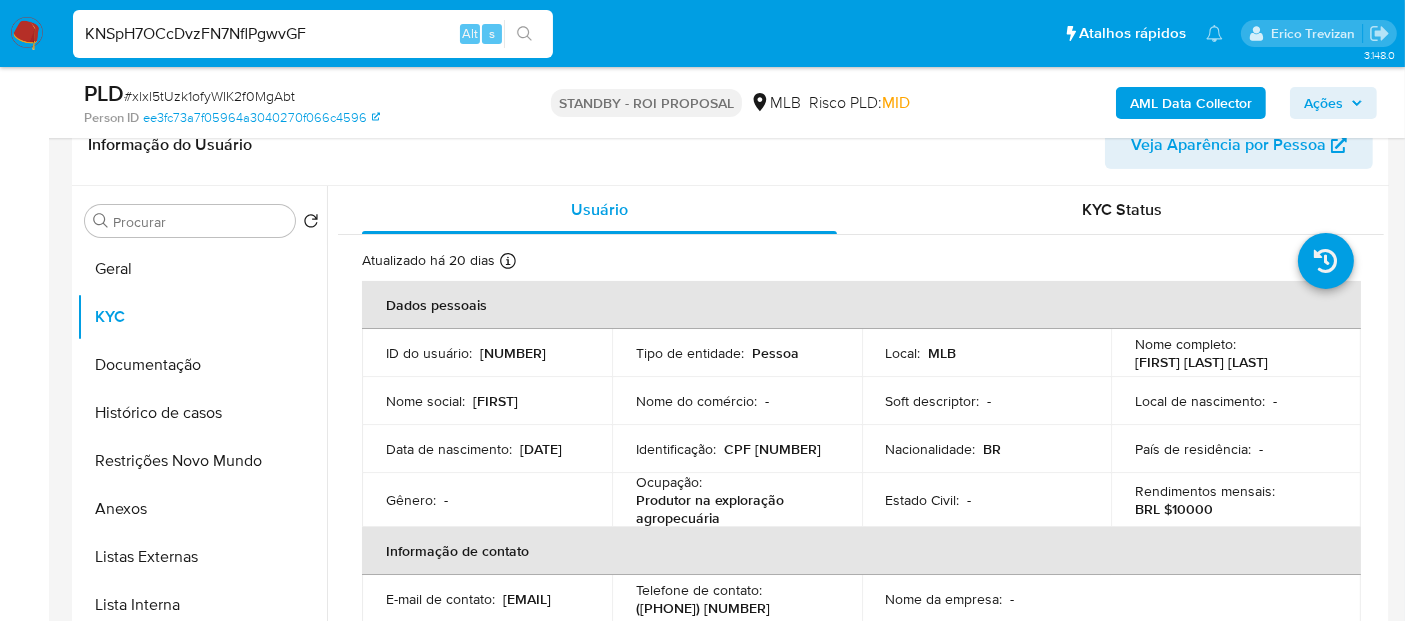type on "KNSpH7OCcDvzFN7NflPgwvGF" 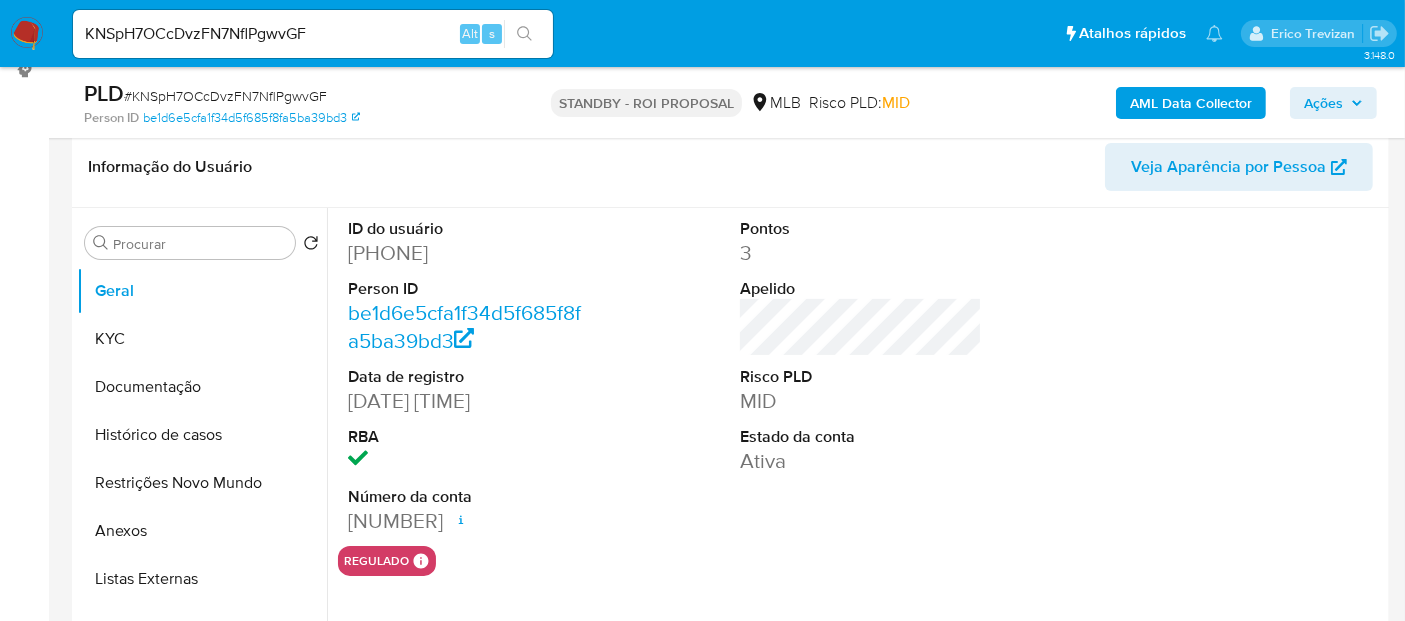 scroll, scrollTop: 333, scrollLeft: 0, axis: vertical 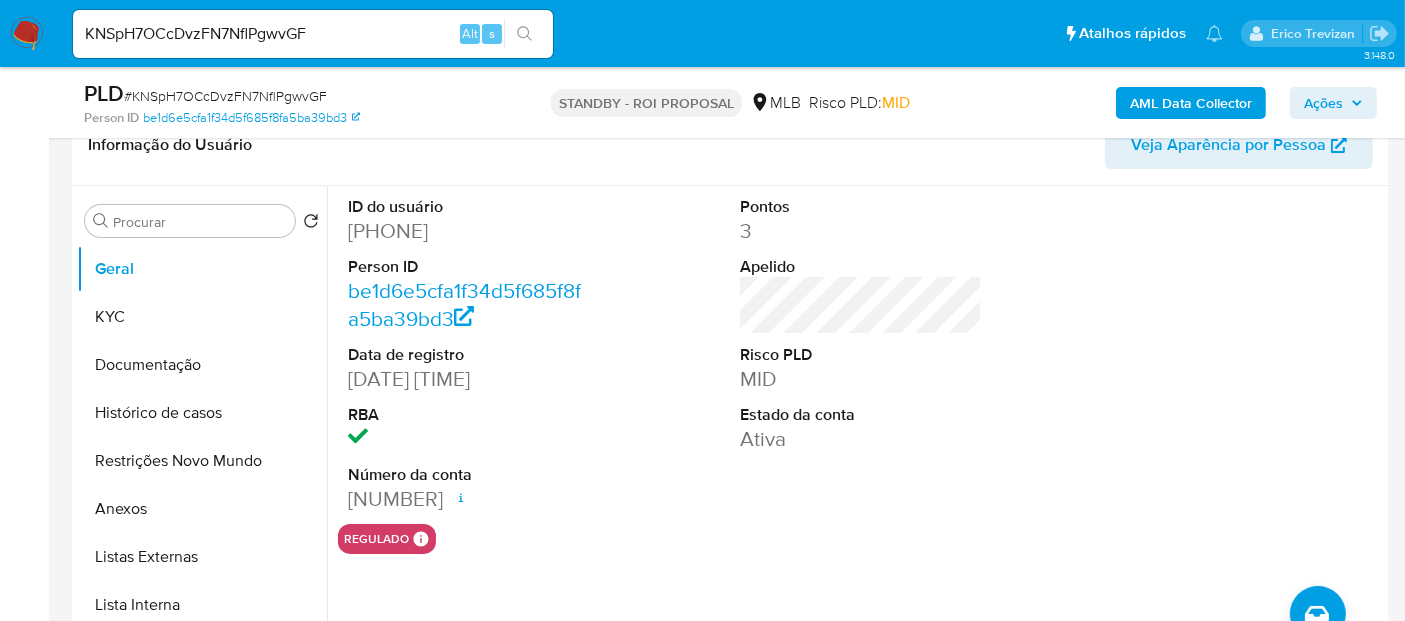 select on "10" 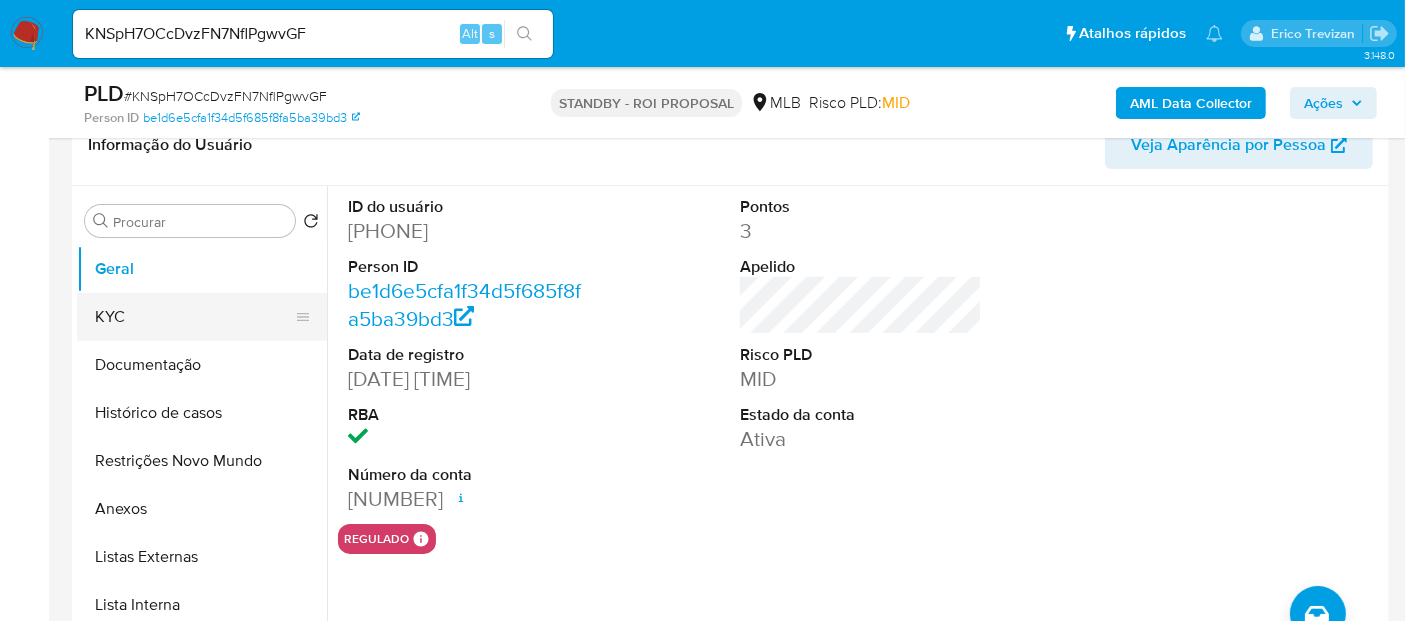 click on "KYC" at bounding box center (194, 317) 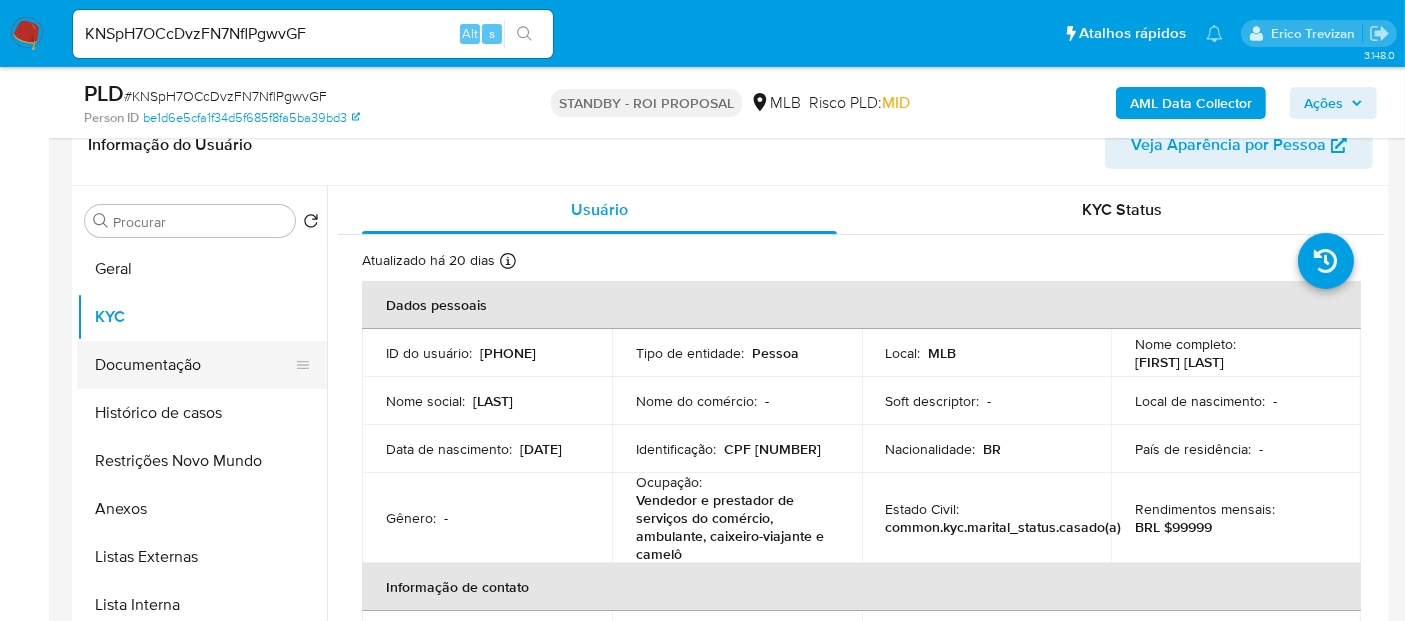 click on "Documentação" at bounding box center (194, 365) 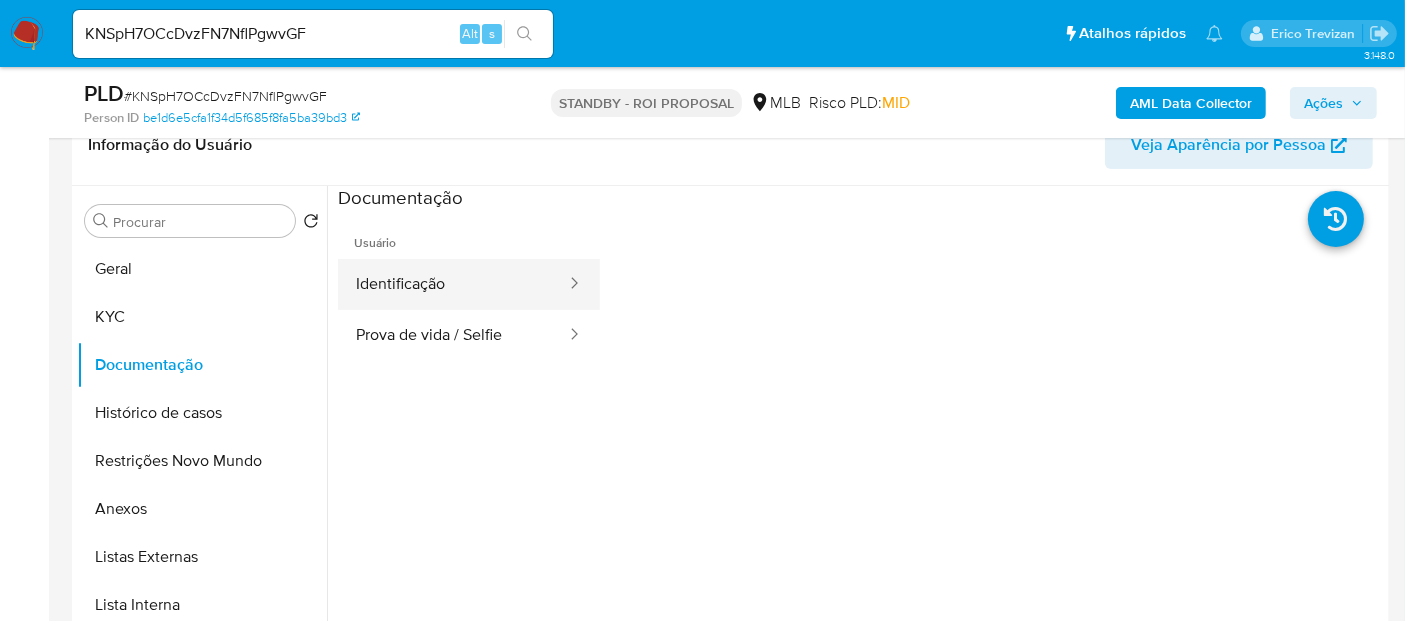 click on "Identificação" at bounding box center (453, 284) 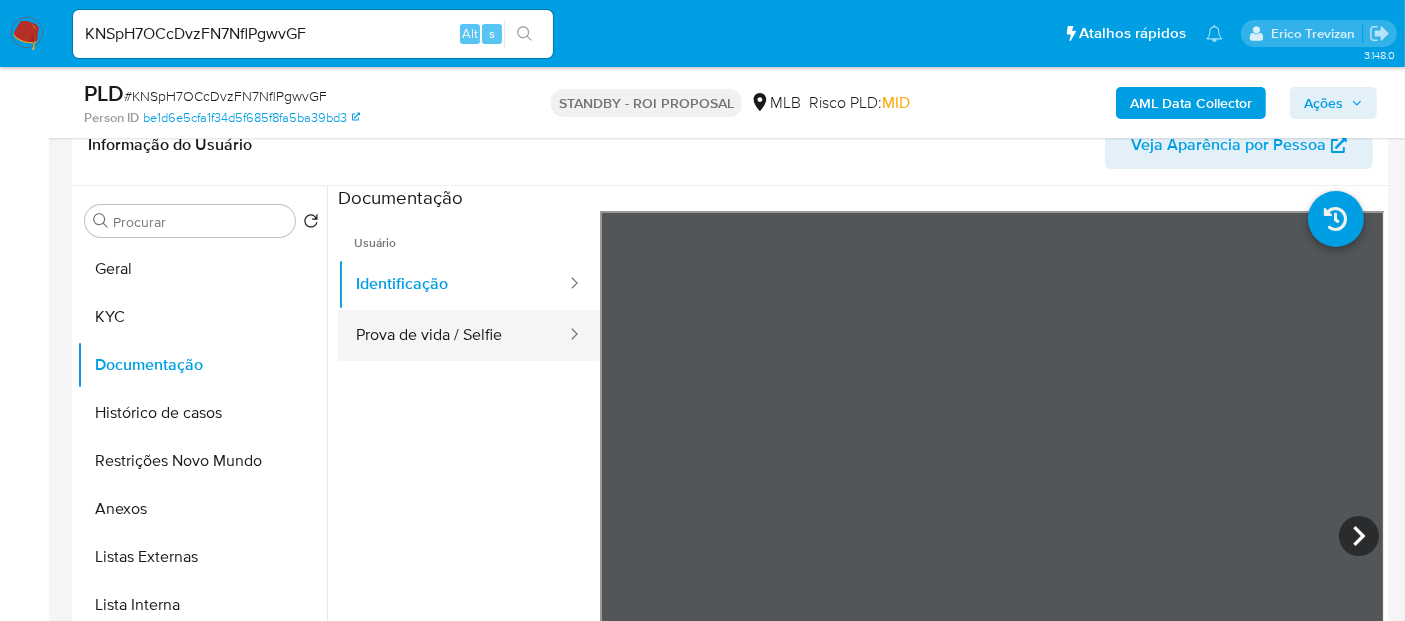 drag, startPoint x: 454, startPoint y: 335, endPoint x: 561, endPoint y: 341, distance: 107.16809 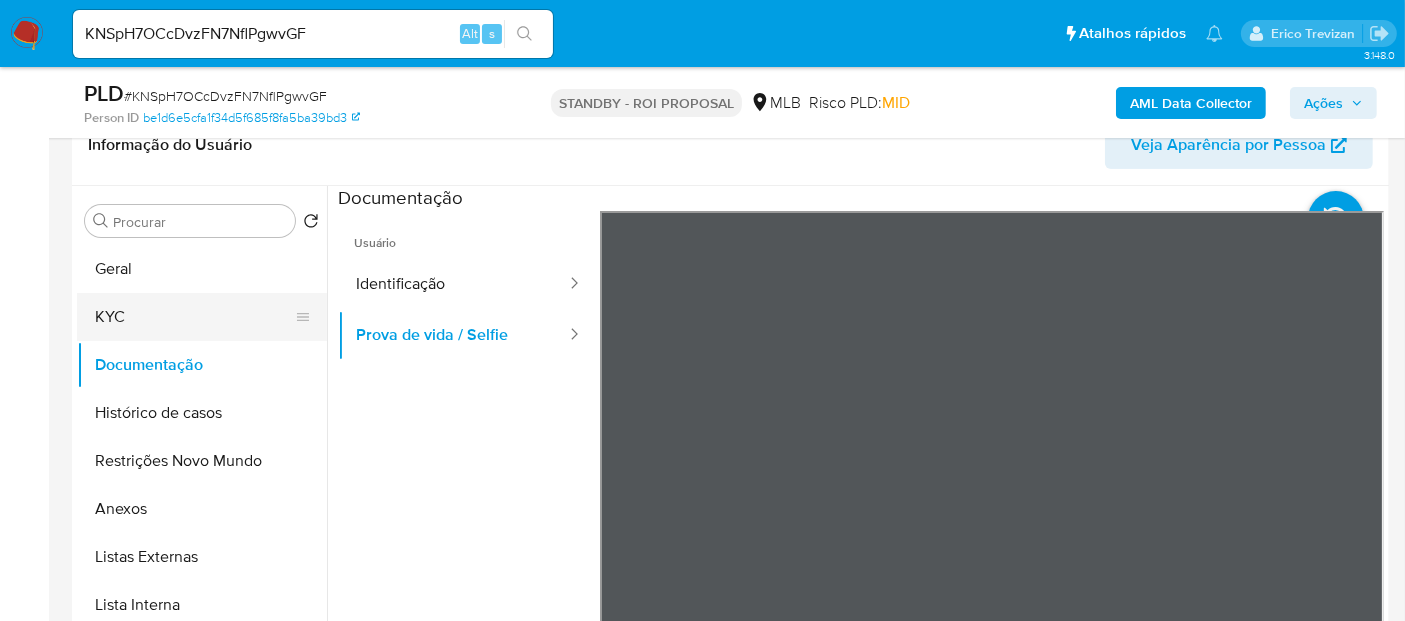 drag, startPoint x: 128, startPoint y: 306, endPoint x: 308, endPoint y: 314, distance: 180.17769 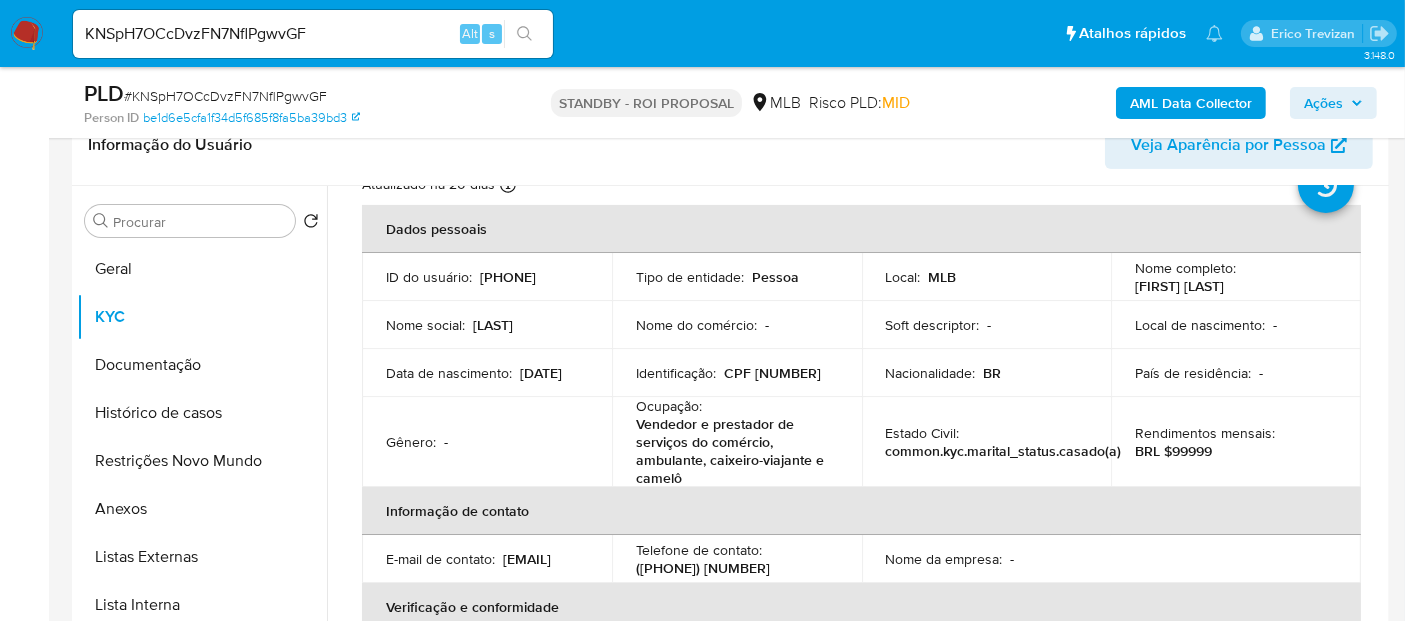scroll, scrollTop: 111, scrollLeft: 0, axis: vertical 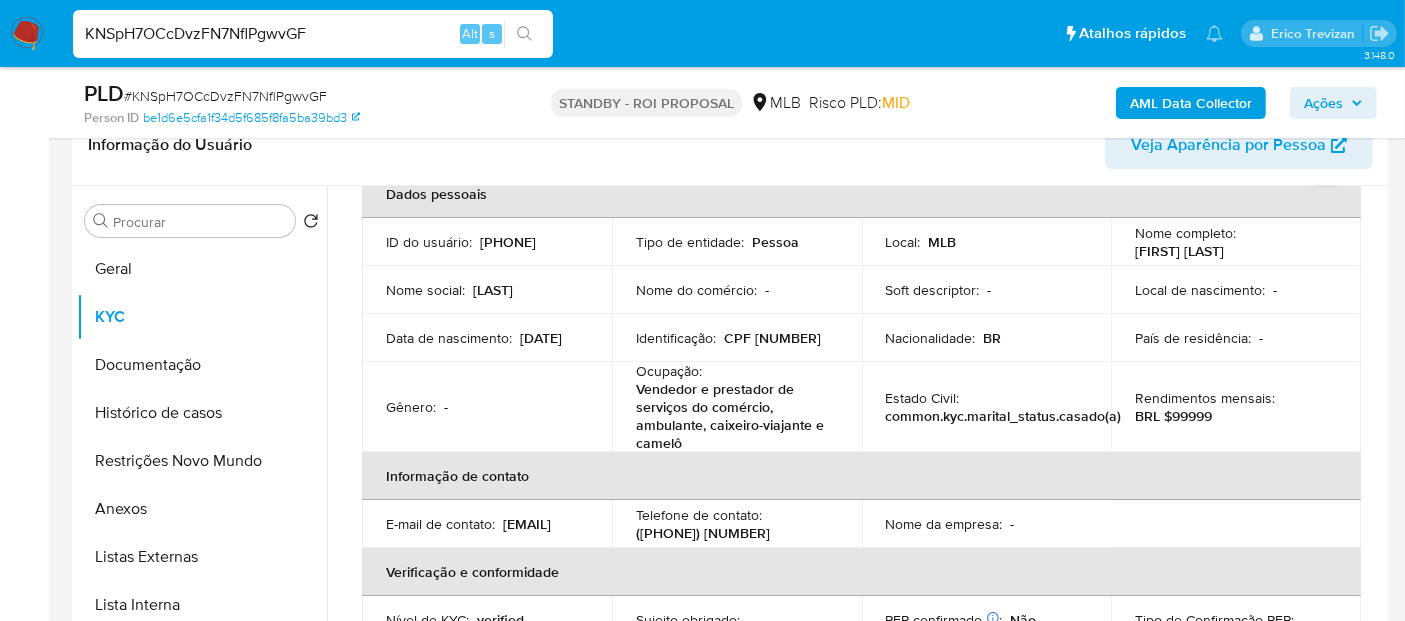 drag, startPoint x: 343, startPoint y: 38, endPoint x: 0, endPoint y: 24, distance: 343.28558 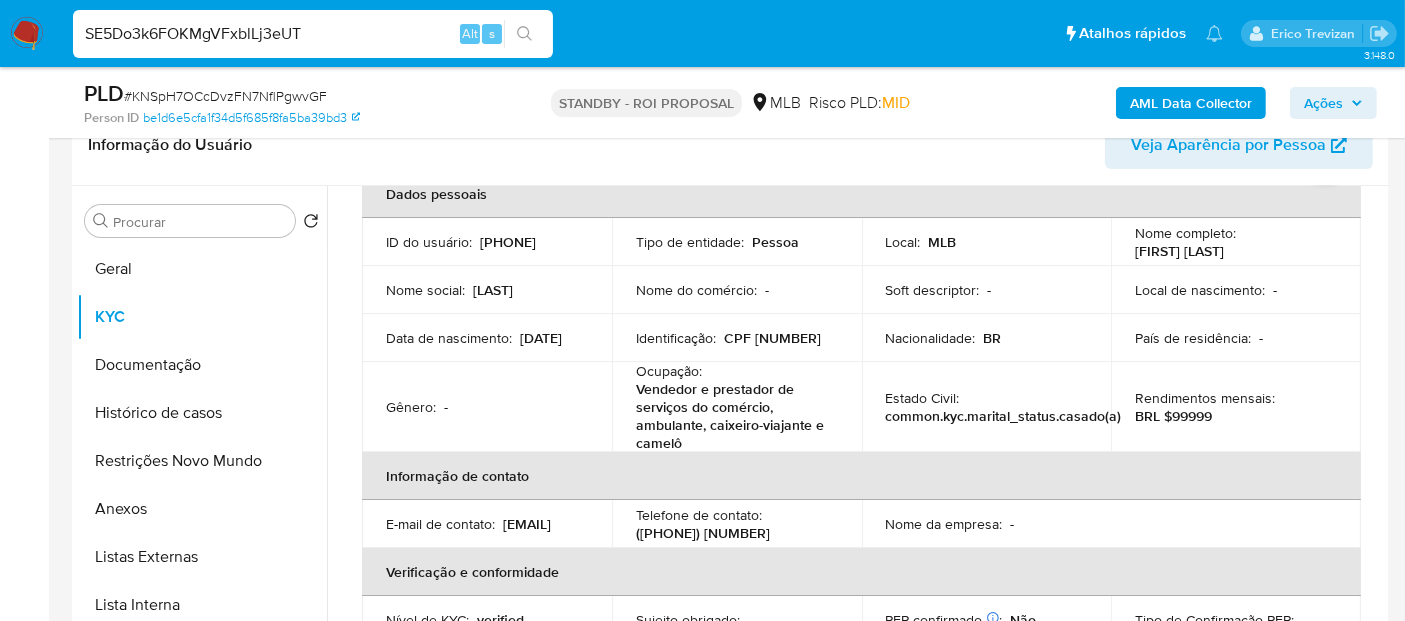type on "SE5Do3k6FOKMgVFxblLj3eUT" 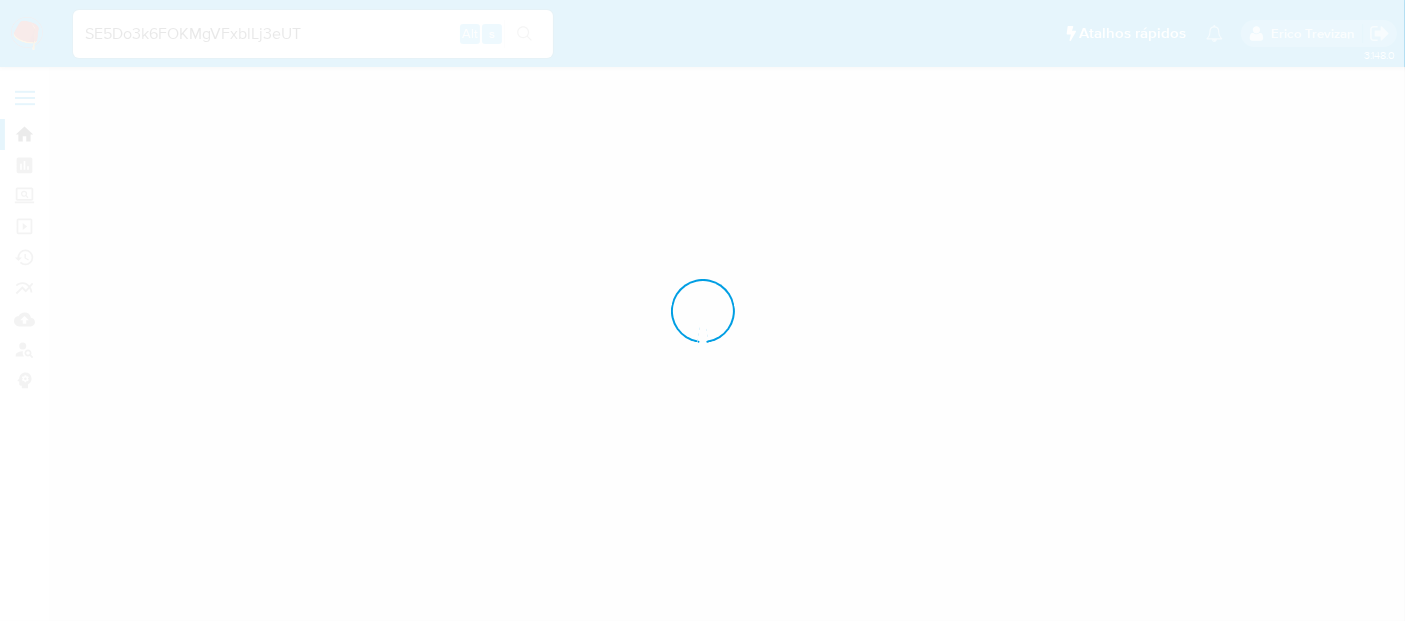 scroll, scrollTop: 0, scrollLeft: 0, axis: both 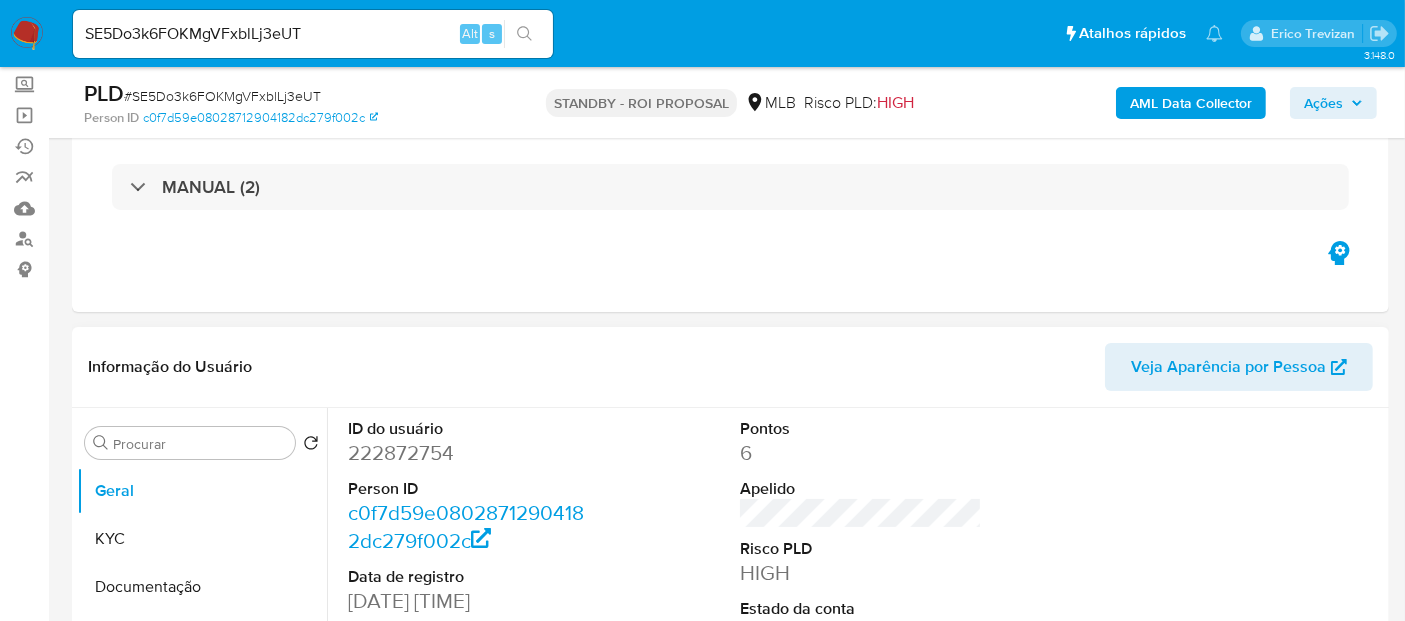 select on "10" 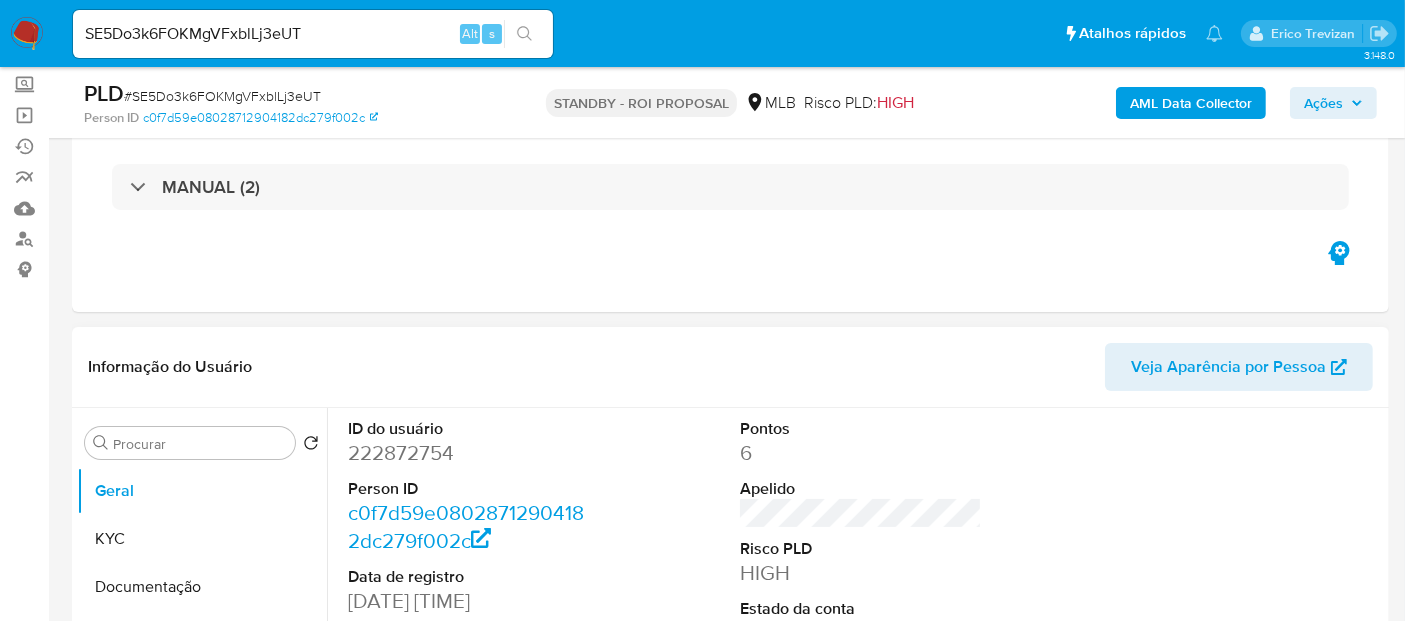 scroll, scrollTop: 222, scrollLeft: 0, axis: vertical 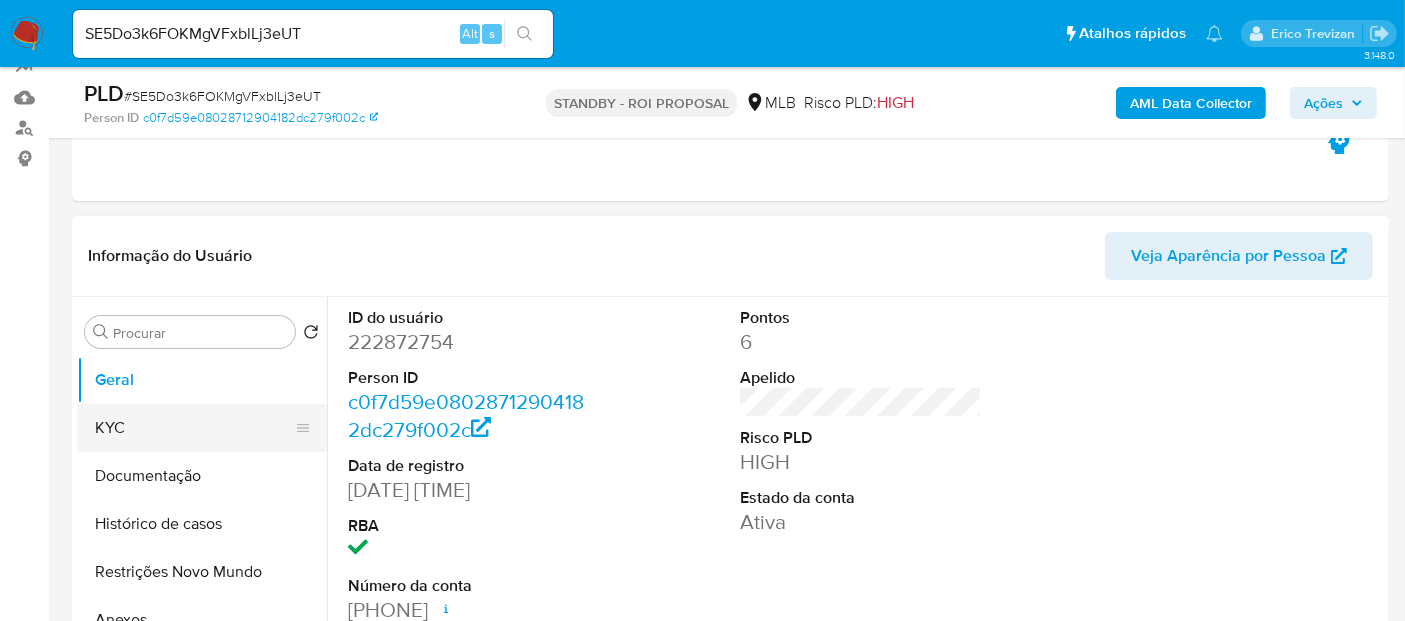 click on "KYC" at bounding box center (194, 428) 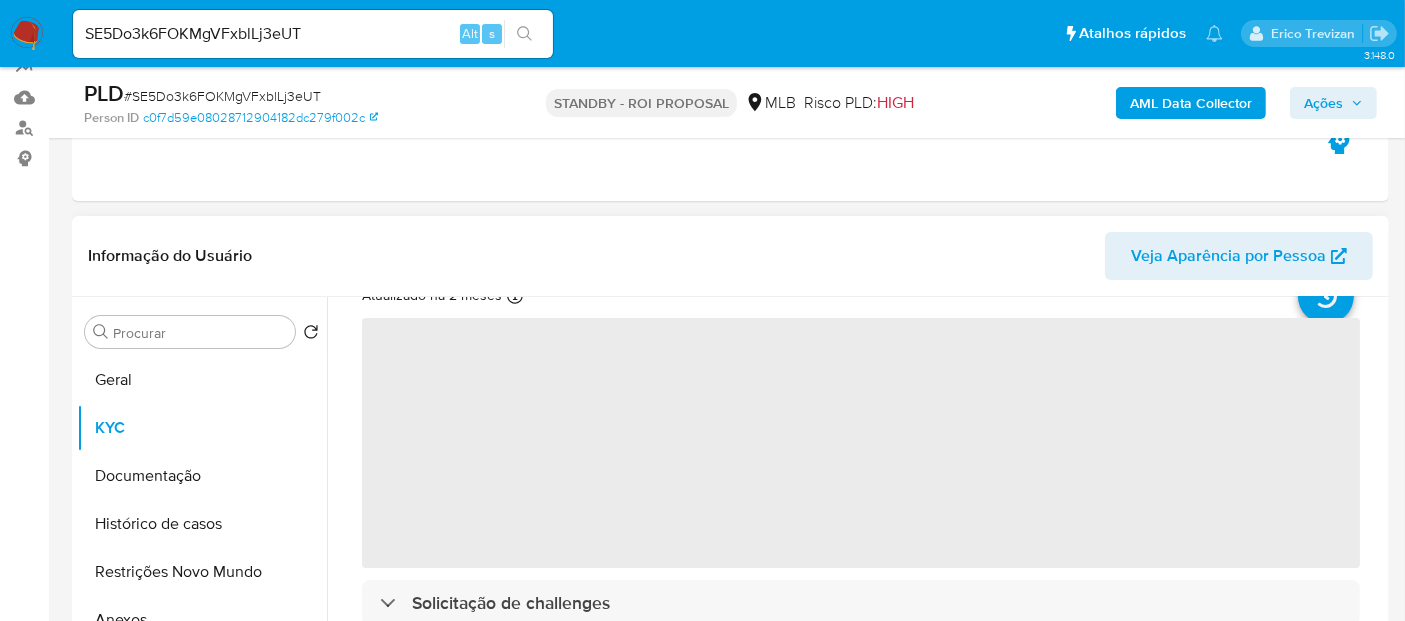 scroll, scrollTop: 111, scrollLeft: 0, axis: vertical 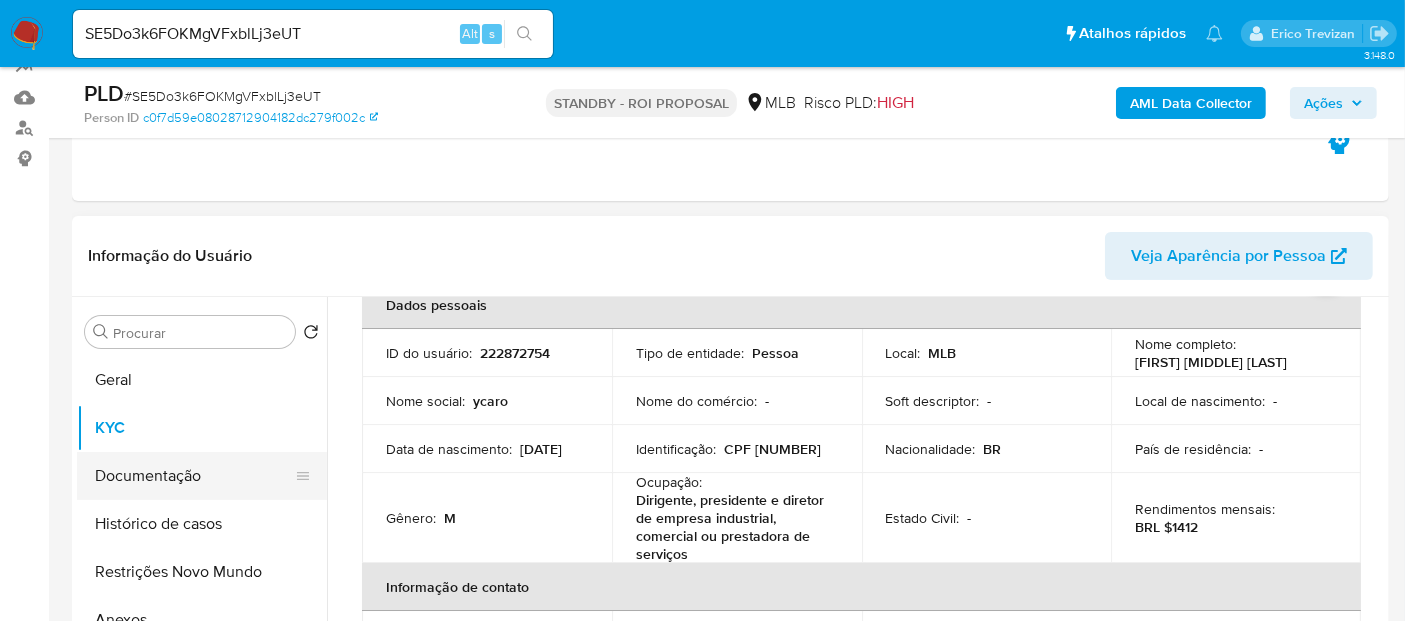 click on "Documentação" at bounding box center [194, 476] 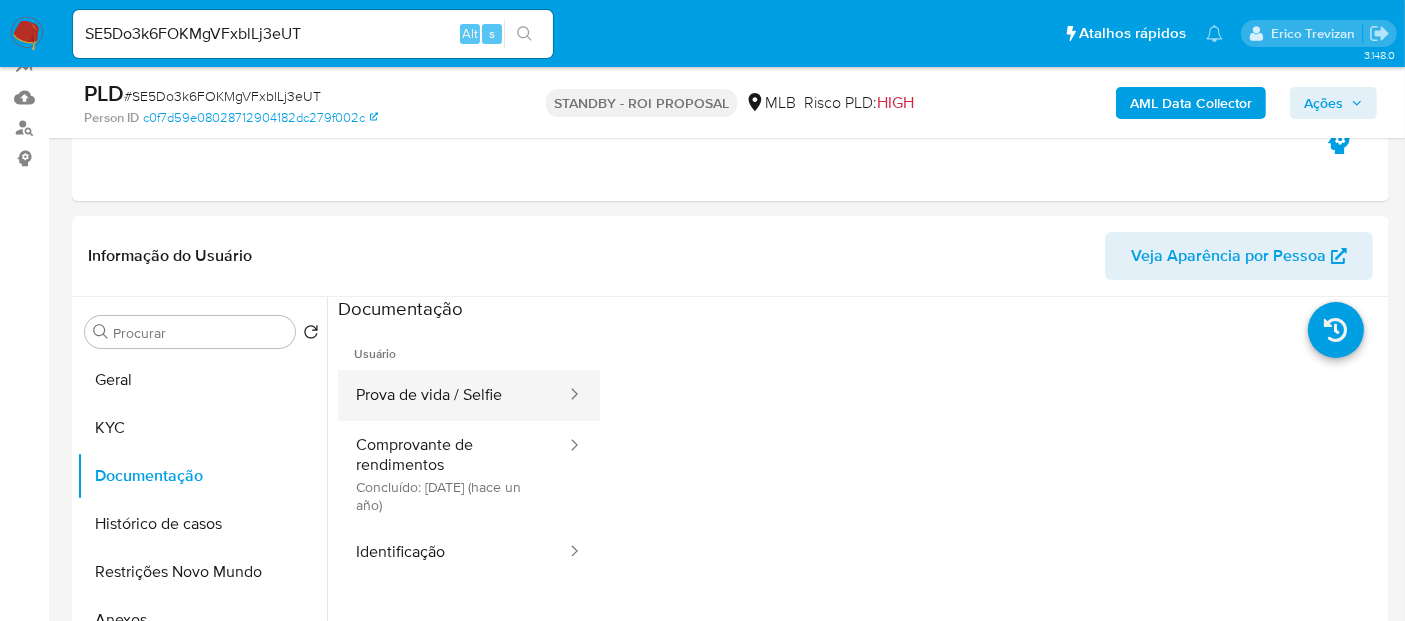 click on "Prova de vida / Selfie" at bounding box center [453, 395] 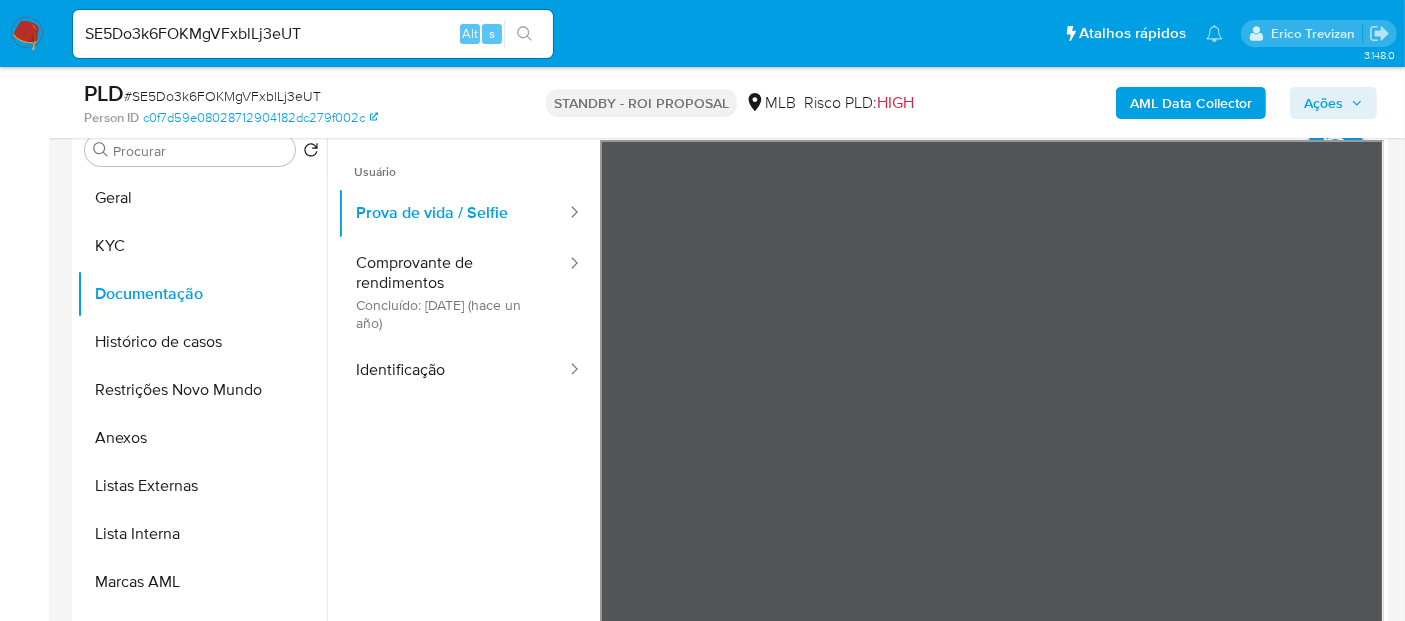 scroll, scrollTop: 488, scrollLeft: 0, axis: vertical 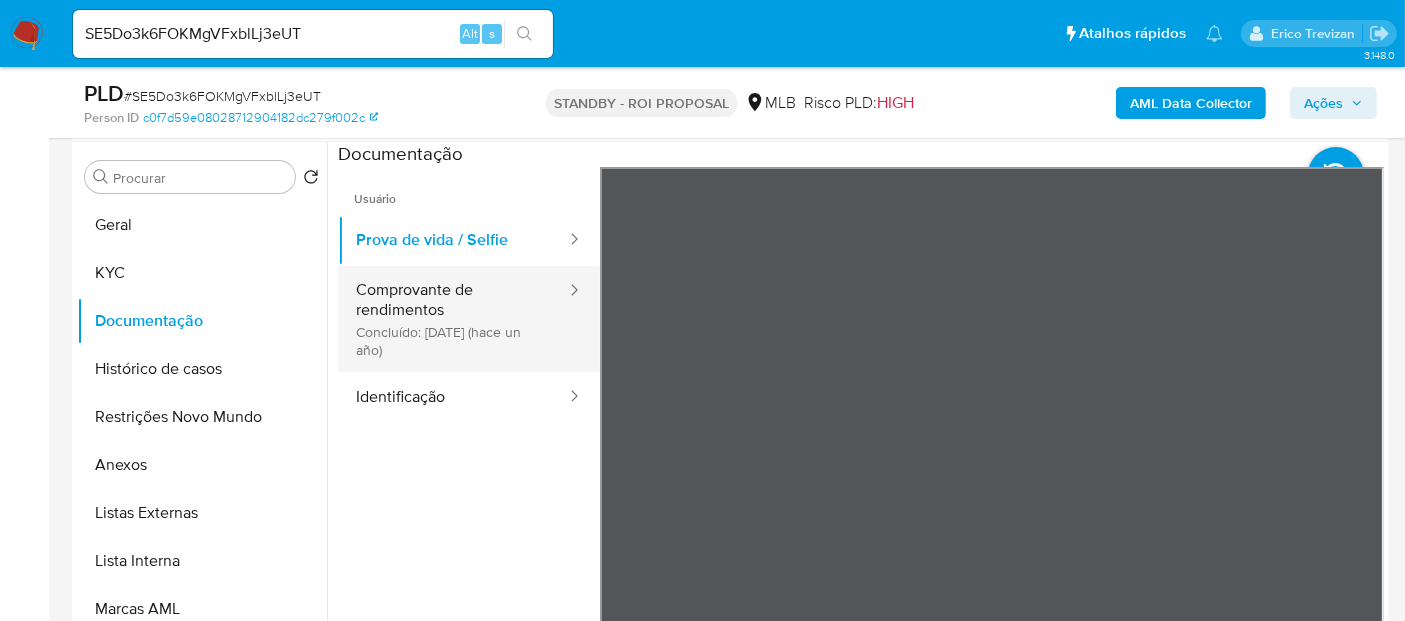 click on "Comprovante de rendimentos Concluído: 02/07/2024 (hace un año)" at bounding box center (453, 319) 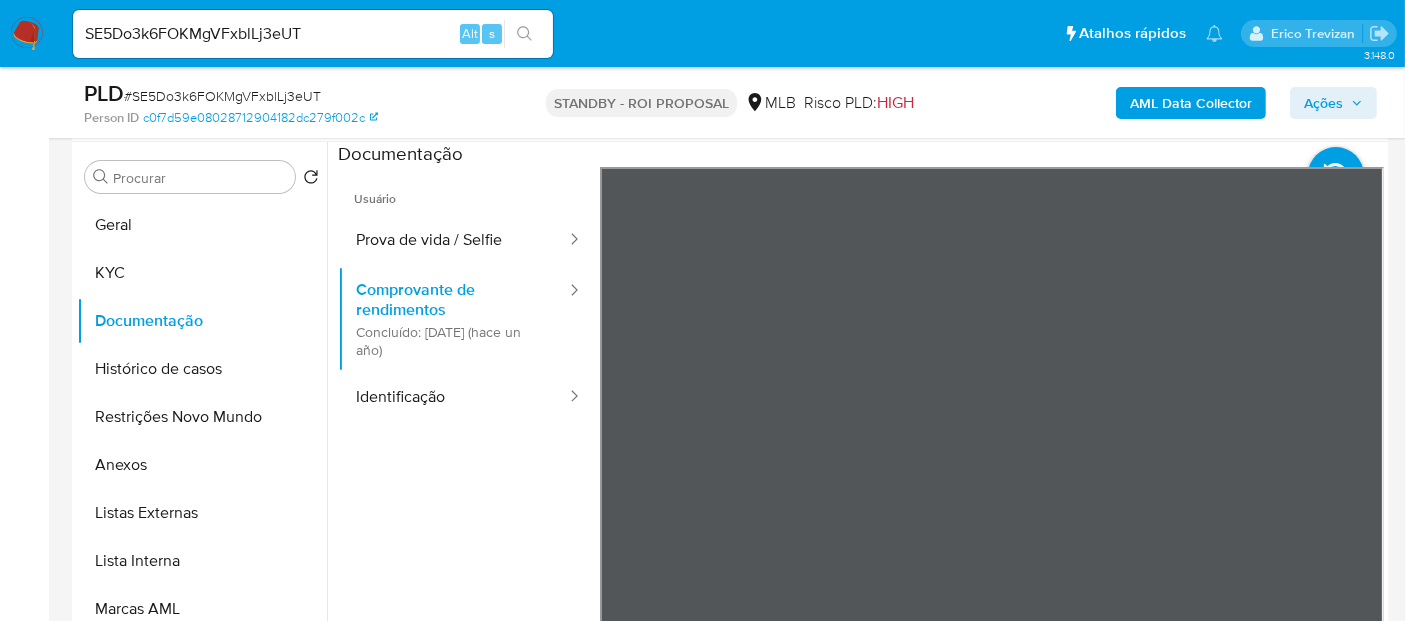 click on "Pausado Ver notificaciones SE5Do3k6FOKMgVFxblLj3eUT Alt s Atalhos rápidos   Presiona las siguientes teclas para acceder a algunas de las funciones Pesquisar caso ou usuário Alt s Voltar para casa Alt h Adicione um comentário Alt c Adicionar um anexo Alt a Erico Trevizan Bandeja Painel Screening Pesquisa em Listas Watchlist Ferramentas Operações em massa Ejecuções automáticas relatórios Mulan Localizador de pessoas Consolidado 3.148.0 Sem atribuição   Asignado el: 14/07/2025 15:35:29 Criou: 14/07/2025   Criou: 14/07/2025 15:35:29 - Expira em 24 dias   Expira em 28/08/2025 15:35:29 PLD # SE5Do3k6FOKMgVFxblLj3eUT Person ID c0f7d59e08028712904182dc279f002c STANDBY - ROI PROPOSAL  MLB Risco PLD:  HIGH AML Data Collector Ações Informação do Caso Eventos ( 2 ) Ações MANUAL (2) Informação do Usuário Veja Aparência por Pessoa Procurar   Retornar ao pedido padrão Geral KYC Documentação Histórico de casos Restrições Novo Mundo Anexos Listas Externas Lista Interna Marcas AML Cartões Endereços" at bounding box center [702, 1439] 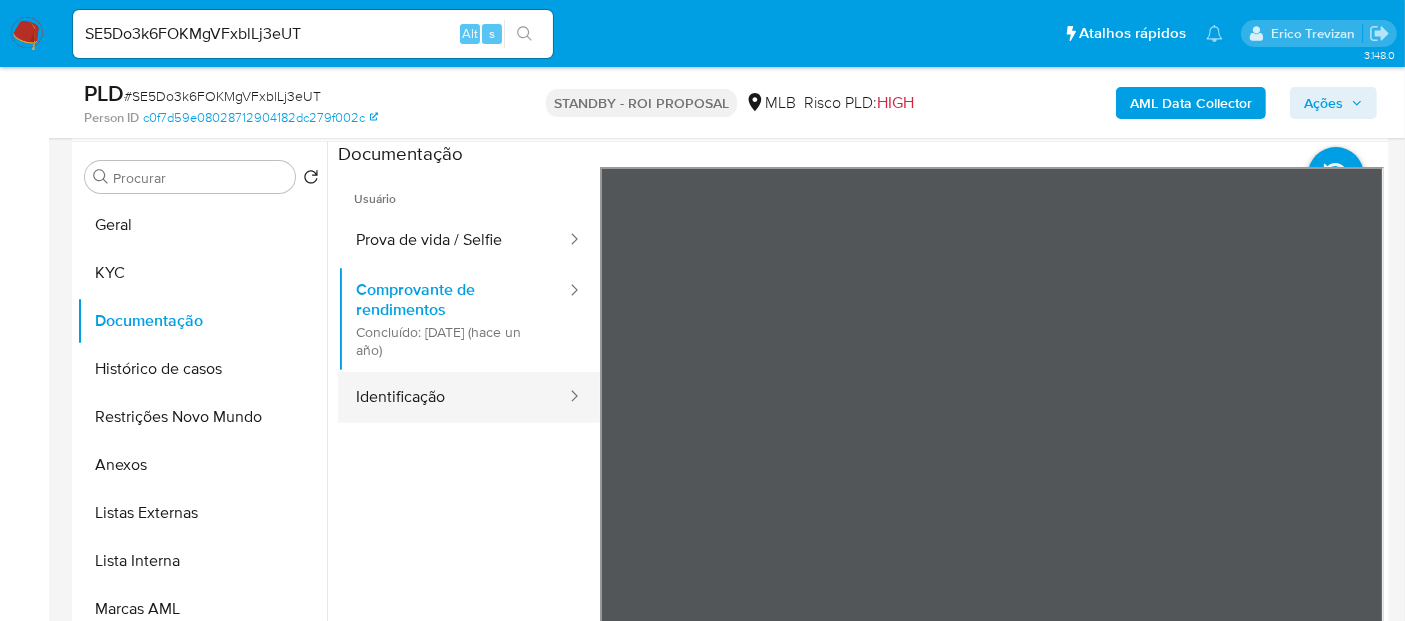 click on "Identificação" at bounding box center (453, 397) 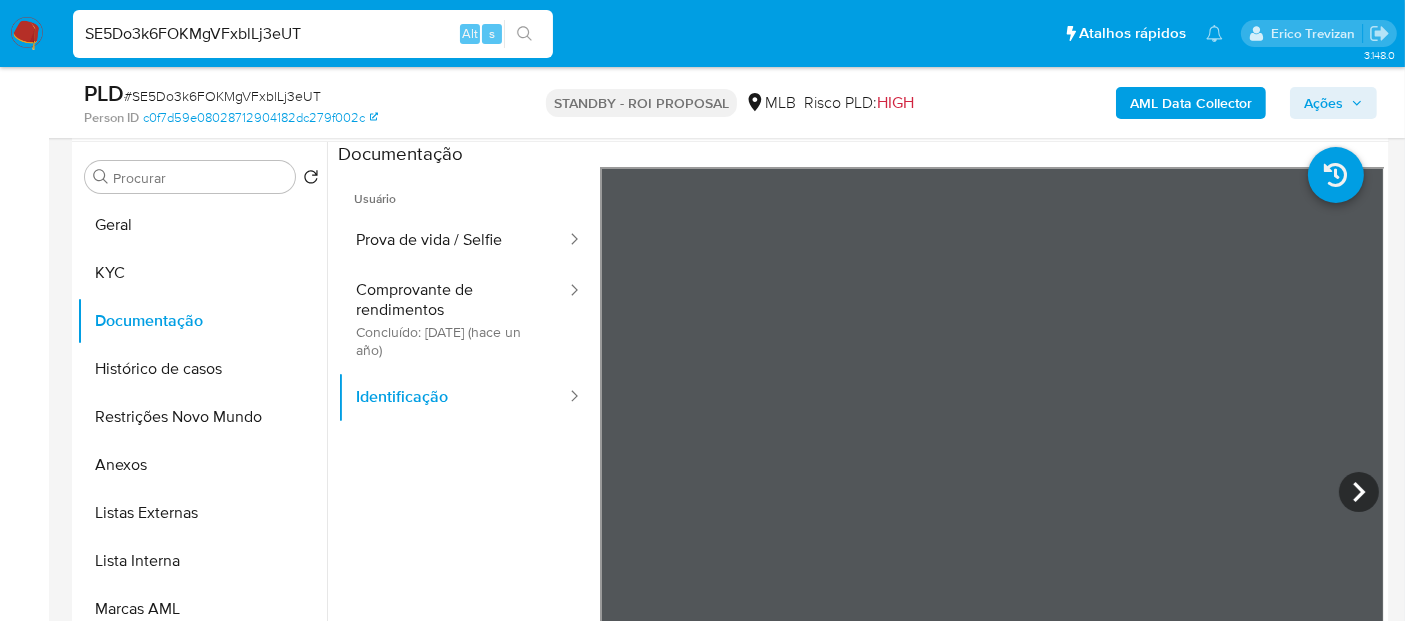 drag, startPoint x: 325, startPoint y: 35, endPoint x: 0, endPoint y: 37, distance: 325.00616 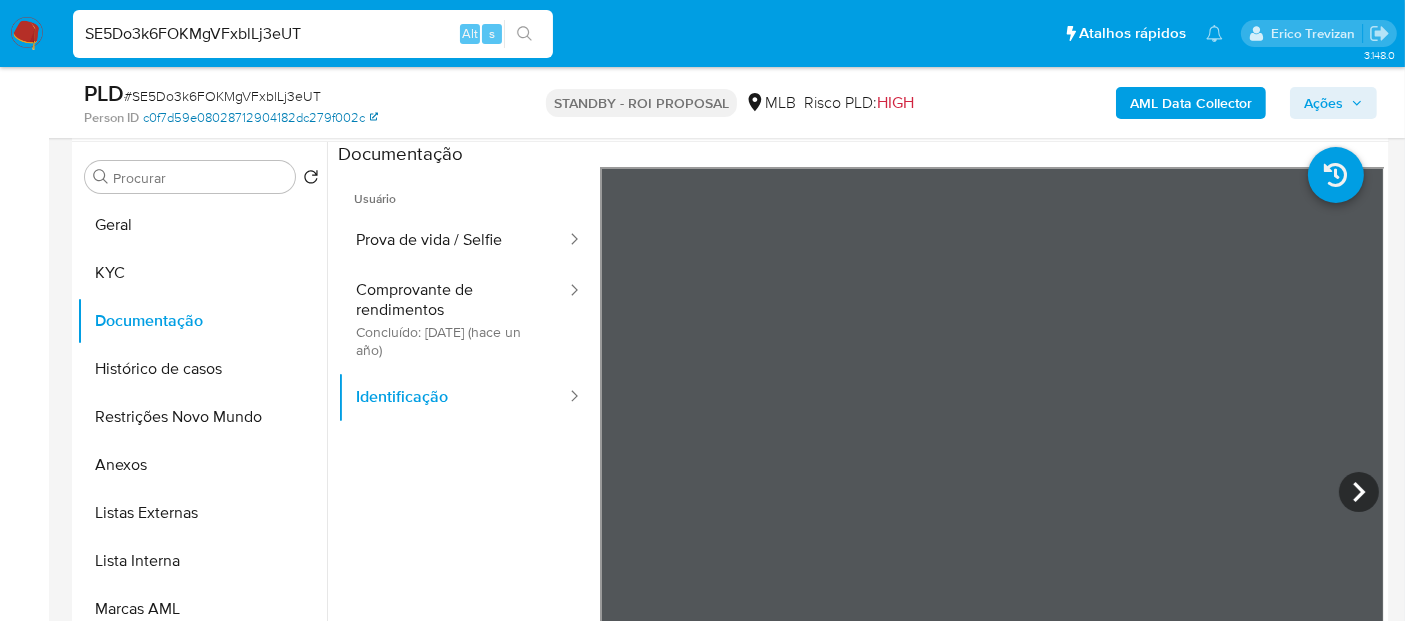 paste on "ZuJ7goTOyqsNjIPquKOzyJKy" 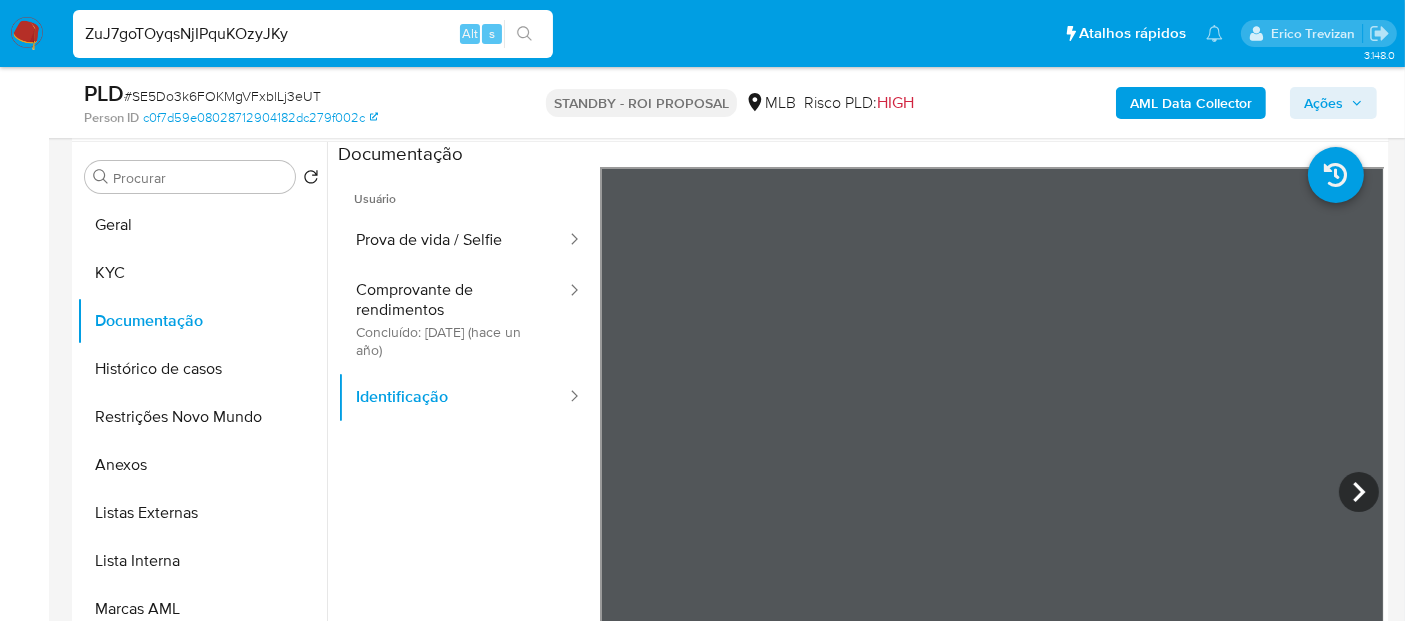 type on "ZuJ7goTOyqsNjIPquKOzyJKy" 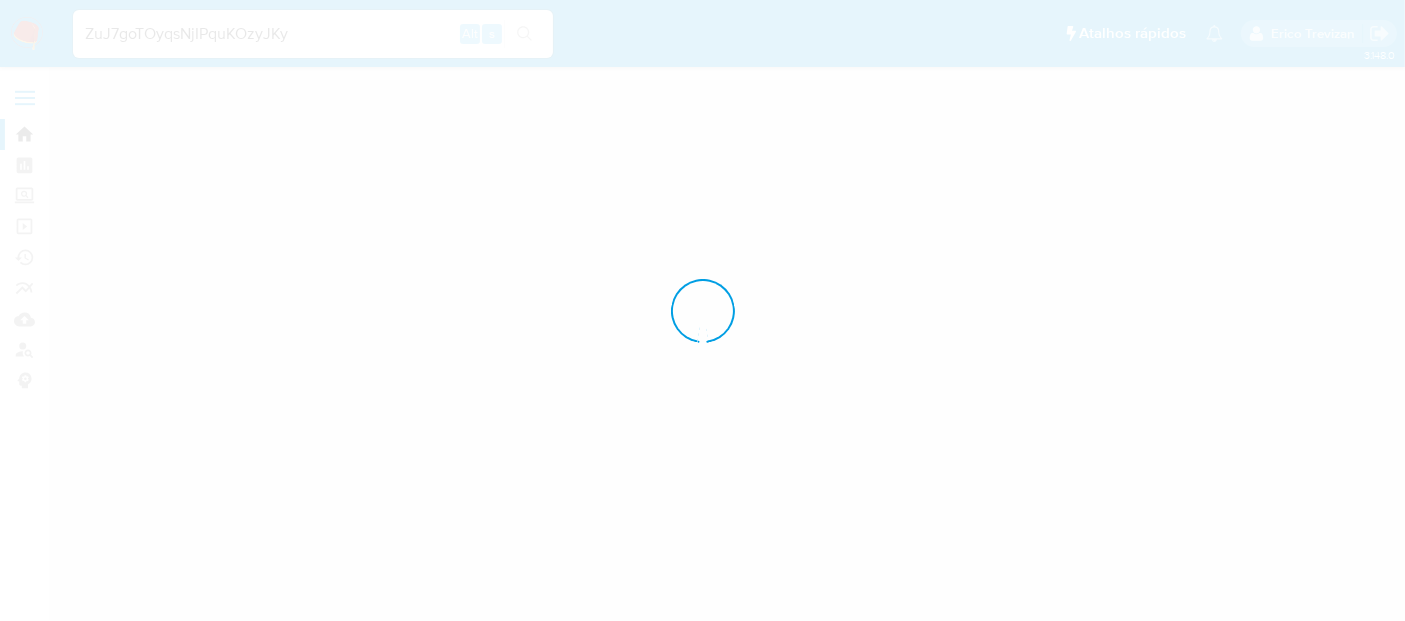 scroll, scrollTop: 0, scrollLeft: 0, axis: both 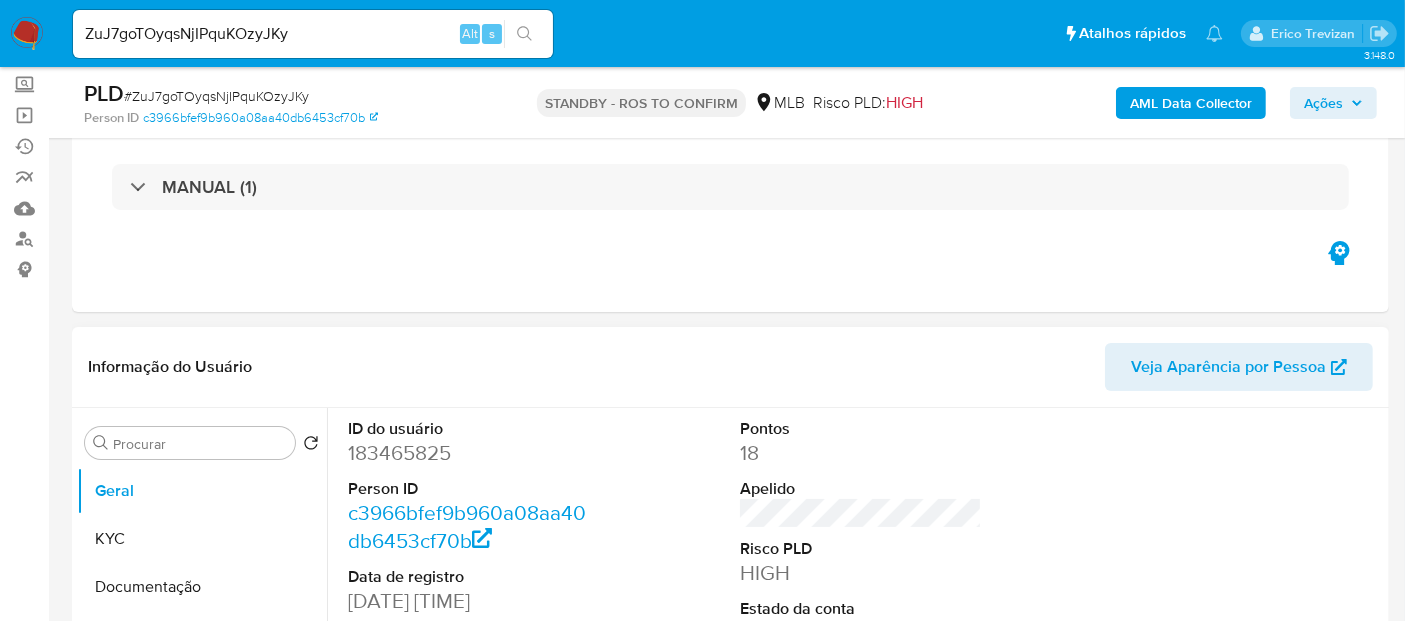 select on "10" 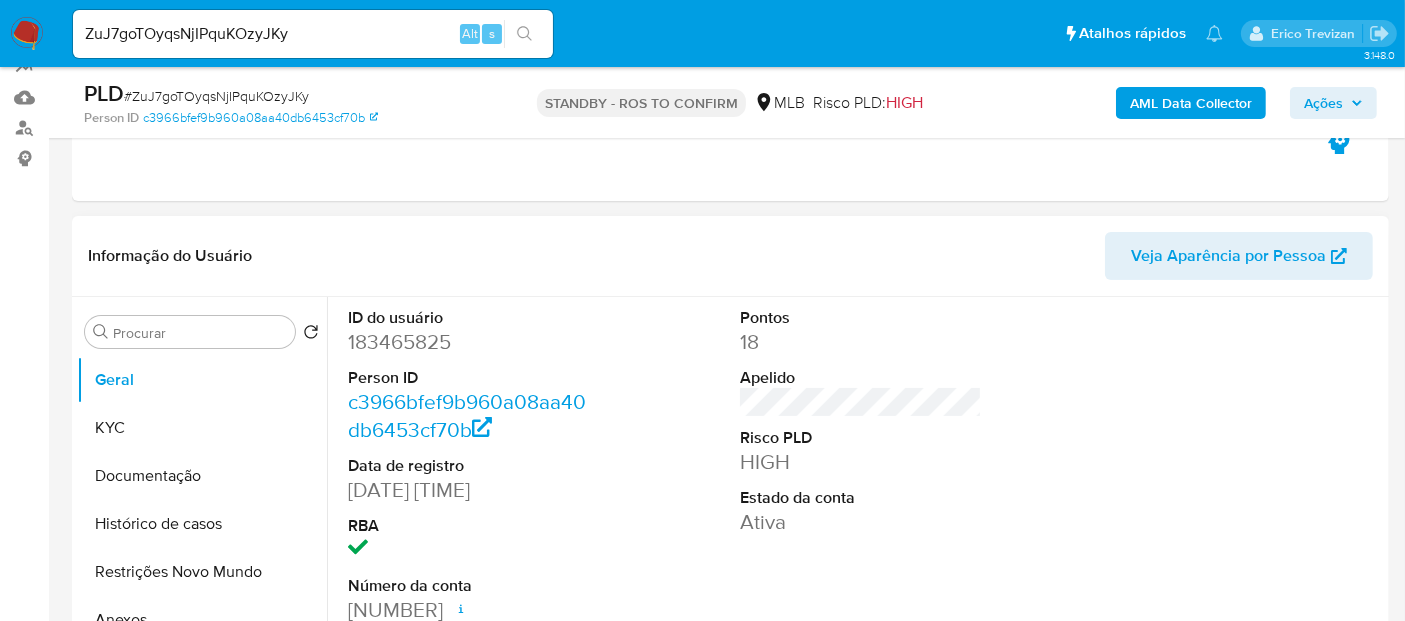 scroll, scrollTop: 333, scrollLeft: 0, axis: vertical 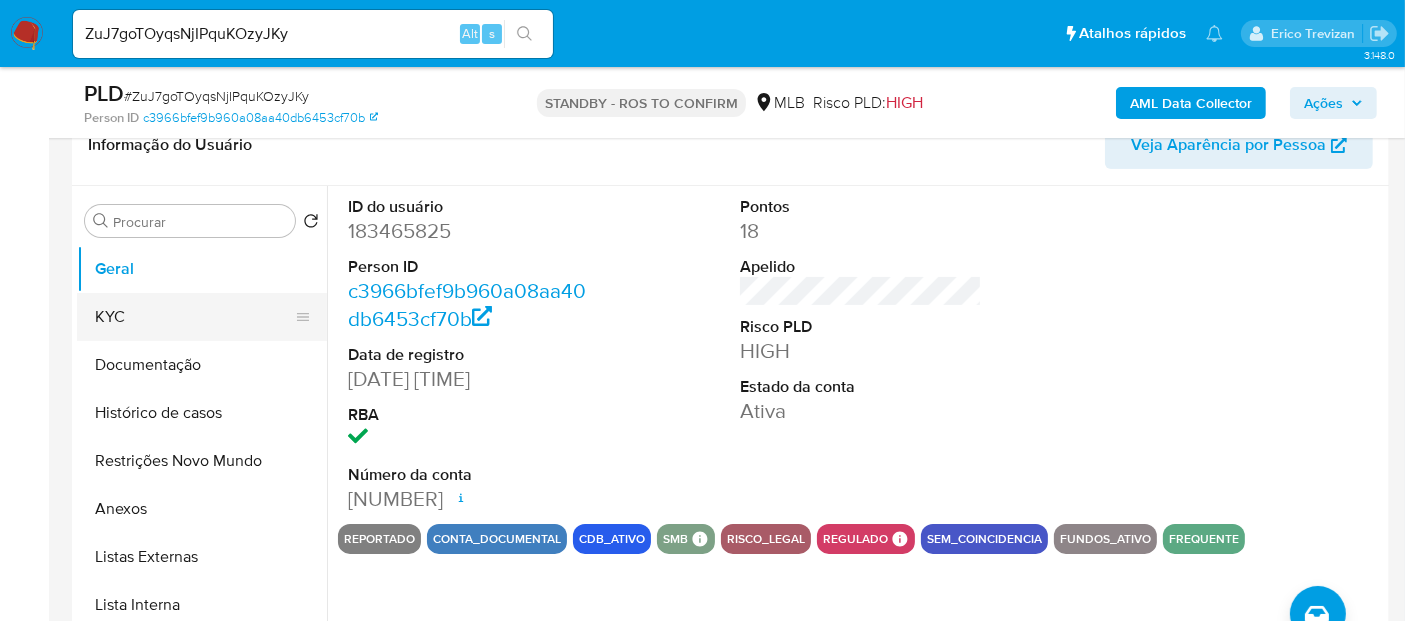 click on "KYC" at bounding box center [194, 317] 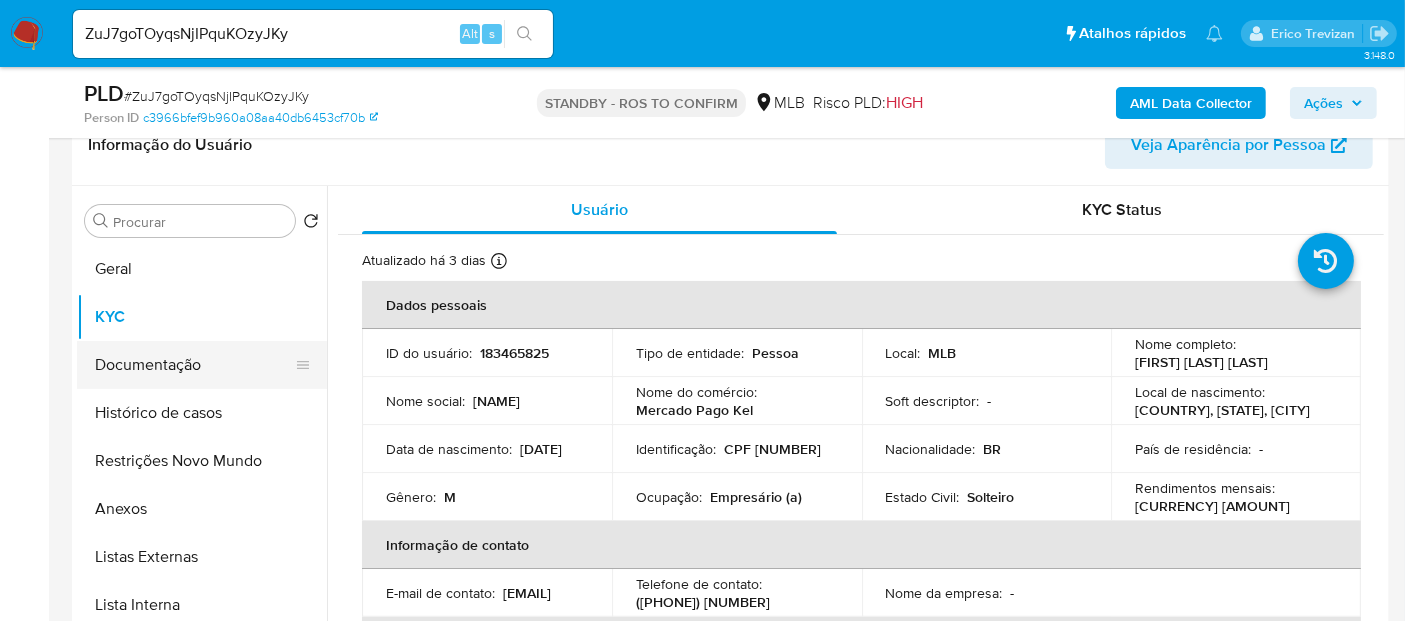 click on "Documentação" at bounding box center [194, 365] 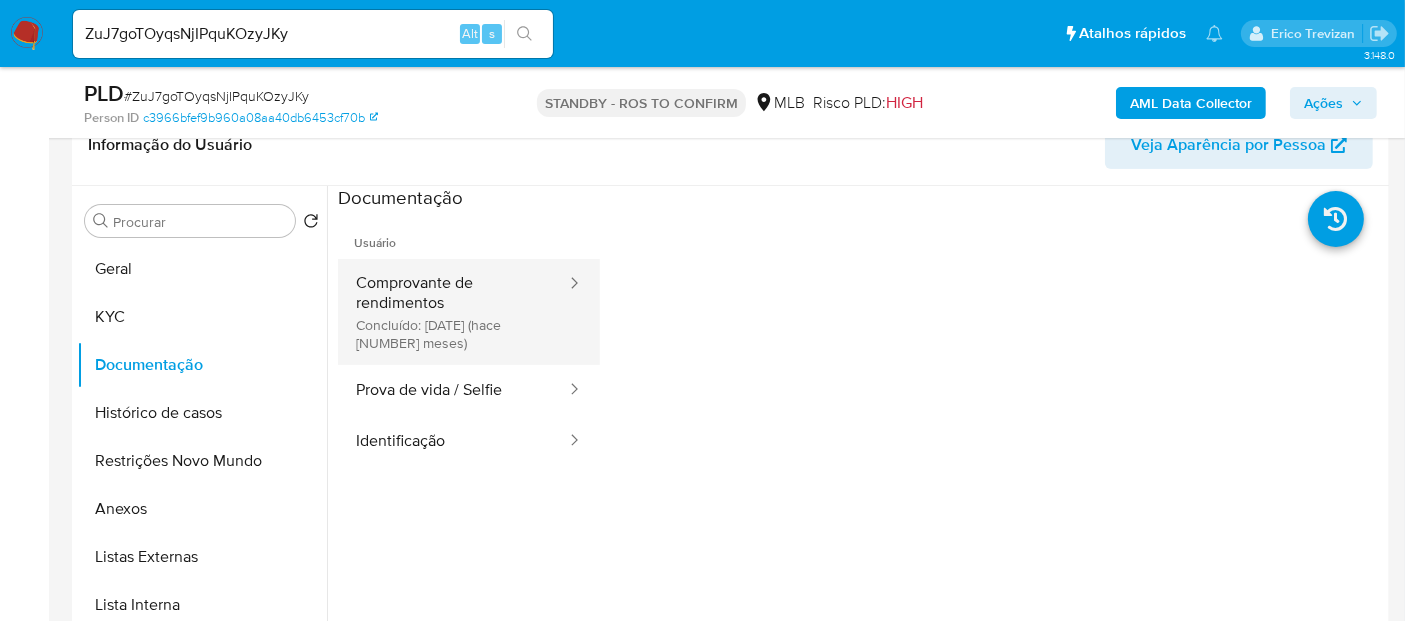 click on "Comprovante de rendimentos Concluído: 28/05/2025 (hace 2 meses)" at bounding box center (453, 312) 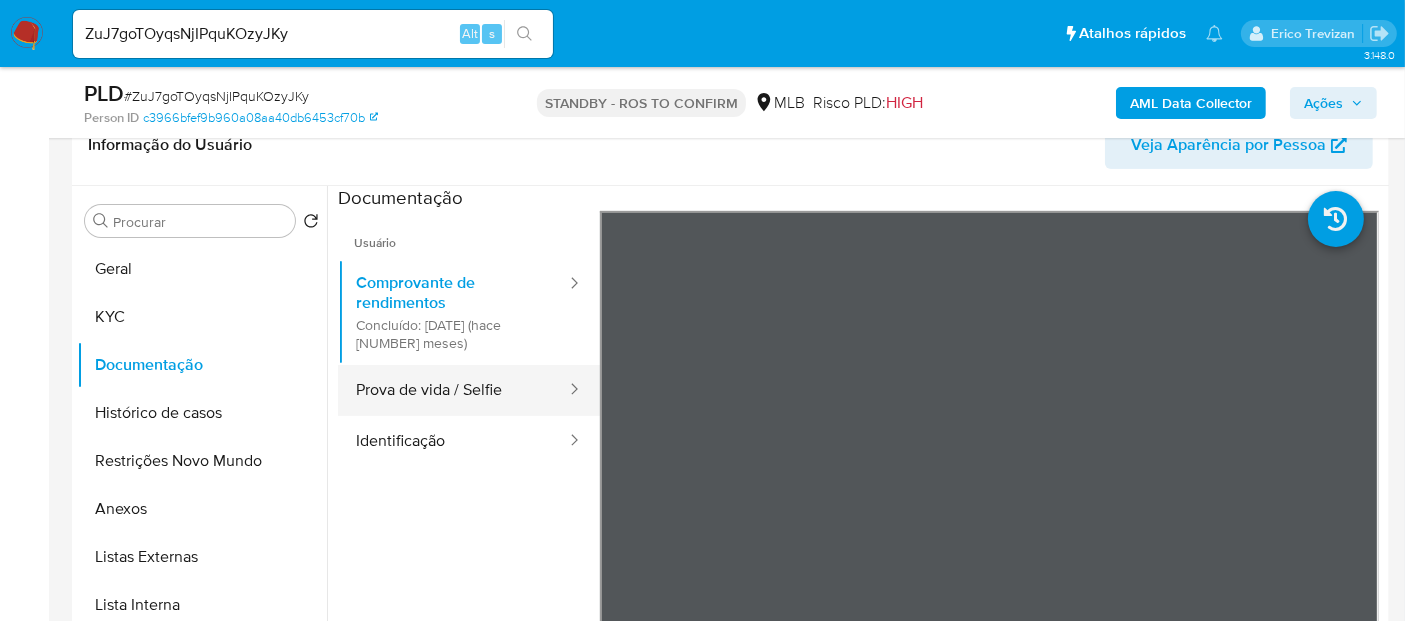 click on "Prova de vida / Selfie" at bounding box center [453, 390] 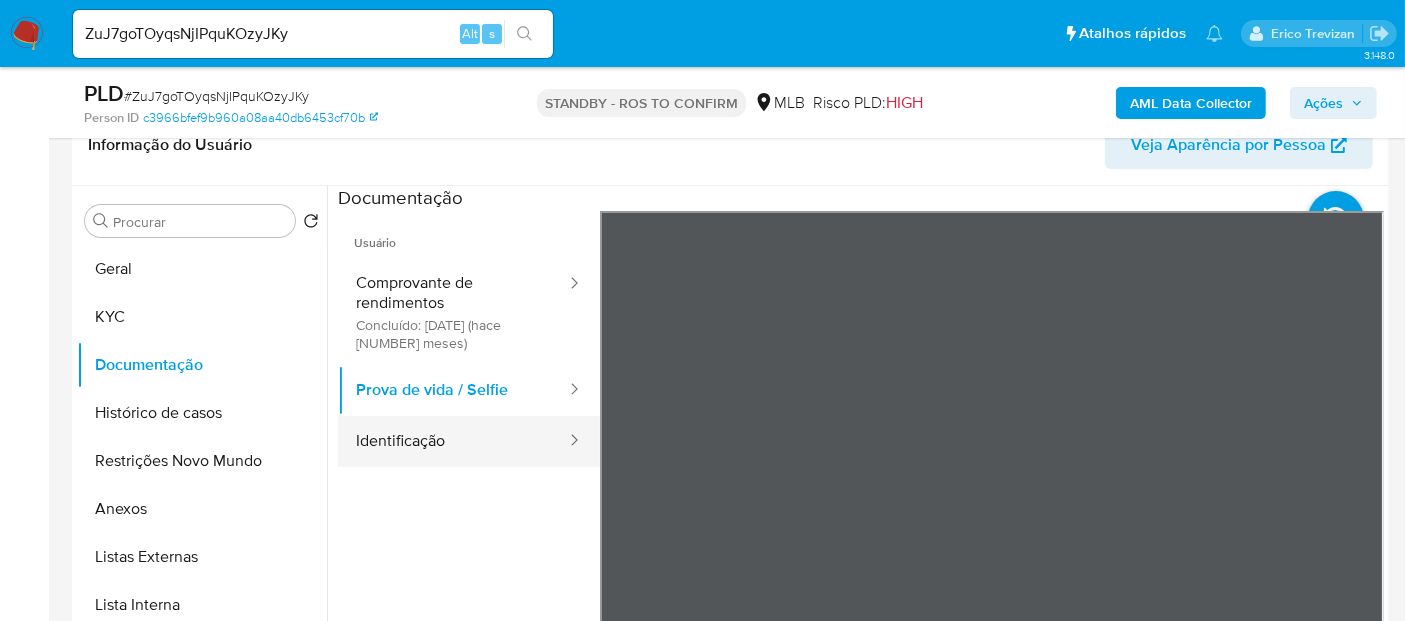 click on "Identificação" at bounding box center (453, 441) 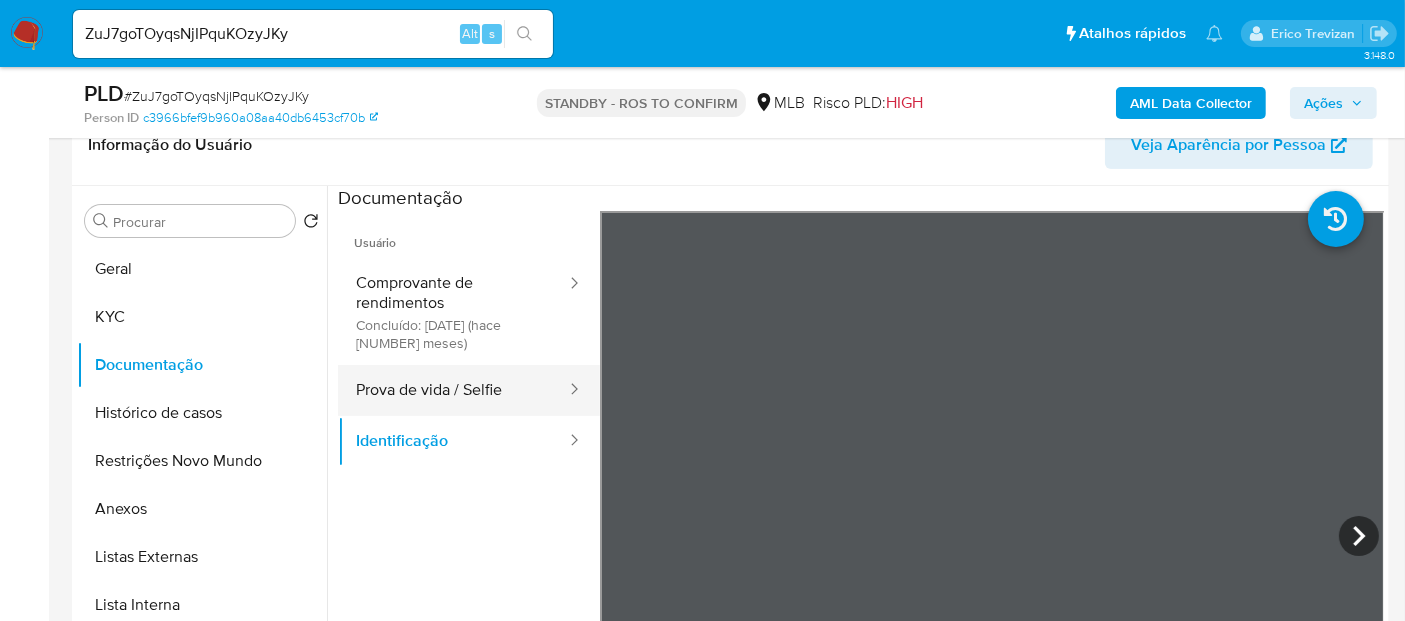 drag, startPoint x: 425, startPoint y: 387, endPoint x: 439, endPoint y: 387, distance: 14 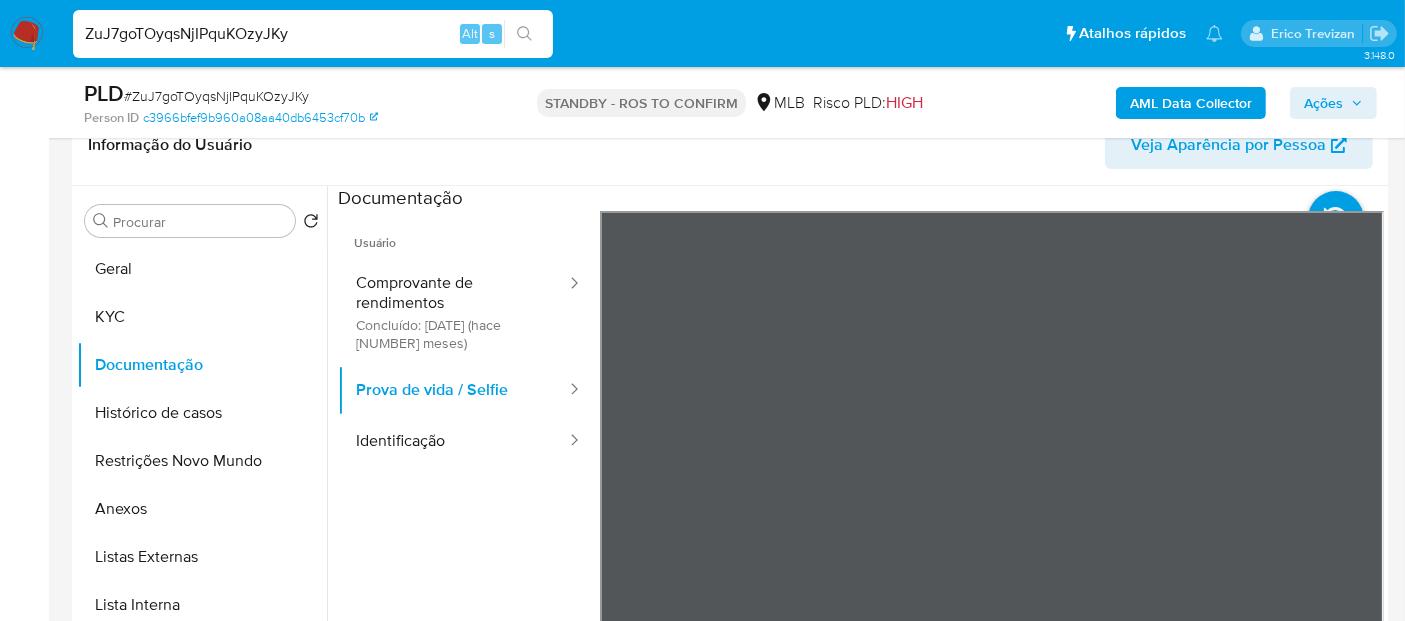 drag, startPoint x: 309, startPoint y: 32, endPoint x: 0, endPoint y: -4, distance: 311.09003 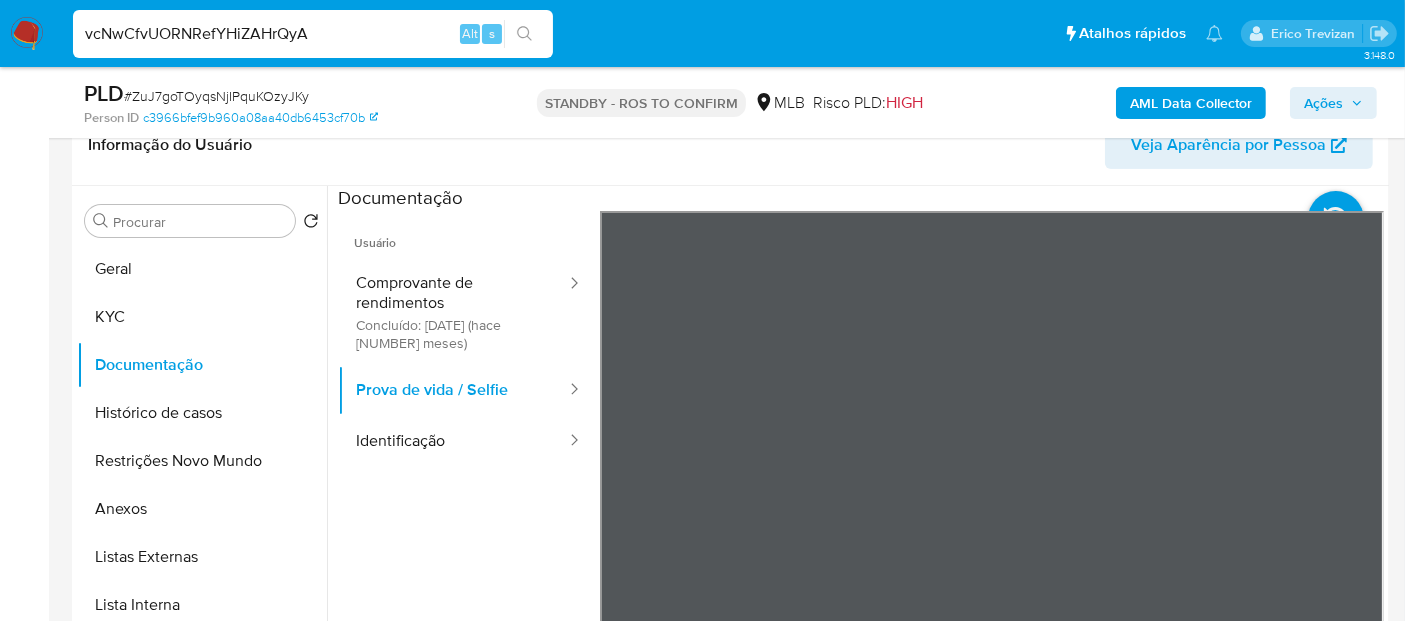 type on "vcNwCfvUORNRefYHiZAHrQyA" 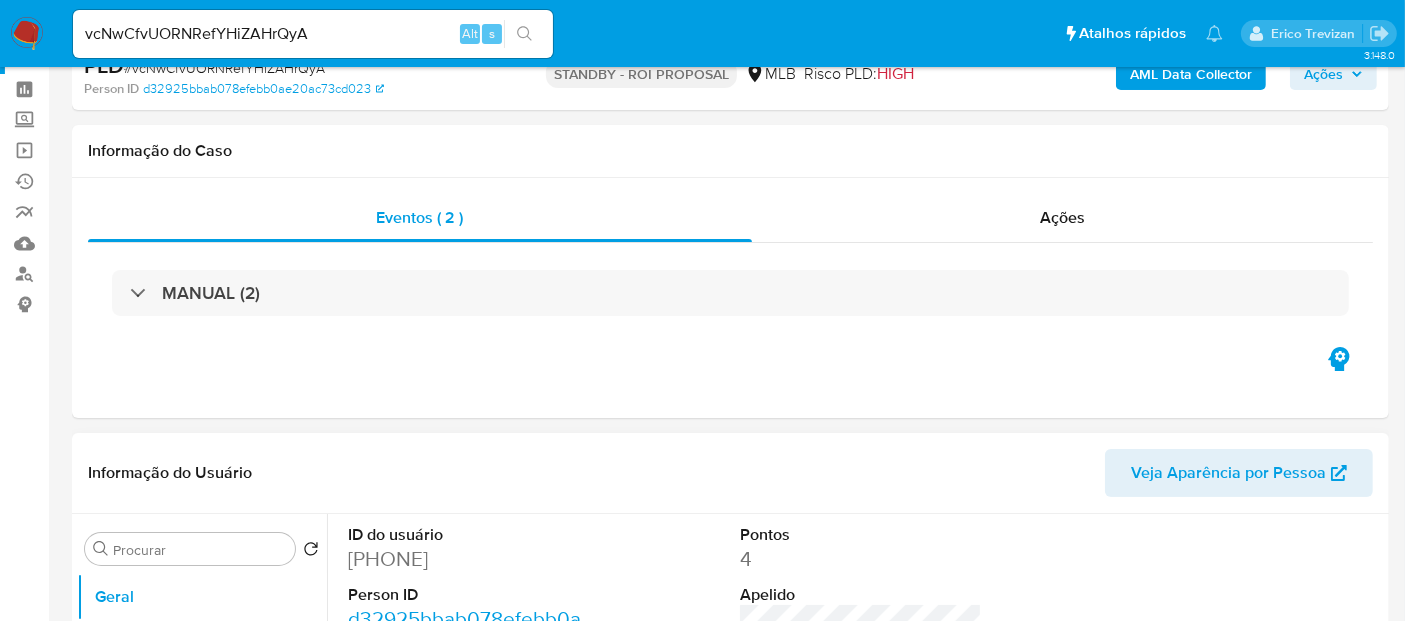 scroll, scrollTop: 111, scrollLeft: 0, axis: vertical 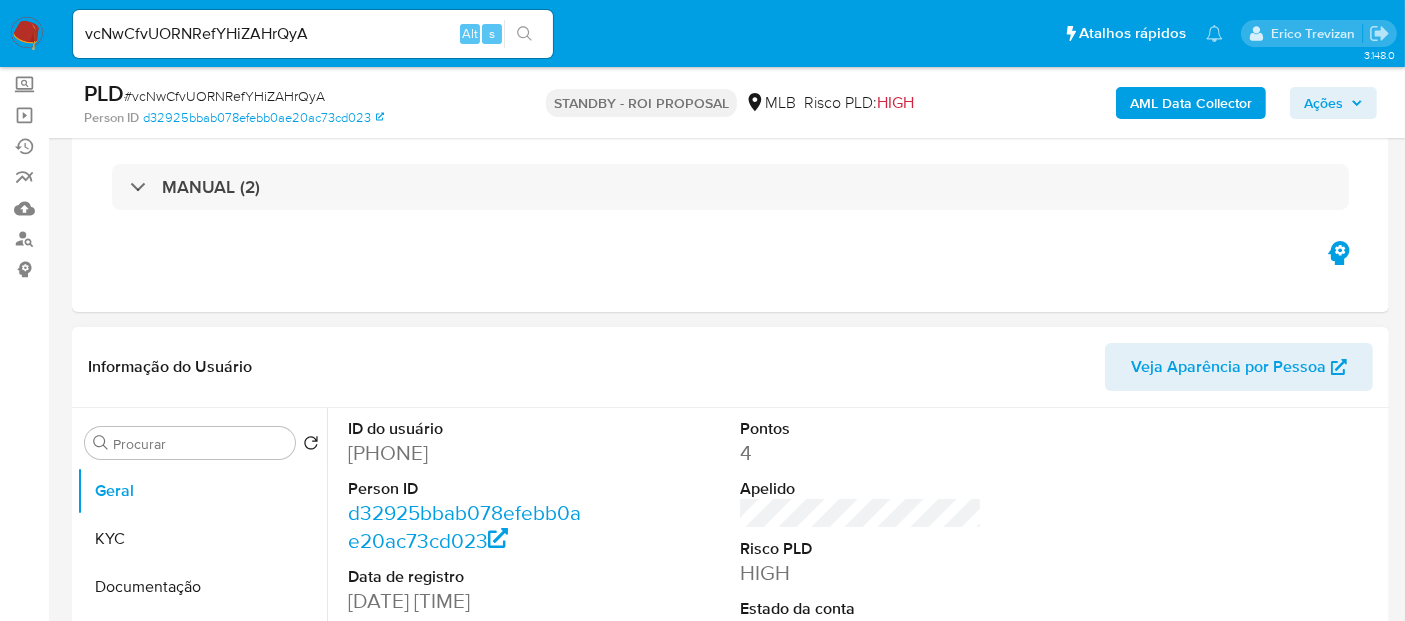 select on "10" 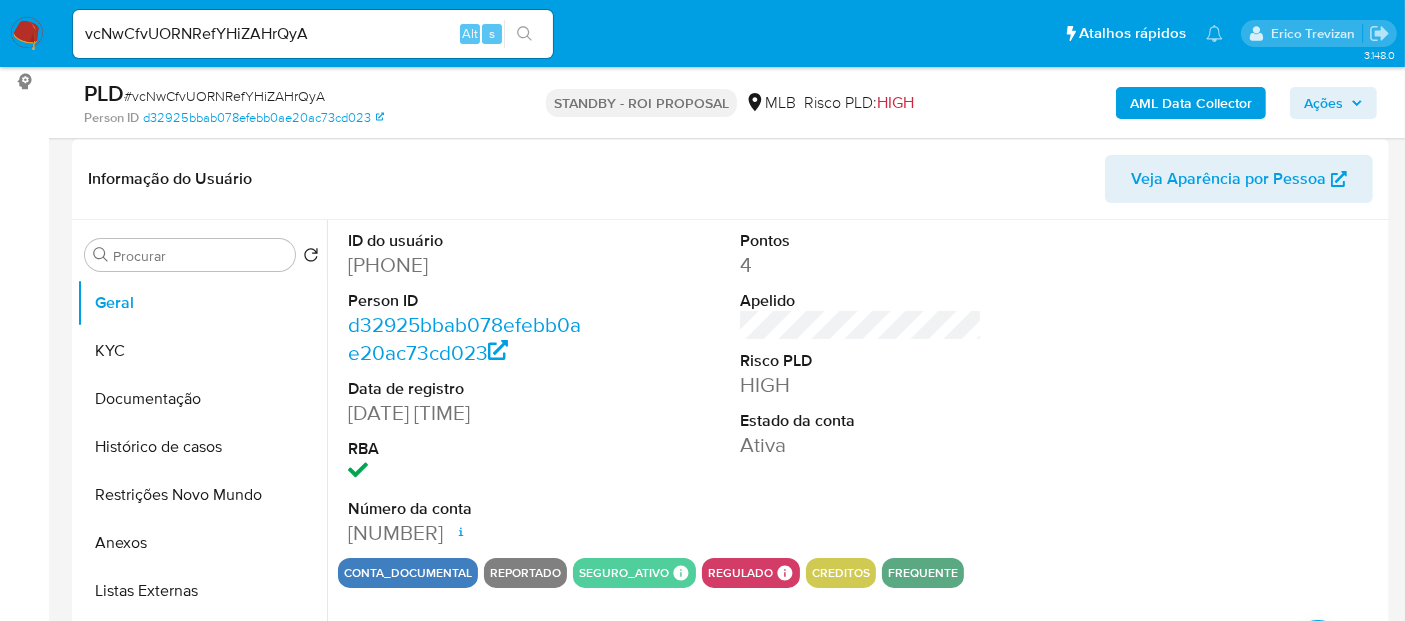 scroll, scrollTop: 333, scrollLeft: 0, axis: vertical 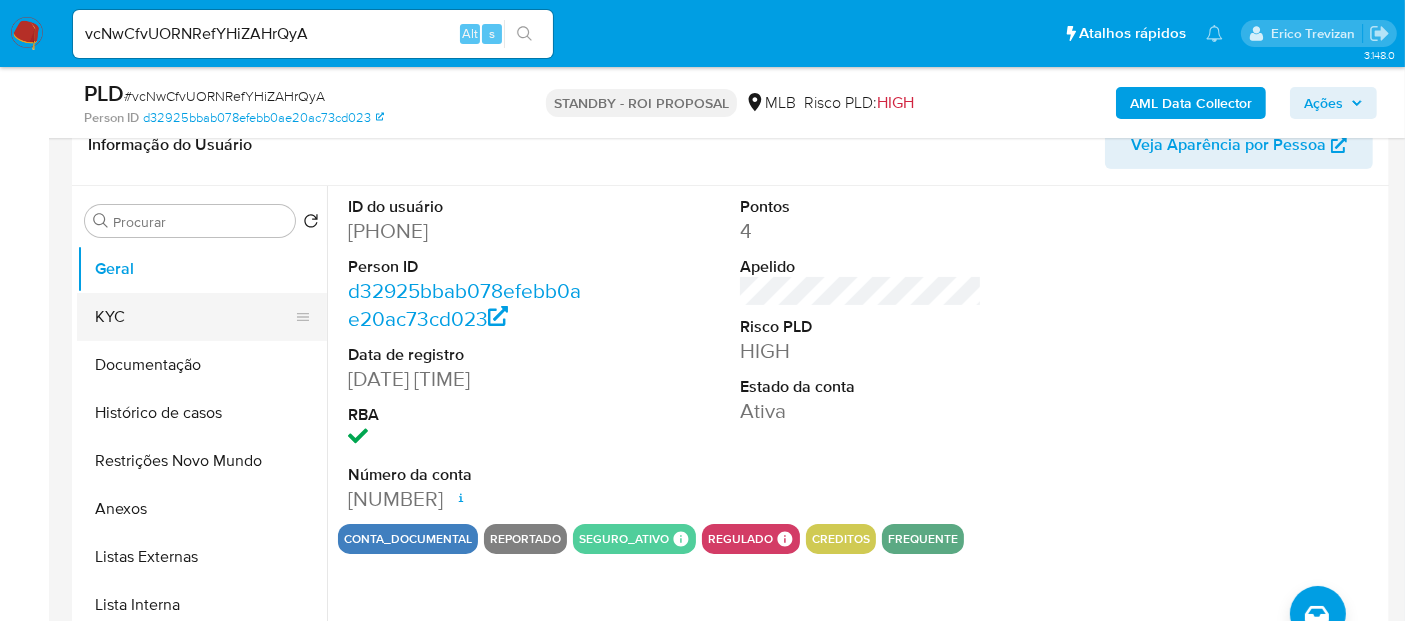 click on "KYC" at bounding box center (194, 317) 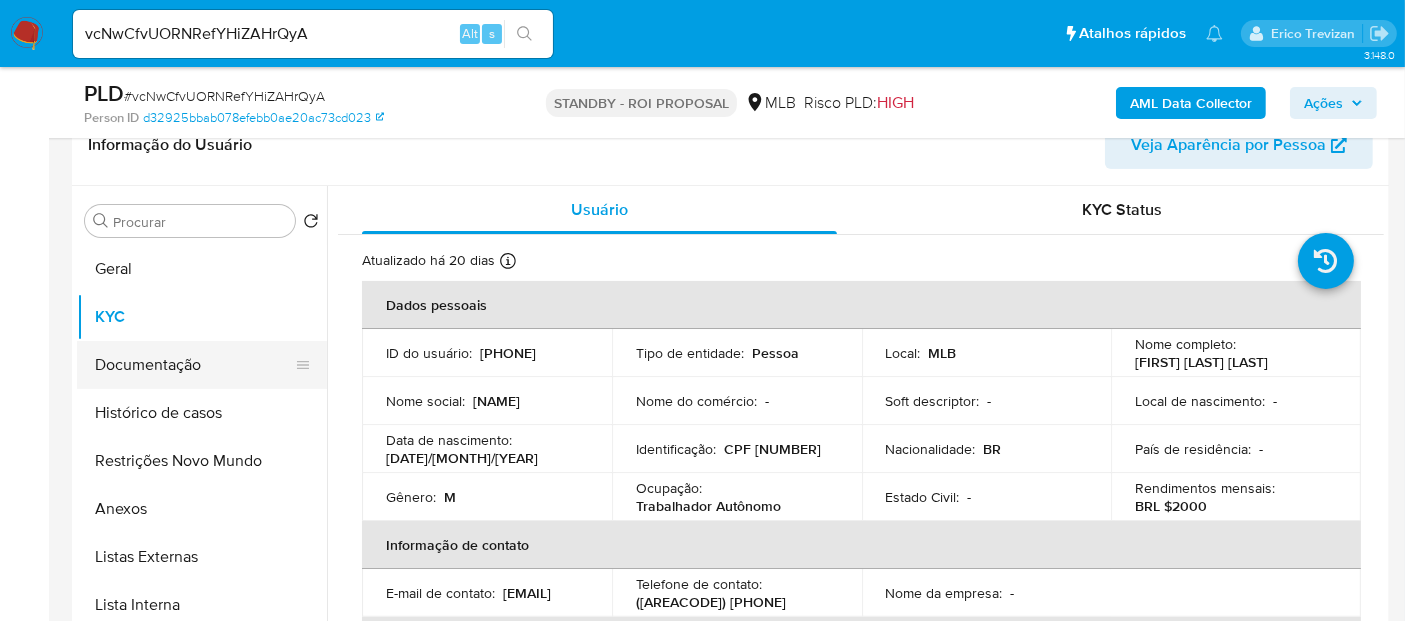 drag, startPoint x: 168, startPoint y: 368, endPoint x: 208, endPoint y: 367, distance: 40.012497 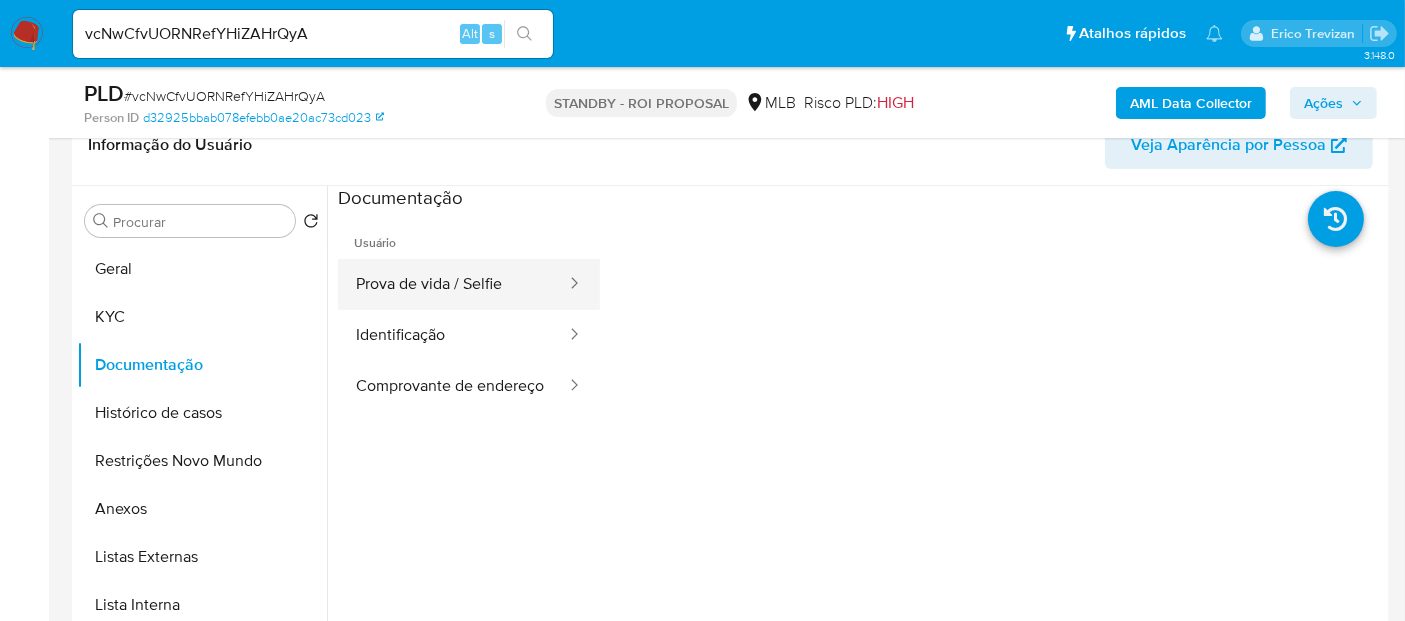 click on "Prova de vida / Selfie" at bounding box center [453, 284] 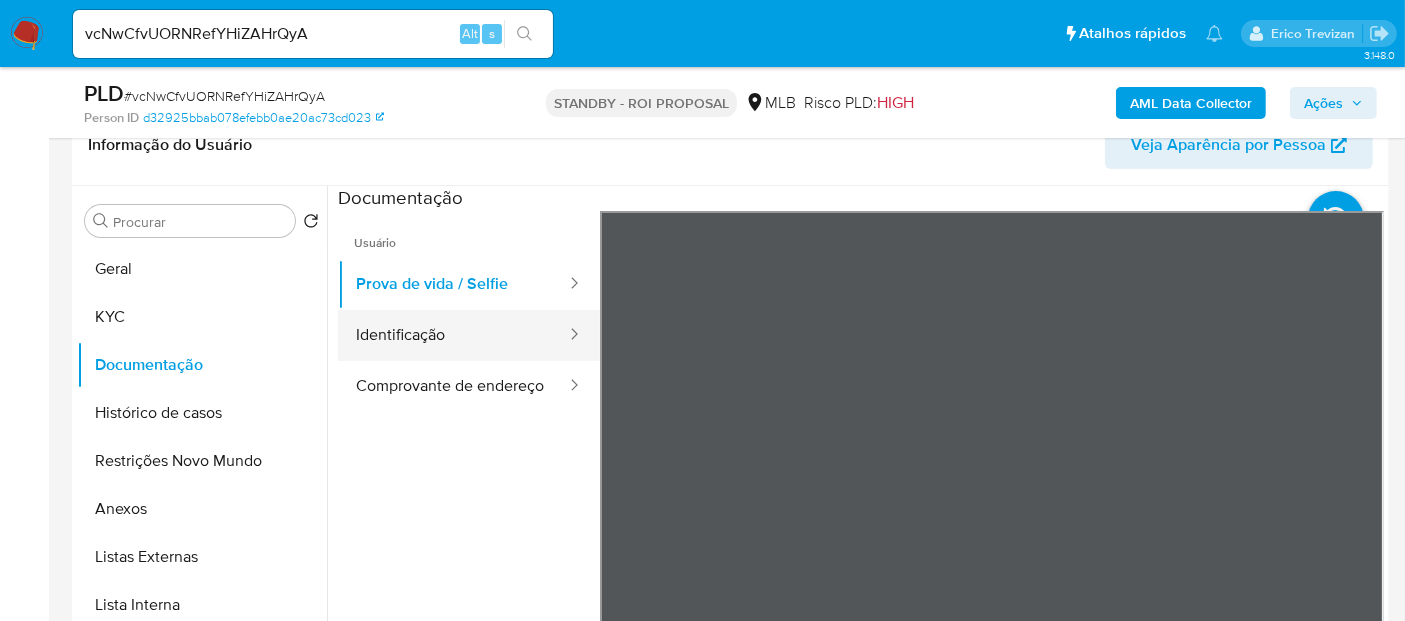 click on "Identificação" at bounding box center (453, 335) 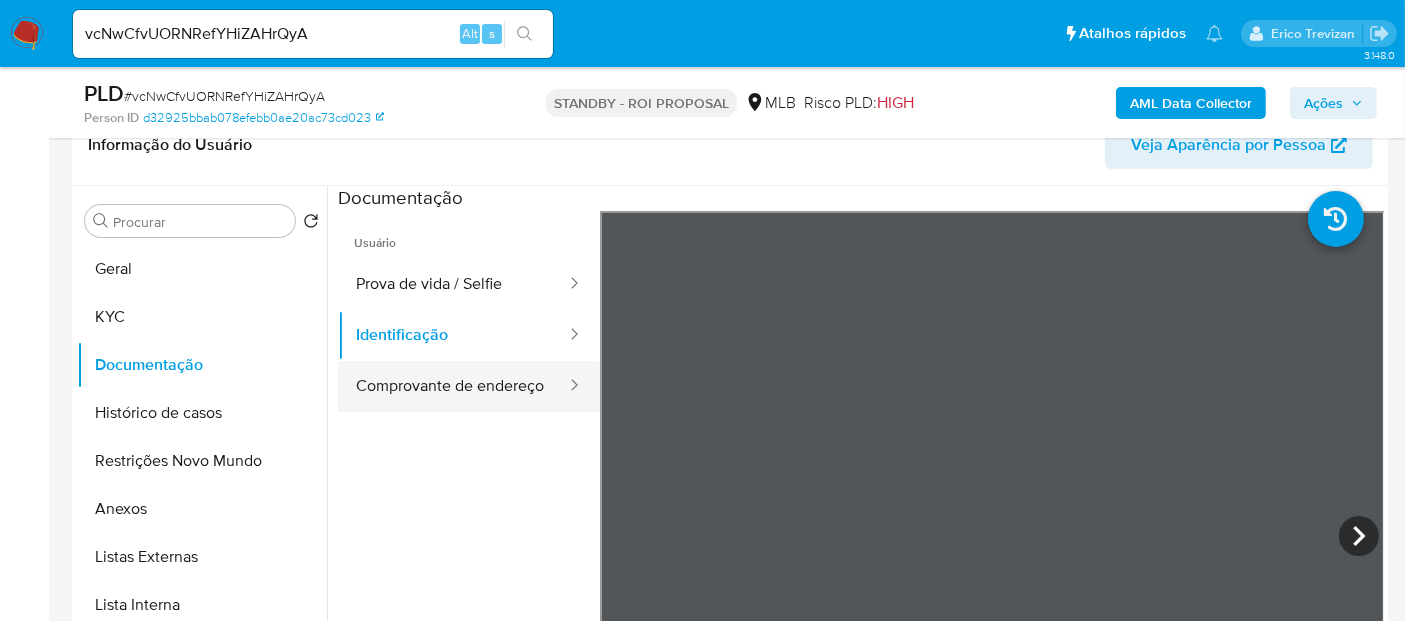 click on "Comprovante de endereço" at bounding box center [453, 386] 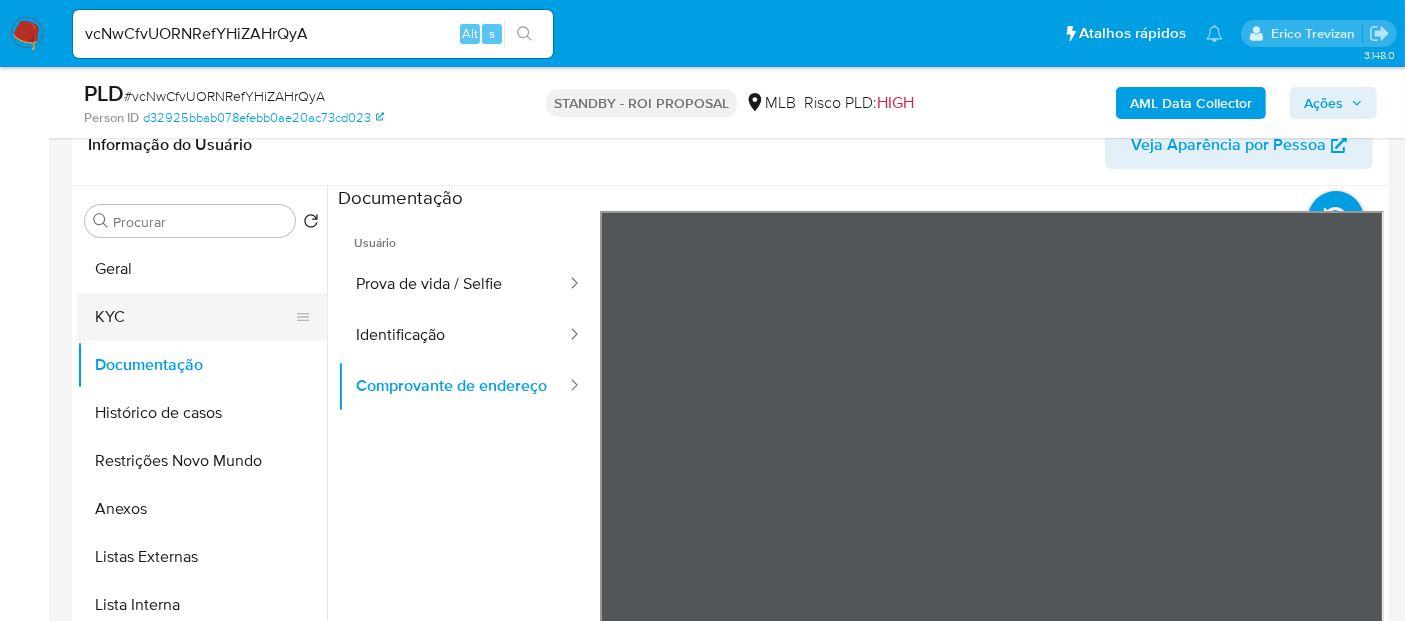 click on "KYC" at bounding box center [194, 317] 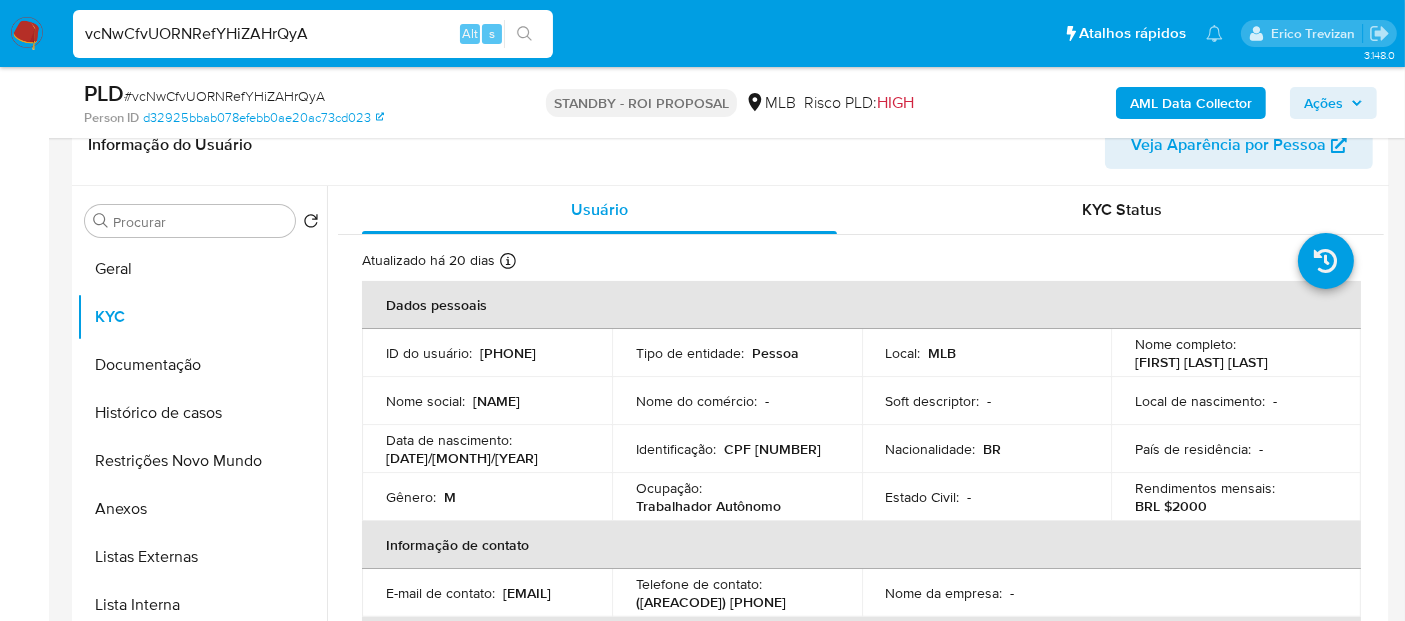 drag, startPoint x: 124, startPoint y: 29, endPoint x: 0, endPoint y: 34, distance: 124.10077 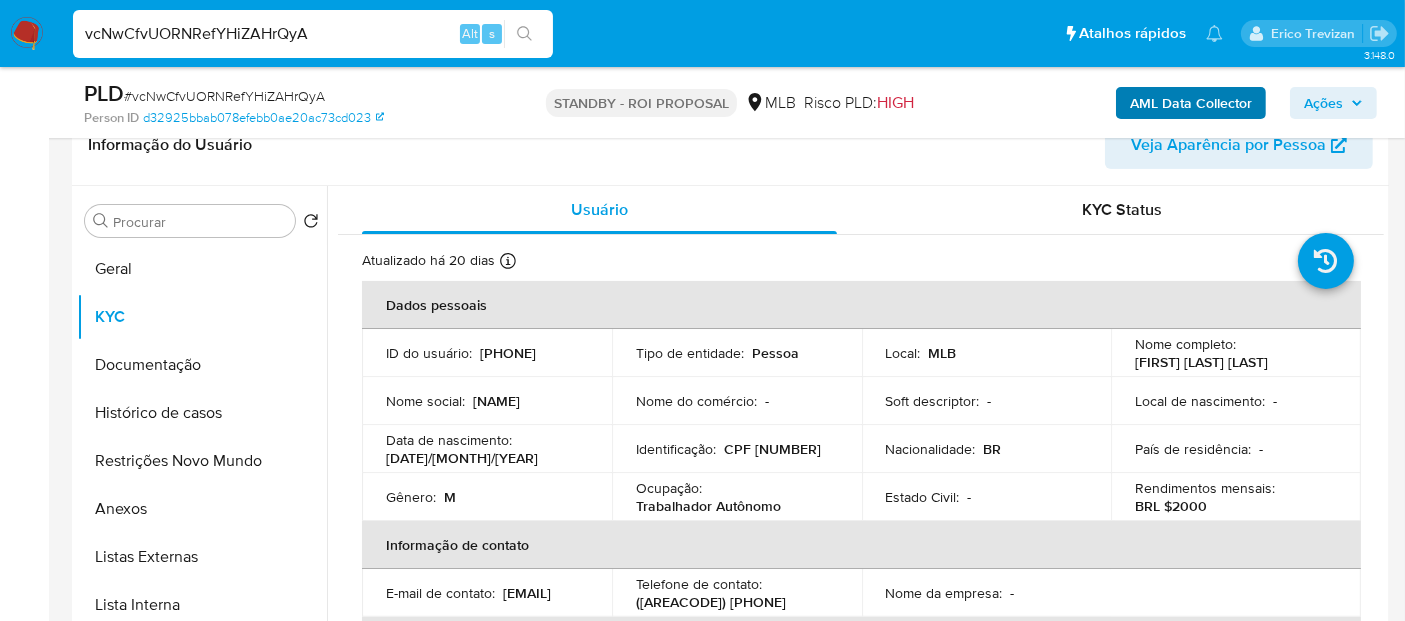 paste on "XZTgQ9Z7m3UMUZRmB0UT9nLx" 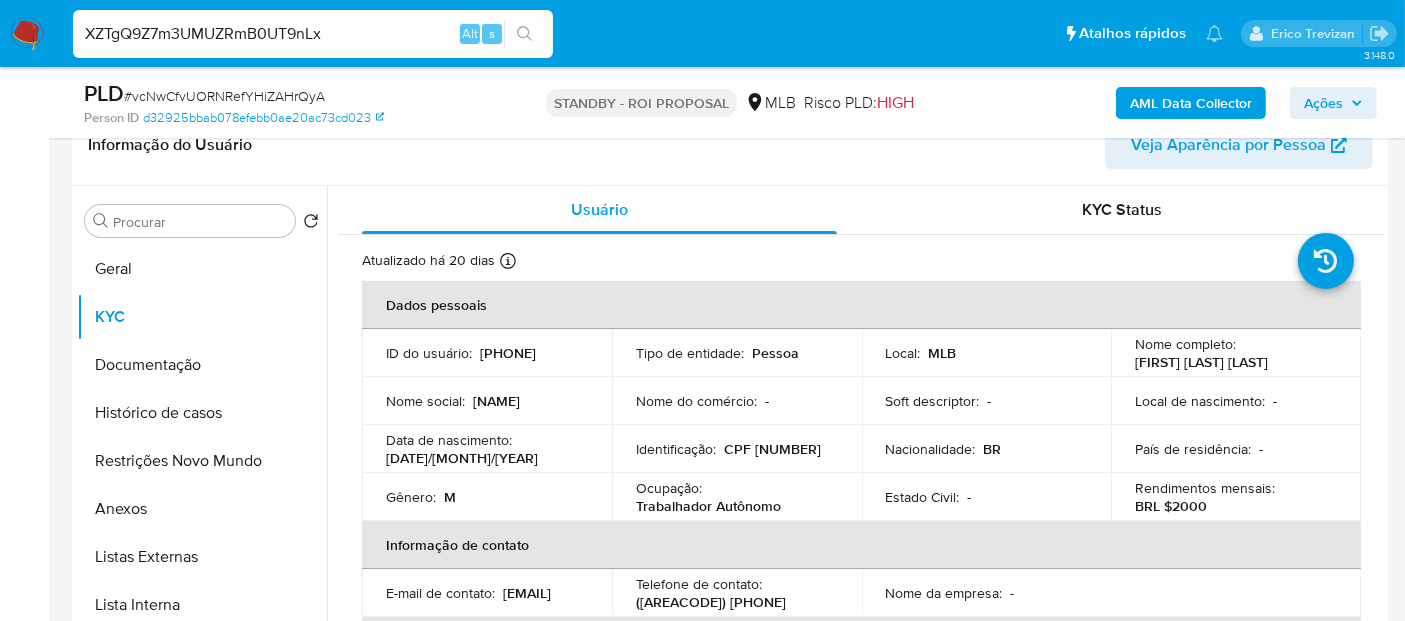 type on "XZTgQ9Z7m3UMUZRmB0UT9nLx" 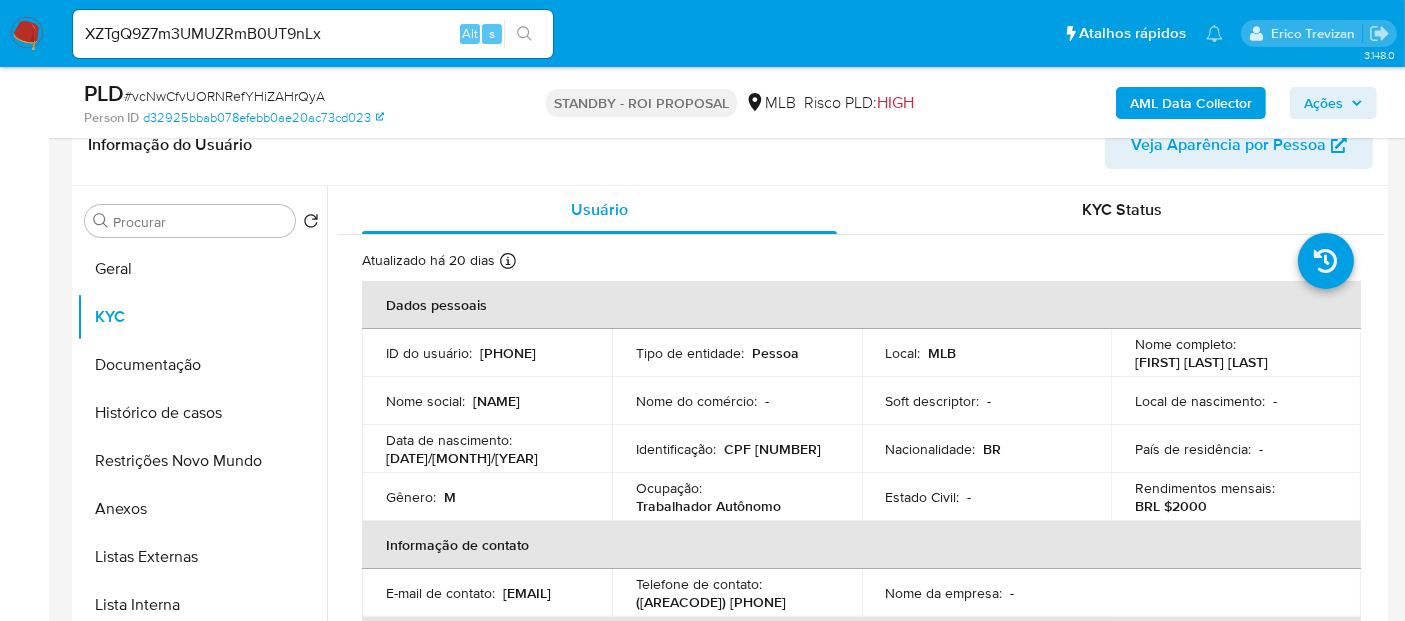 click 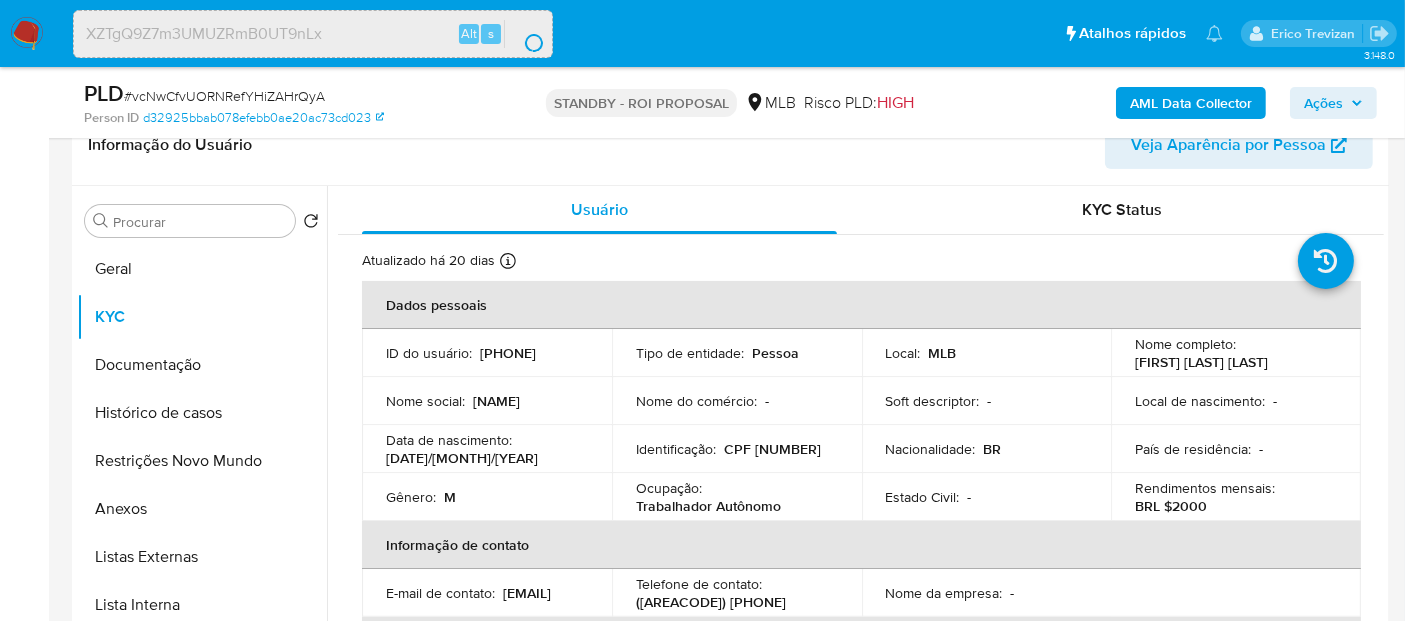 scroll, scrollTop: 0, scrollLeft: 0, axis: both 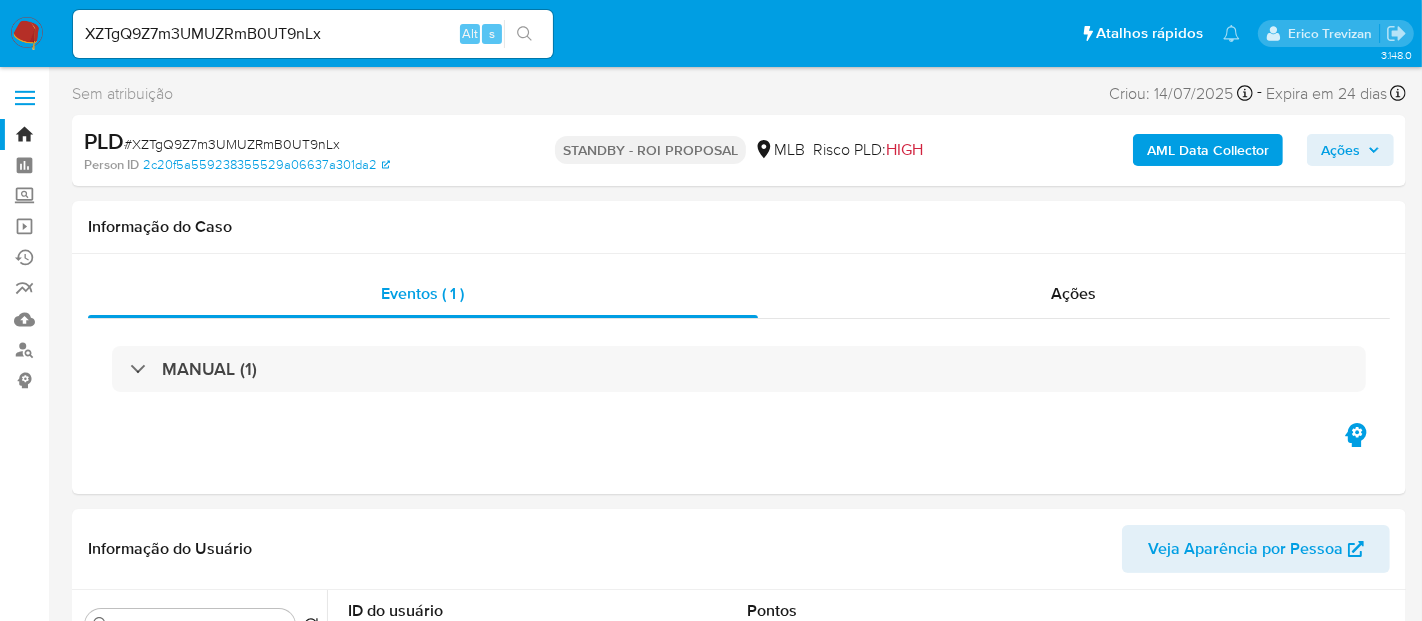 select on "10" 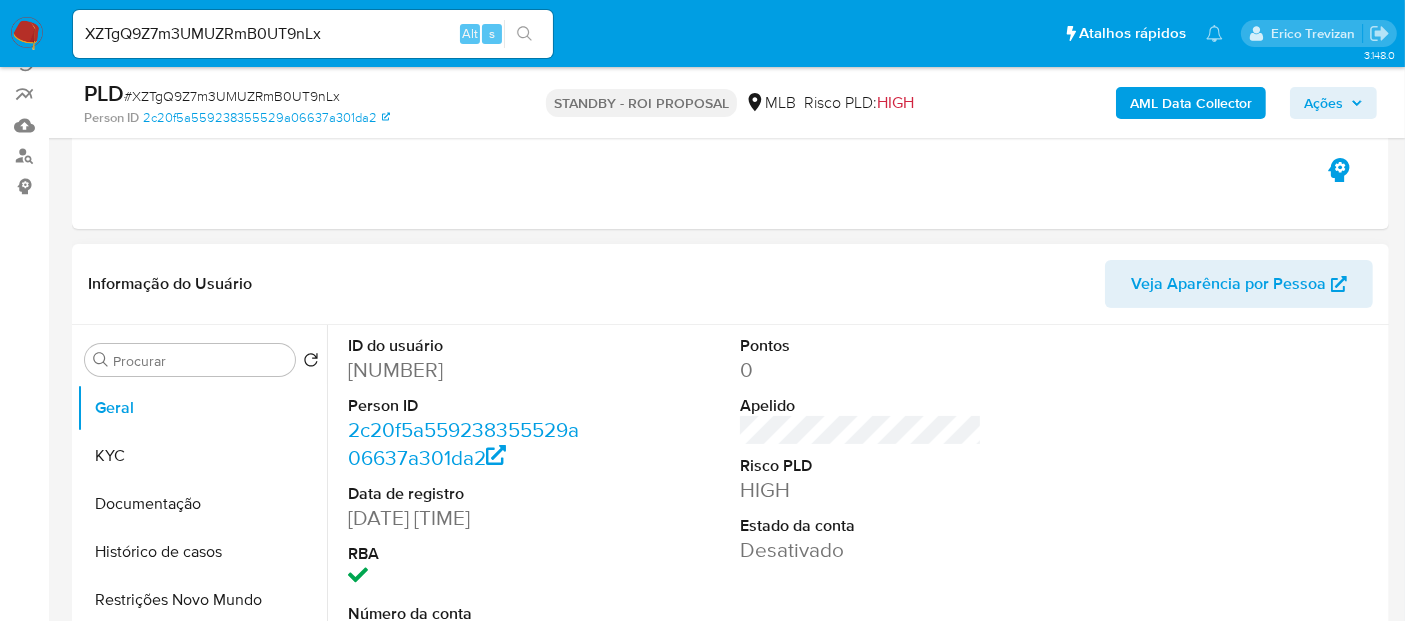 scroll, scrollTop: 333, scrollLeft: 0, axis: vertical 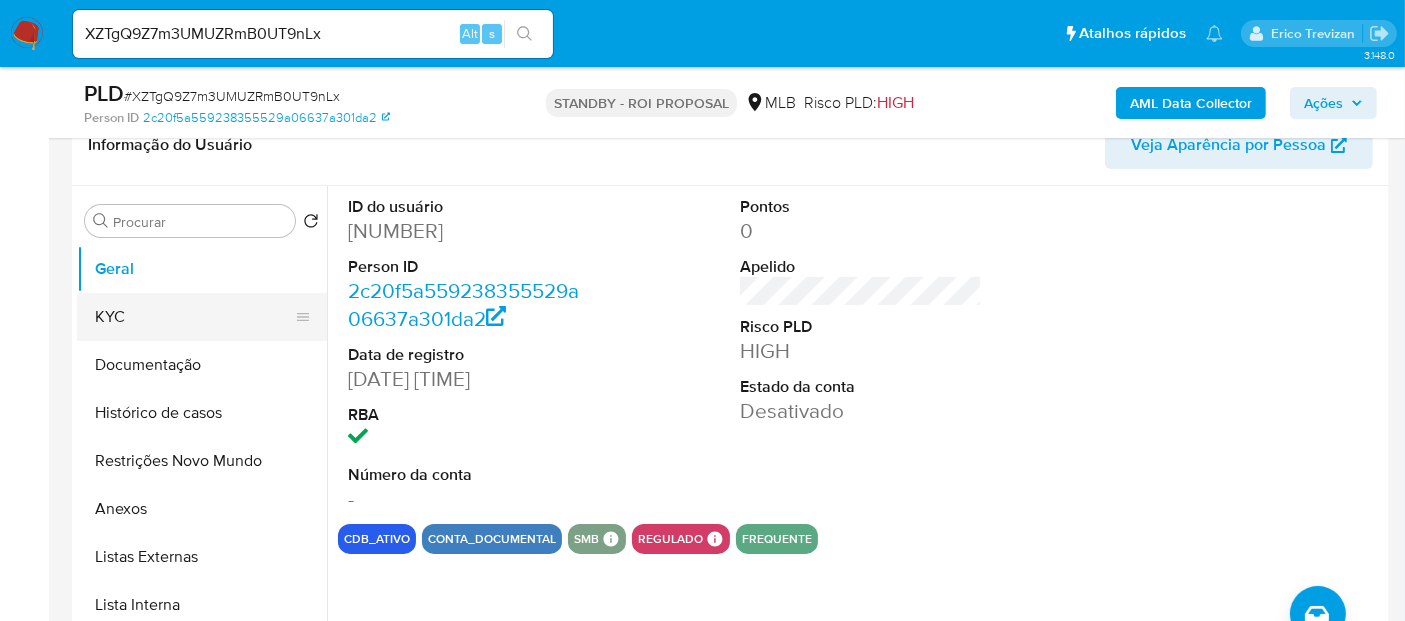 click on "KYC" at bounding box center [194, 317] 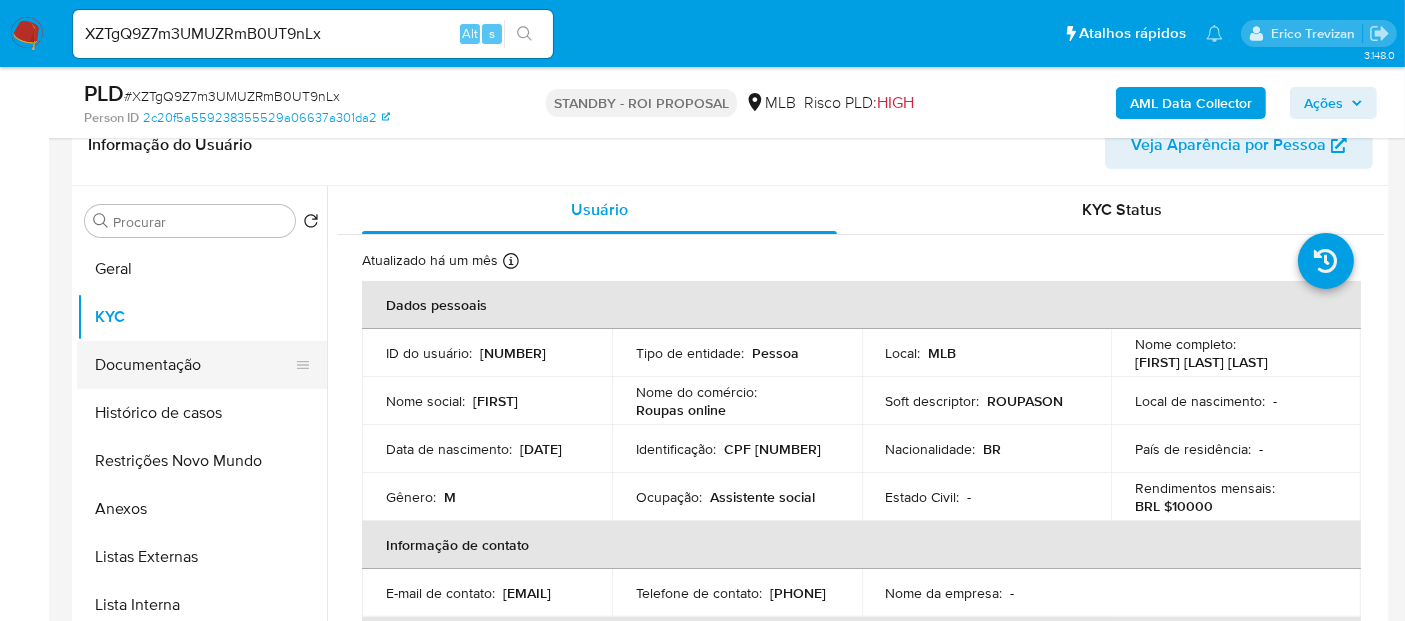 click on "Documentação" at bounding box center (194, 365) 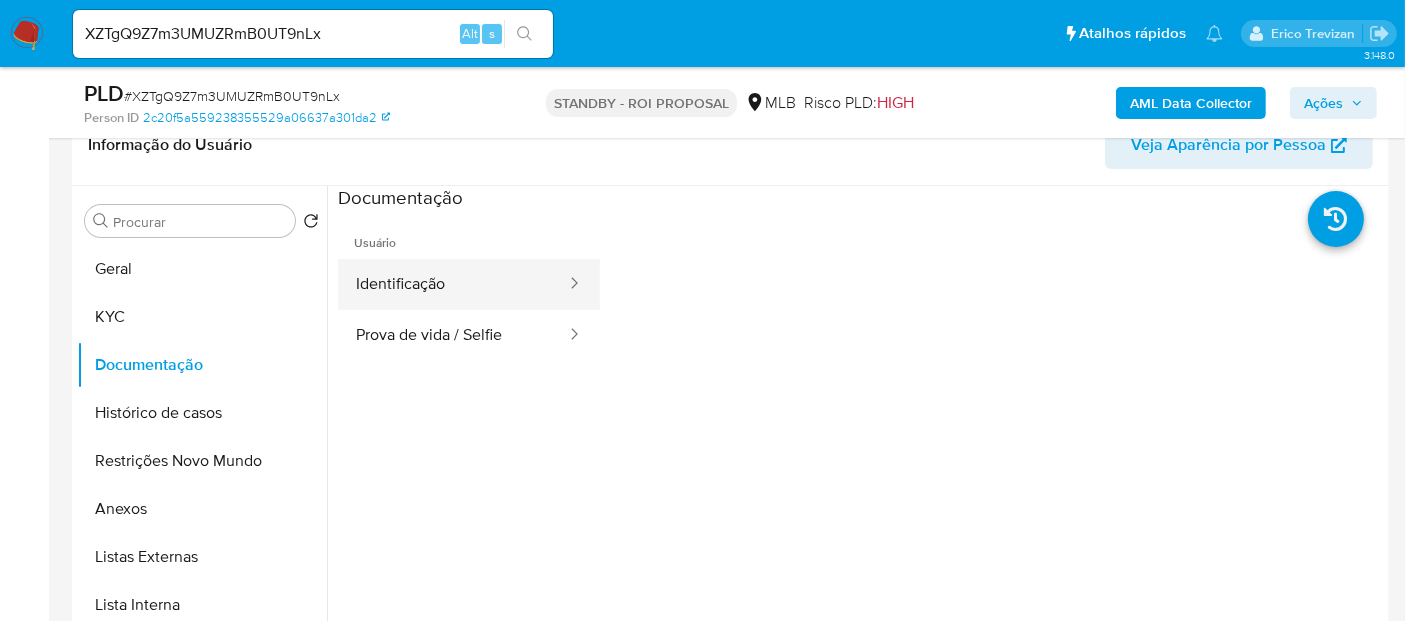 click on "Identificação" at bounding box center [453, 284] 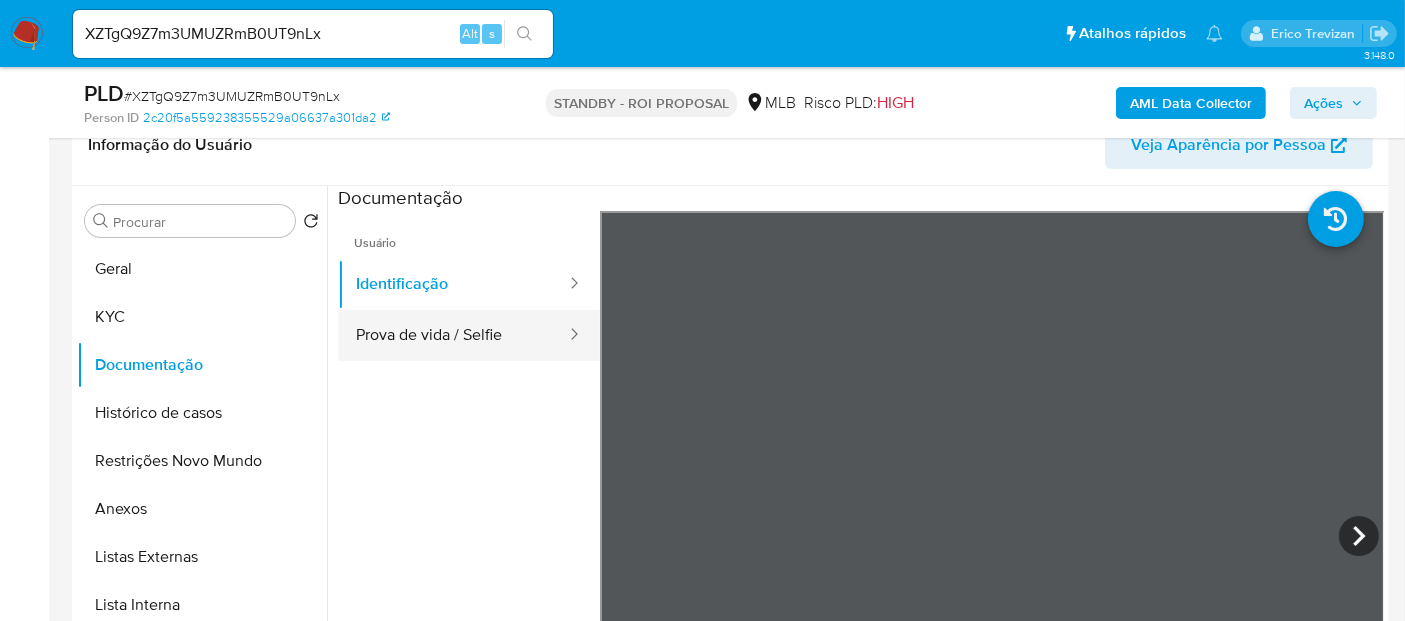 click on "Prova de vida / Selfie" at bounding box center (453, 335) 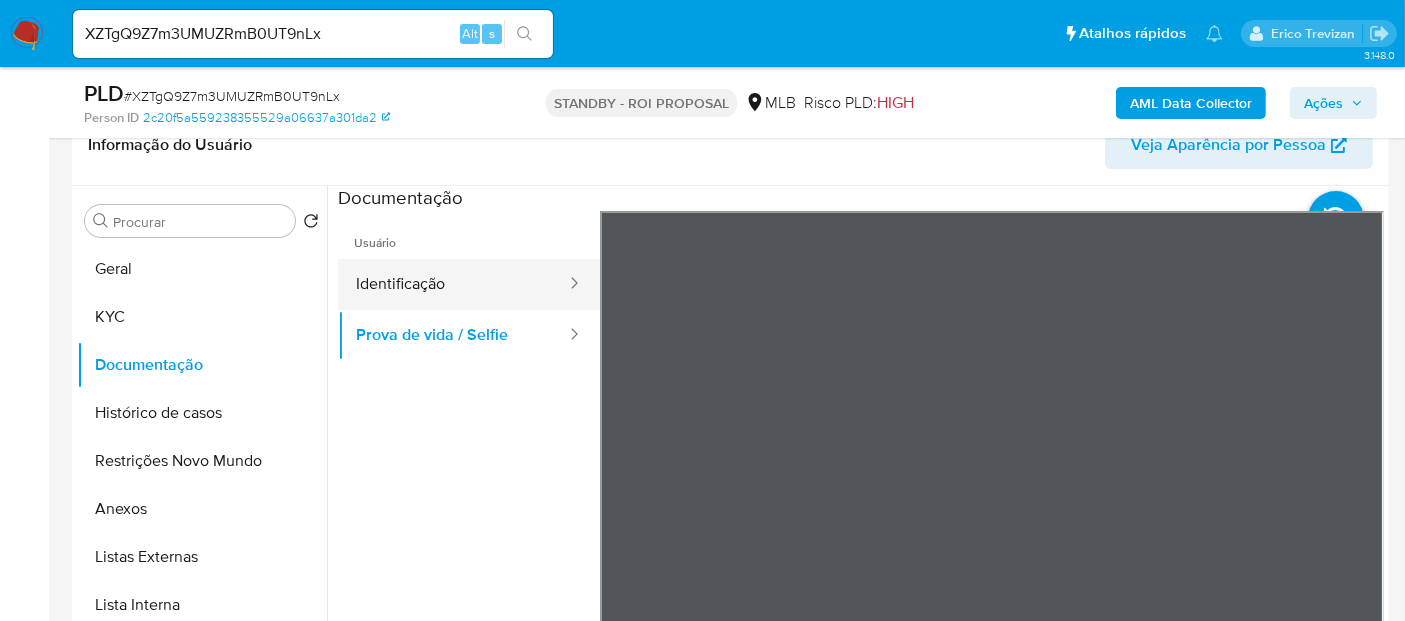 click on "Identificação" at bounding box center (453, 284) 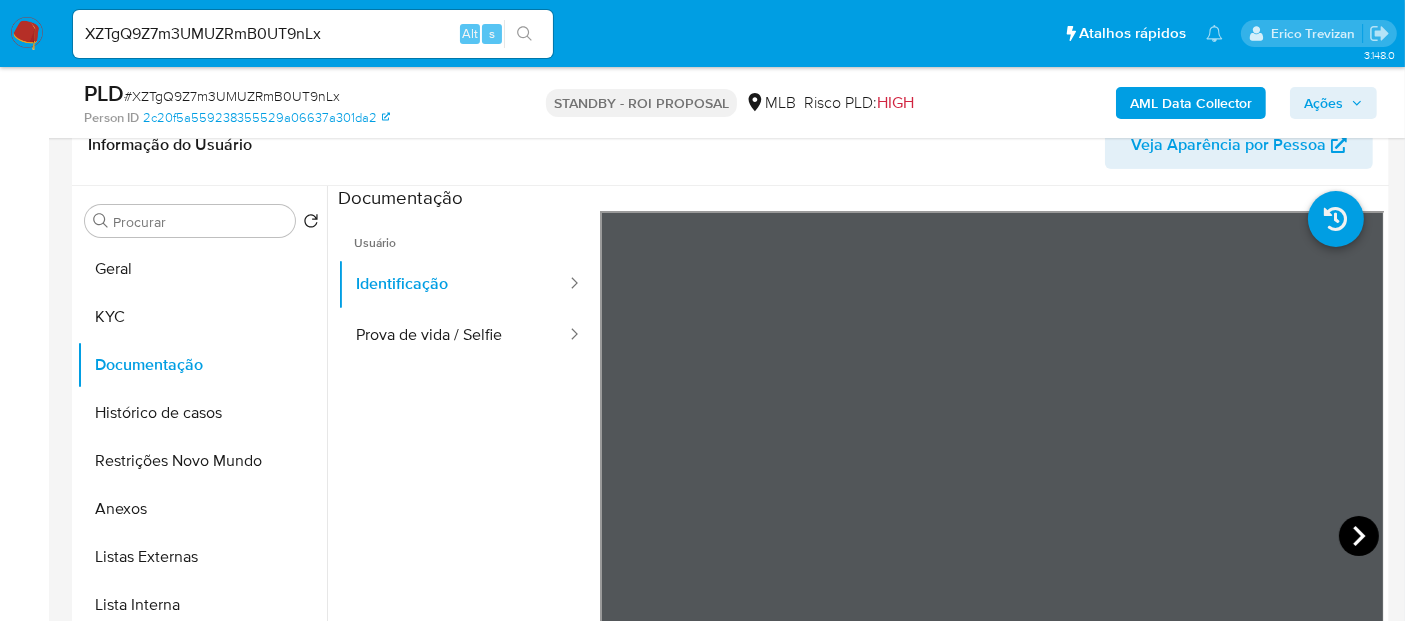 click 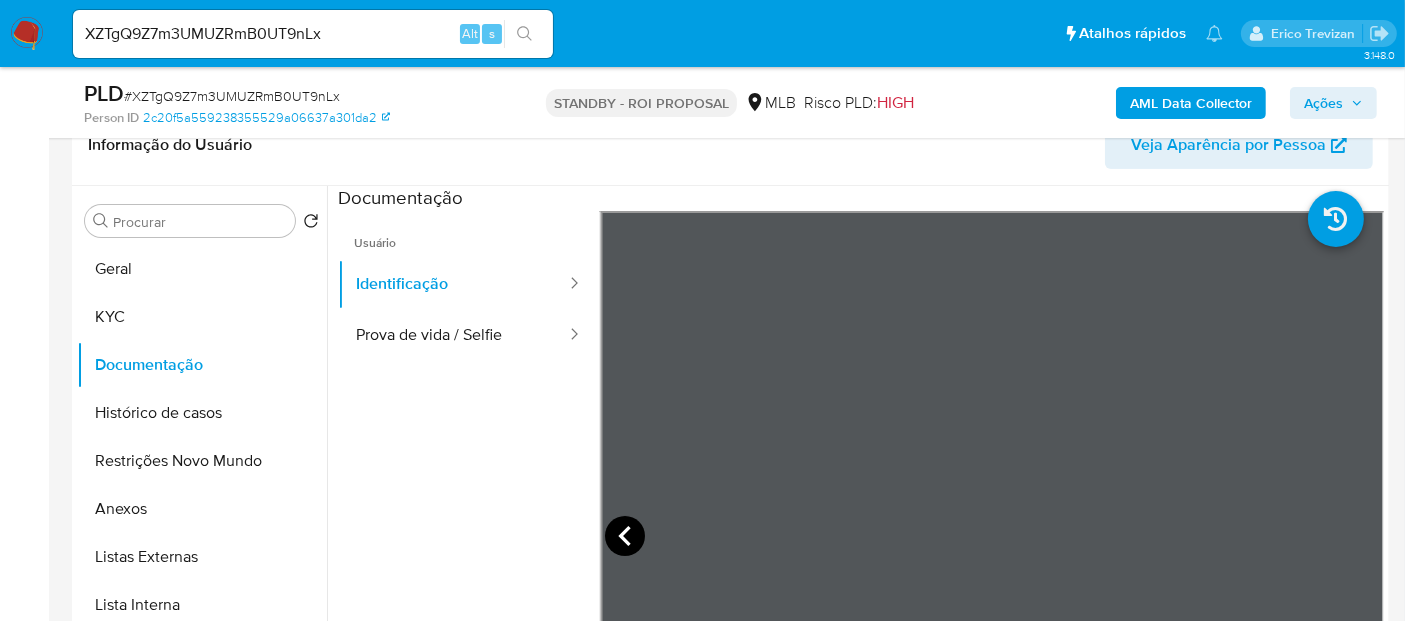 click 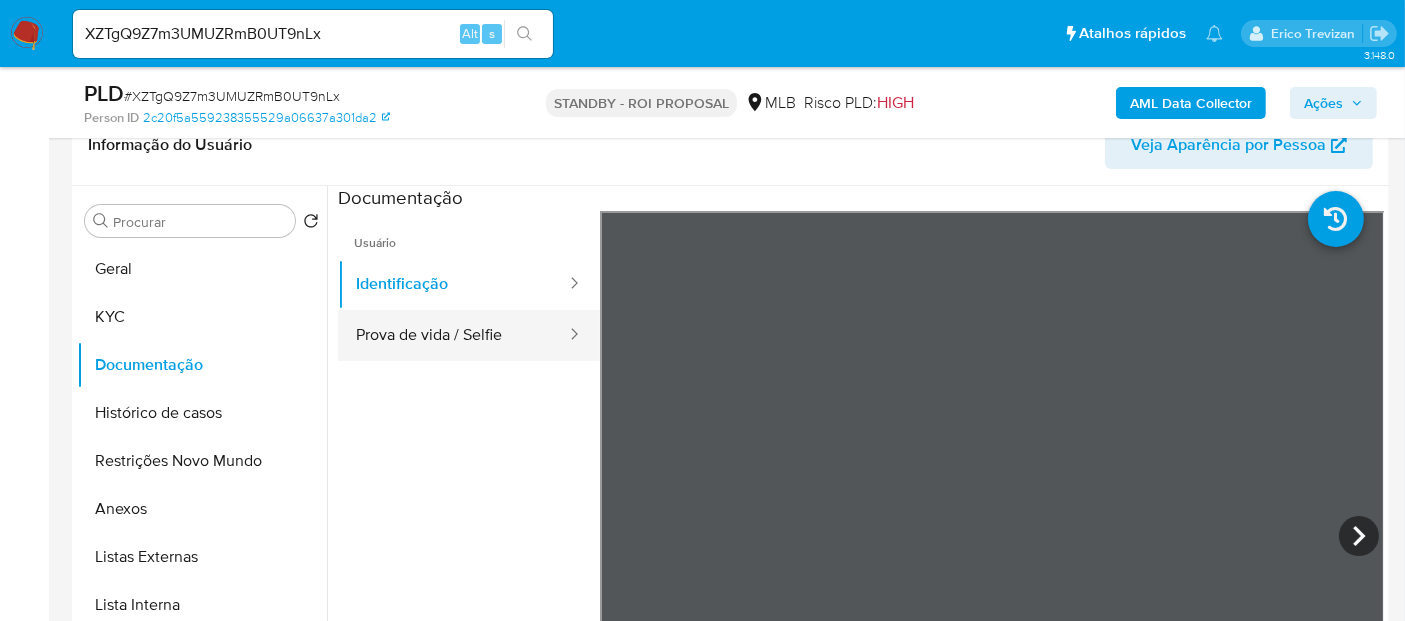 click on "Prova de vida / Selfie" at bounding box center [453, 335] 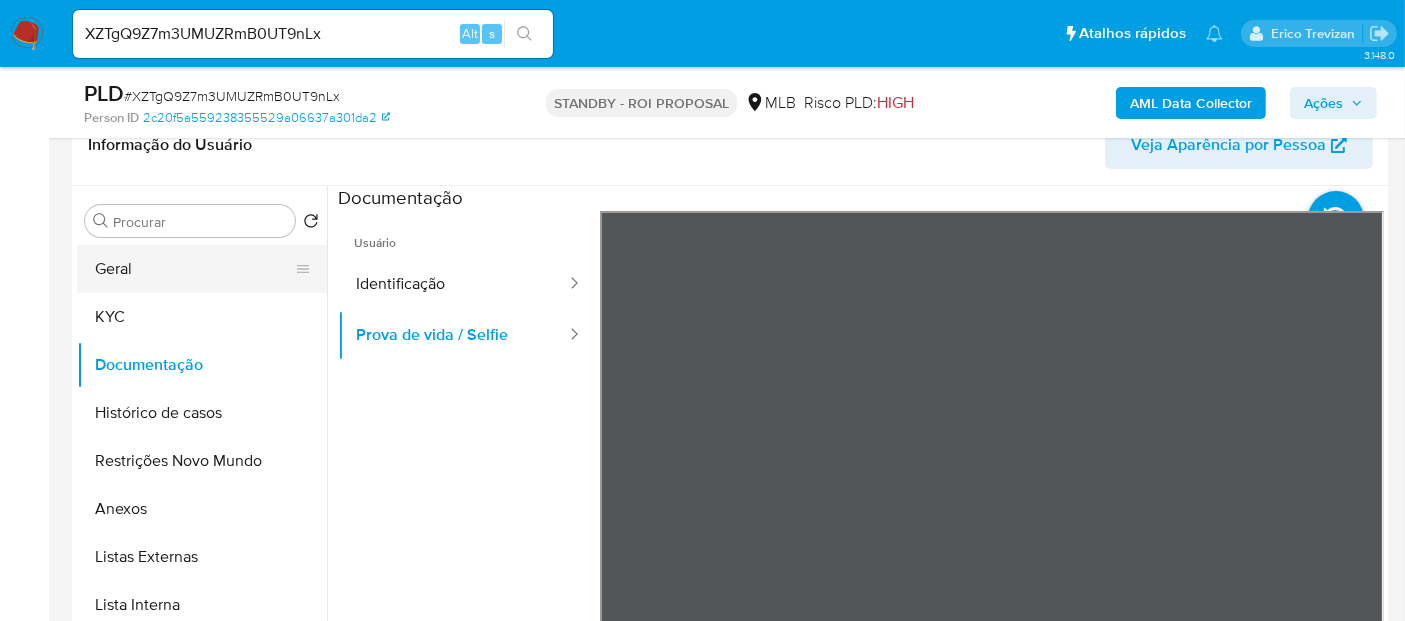 click on "Geral" at bounding box center (194, 269) 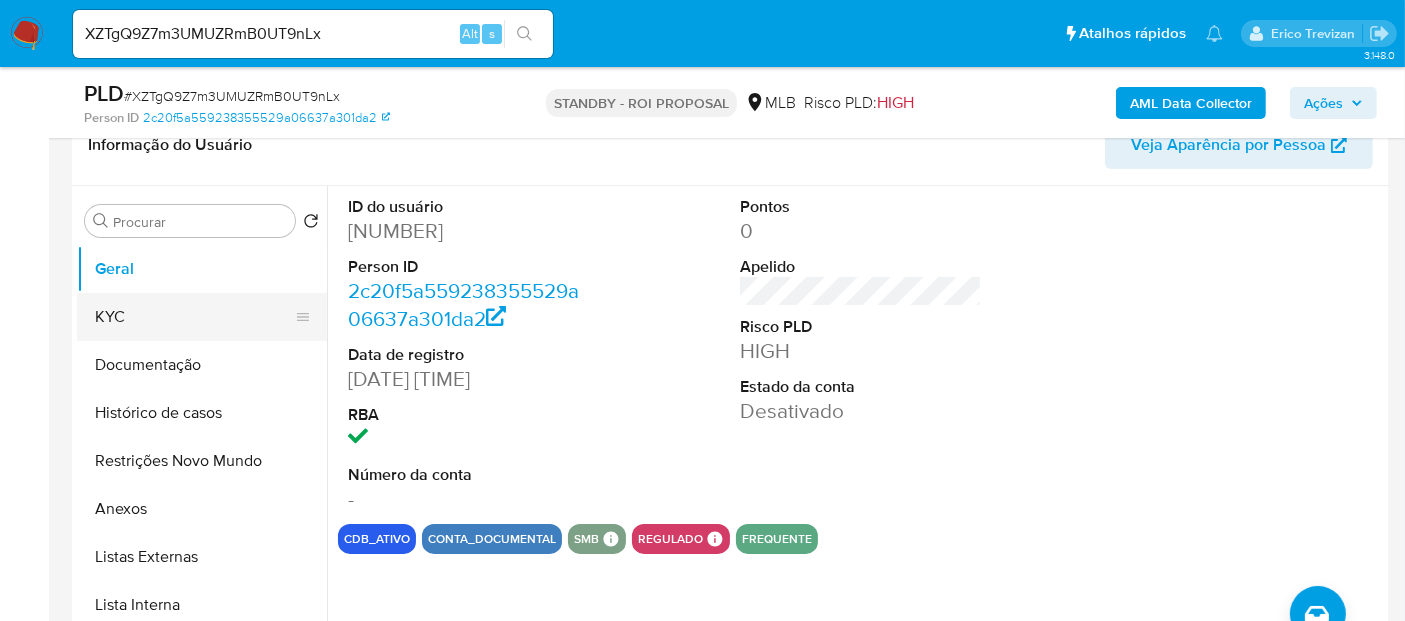 click on "KYC" at bounding box center (194, 317) 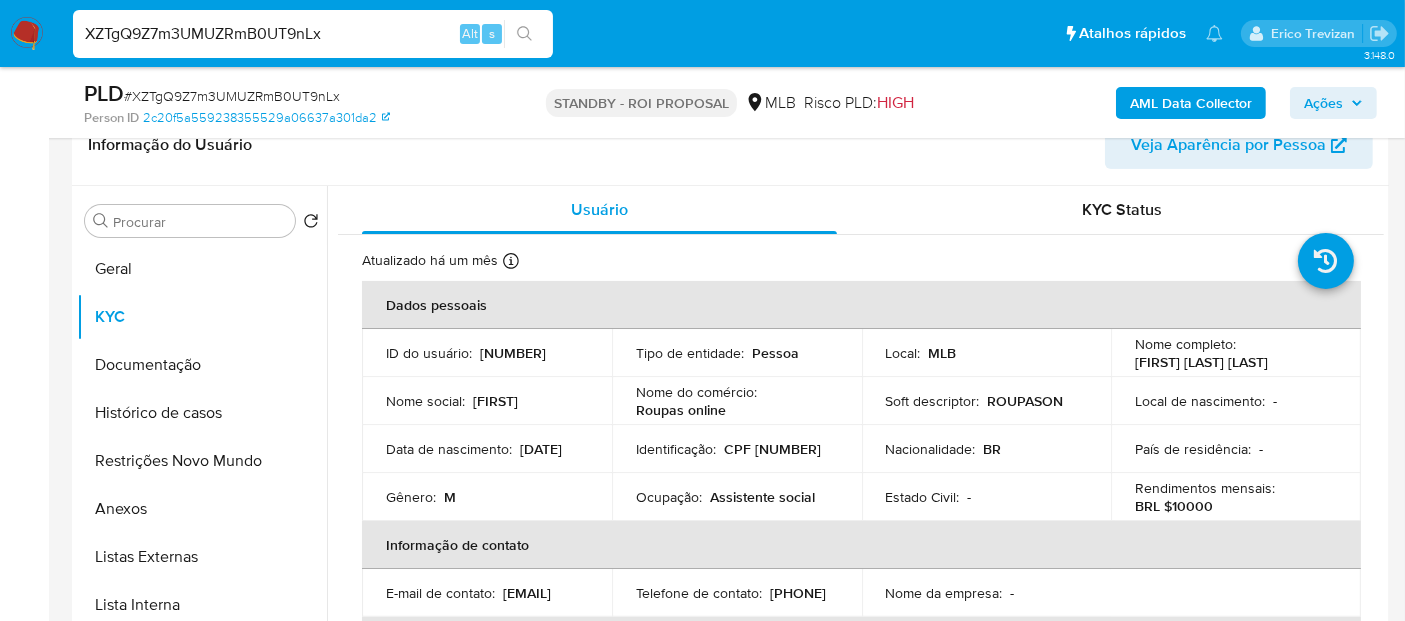 drag, startPoint x: 278, startPoint y: 32, endPoint x: 0, endPoint y: 5, distance: 279.30807 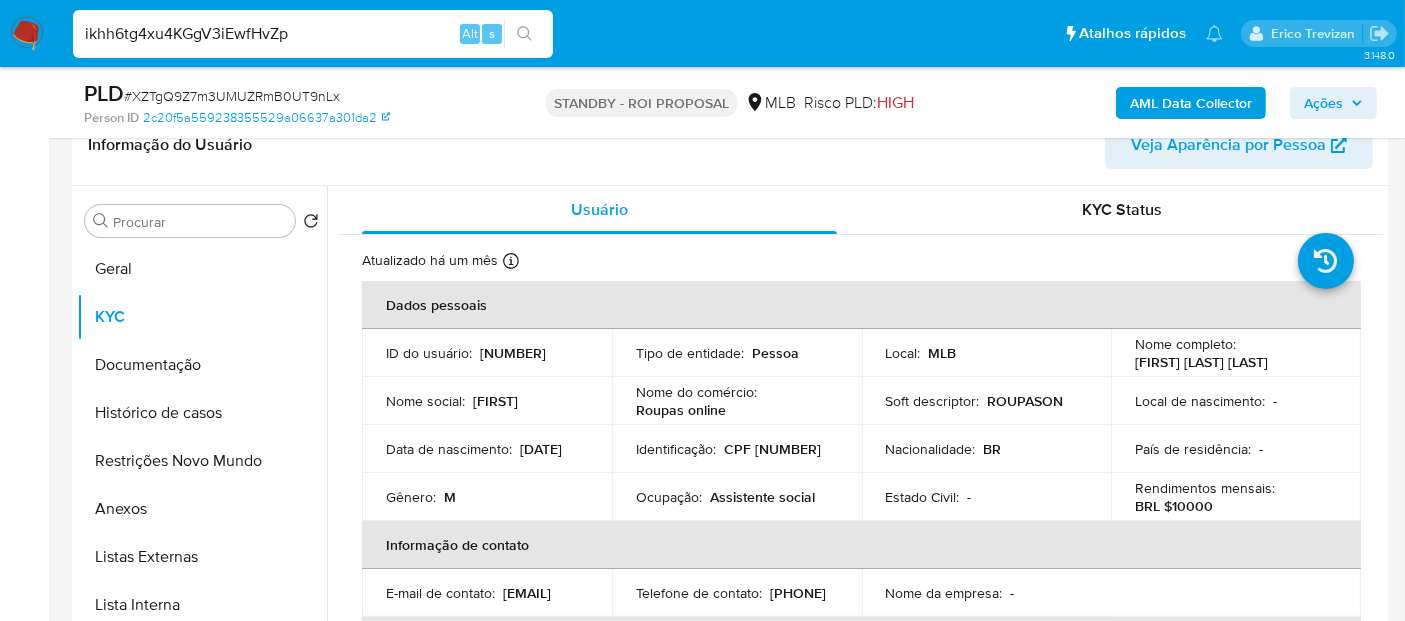 type on "ikhh6tg4xu4KGgV3iEwfHvZp" 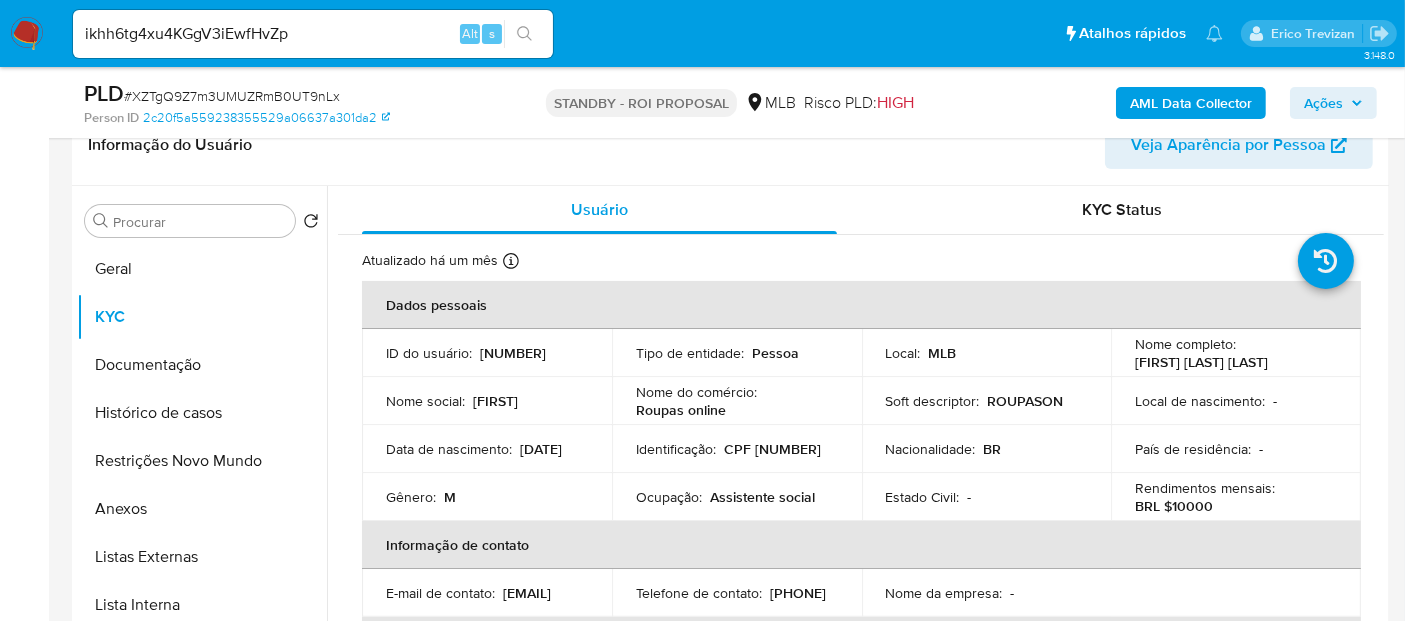 click at bounding box center (524, 34) 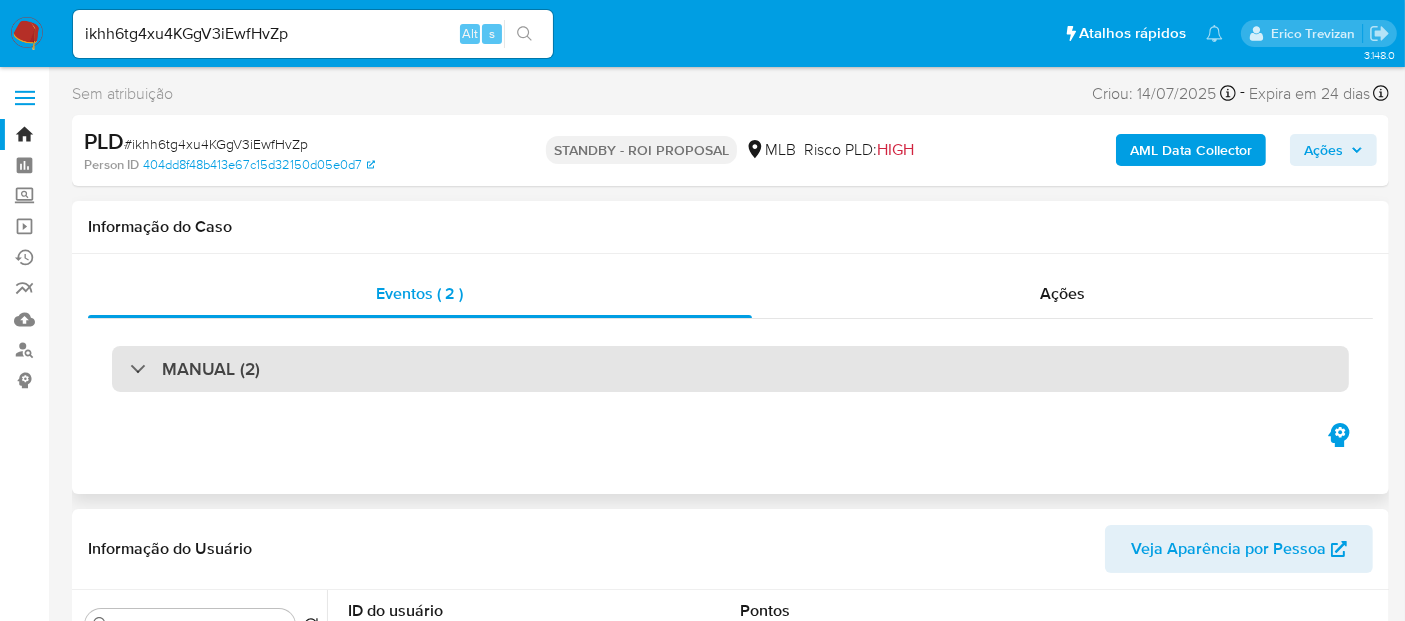 select on "10" 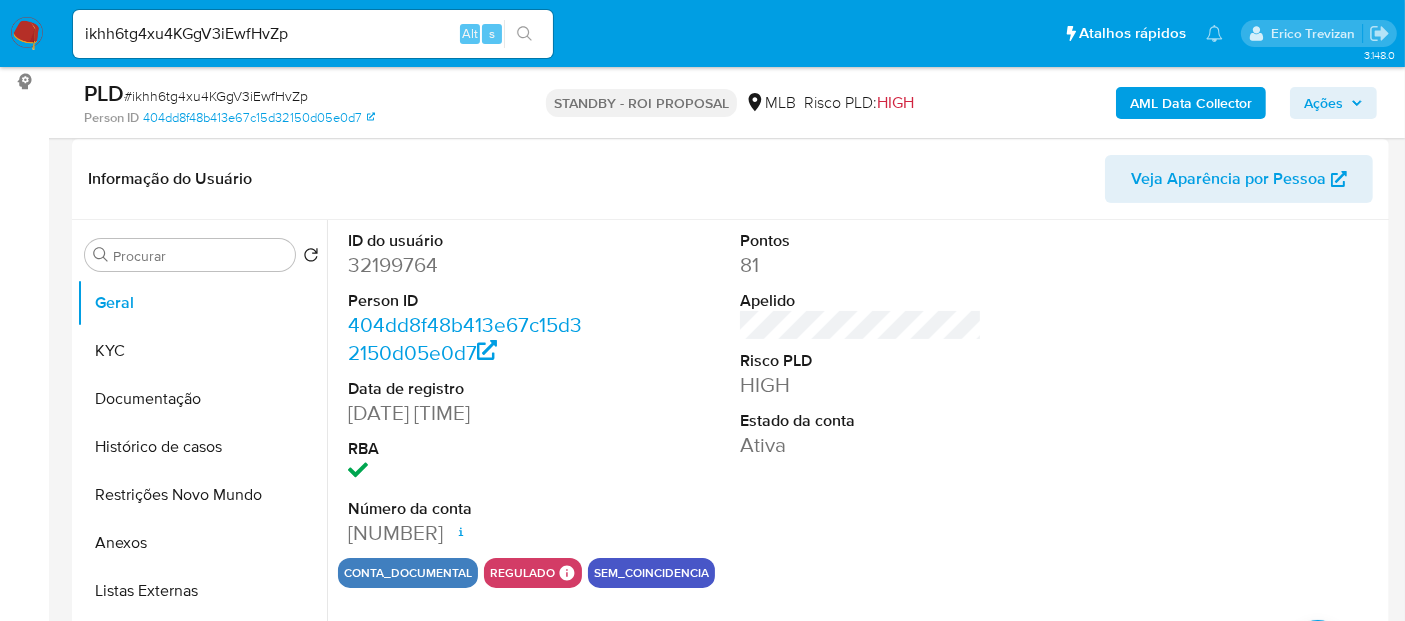 scroll, scrollTop: 333, scrollLeft: 0, axis: vertical 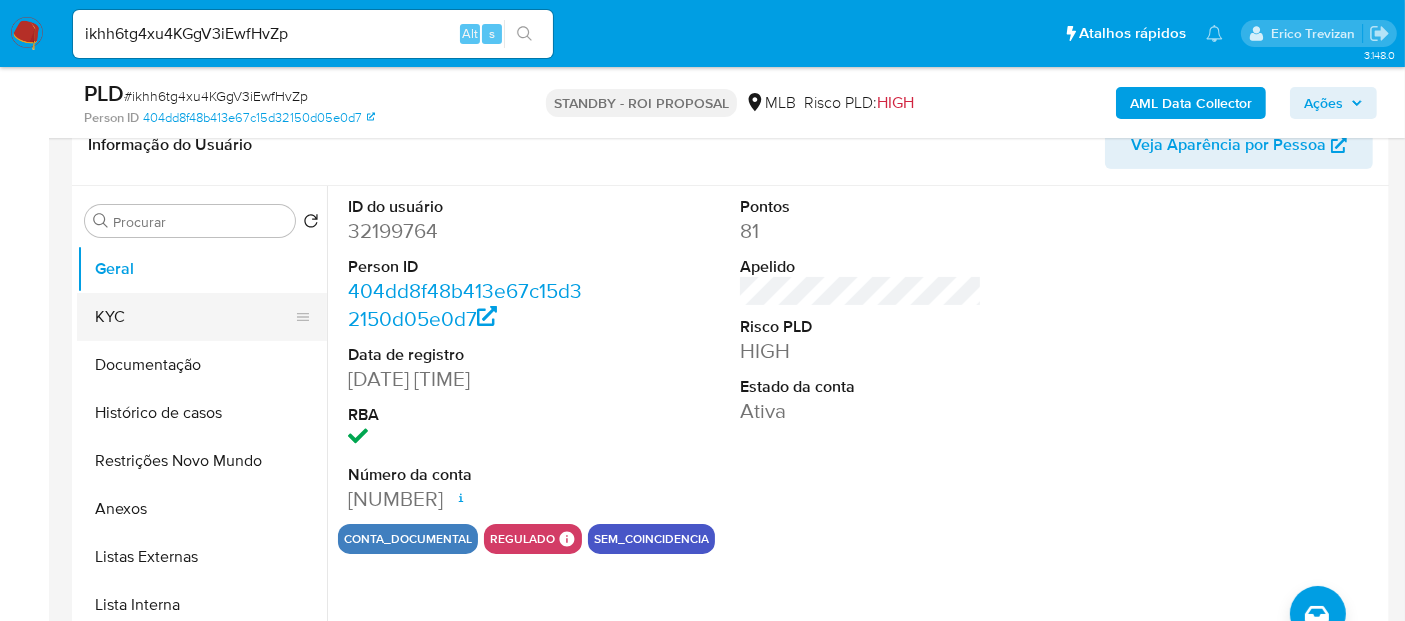 drag, startPoint x: 130, startPoint y: 311, endPoint x: 181, endPoint y: 306, distance: 51.24451 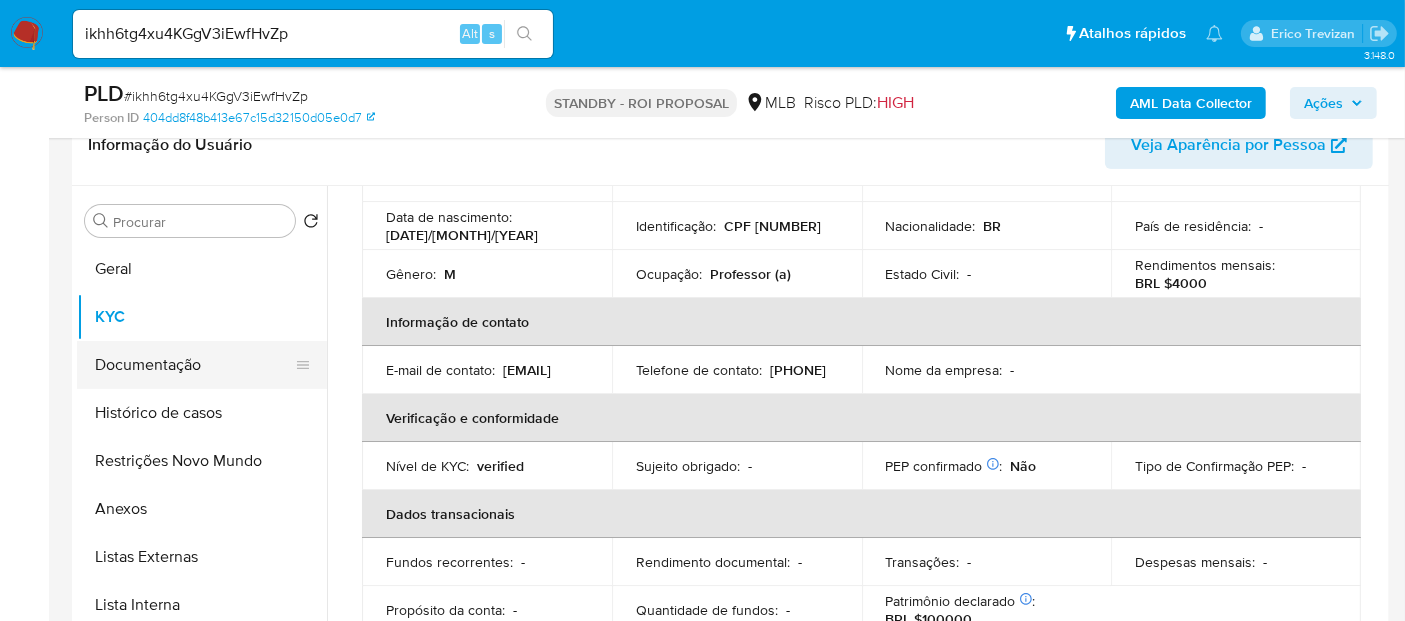 scroll, scrollTop: 222, scrollLeft: 0, axis: vertical 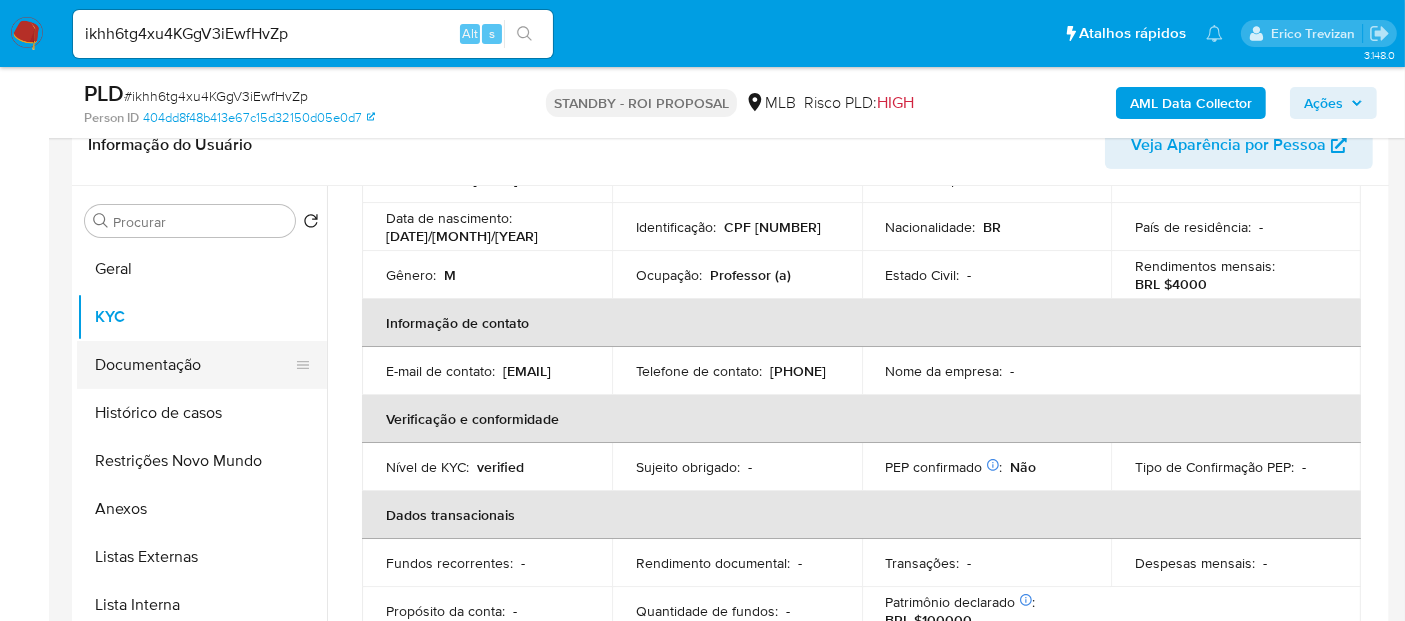 click on "Documentação" at bounding box center (194, 365) 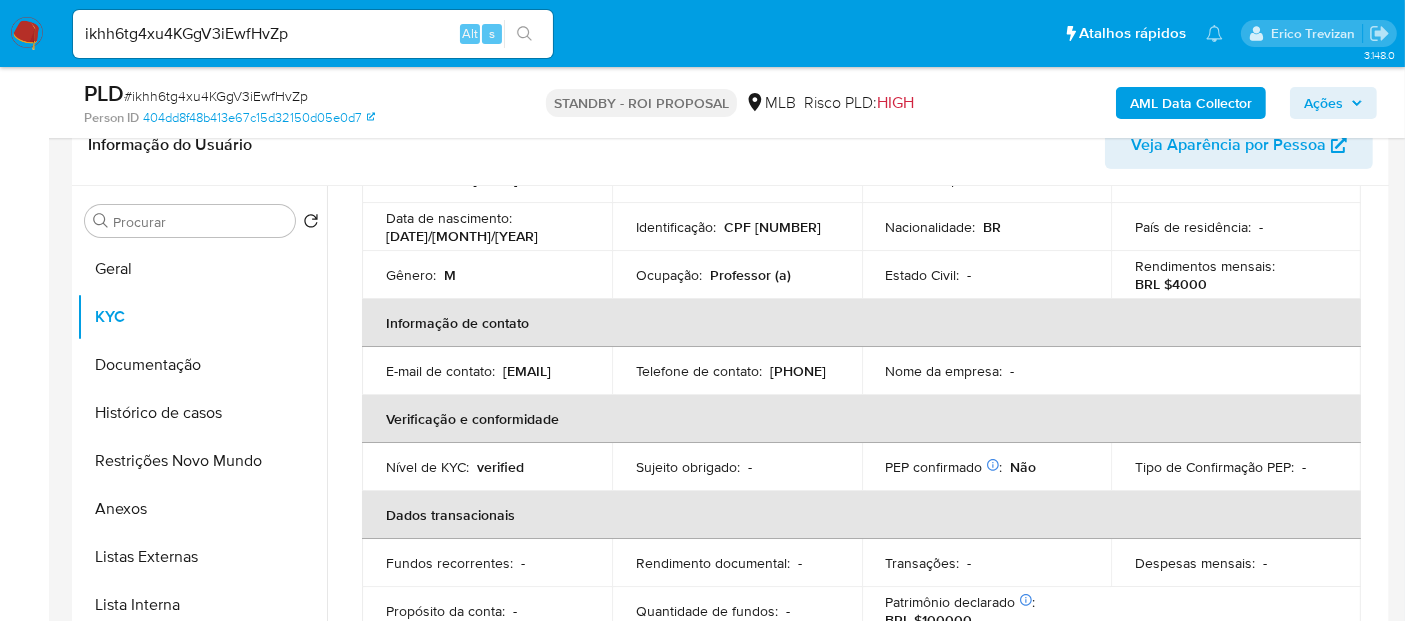 scroll, scrollTop: 0, scrollLeft: 0, axis: both 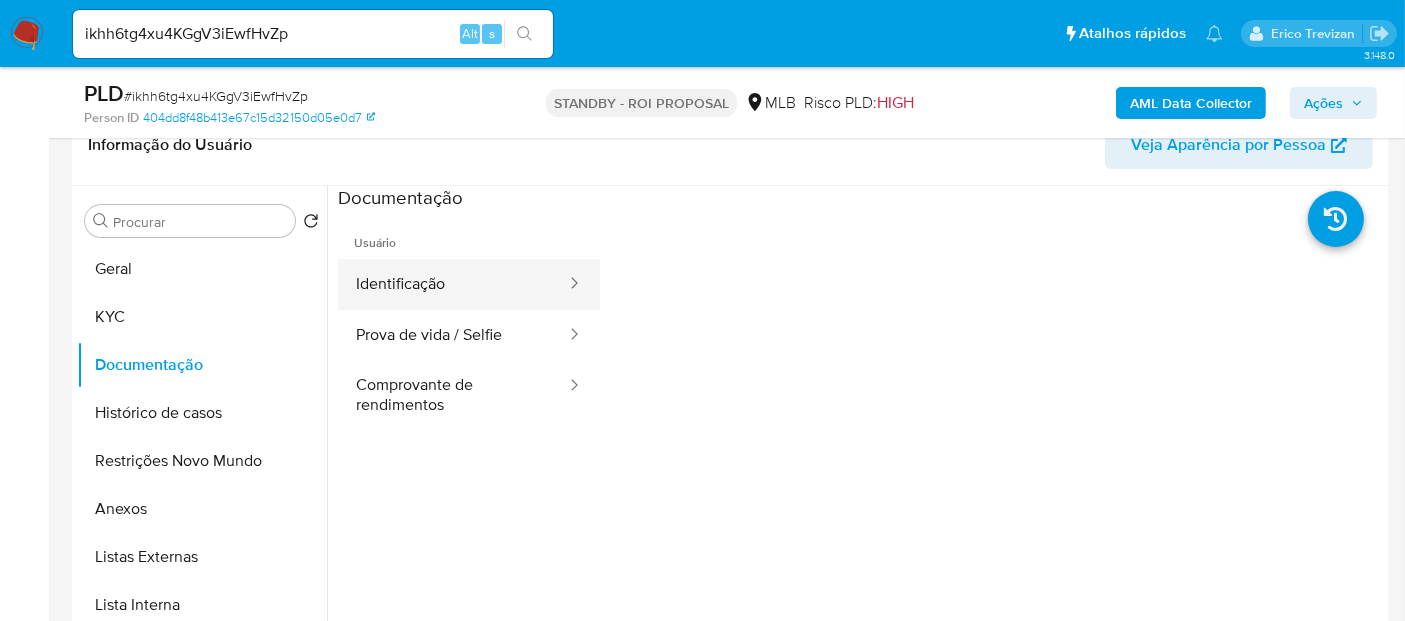click on "Identificação" at bounding box center (453, 284) 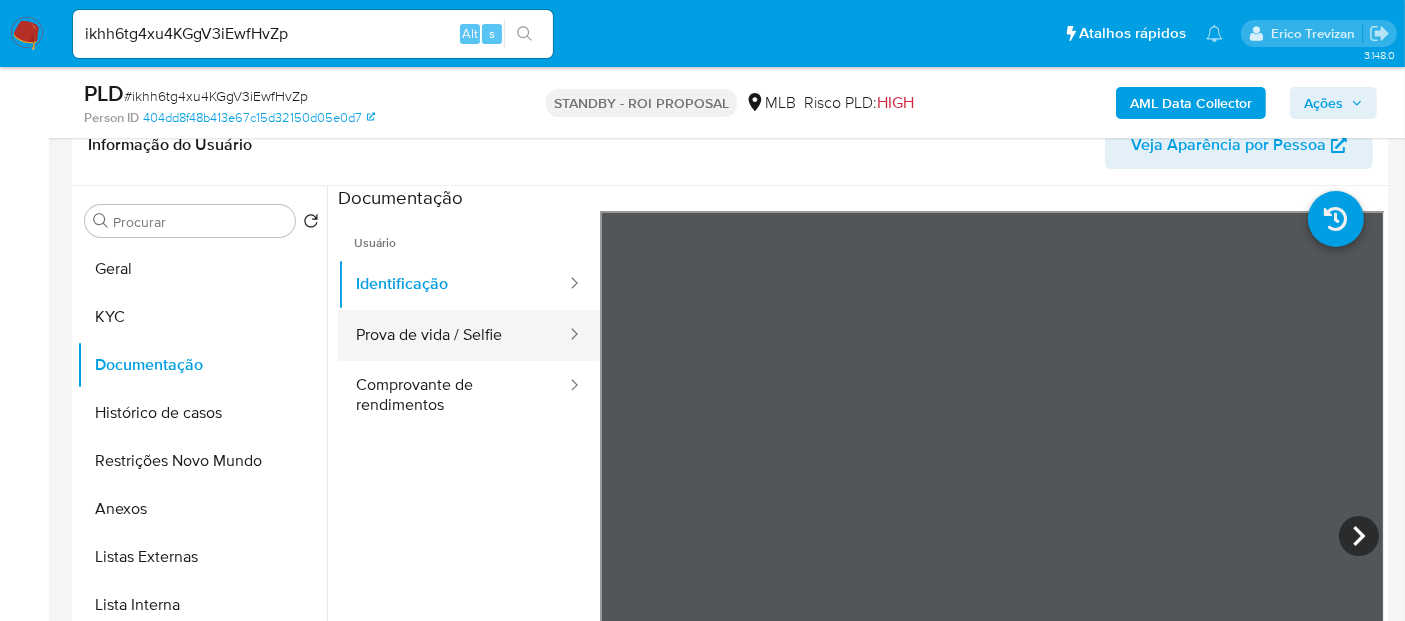 click on "Prova de vida / Selfie" at bounding box center (453, 335) 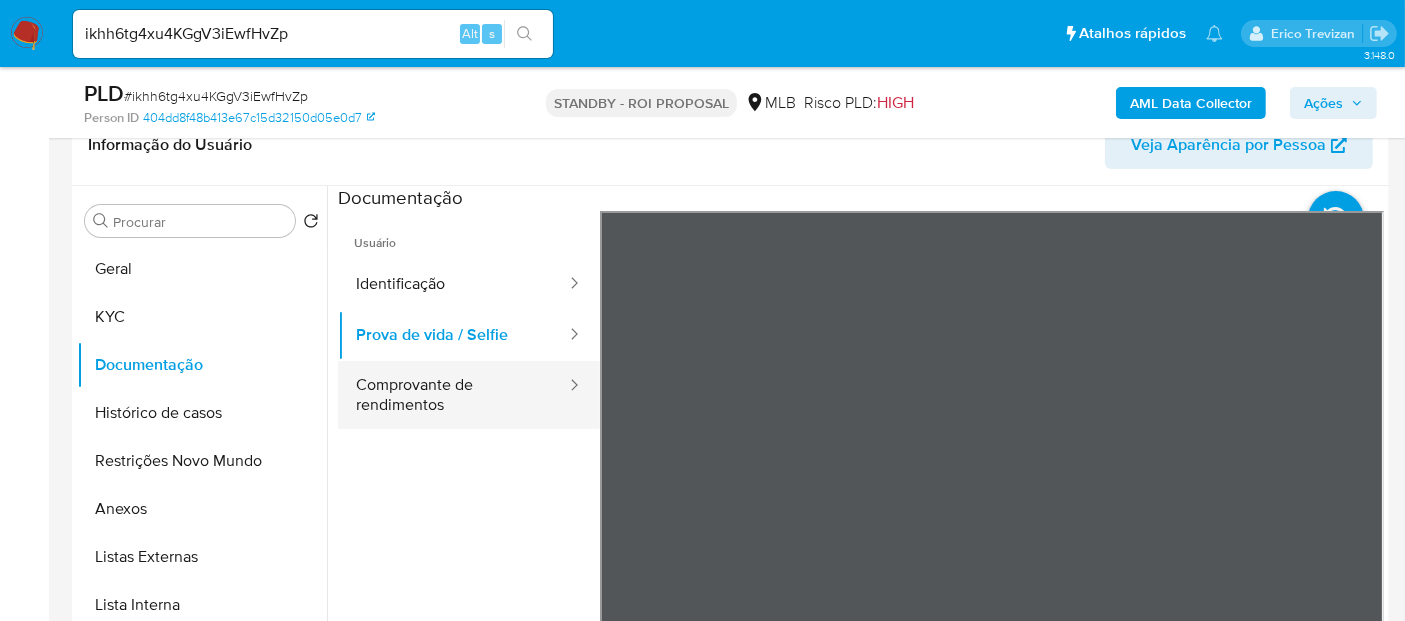 click on "Comprovante de rendimentos" at bounding box center (453, 395) 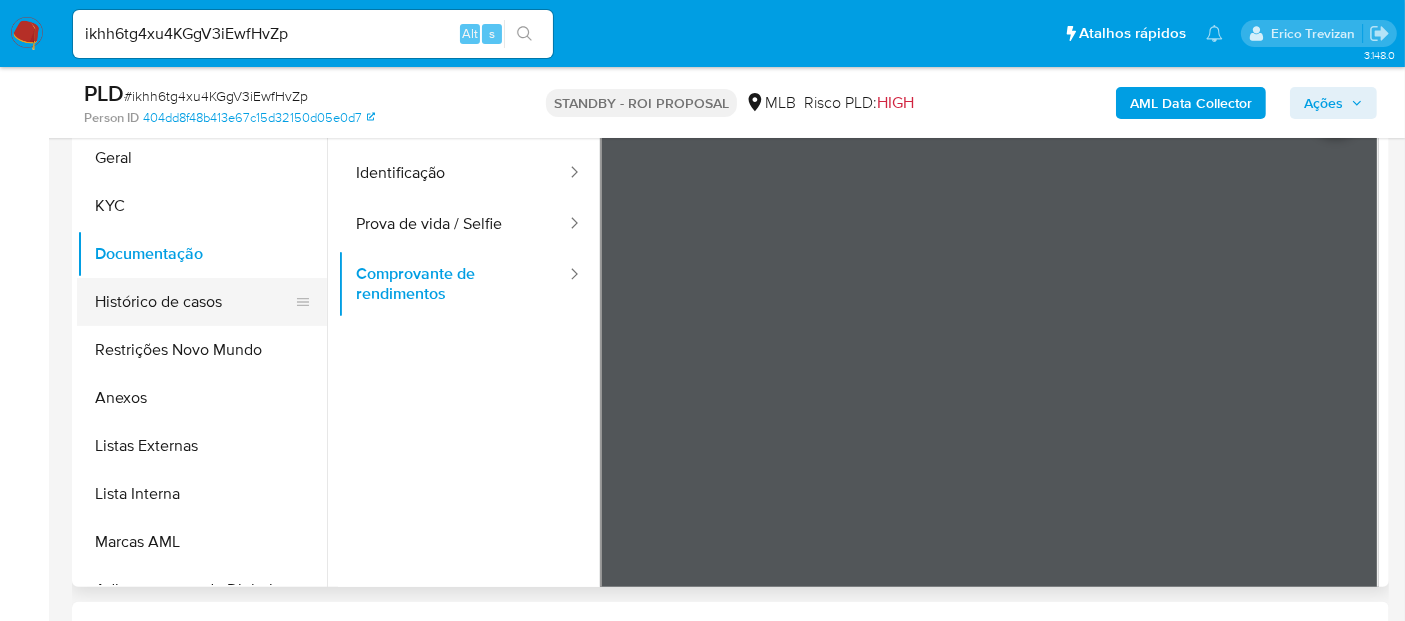 scroll, scrollTop: 333, scrollLeft: 0, axis: vertical 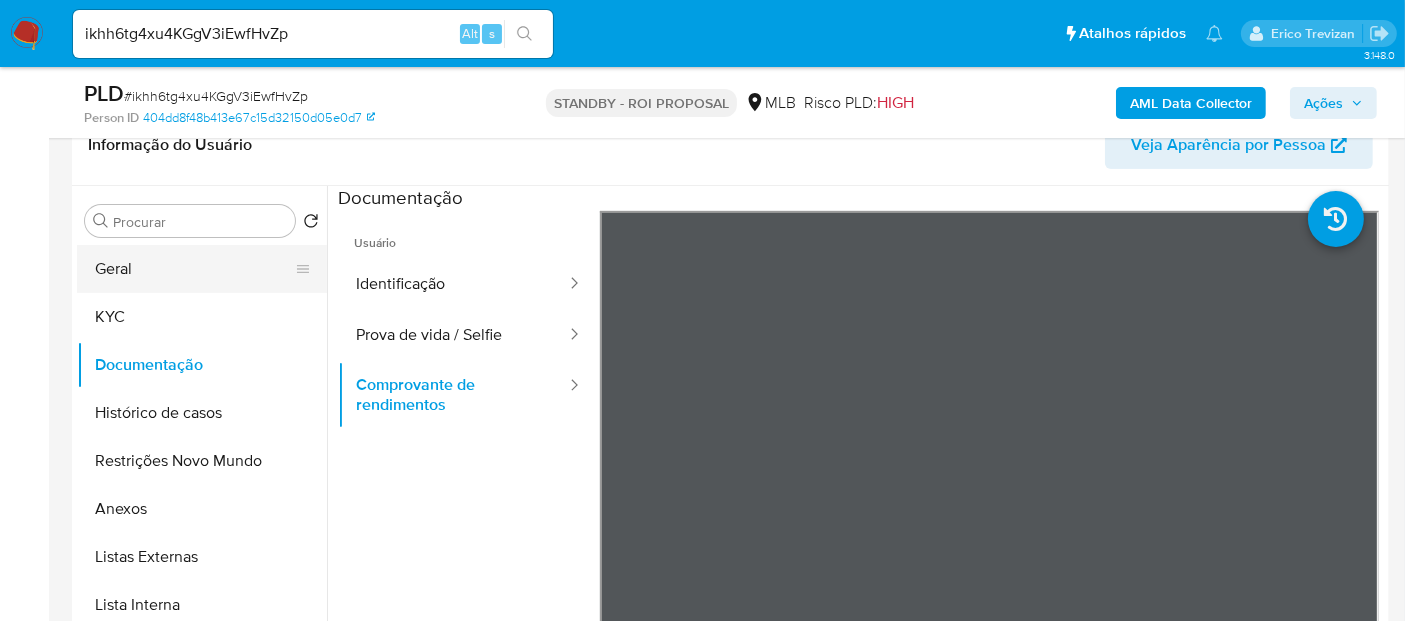 drag, startPoint x: 136, startPoint y: 267, endPoint x: 192, endPoint y: 252, distance: 57.974133 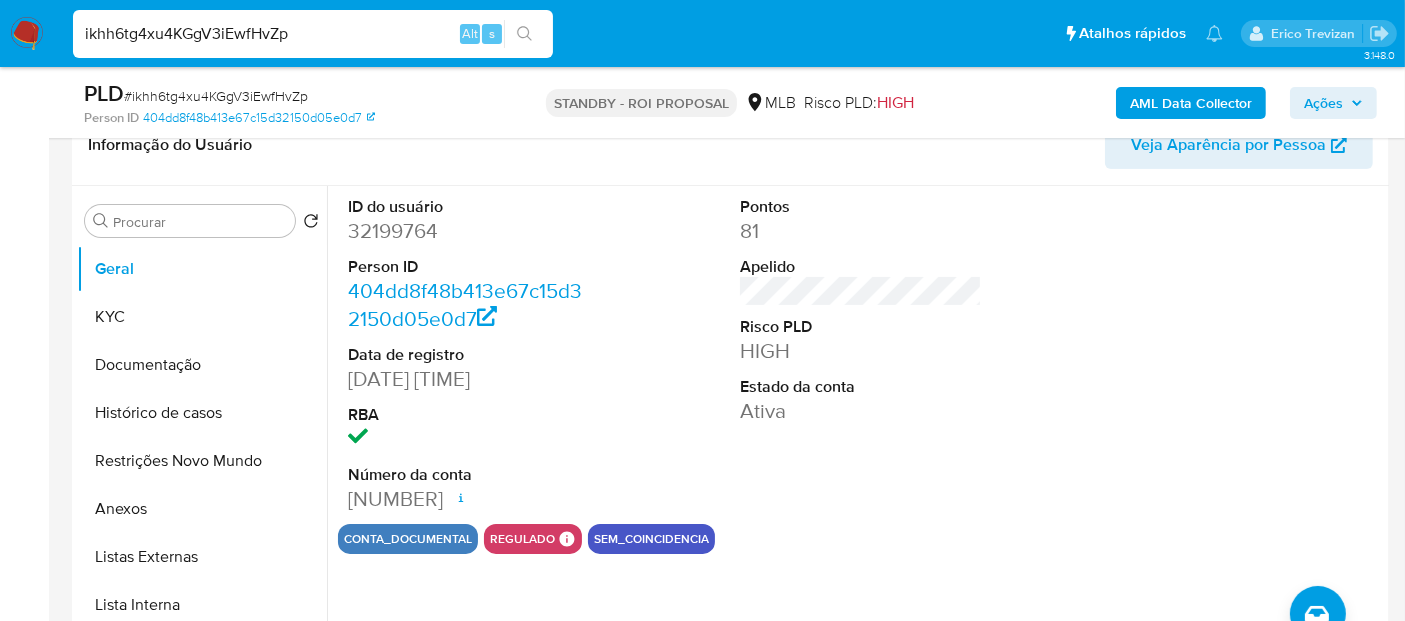 drag, startPoint x: 298, startPoint y: 31, endPoint x: 0, endPoint y: 28, distance: 298.0151 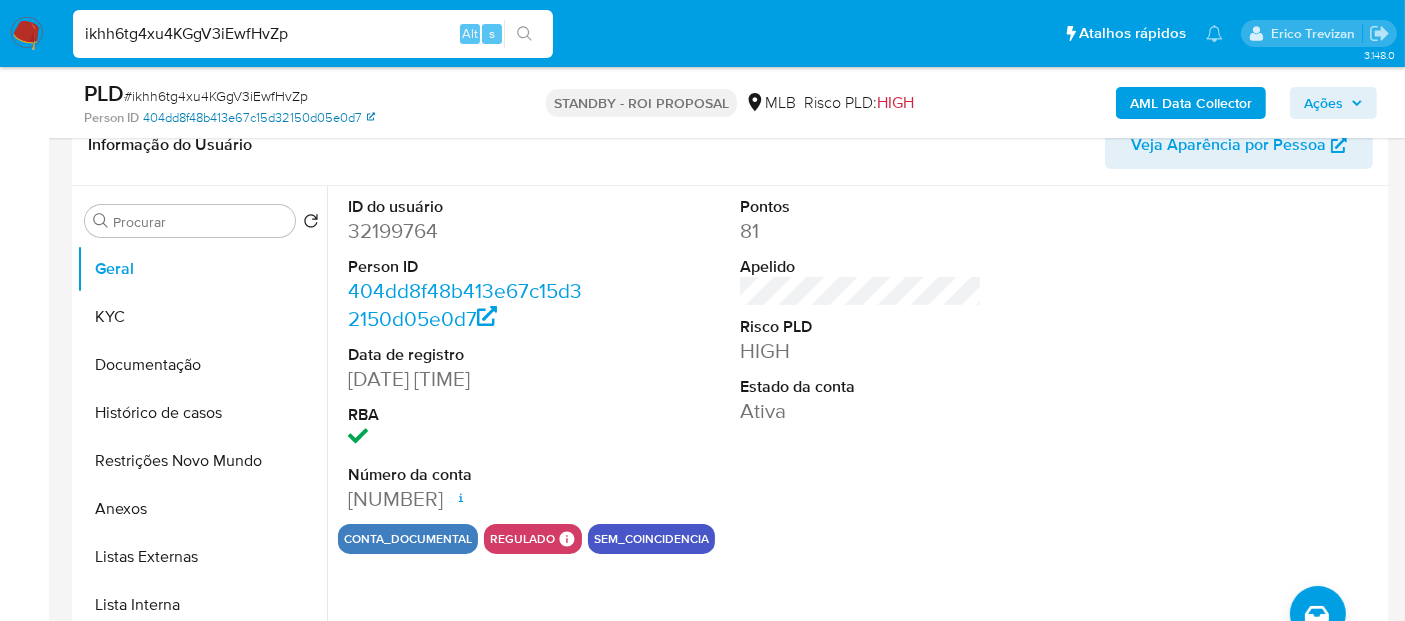 paste on "cDVHyRBzYNxmcZjCLI4SrAw5" 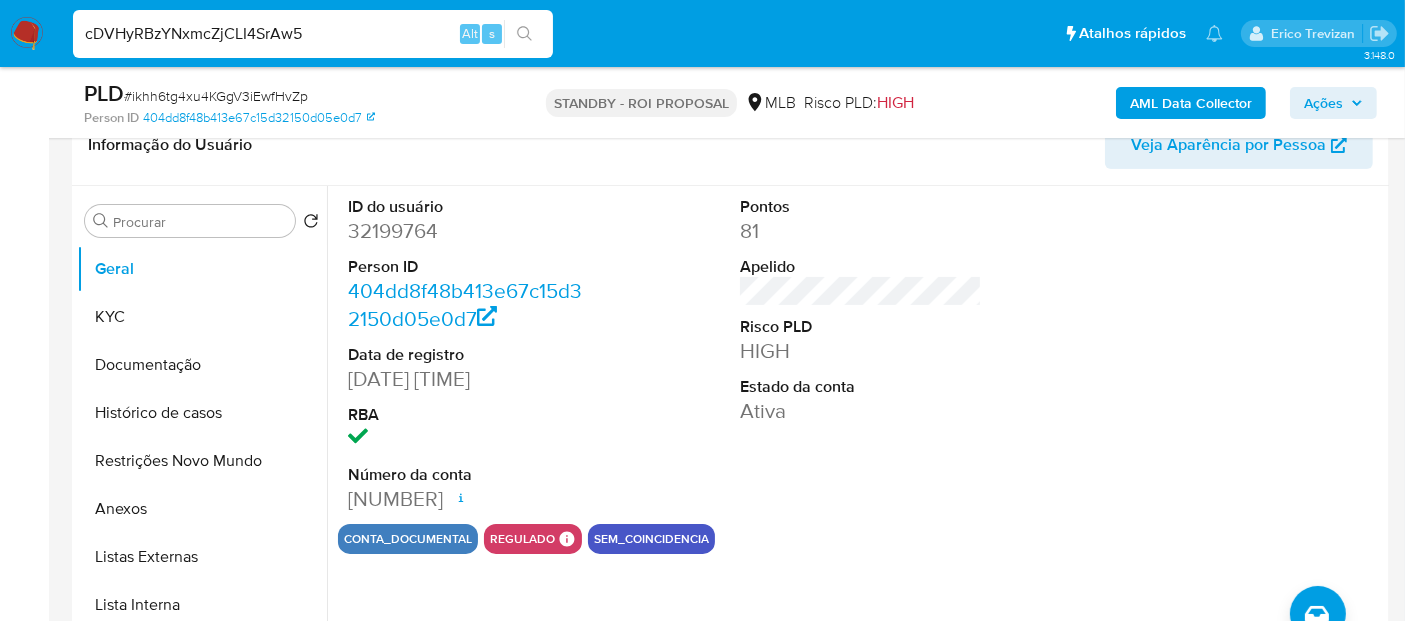 type on "cDVHyRBzYNxmcZjCLI4SrAw5" 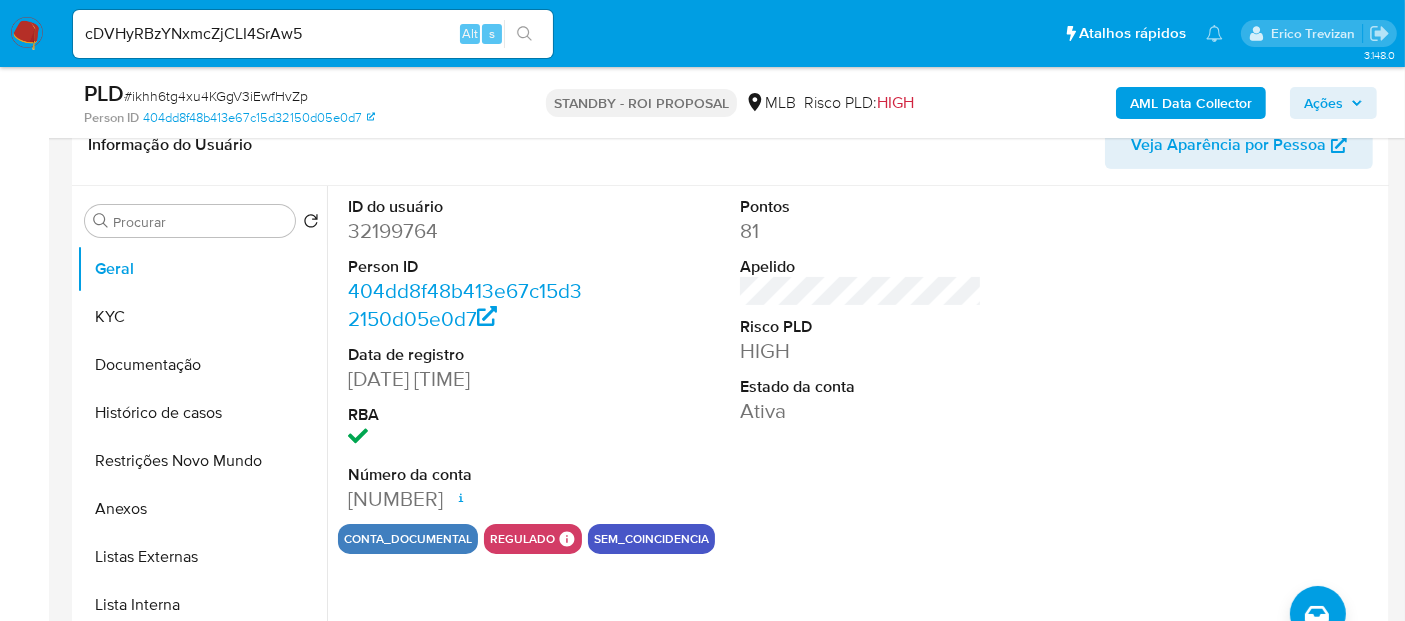 click at bounding box center [524, 34] 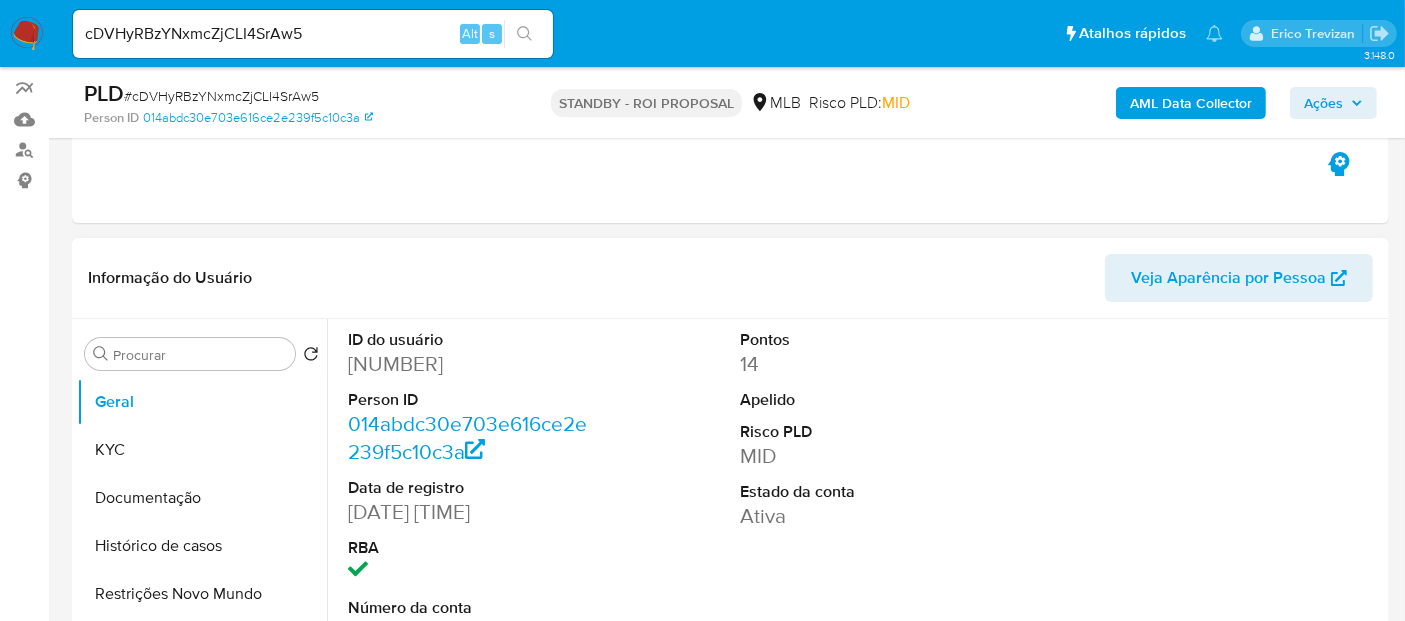 scroll, scrollTop: 222, scrollLeft: 0, axis: vertical 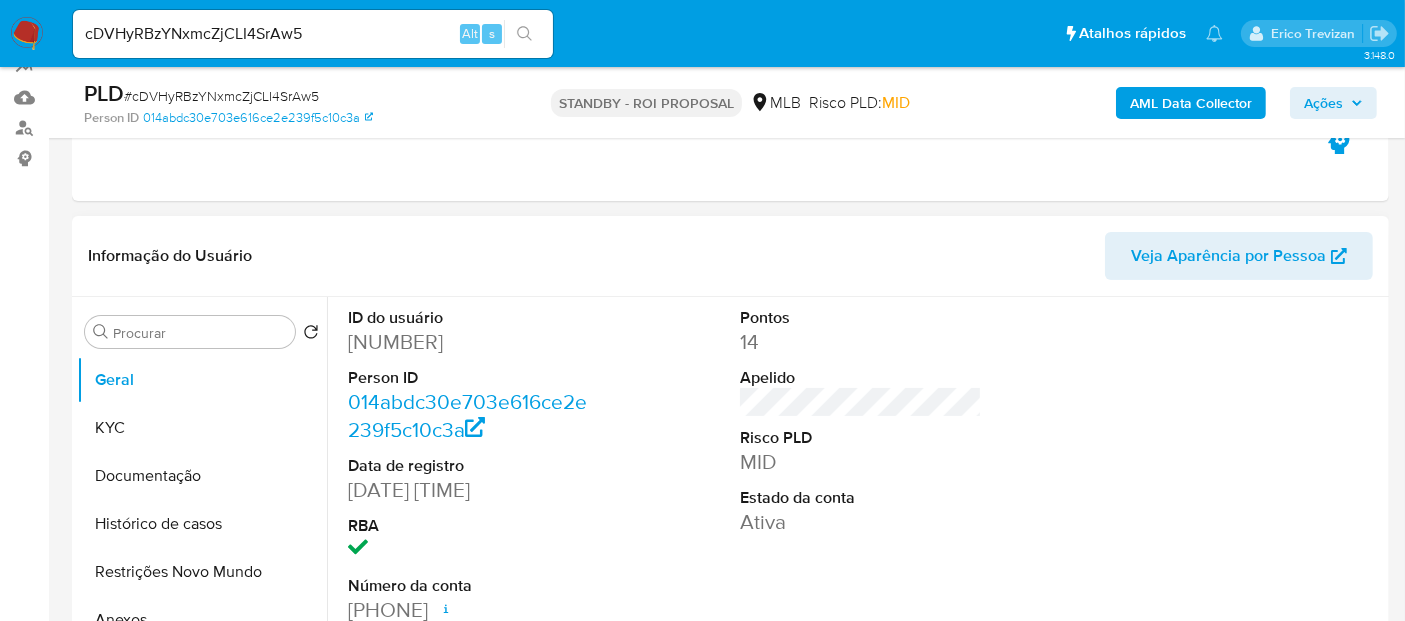 select on "10" 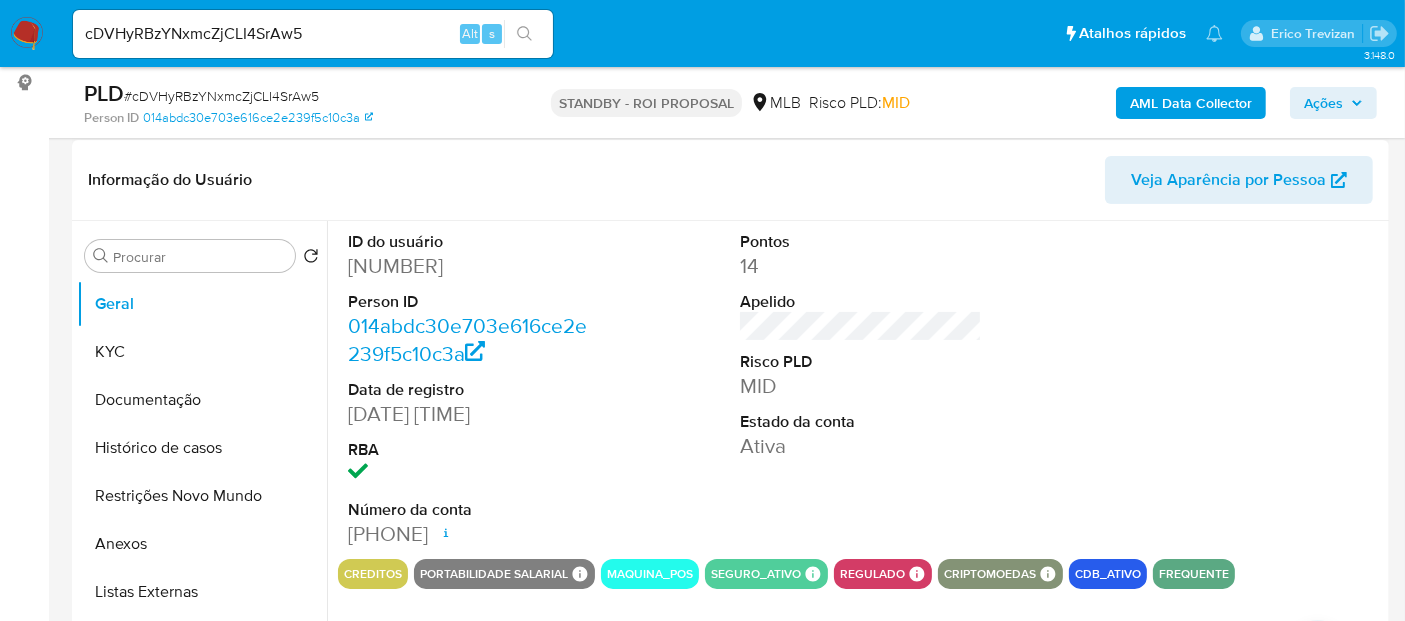 scroll, scrollTop: 333, scrollLeft: 0, axis: vertical 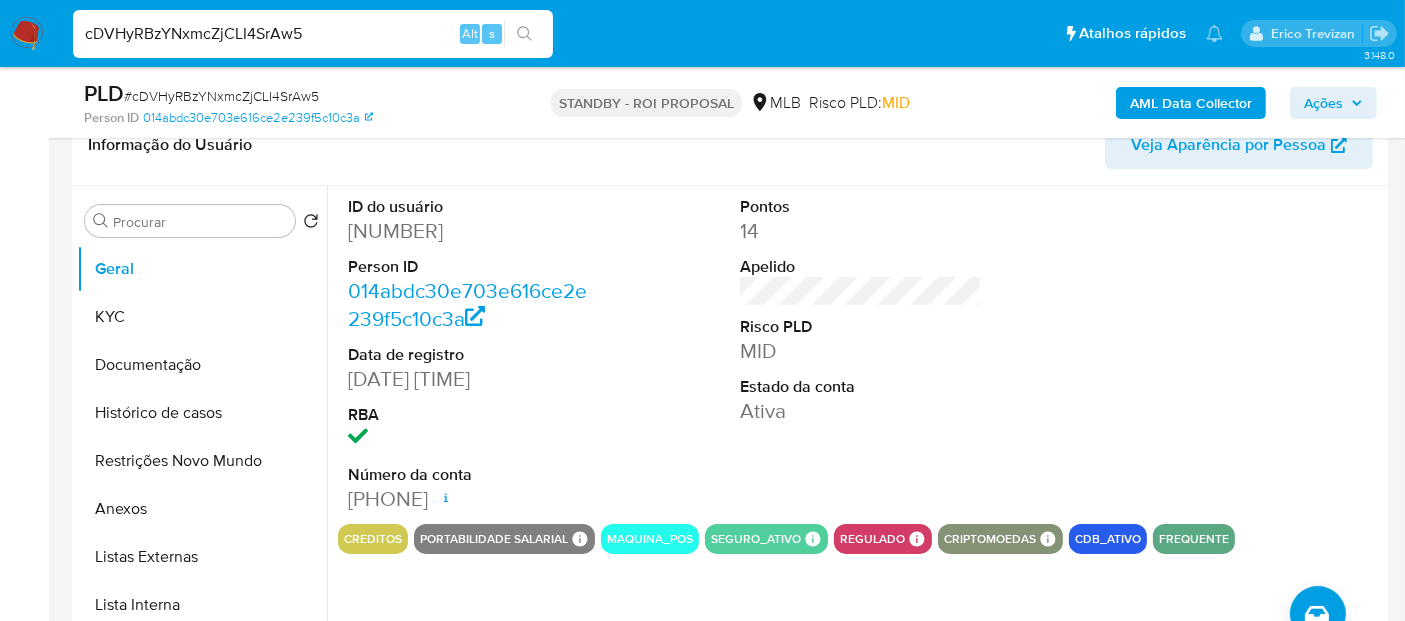 drag, startPoint x: 320, startPoint y: 27, endPoint x: 0, endPoint y: 37, distance: 320.15622 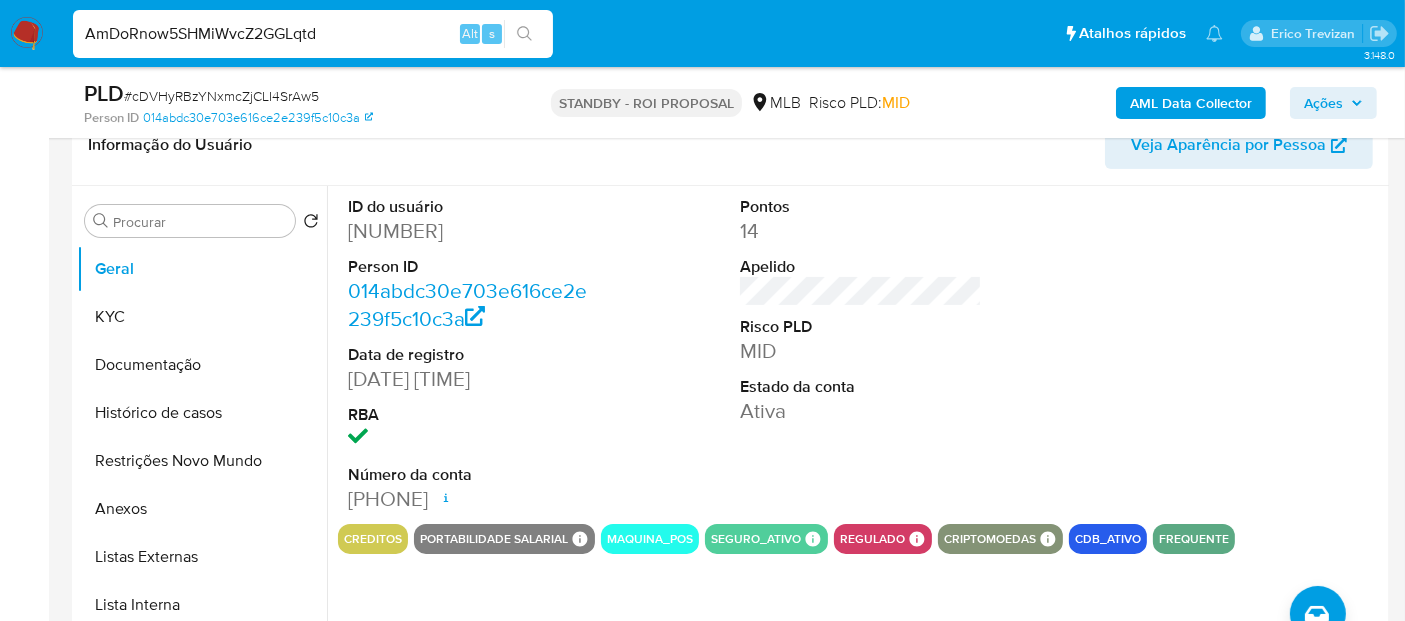 type on "AmDoRnow5SHMiWvcZ2GGLqtd" 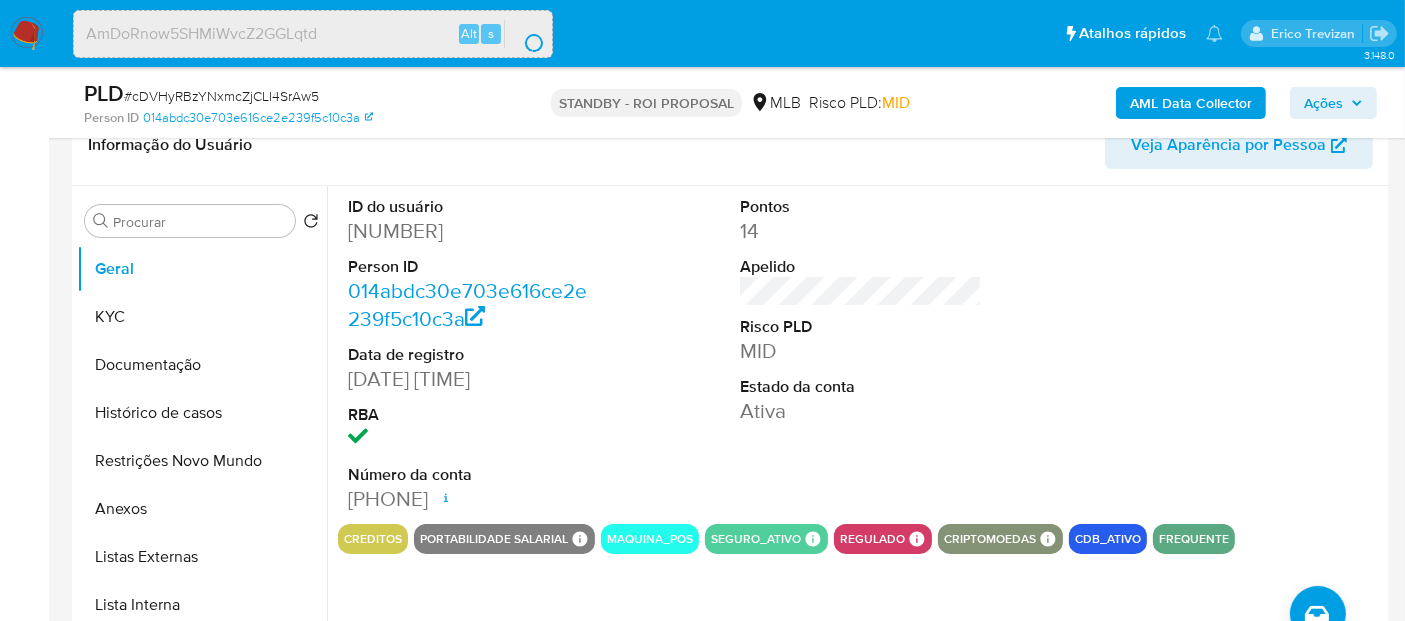 scroll, scrollTop: 0, scrollLeft: 0, axis: both 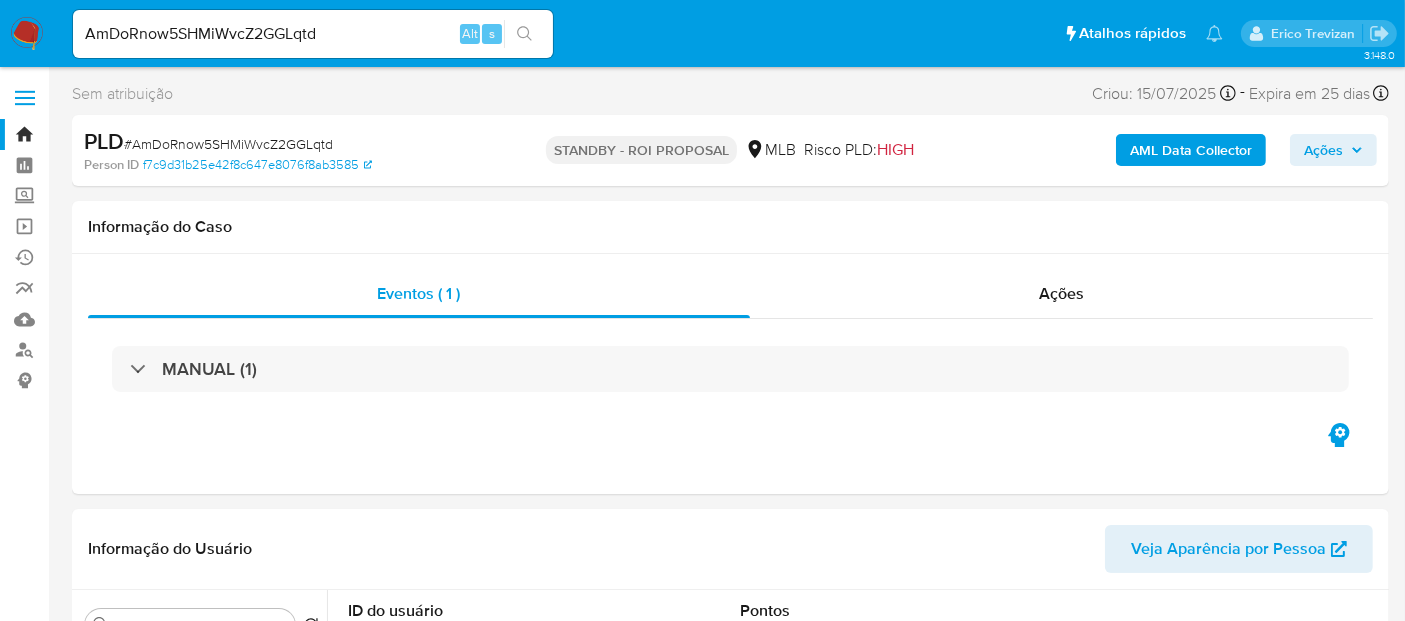 select on "10" 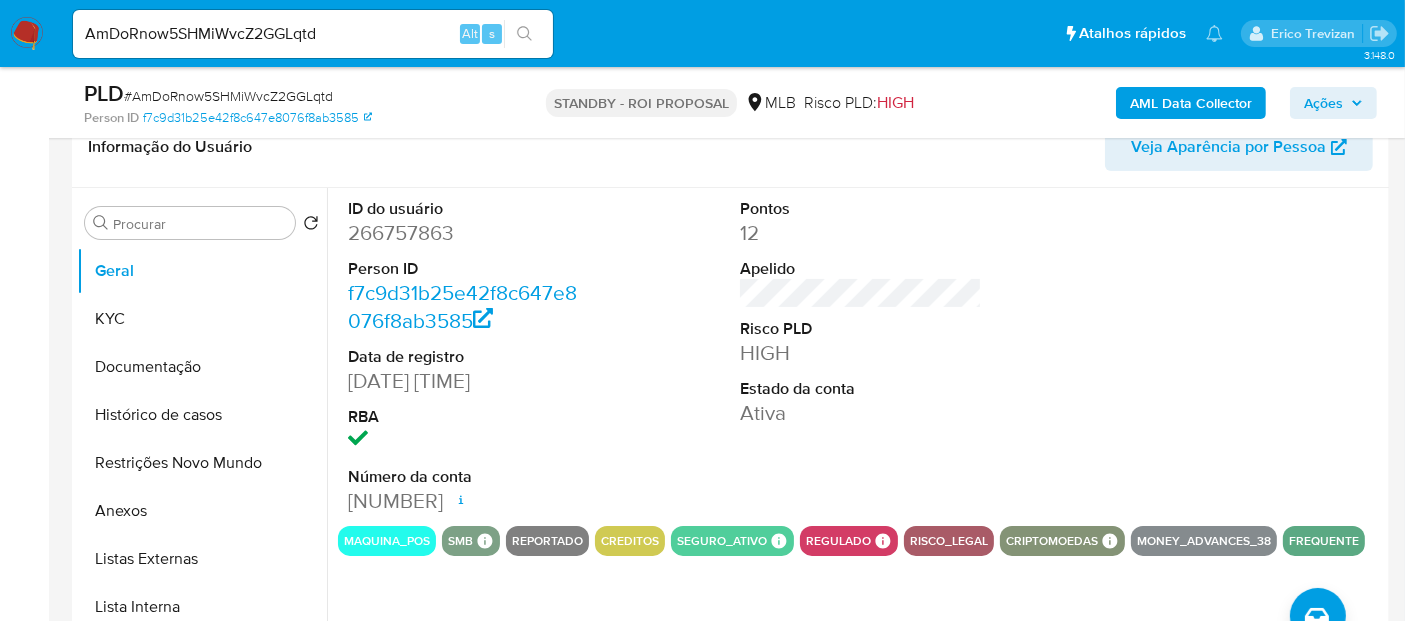 scroll, scrollTop: 333, scrollLeft: 0, axis: vertical 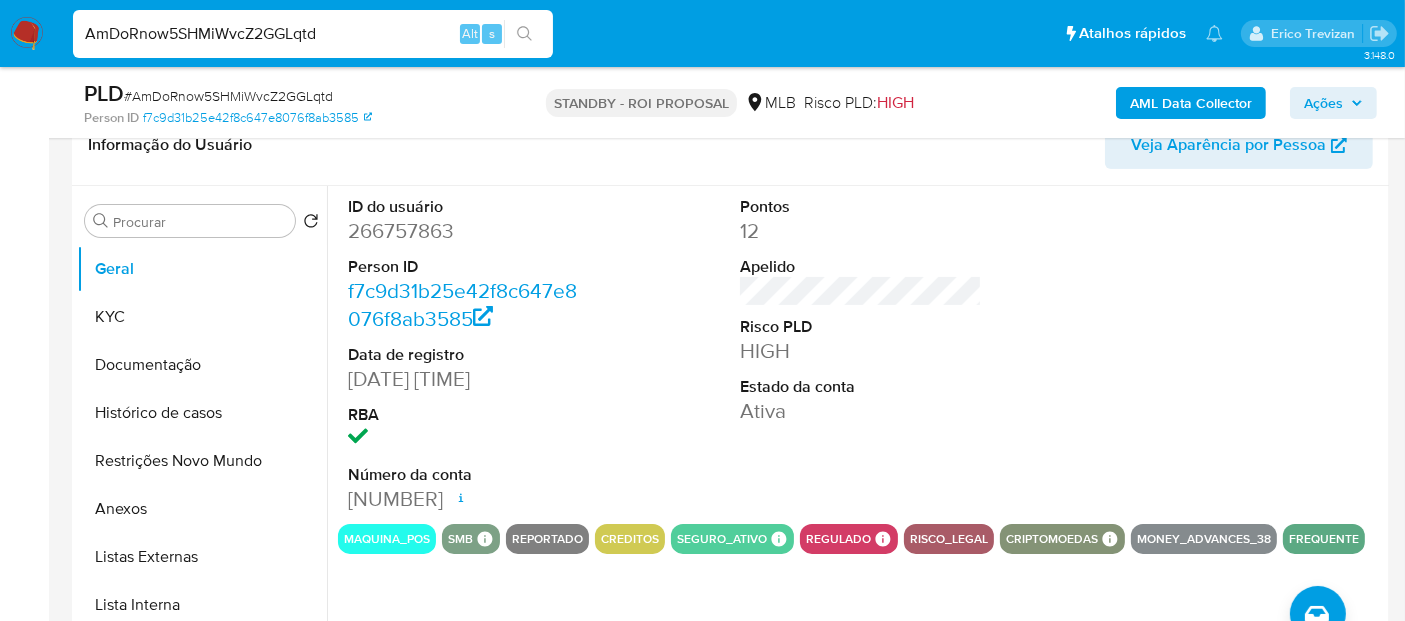 drag, startPoint x: 331, startPoint y: 33, endPoint x: 0, endPoint y: 27, distance: 331.05438 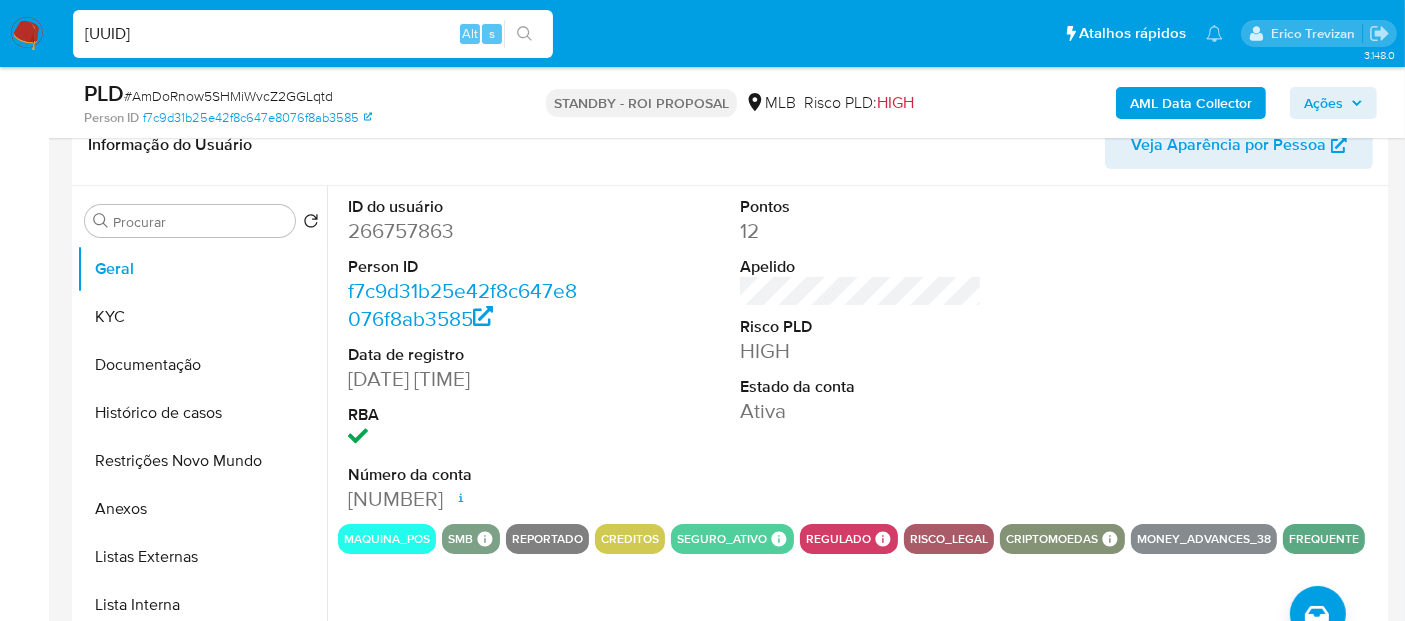 type on "7gzL3HFqWK6O6leVmj9WXZC7" 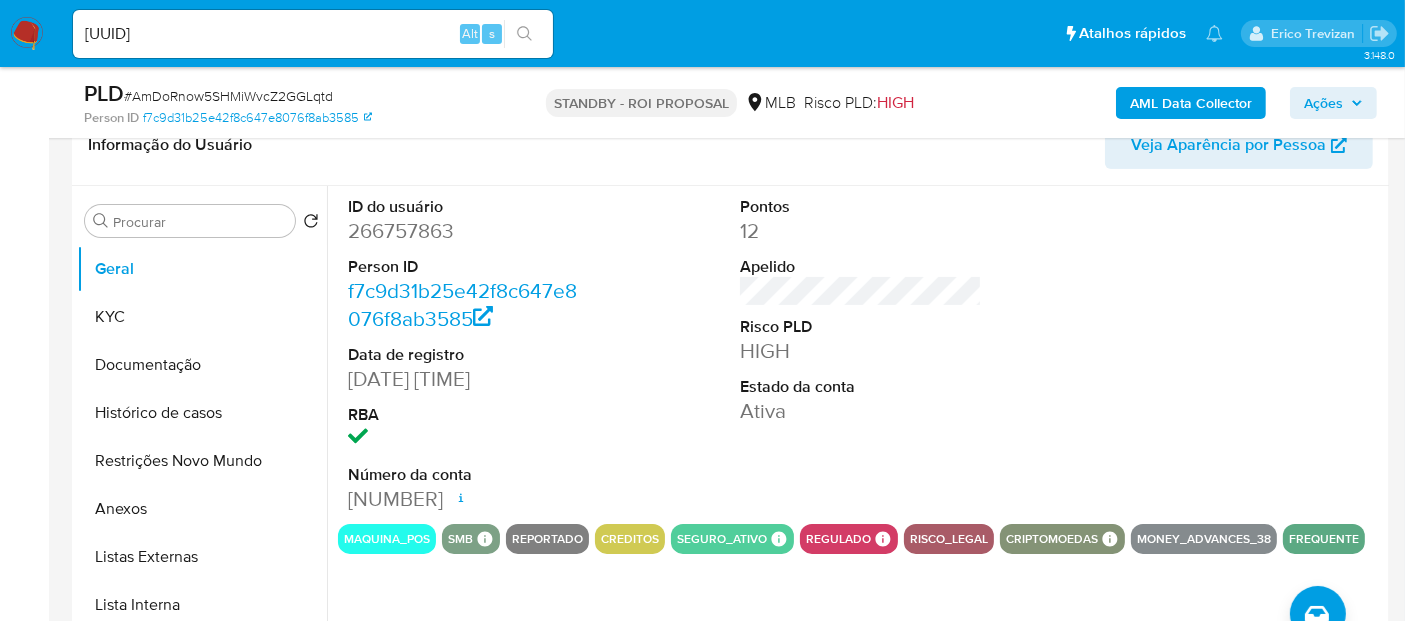 click 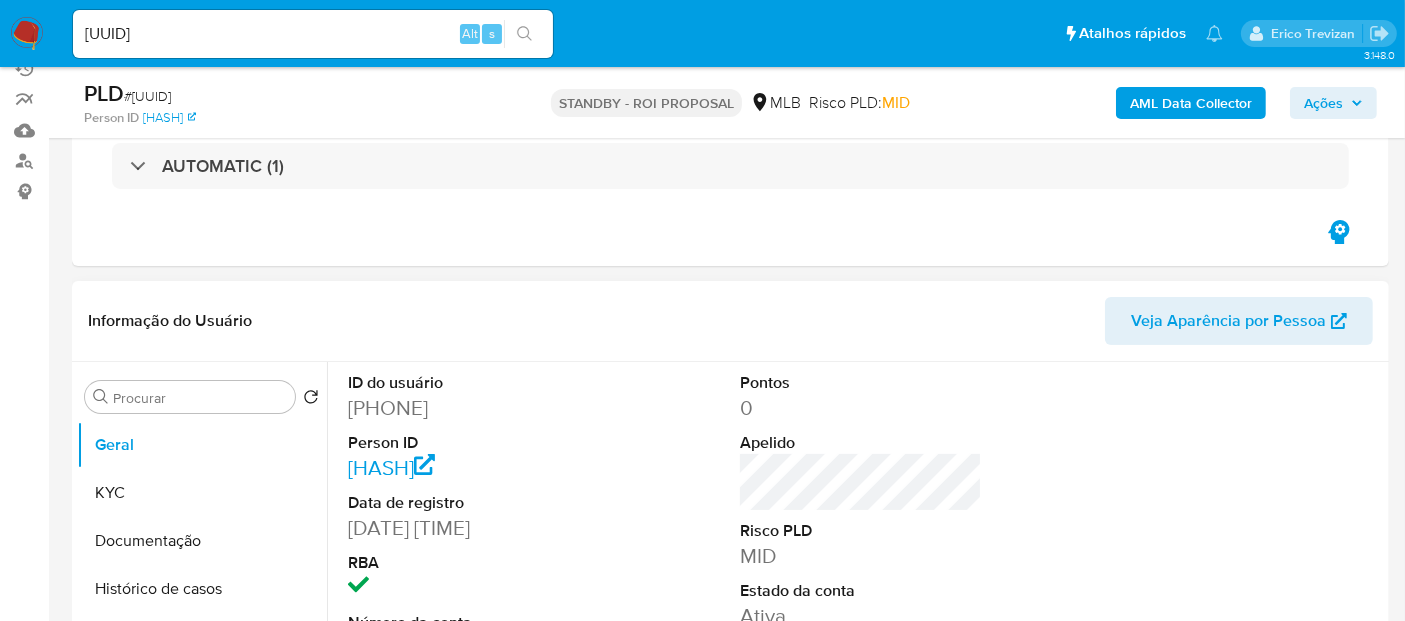 scroll, scrollTop: 222, scrollLeft: 0, axis: vertical 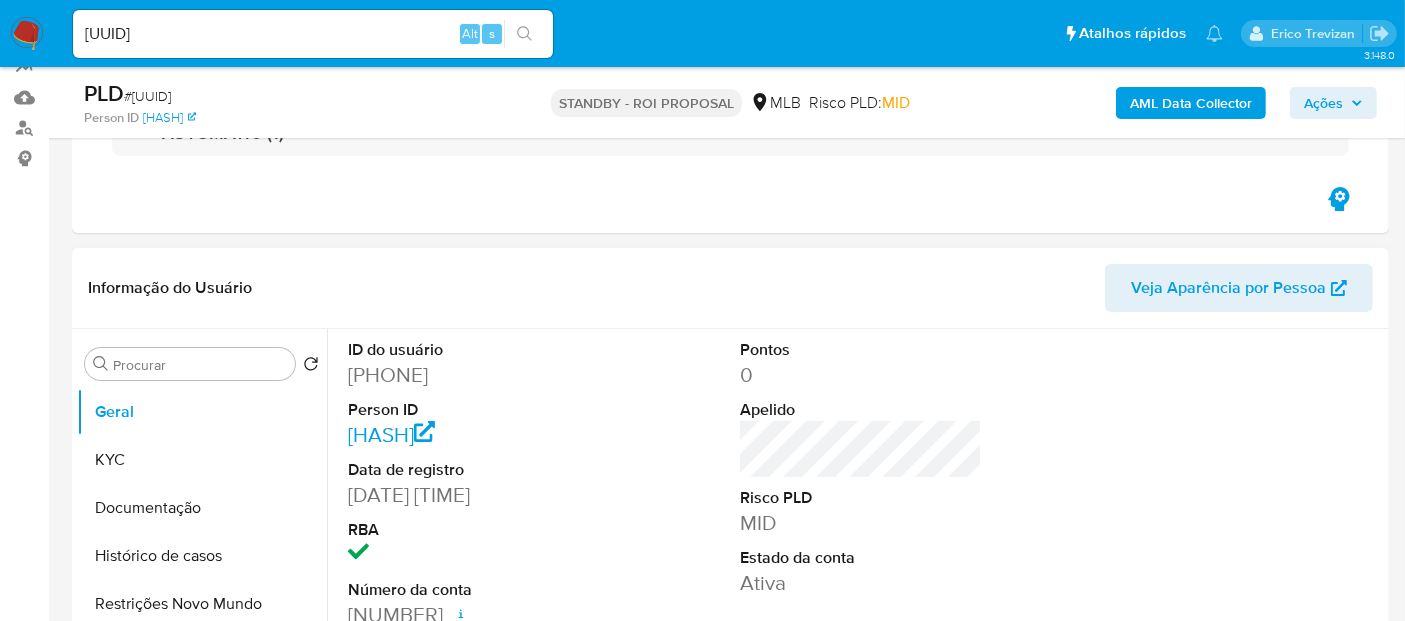 select on "10" 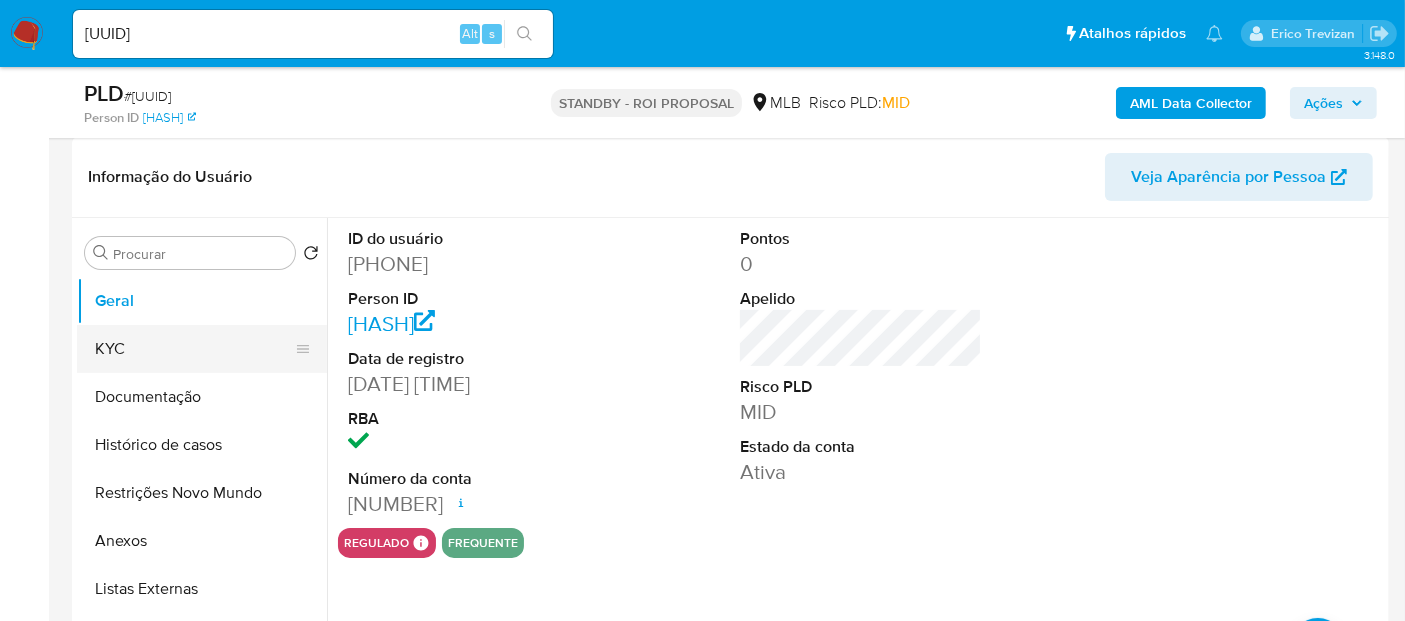 click on "KYC" at bounding box center (194, 349) 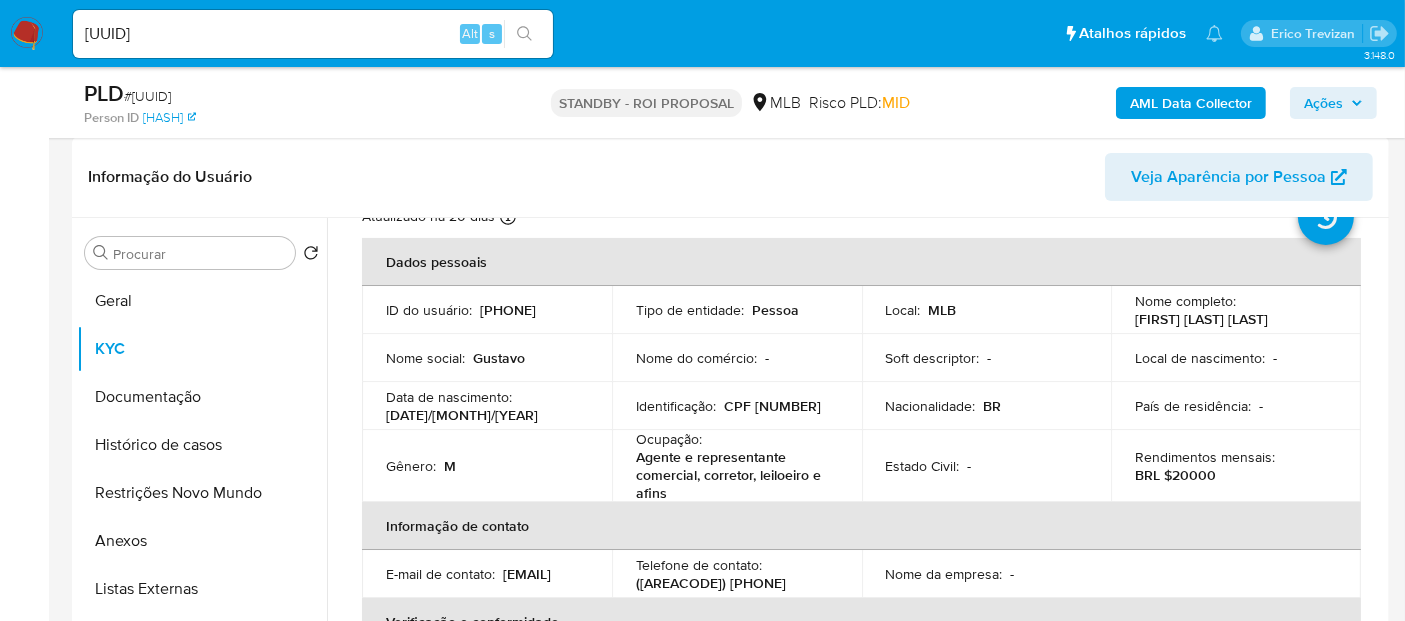 scroll, scrollTop: 111, scrollLeft: 0, axis: vertical 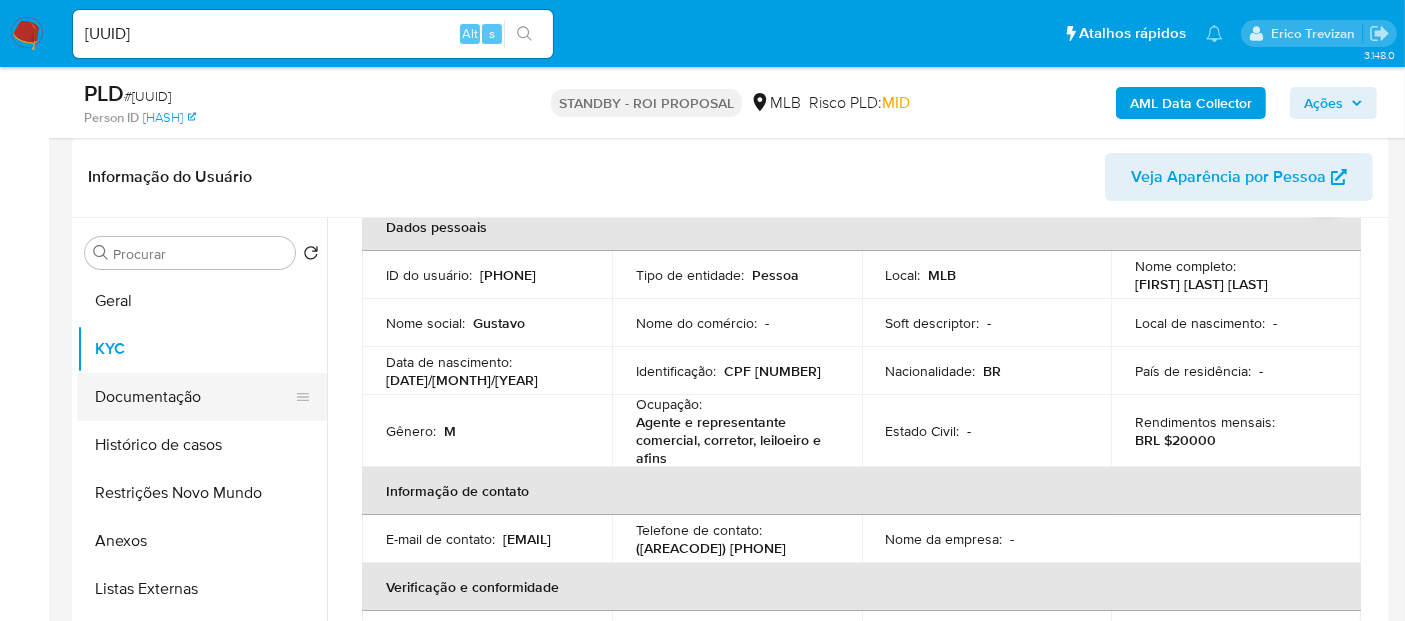 click on "Documentação" at bounding box center (194, 397) 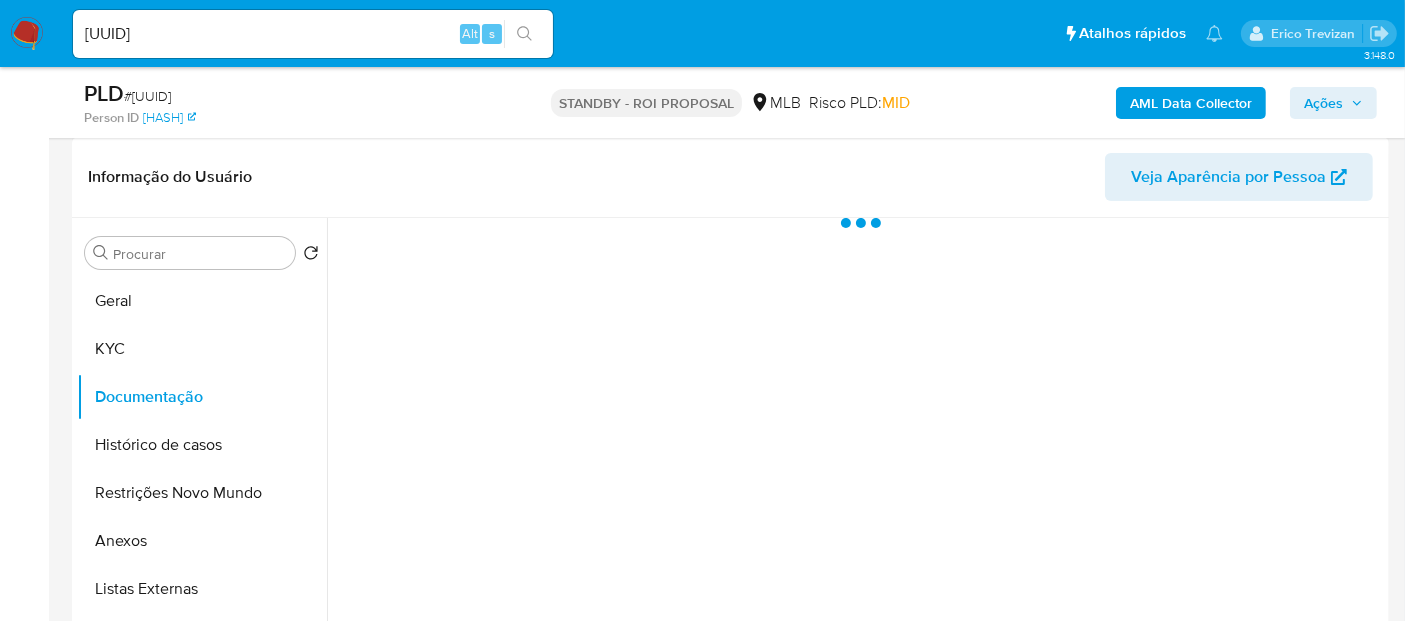 scroll, scrollTop: 0, scrollLeft: 0, axis: both 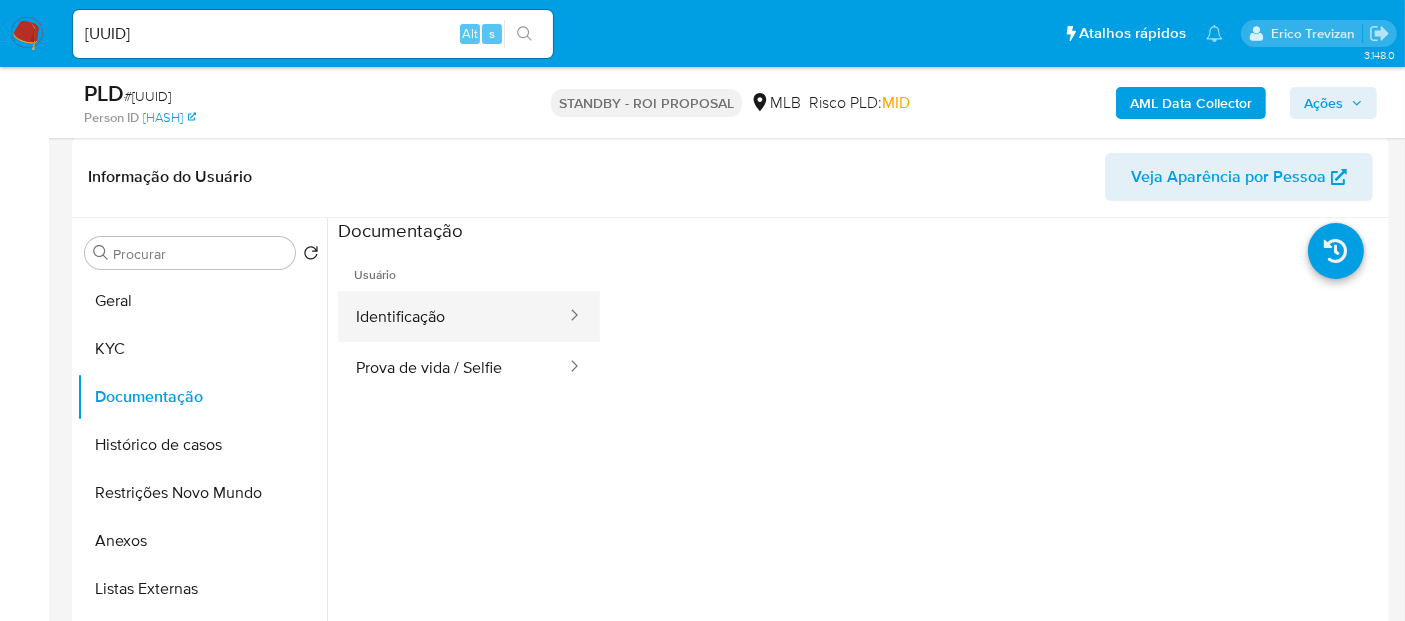 click on "Identificação" at bounding box center (453, 316) 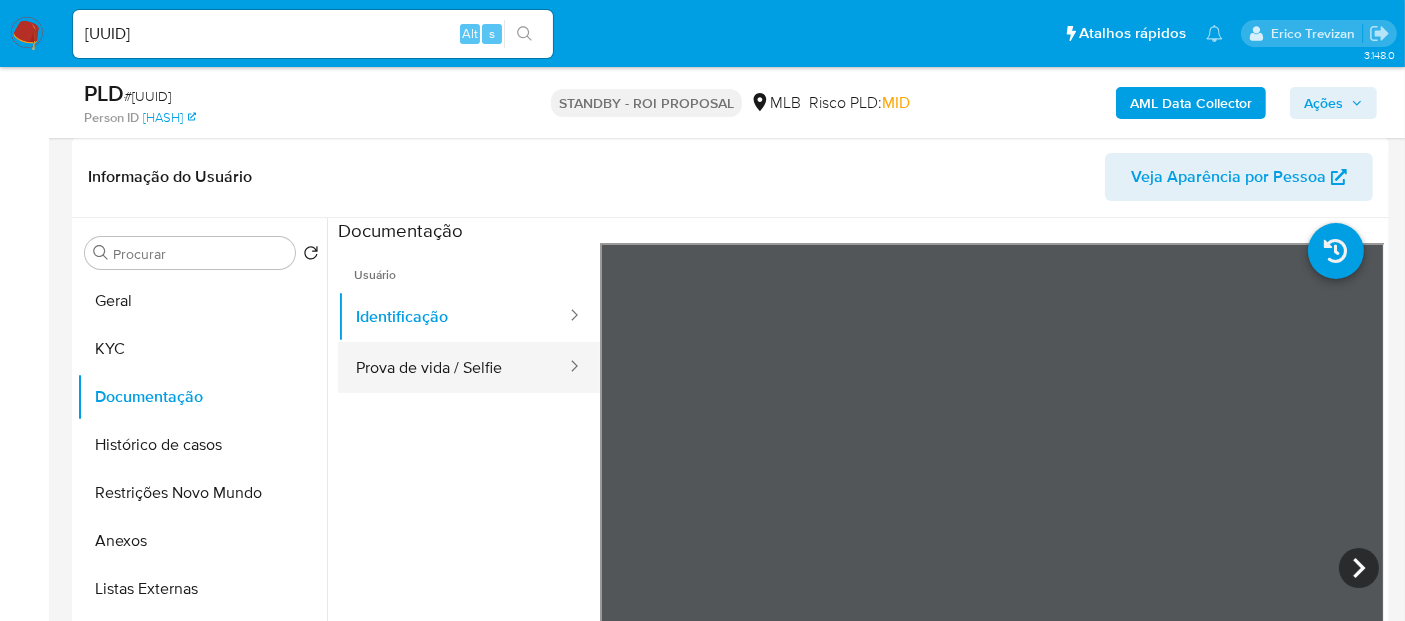 click on "Prova de vida / Selfie" at bounding box center [453, 367] 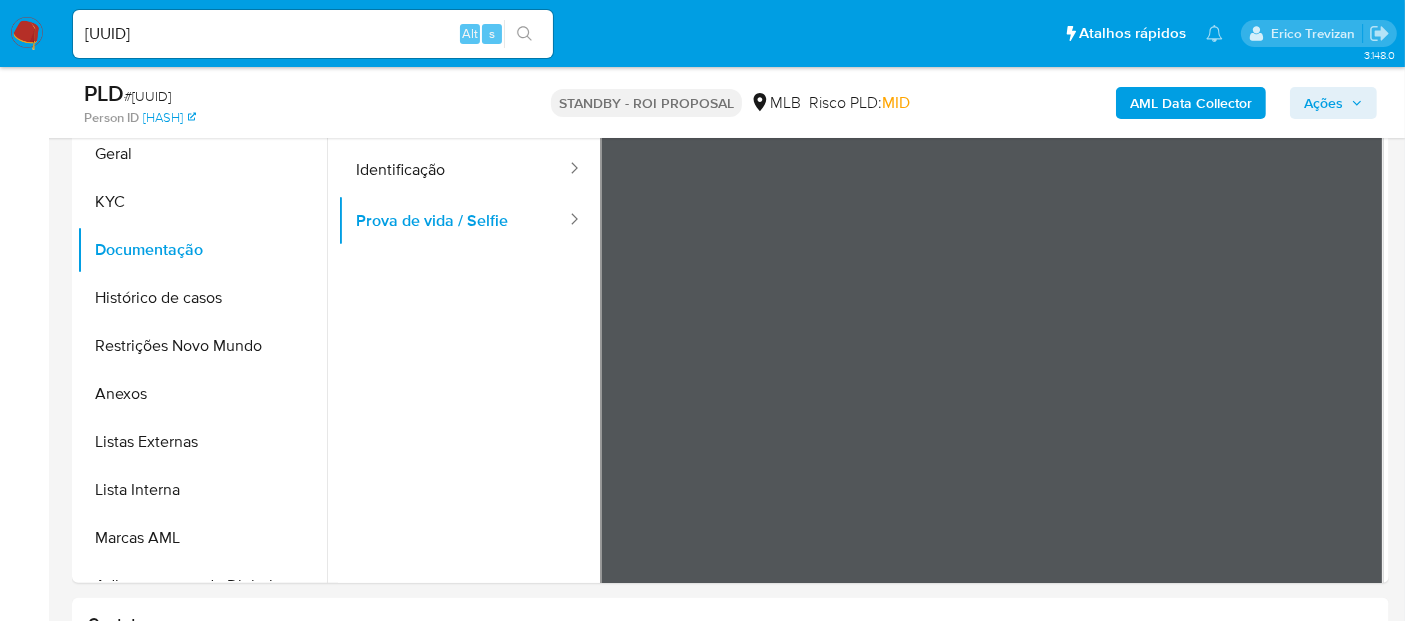 scroll, scrollTop: 484, scrollLeft: 0, axis: vertical 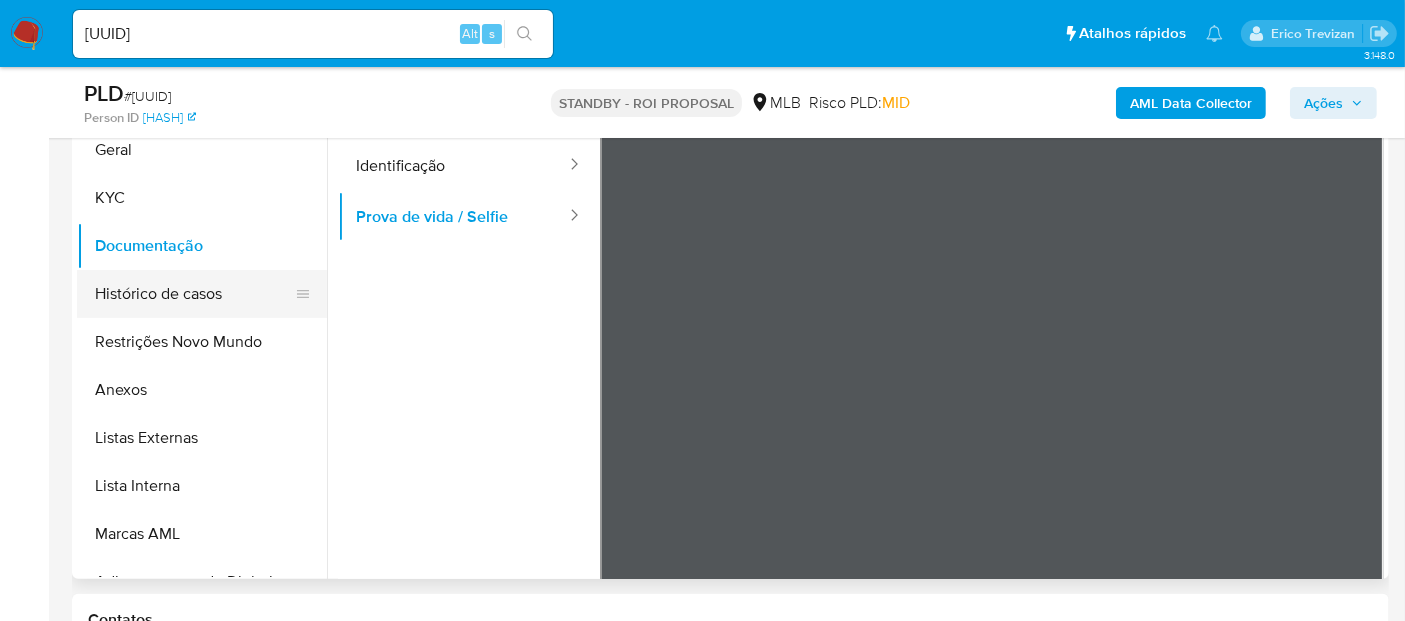 click on "Histórico de casos" at bounding box center (194, 294) 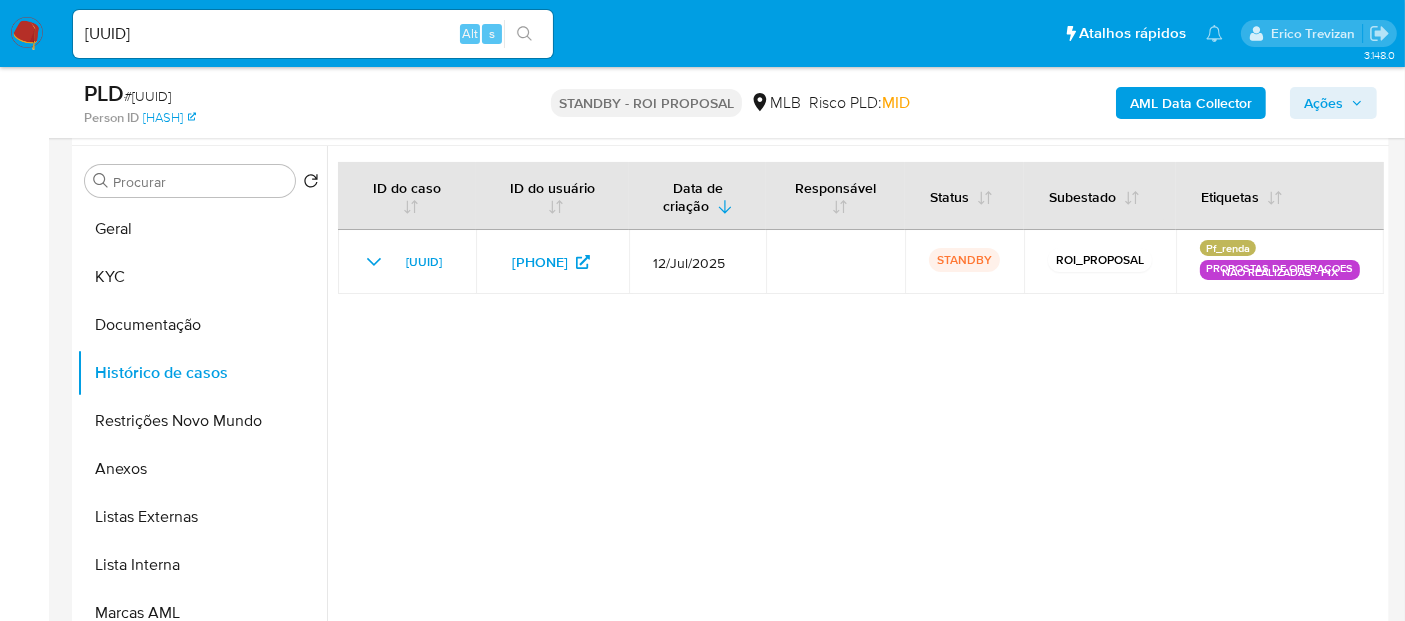 scroll, scrollTop: 373, scrollLeft: 0, axis: vertical 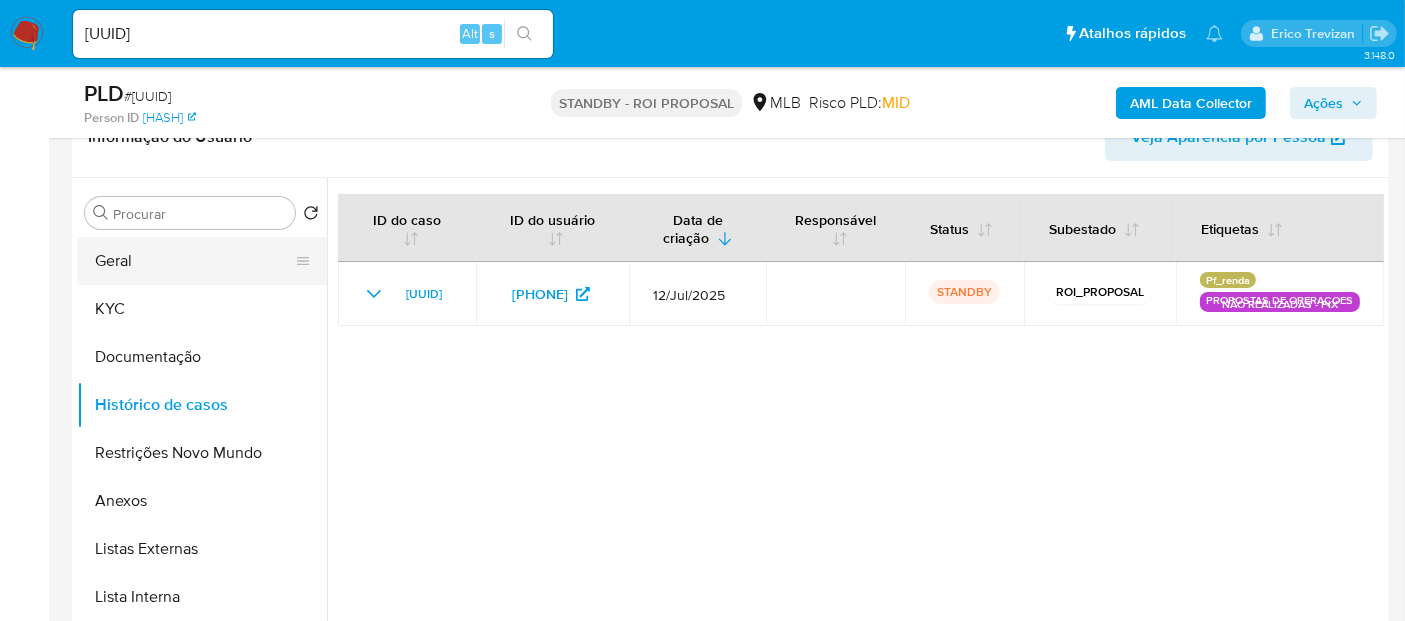 click on "Geral" at bounding box center [194, 261] 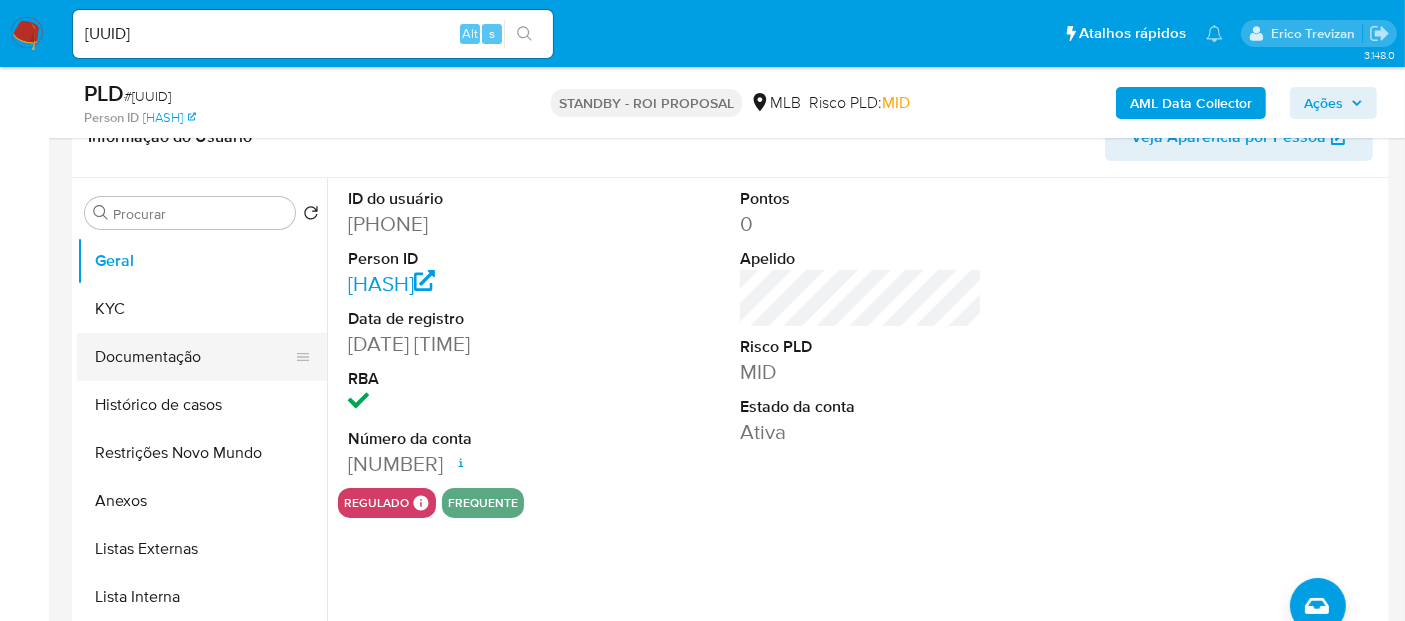 drag, startPoint x: 117, startPoint y: 304, endPoint x: 305, endPoint y: 348, distance: 193.08029 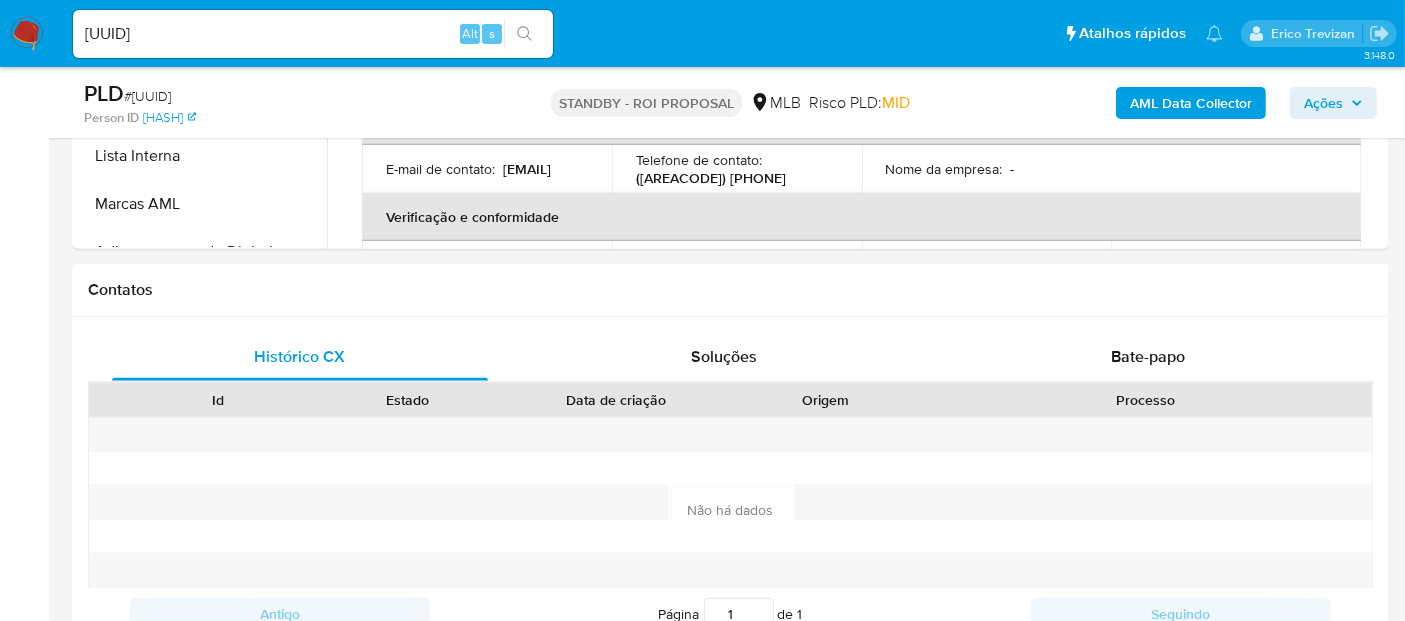 scroll, scrollTop: 854, scrollLeft: 0, axis: vertical 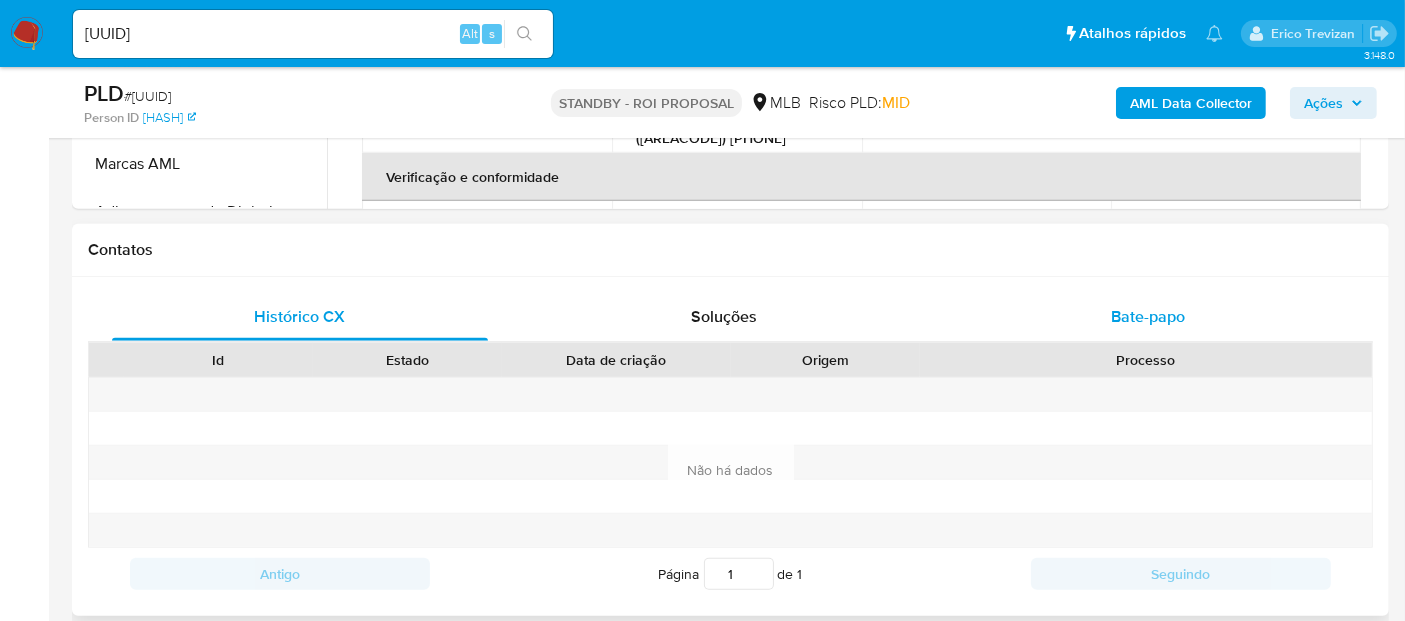 drag, startPoint x: 1147, startPoint y: 315, endPoint x: 1303, endPoint y: 312, distance: 156.02884 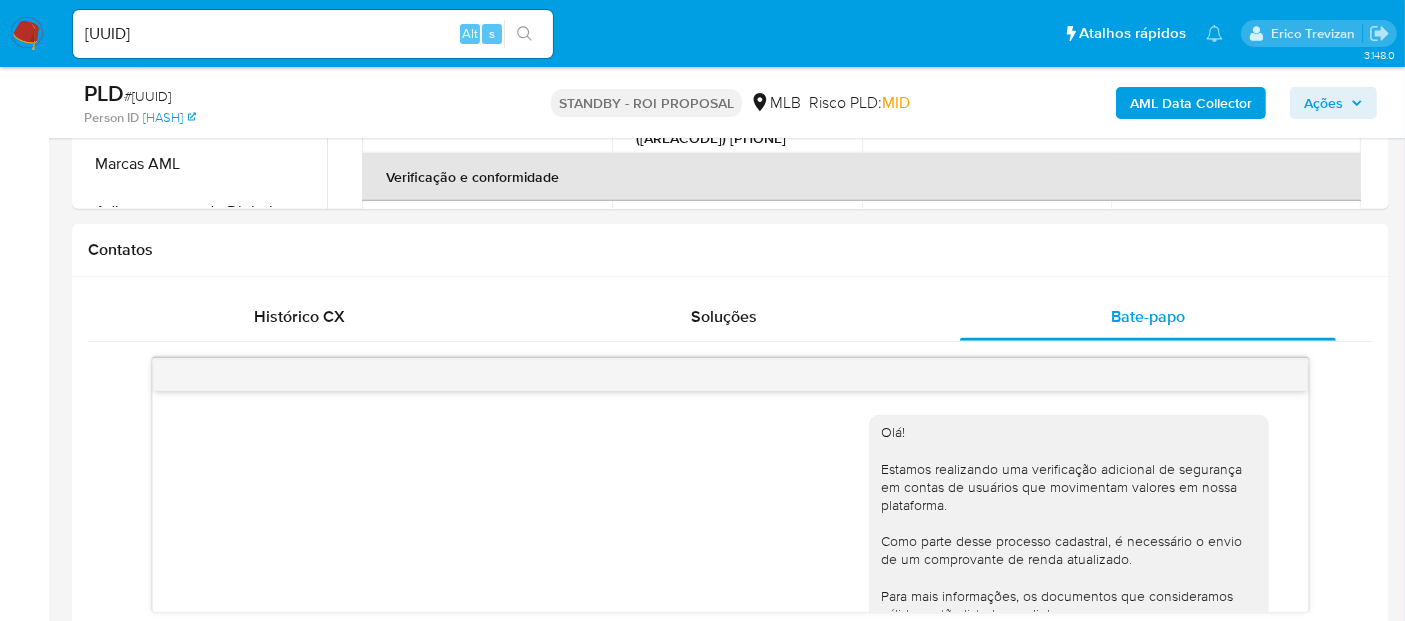scroll, scrollTop: 439, scrollLeft: 0, axis: vertical 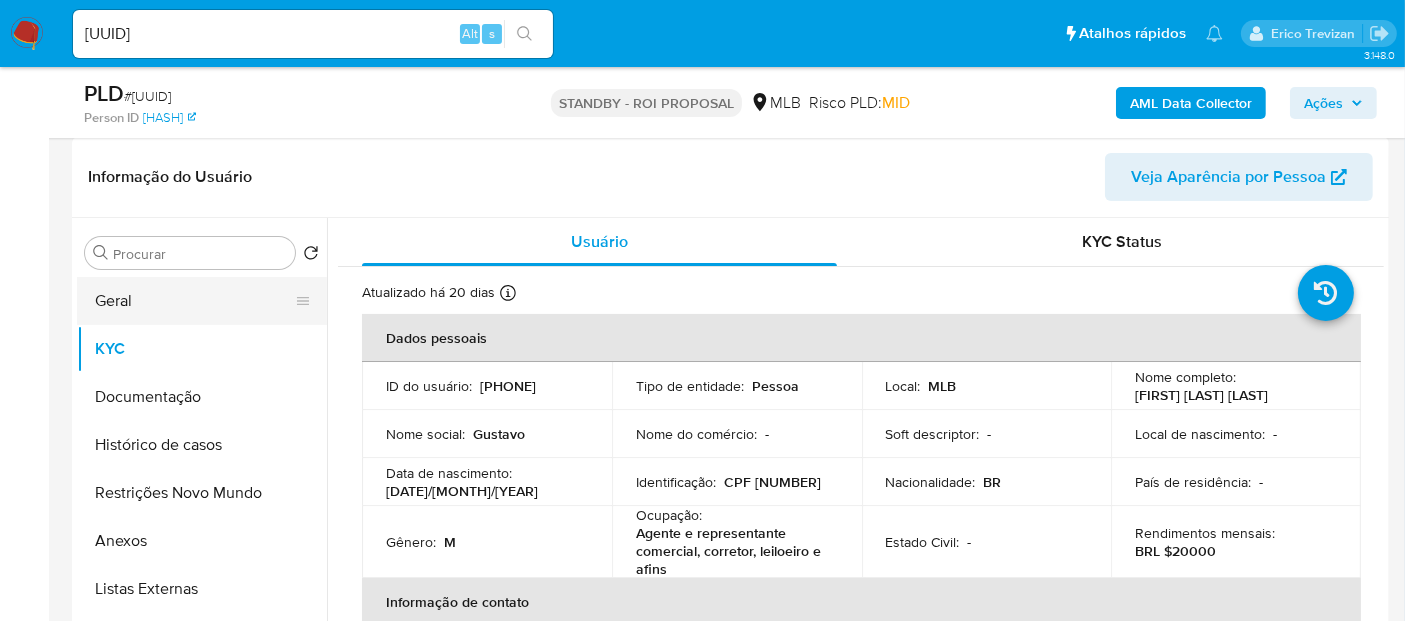 click on "Geral" at bounding box center [194, 301] 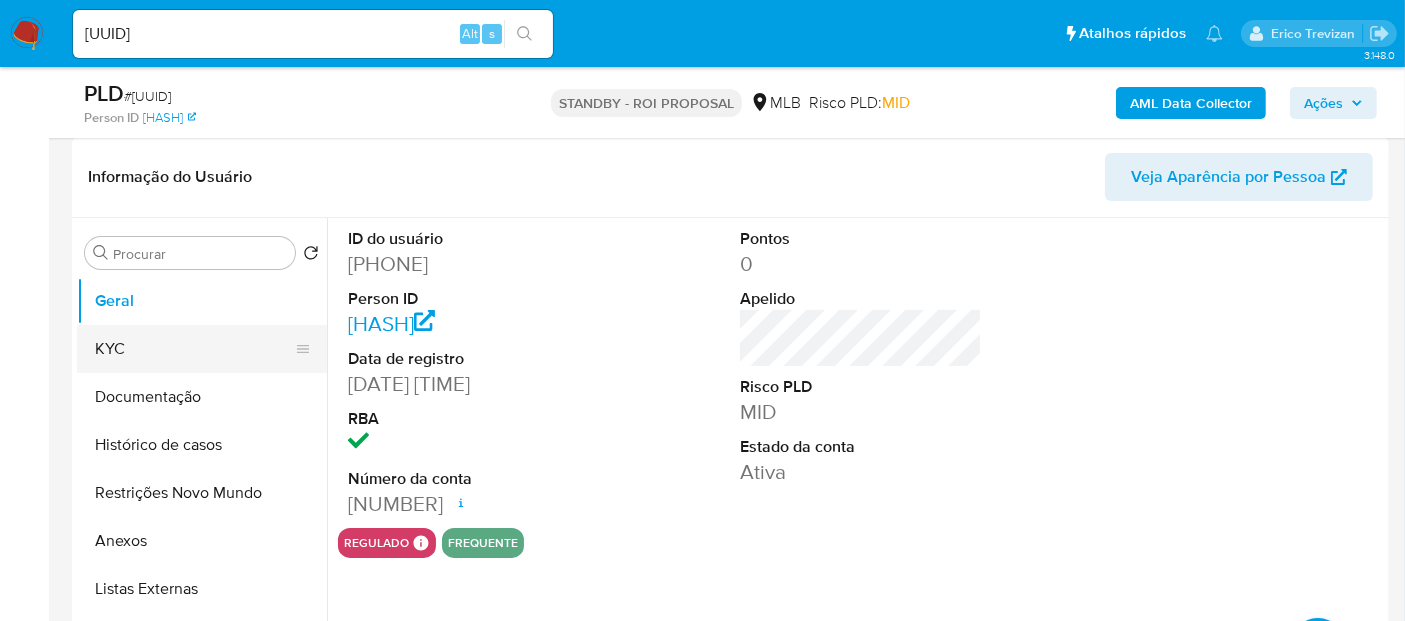 click on "KYC" at bounding box center (194, 349) 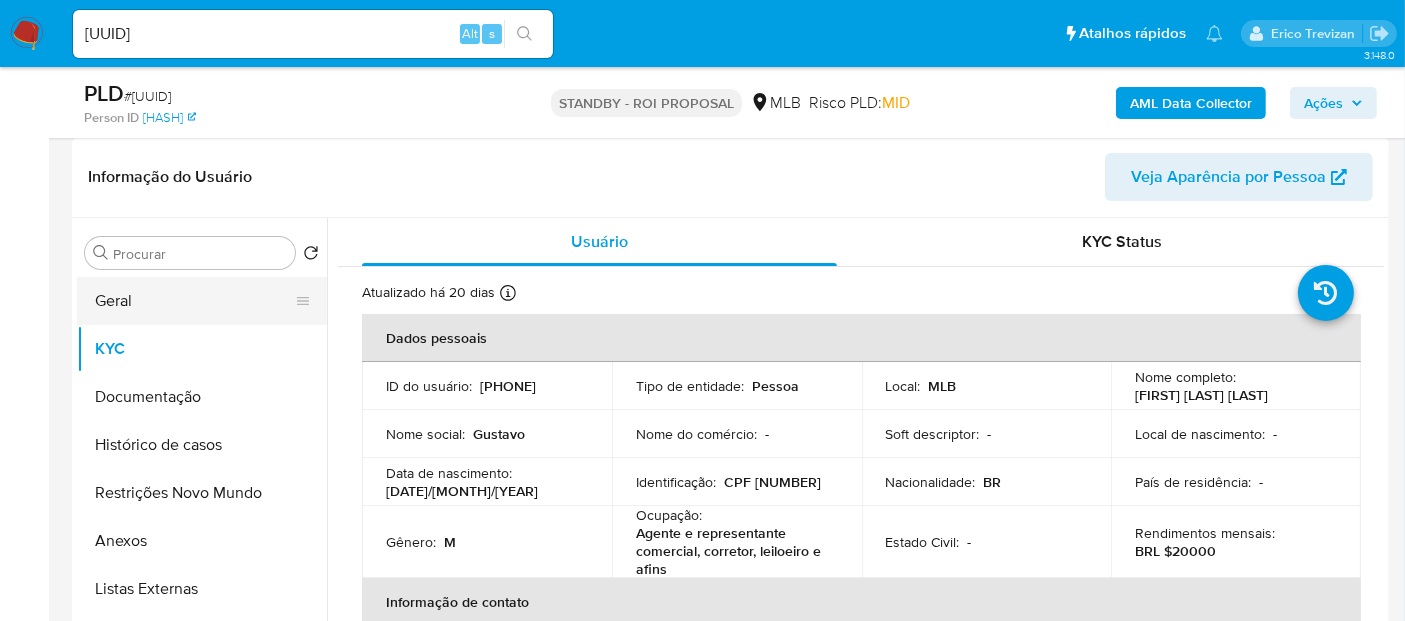 click on "Geral" at bounding box center [194, 301] 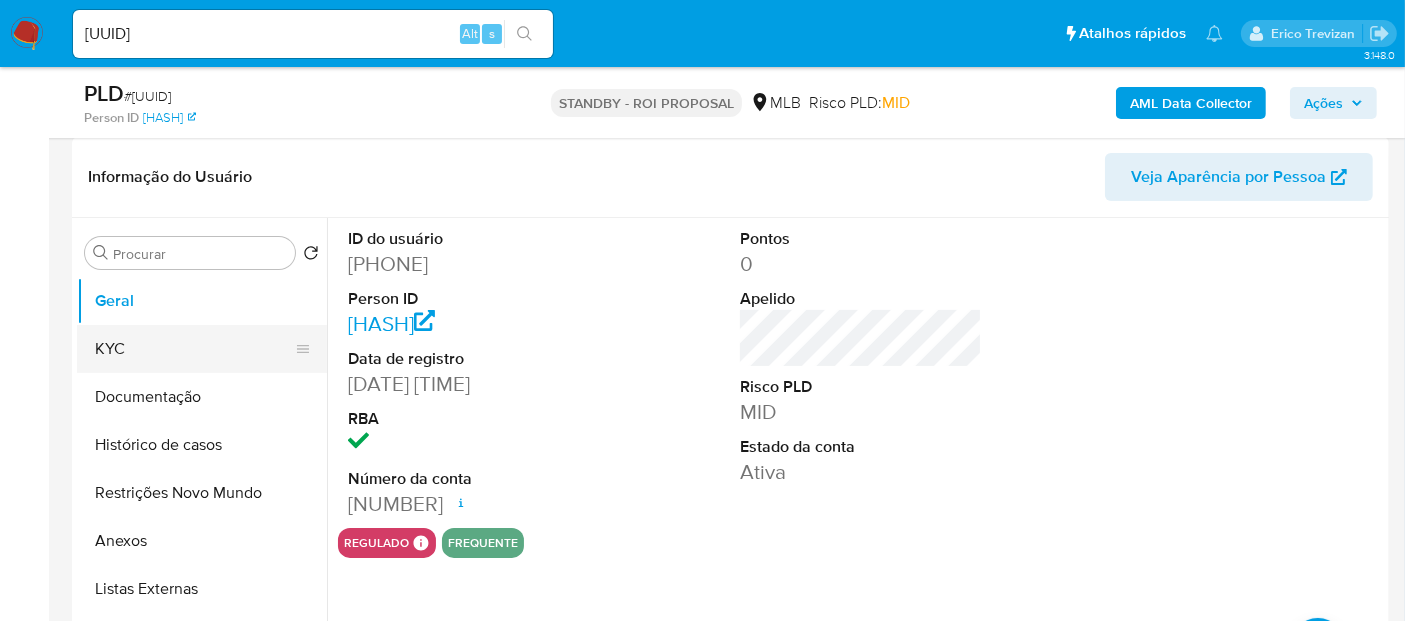 drag, startPoint x: 137, startPoint y: 356, endPoint x: 319, endPoint y: 356, distance: 182 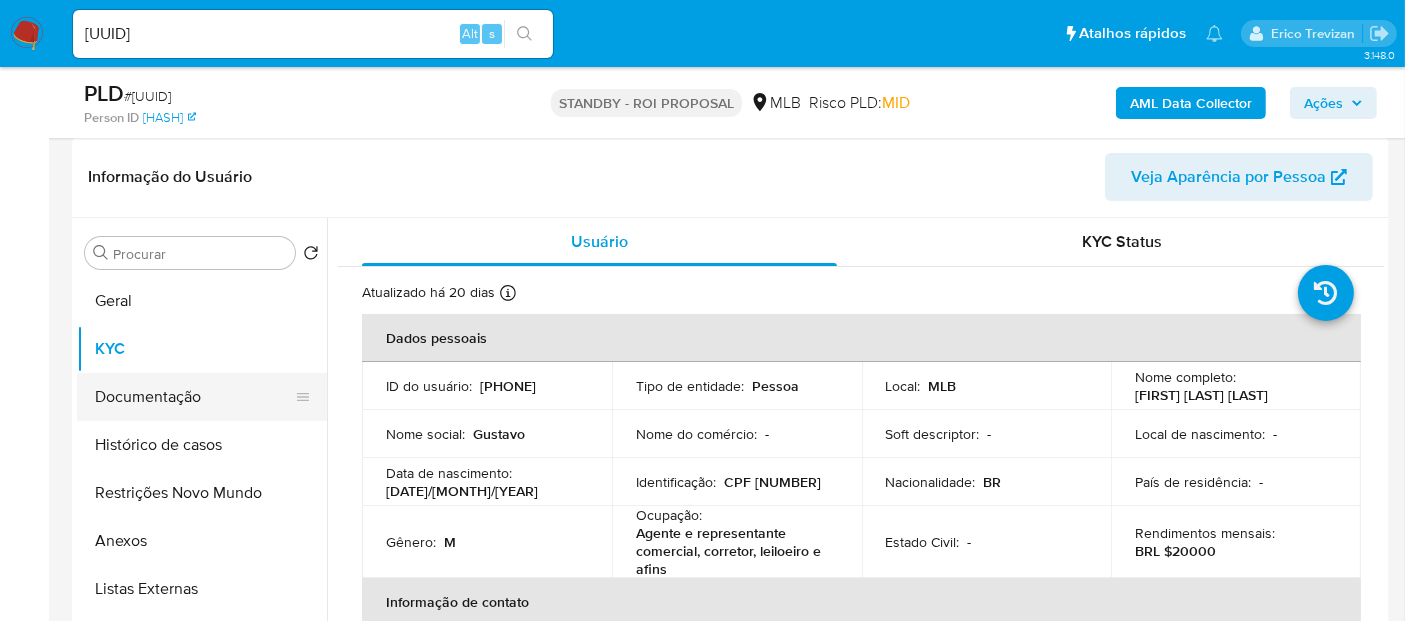 click on "Documentação" at bounding box center (194, 397) 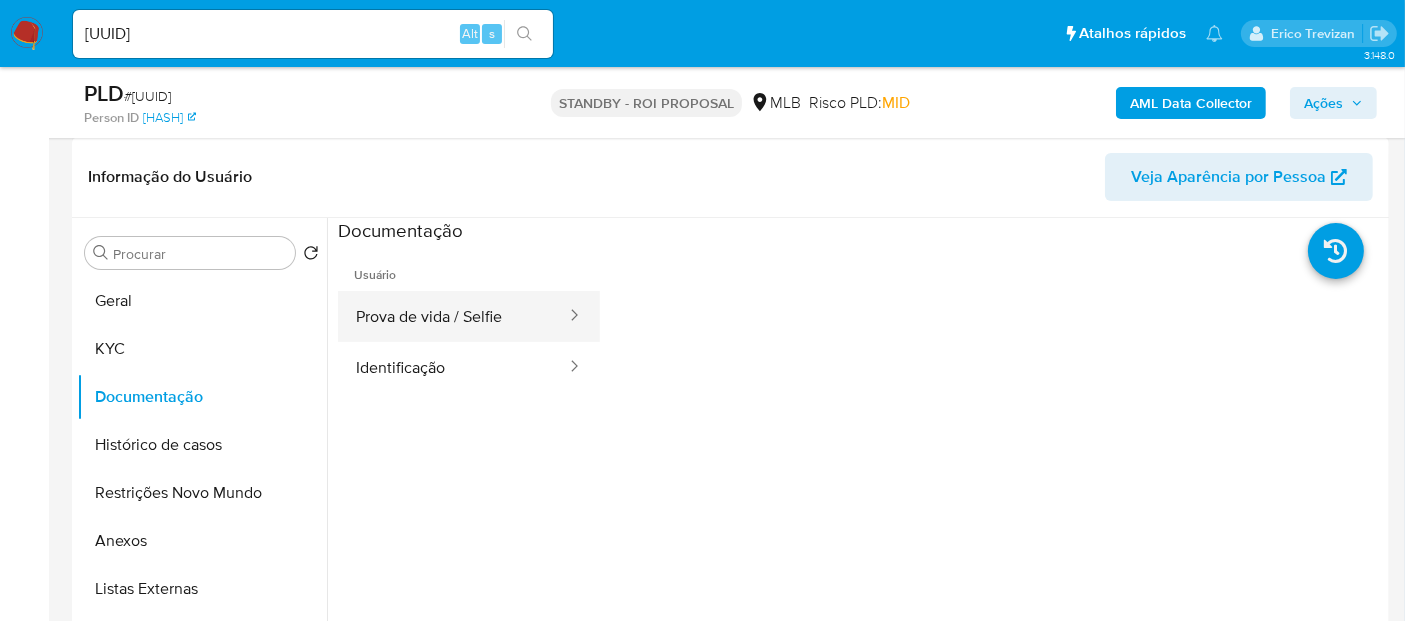click on "Prova de vida / Selfie" at bounding box center [453, 316] 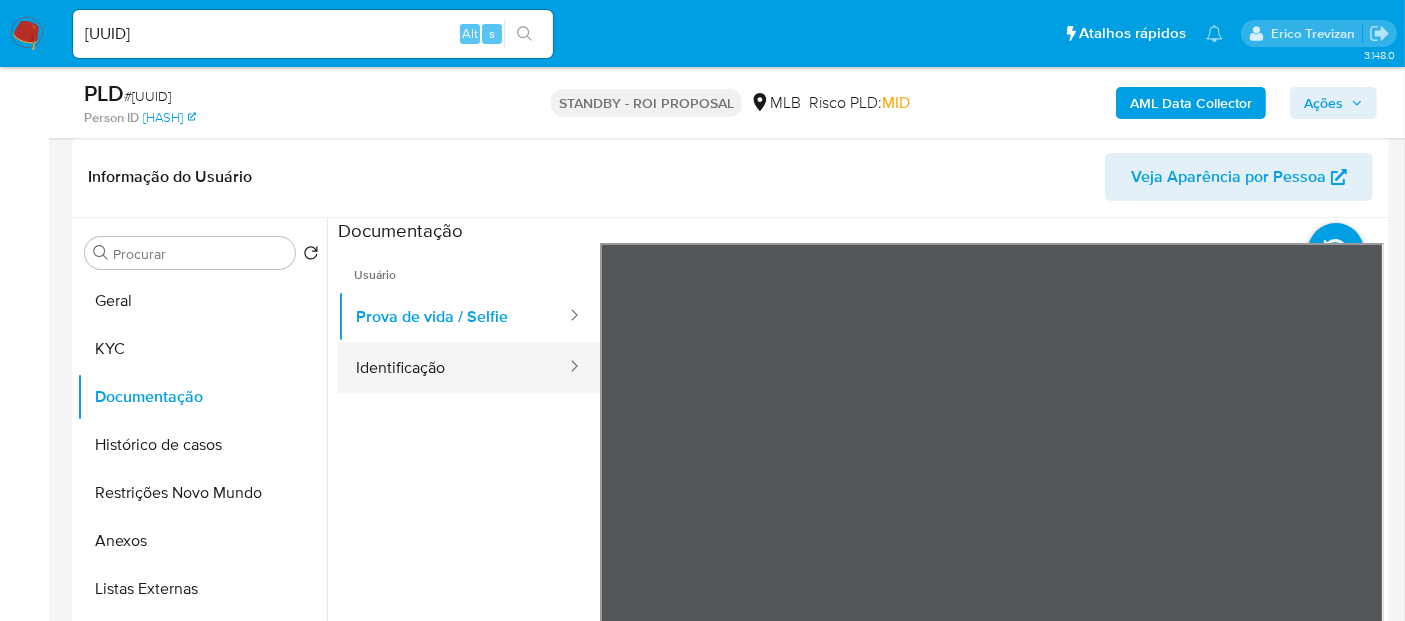 click on "Identificação" at bounding box center (453, 367) 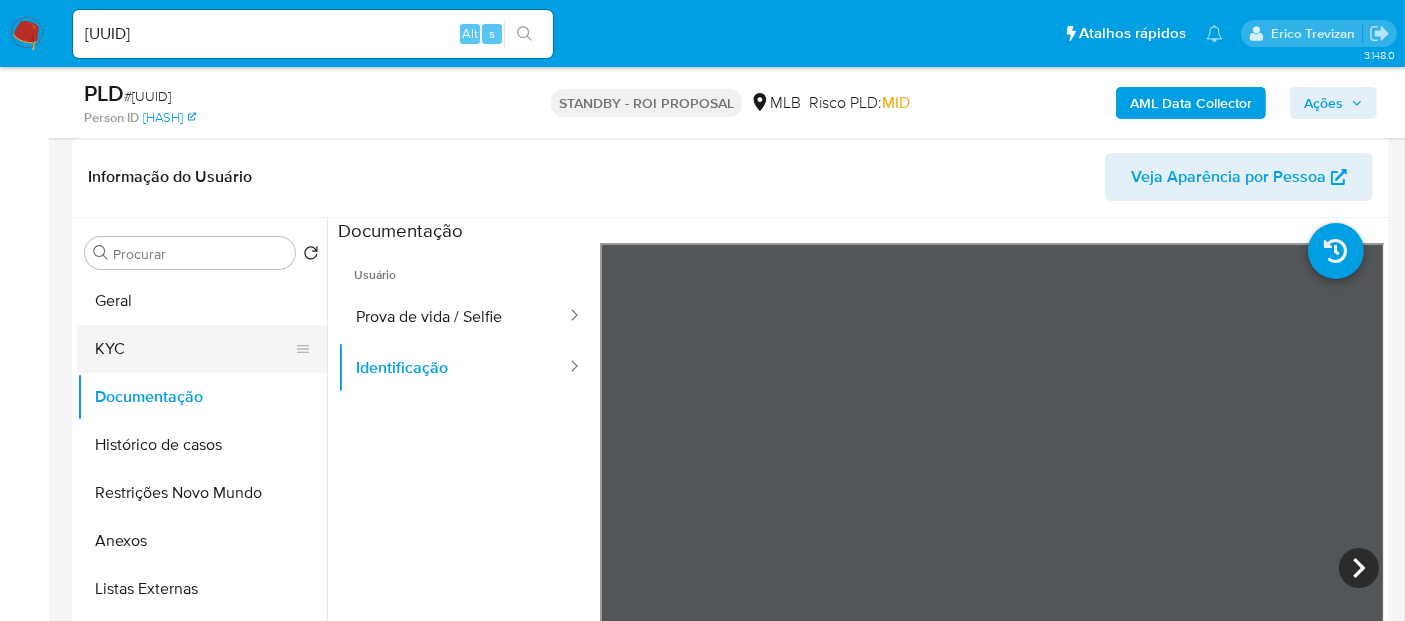 click on "KYC" at bounding box center (194, 349) 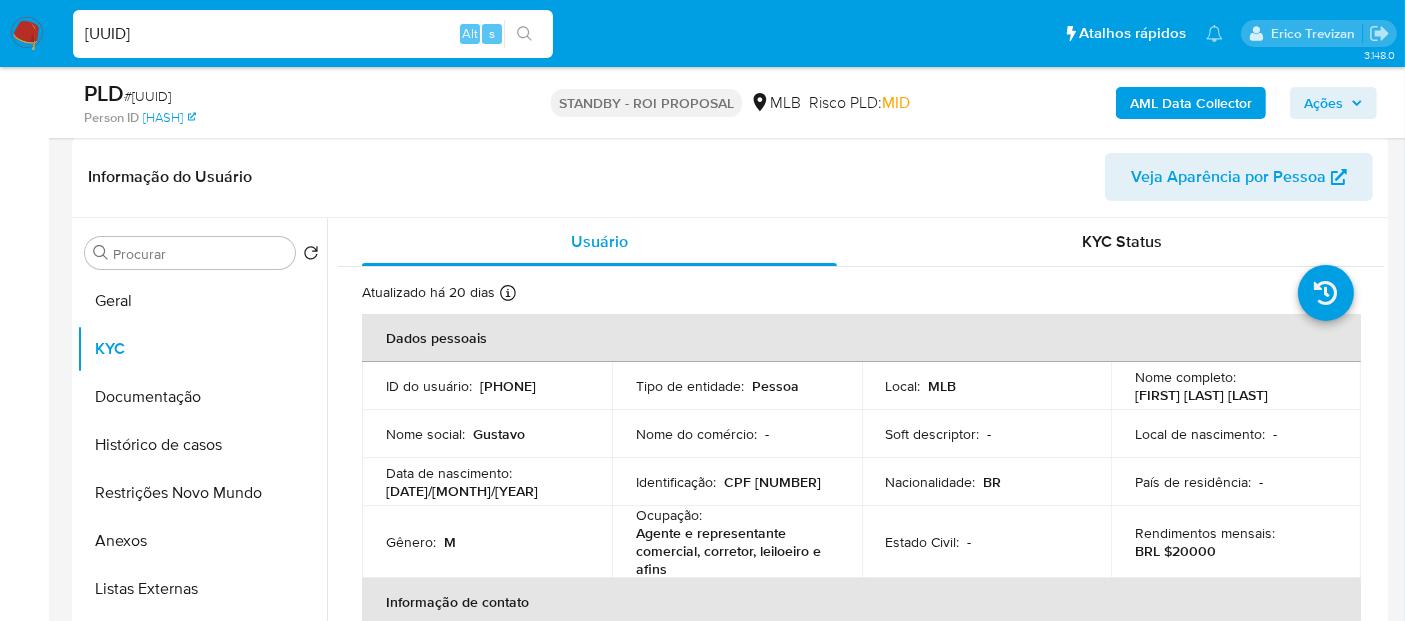 drag, startPoint x: 380, startPoint y: 33, endPoint x: 0, endPoint y: 32, distance: 380.0013 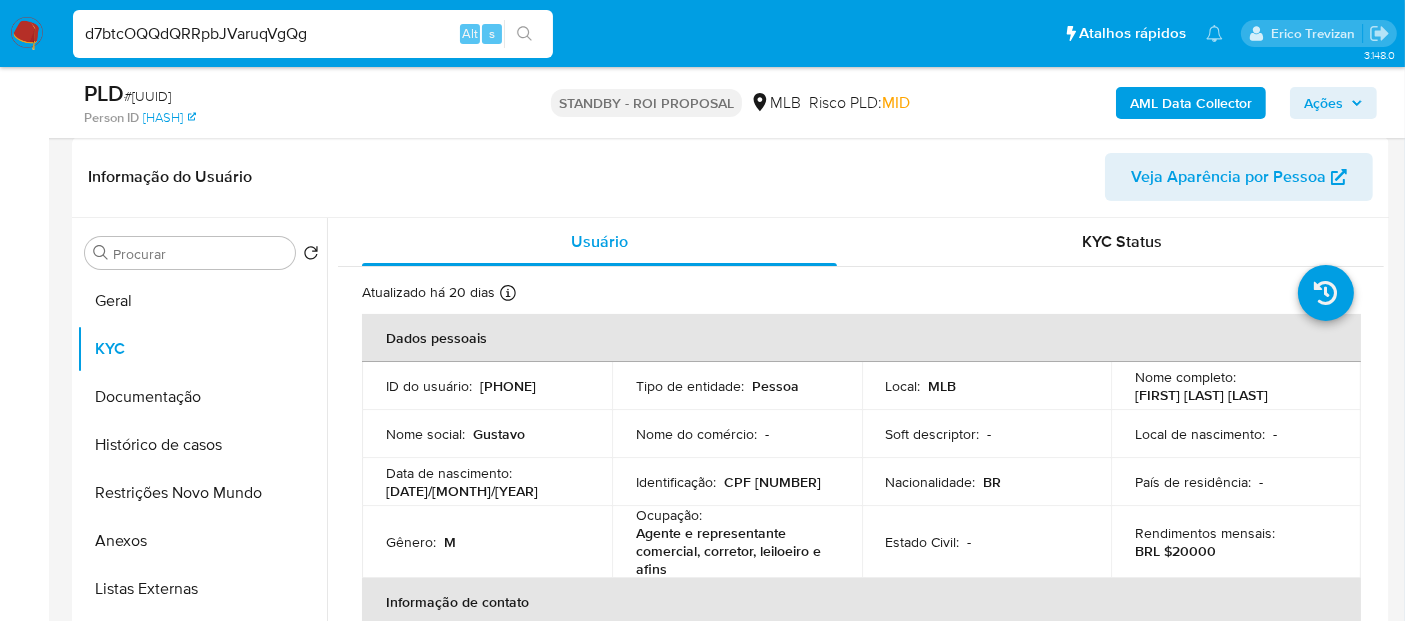 type on "d7btcOQQdQRRpbJVaruqVgQg" 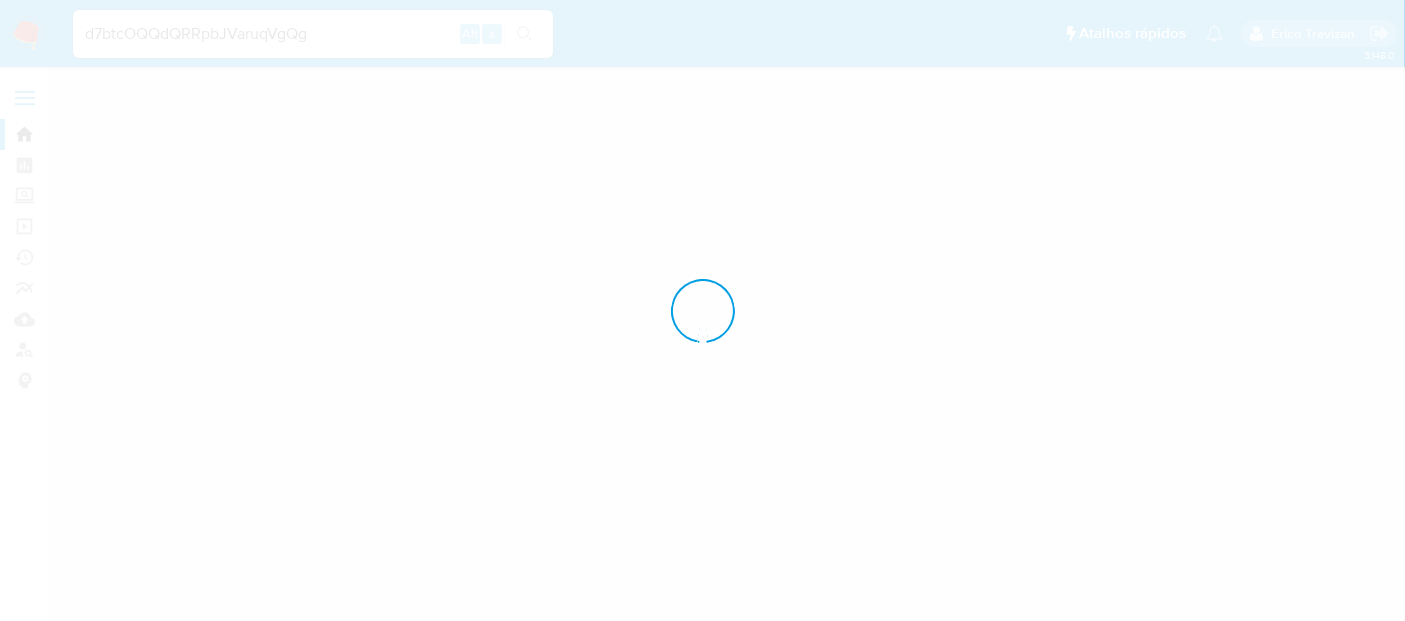 scroll, scrollTop: 0, scrollLeft: 0, axis: both 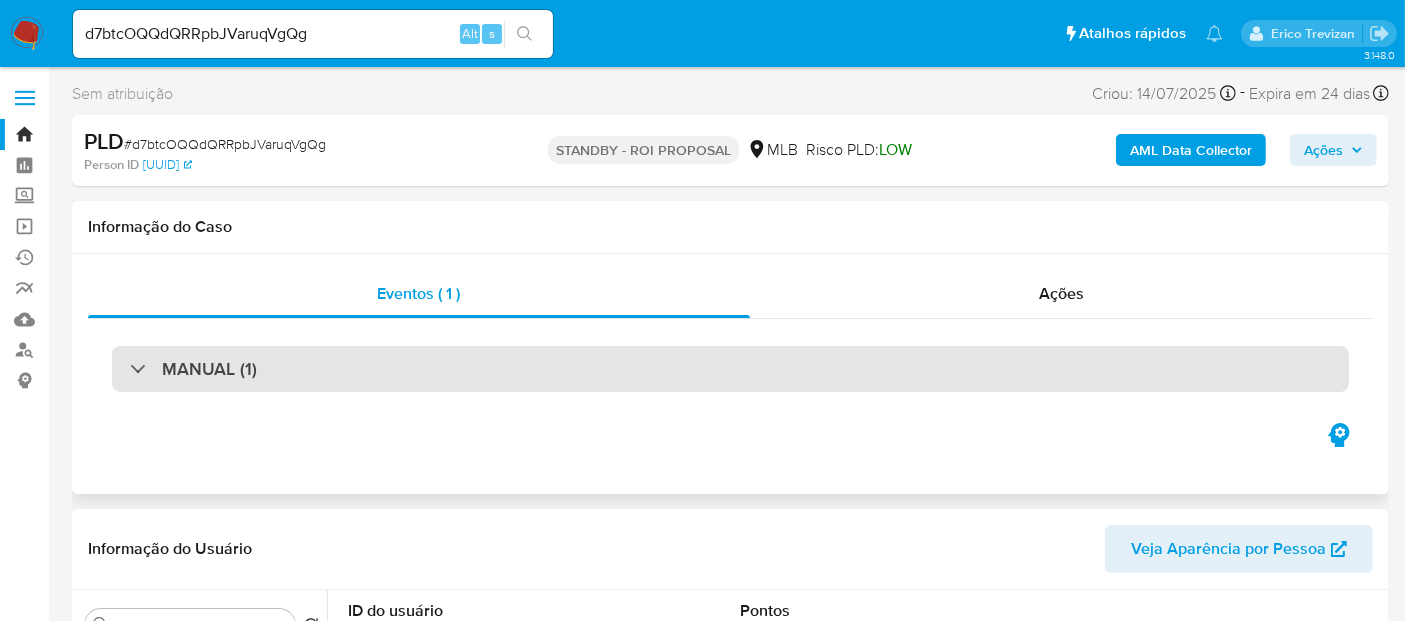 select on "10" 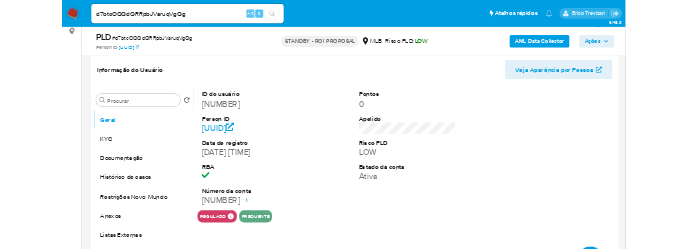 scroll, scrollTop: 333, scrollLeft: 0, axis: vertical 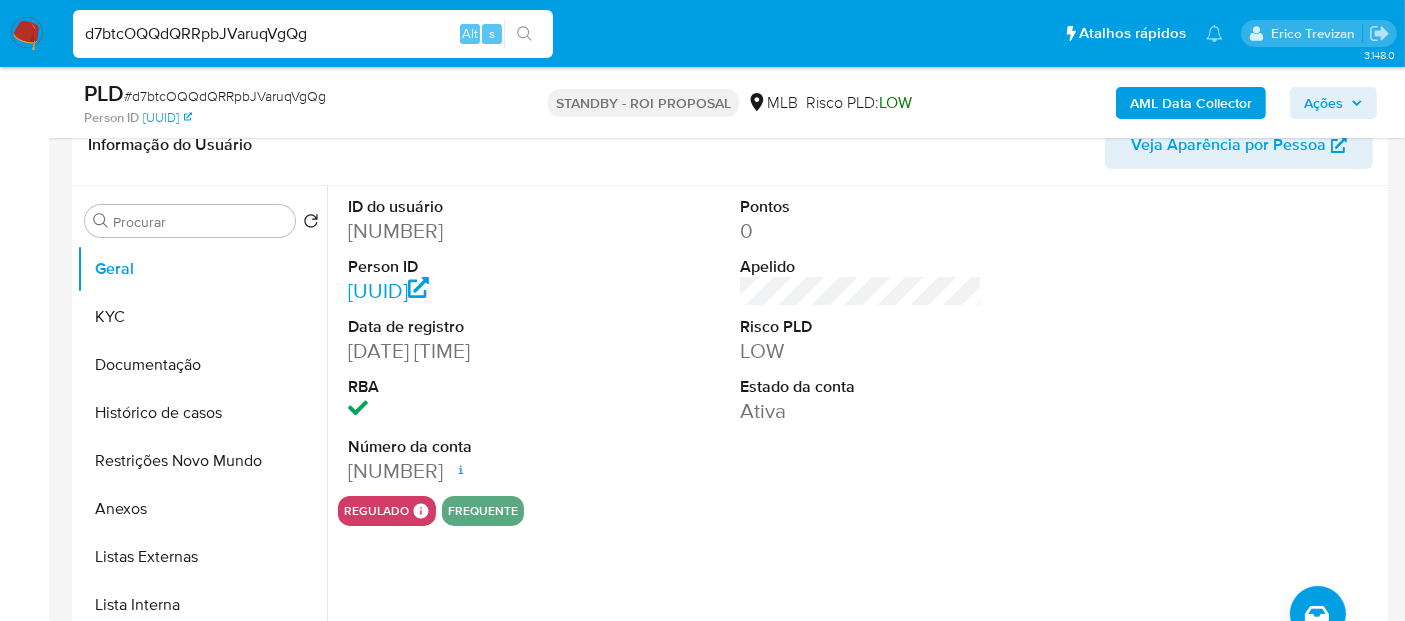 drag, startPoint x: 330, startPoint y: 29, endPoint x: 0, endPoint y: 27, distance: 330.00607 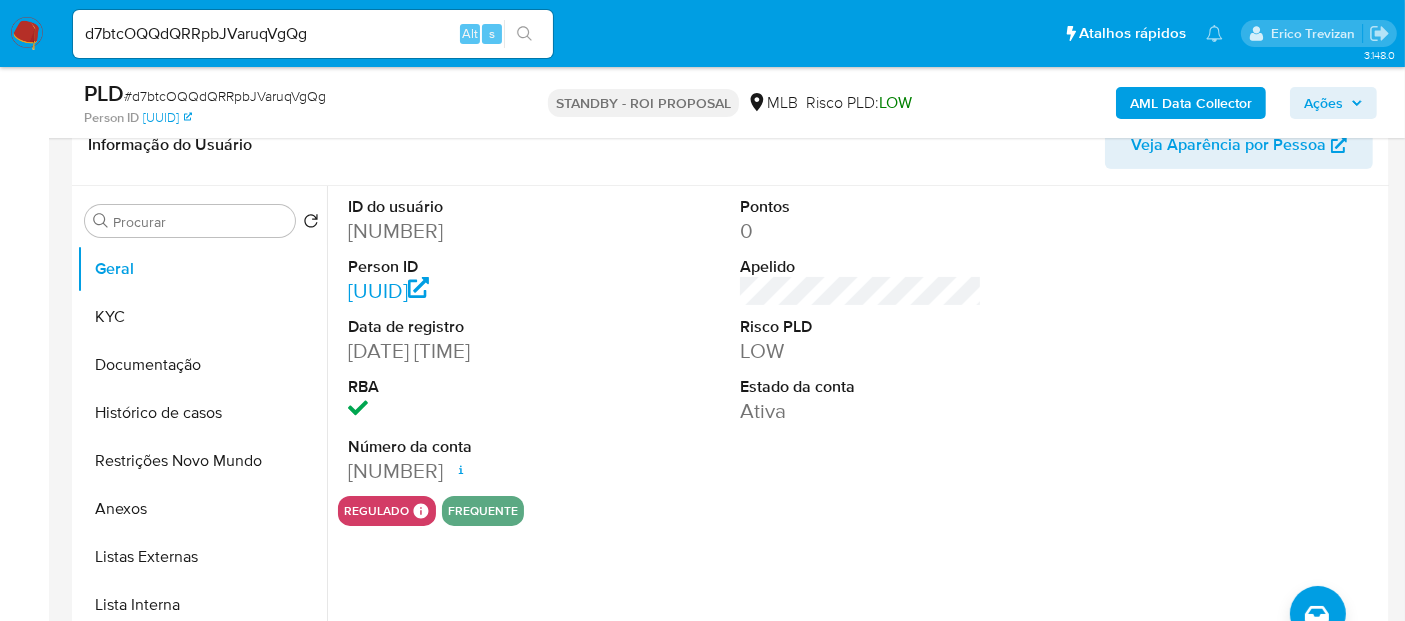 click 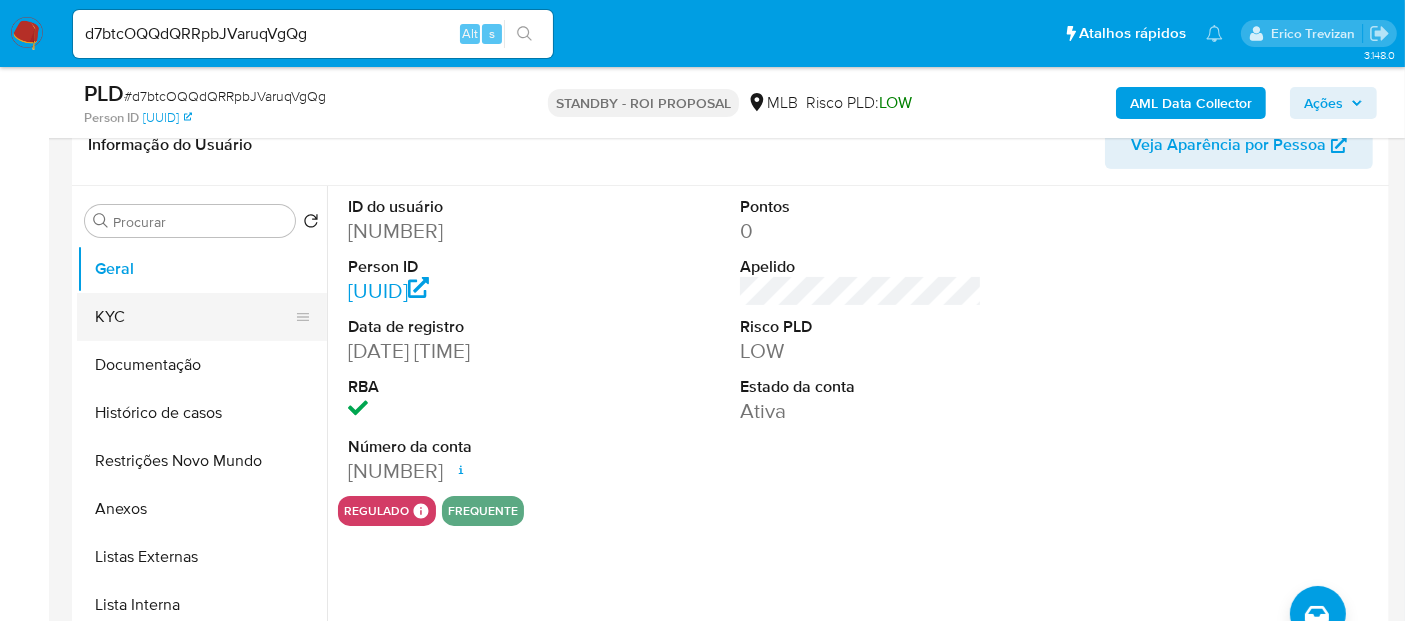 click on "KYC" at bounding box center (194, 317) 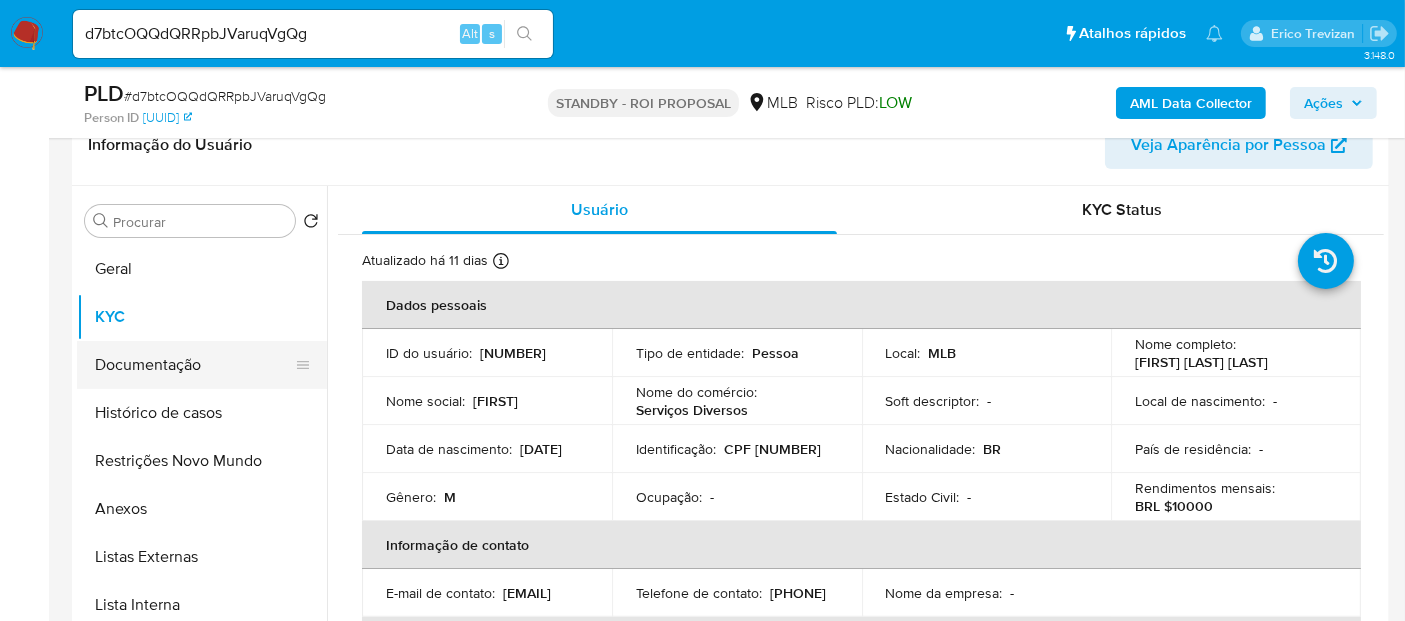 click on "Documentação" at bounding box center [194, 365] 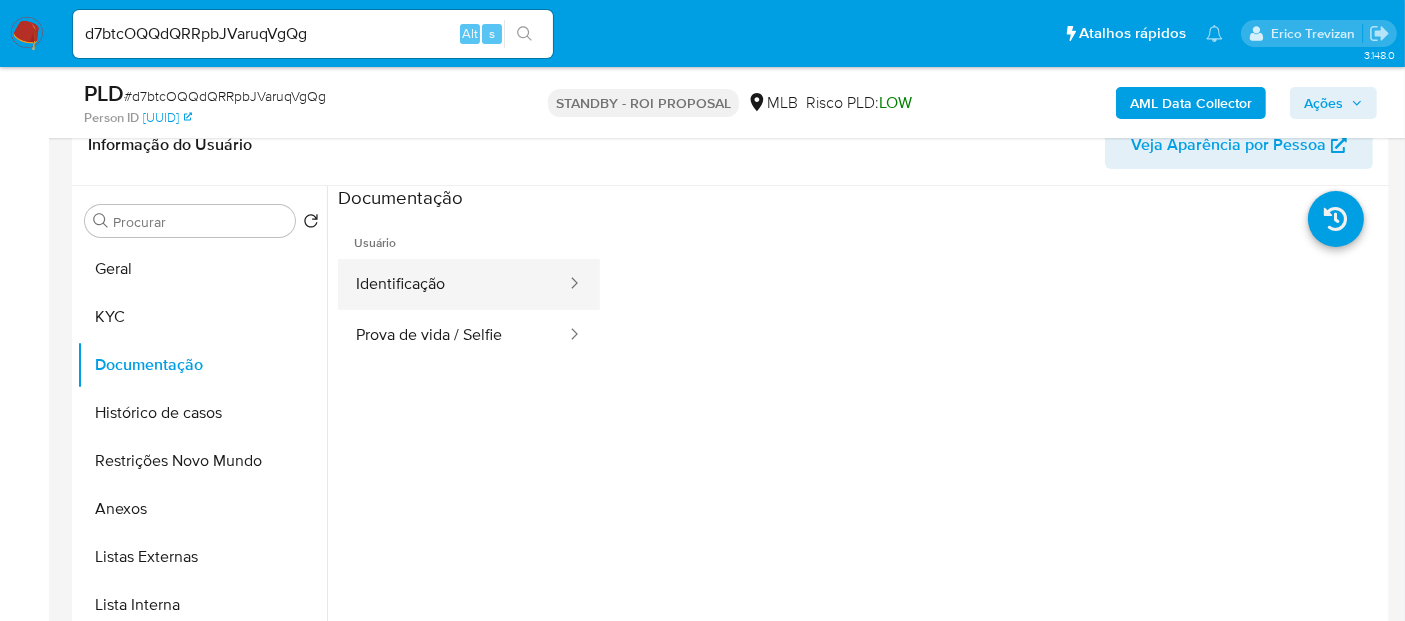 click on "Identificação" at bounding box center (453, 284) 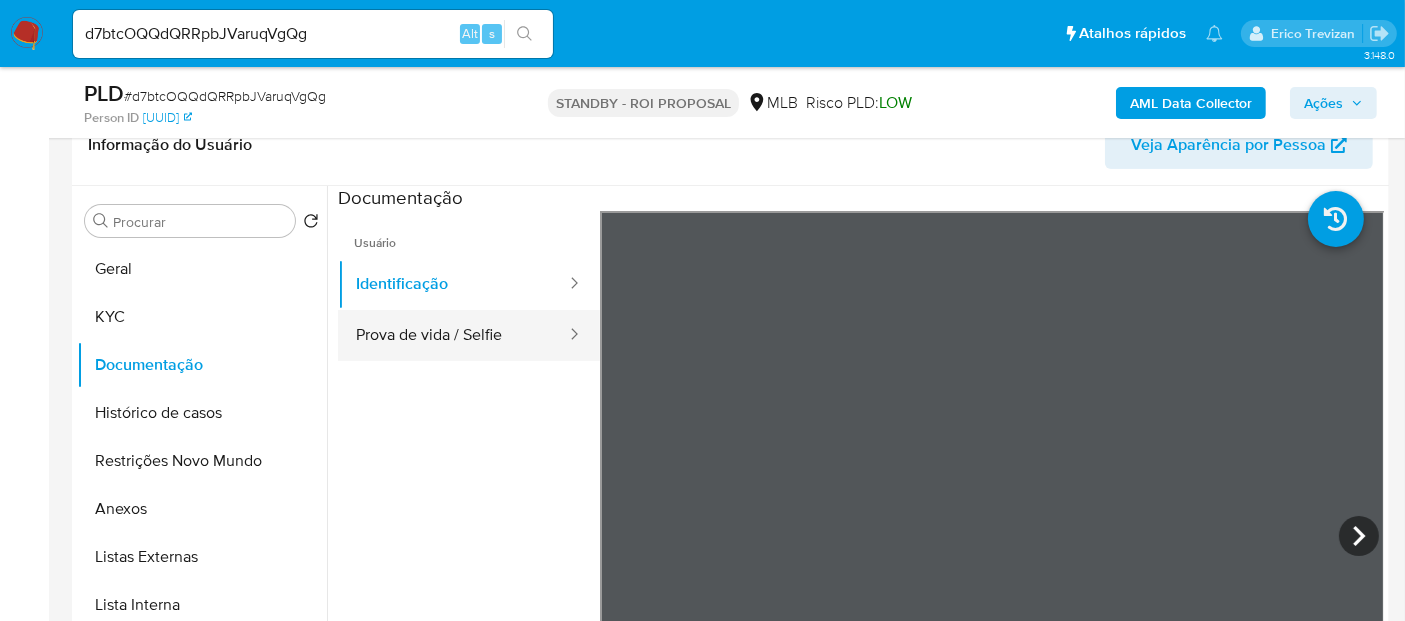 drag, startPoint x: 434, startPoint y: 334, endPoint x: 462, endPoint y: 337, distance: 28.160255 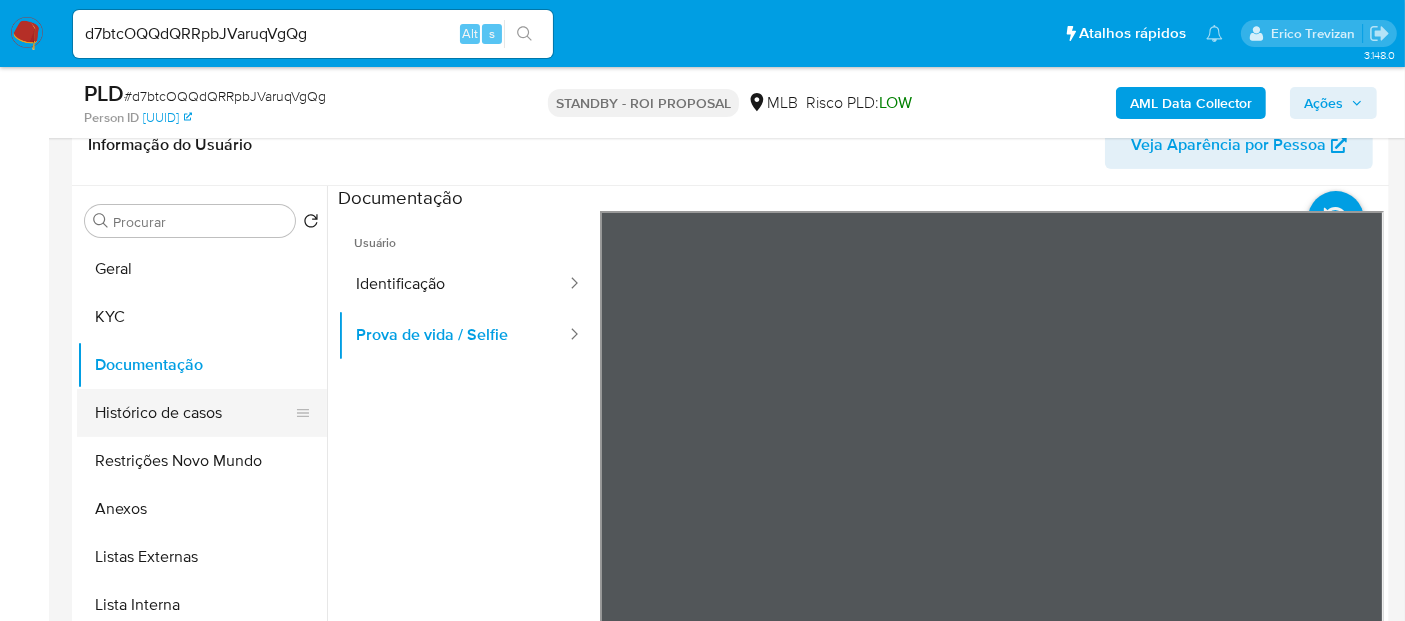 click on "Histórico de casos" at bounding box center (194, 413) 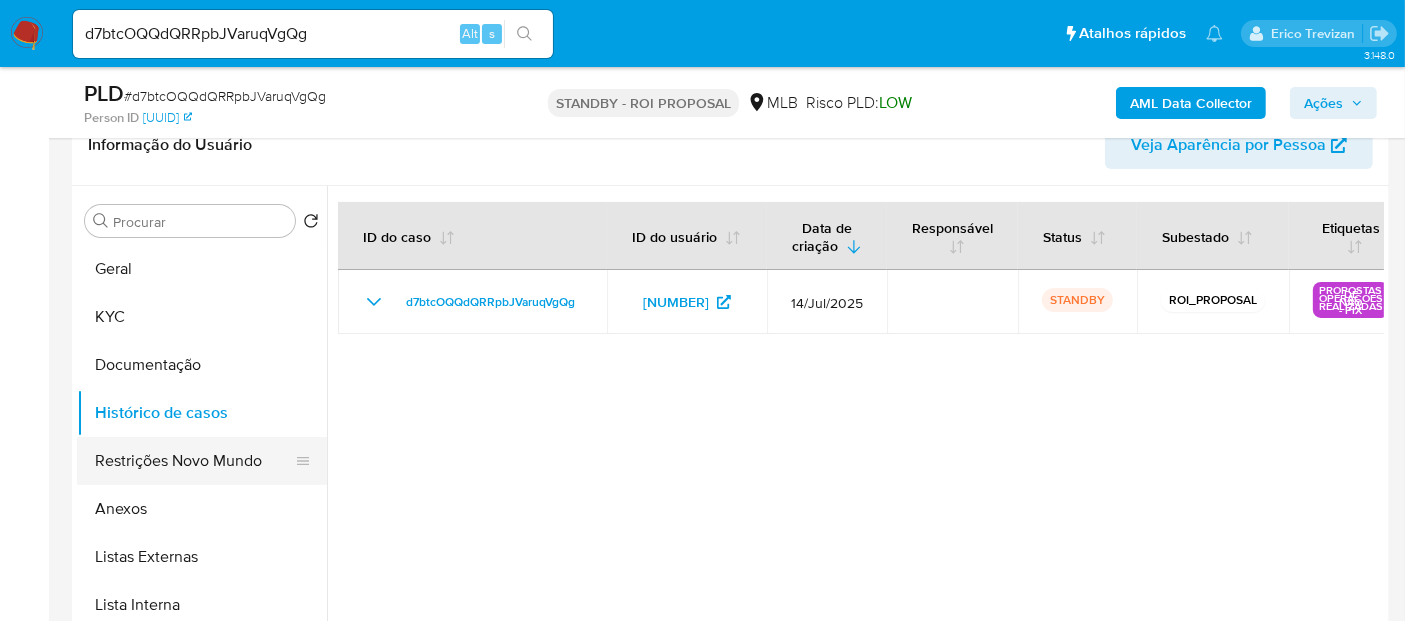 click on "Restrições Novo Mundo" at bounding box center (194, 461) 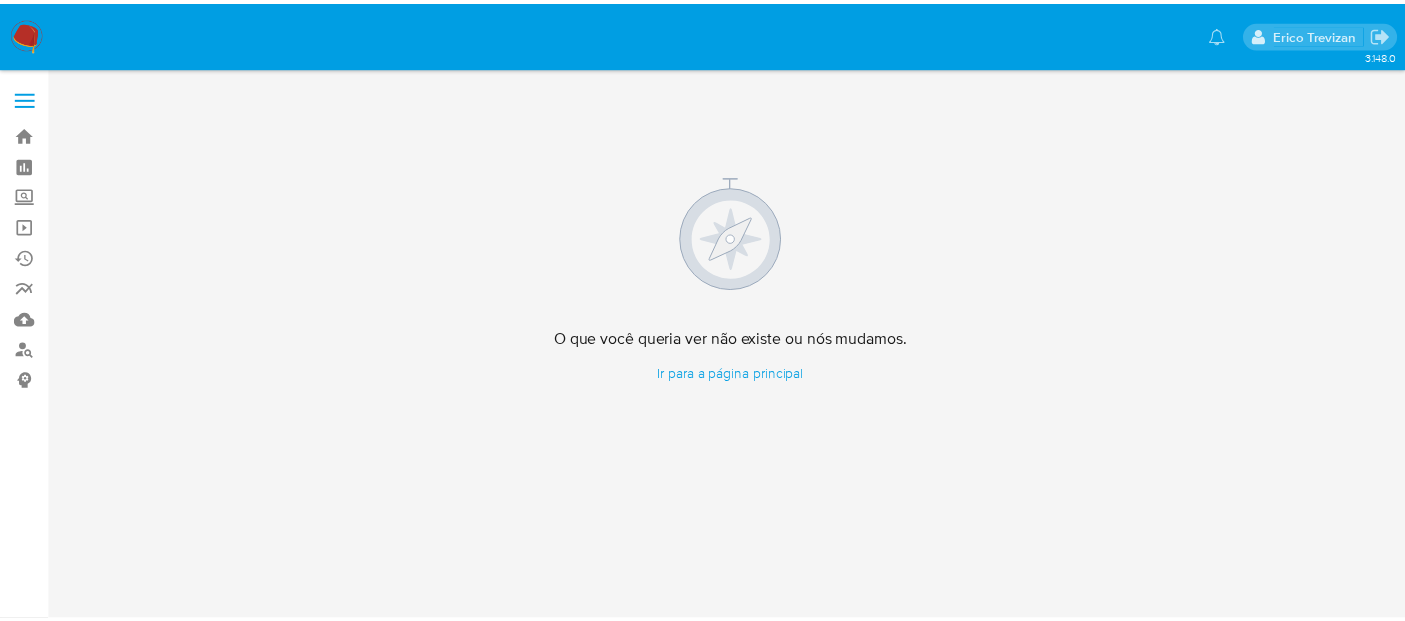 scroll, scrollTop: 0, scrollLeft: 0, axis: both 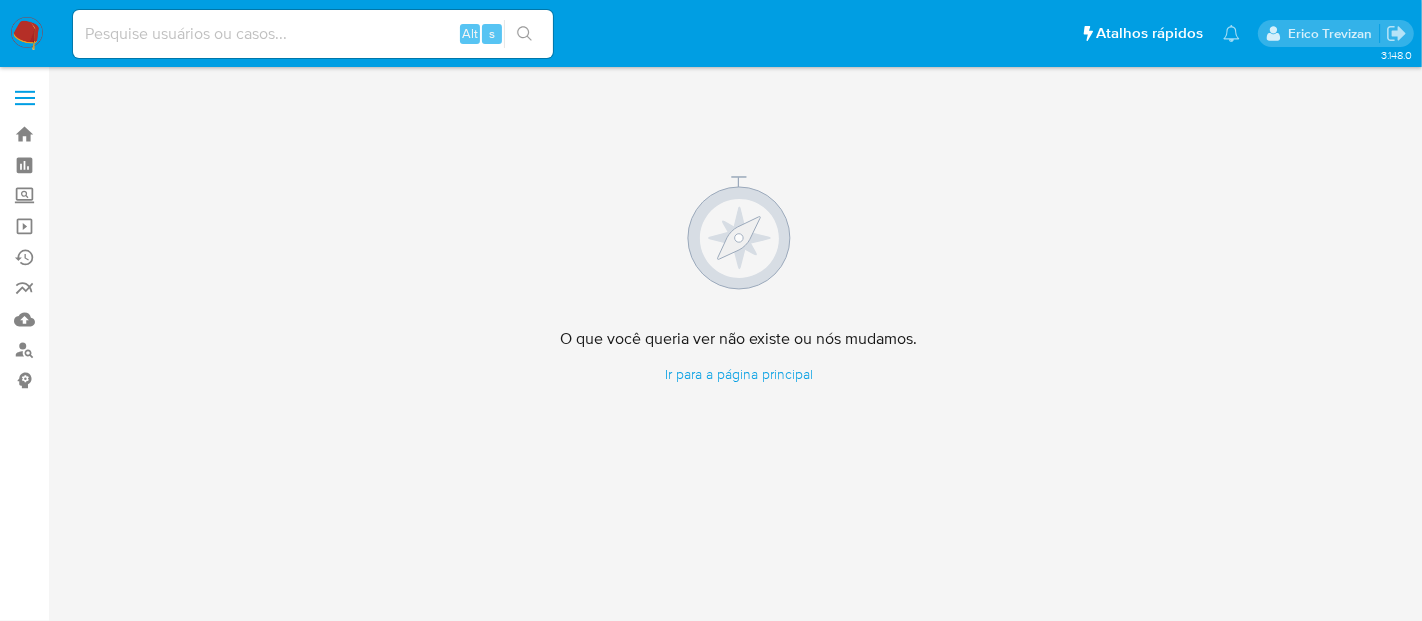 click at bounding box center [313, 34] 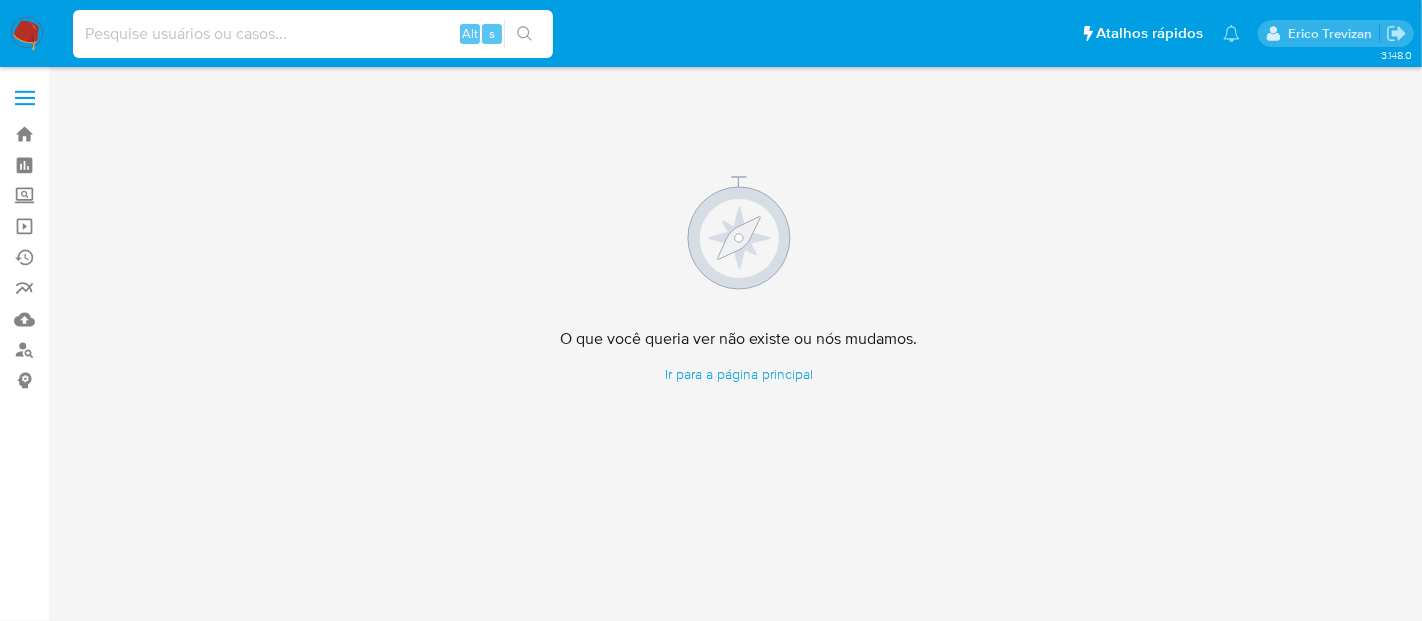 paste on "0k6FRYoDKsQ4JXATOQSX2xME?" 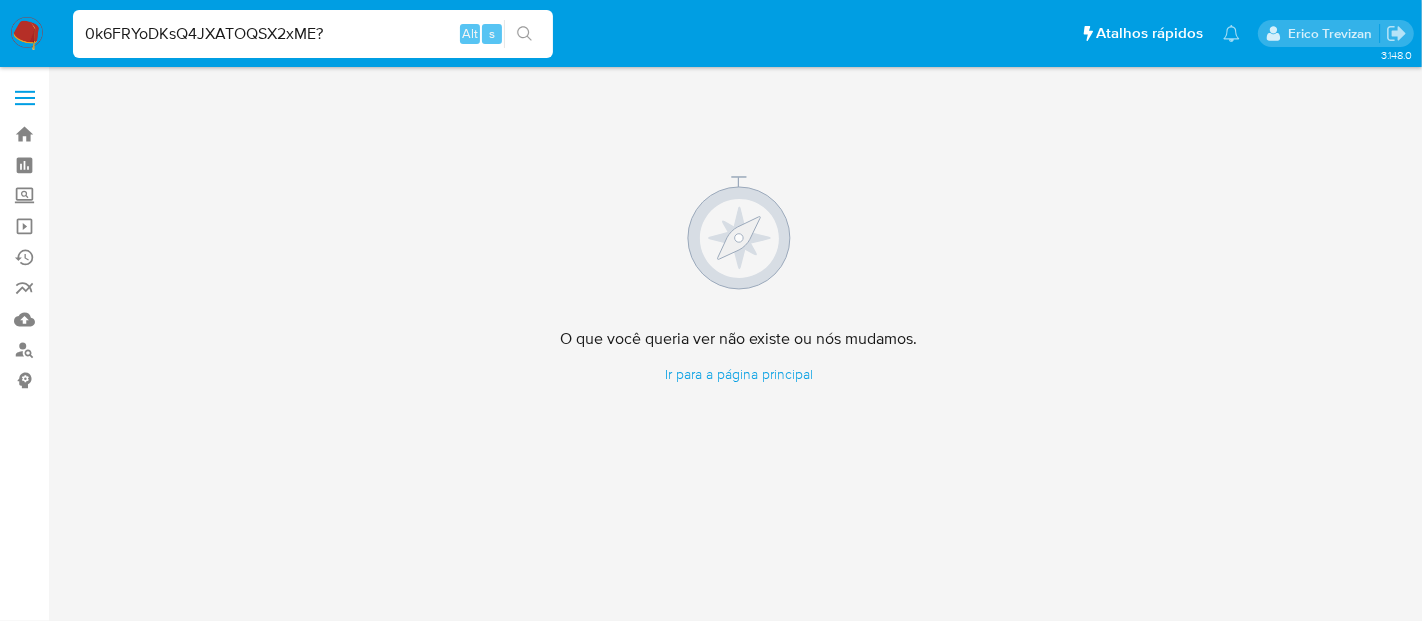 type on "0k6FRYoDKsQ4JXATOQSX2xME?" 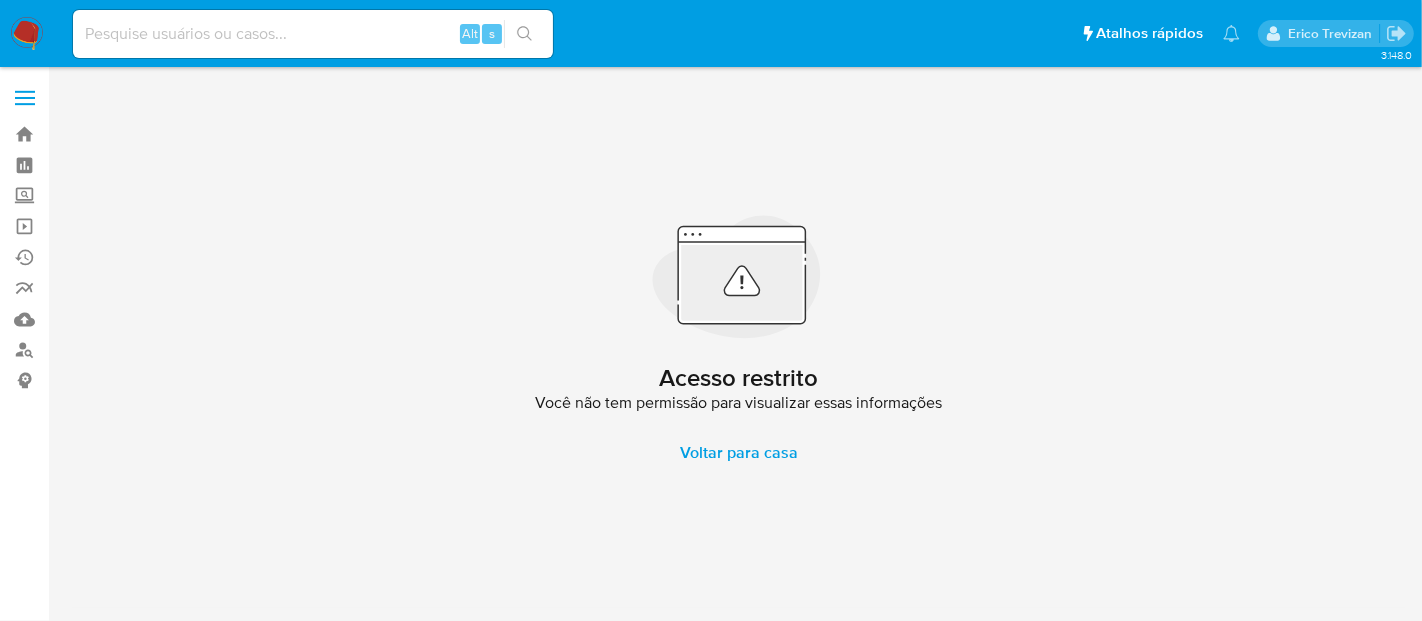 click at bounding box center (313, 34) 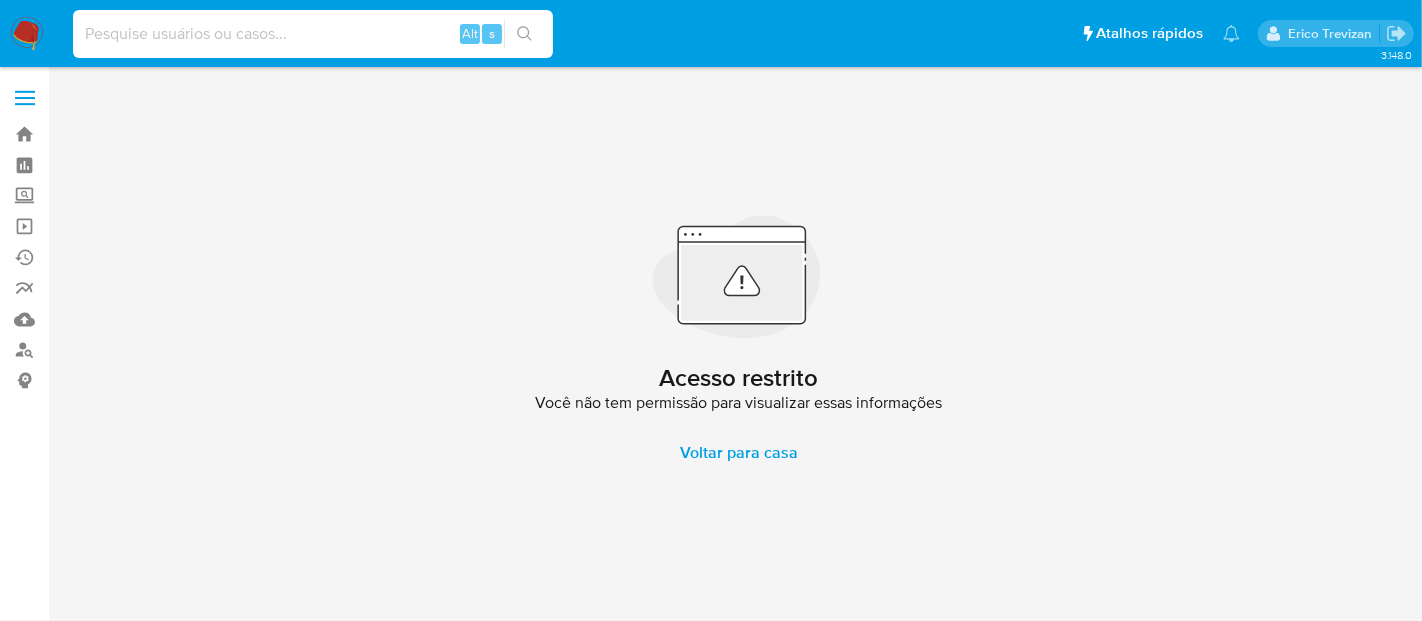 paste on "0k6FRYoDKsQ4JXATOQSX2xME?" 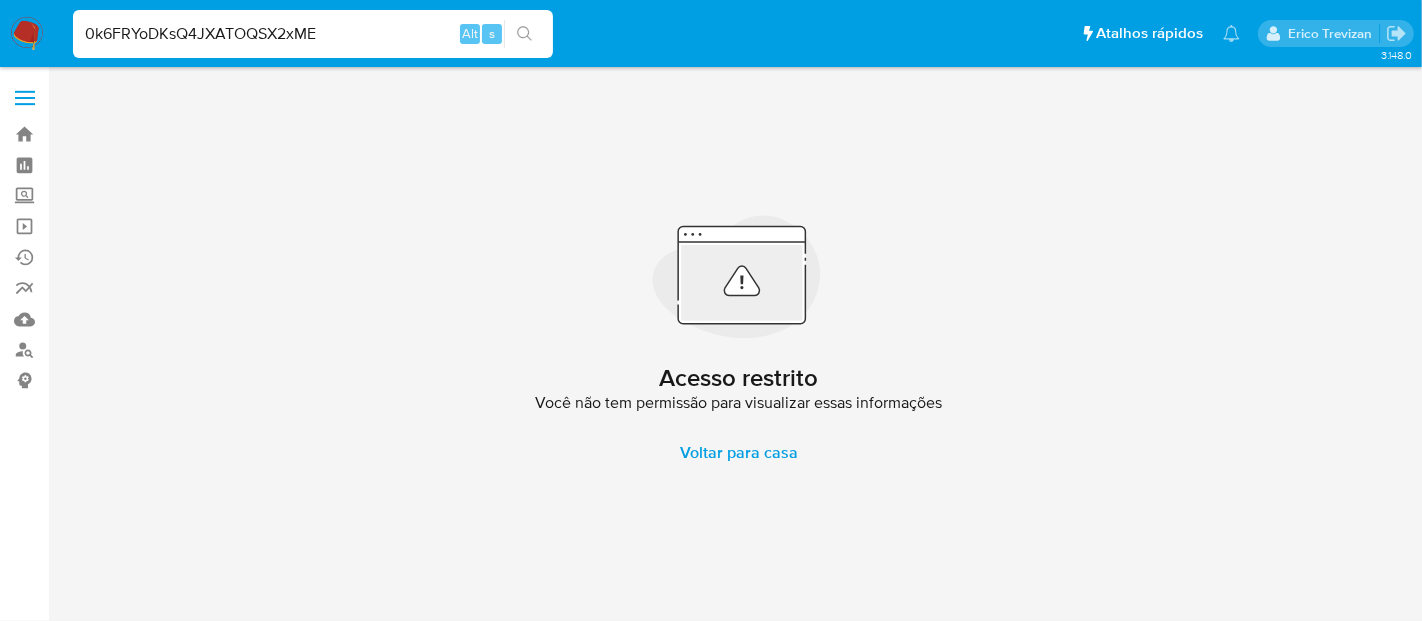 type on "0k6FRYoDKsQ4JXATOQSX2xME" 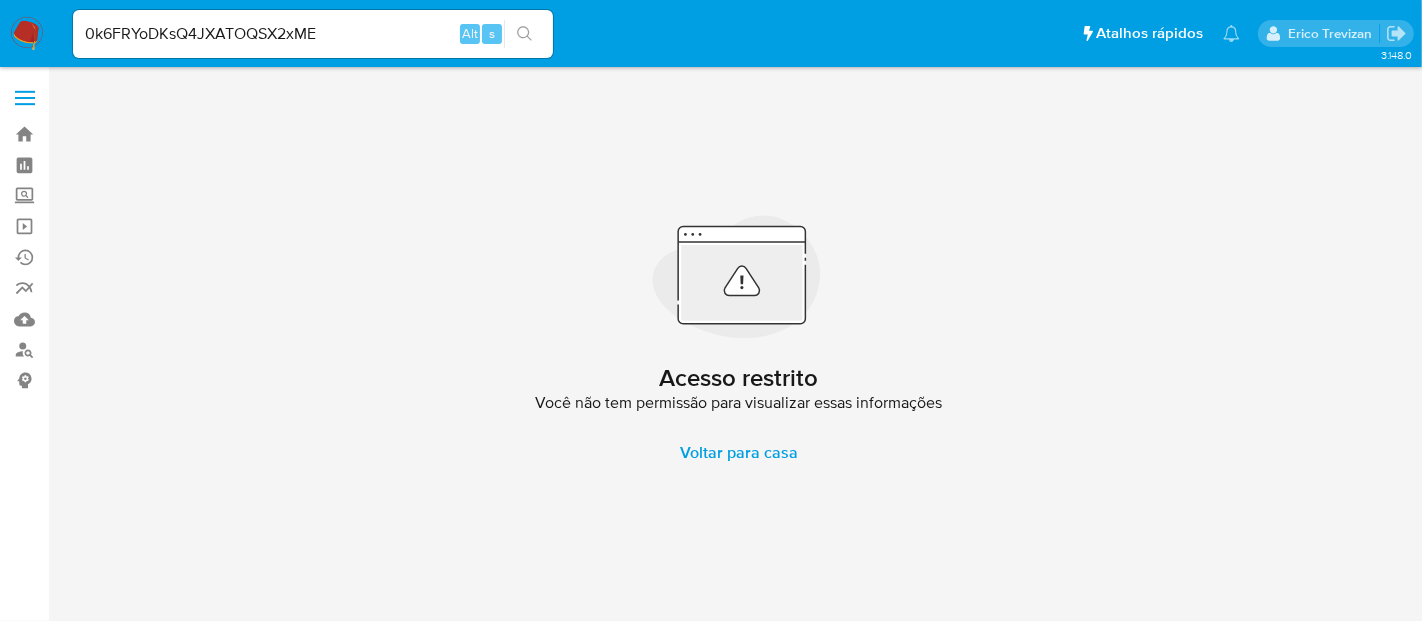 drag, startPoint x: 525, startPoint y: 27, endPoint x: 508, endPoint y: 23, distance: 17.464249 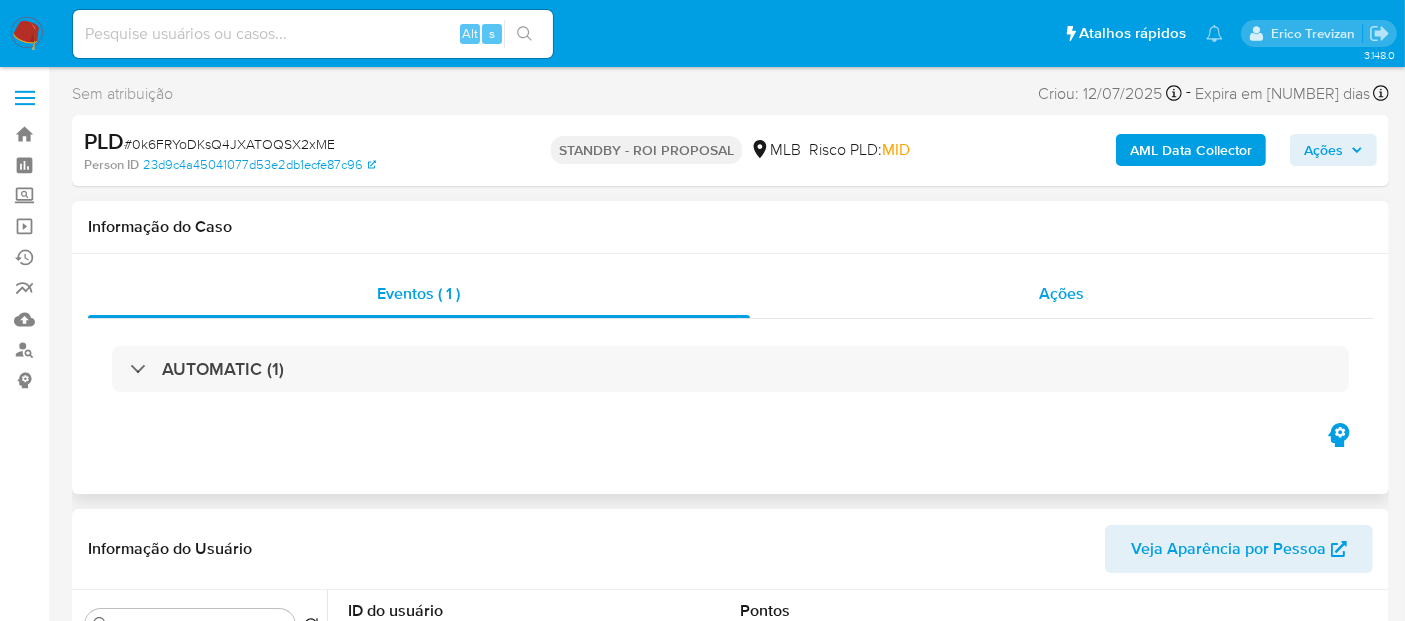 click on "Ações" at bounding box center [1061, 293] 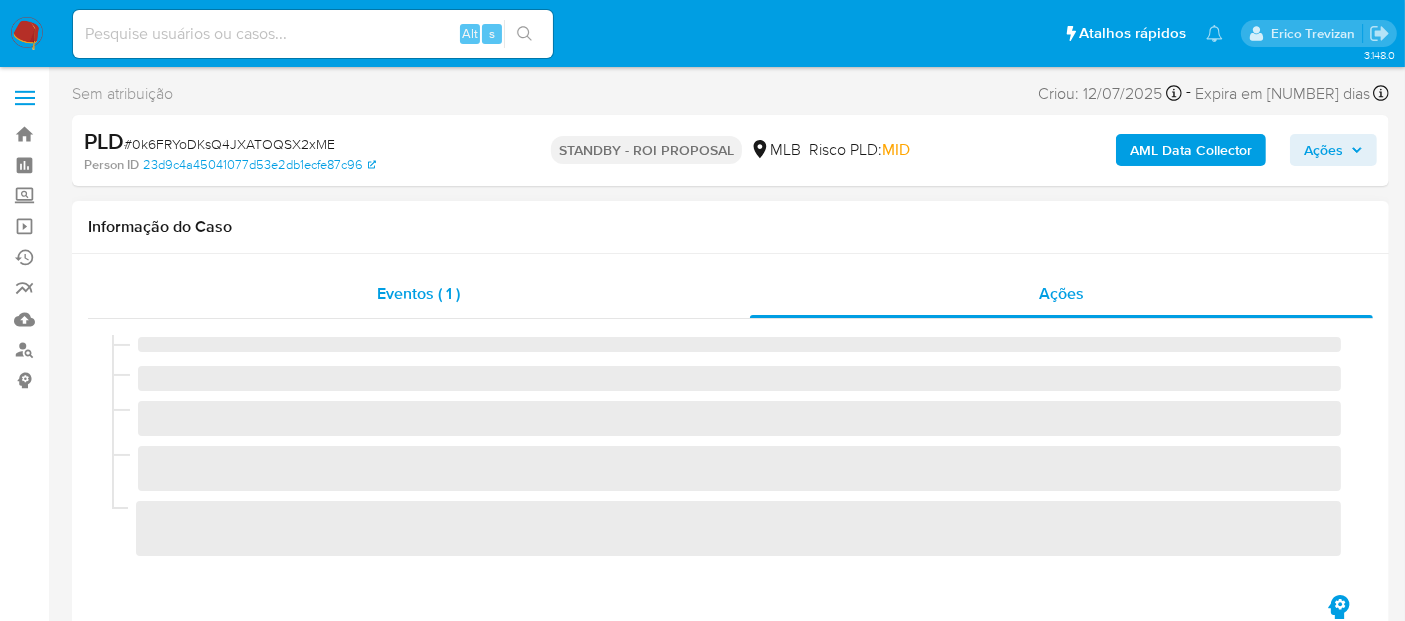 select on "10" 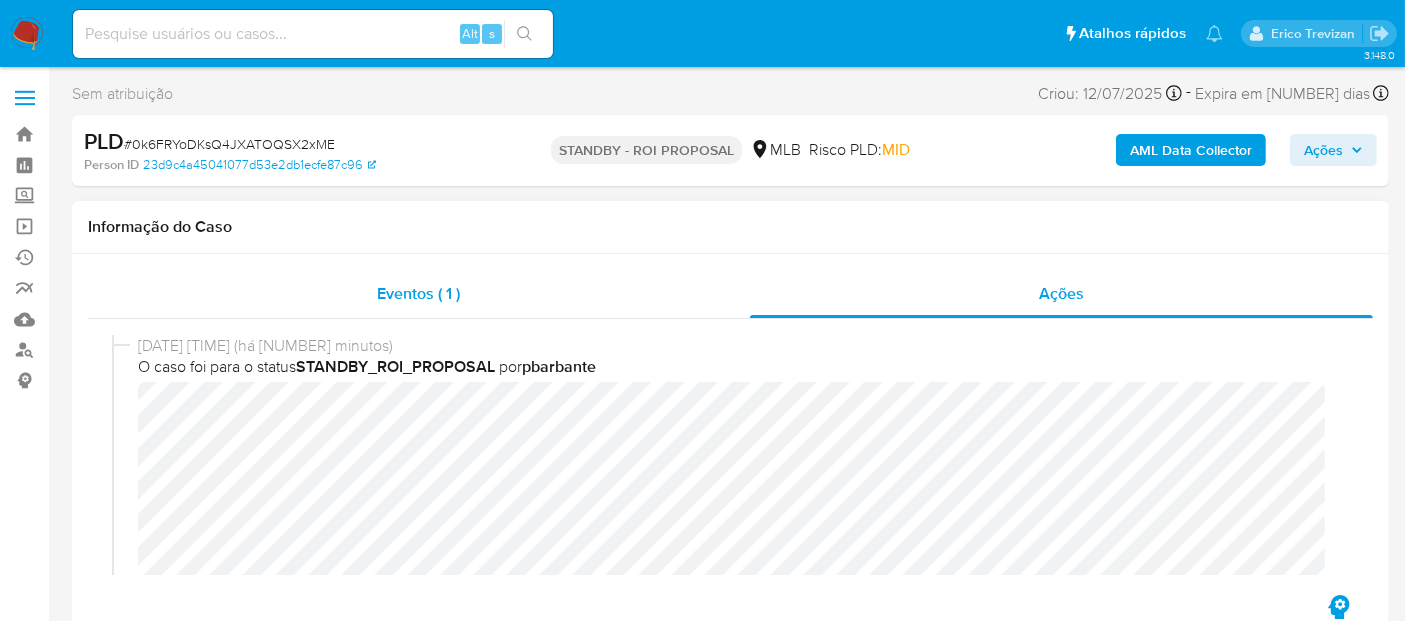 click on "Eventos ( 1 )" at bounding box center [418, 293] 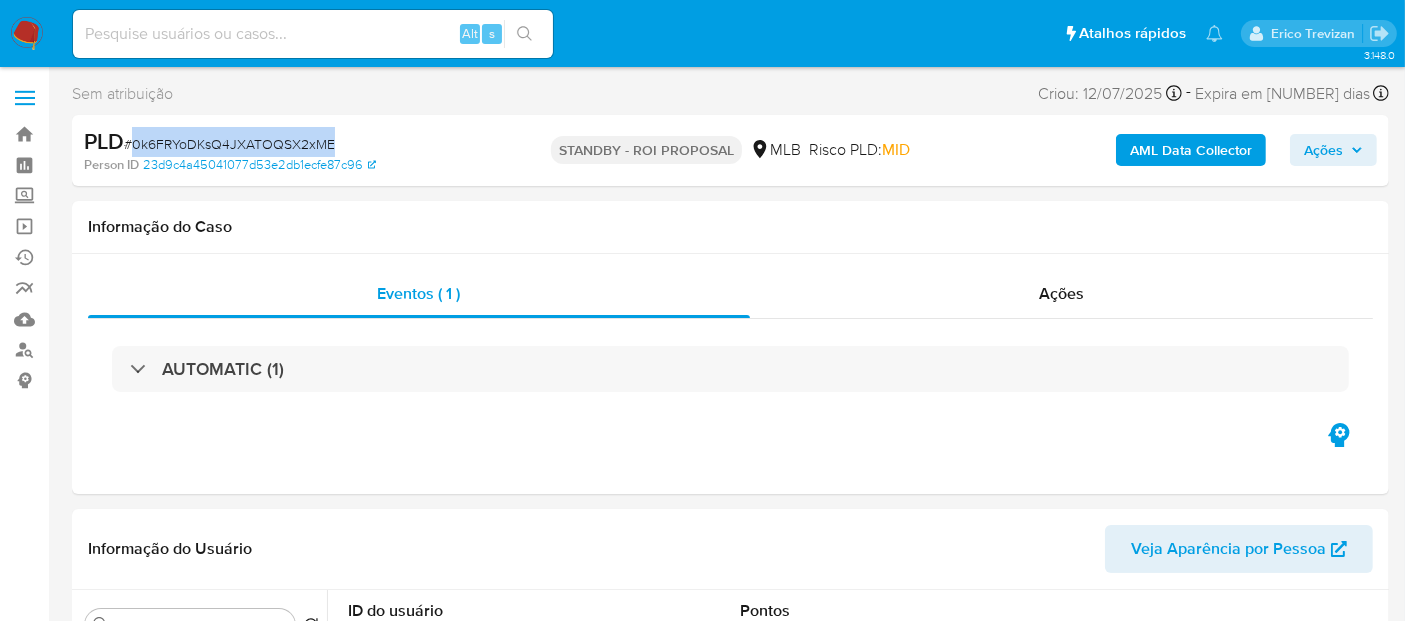 drag, startPoint x: 132, startPoint y: 142, endPoint x: 334, endPoint y: 150, distance: 202.15836 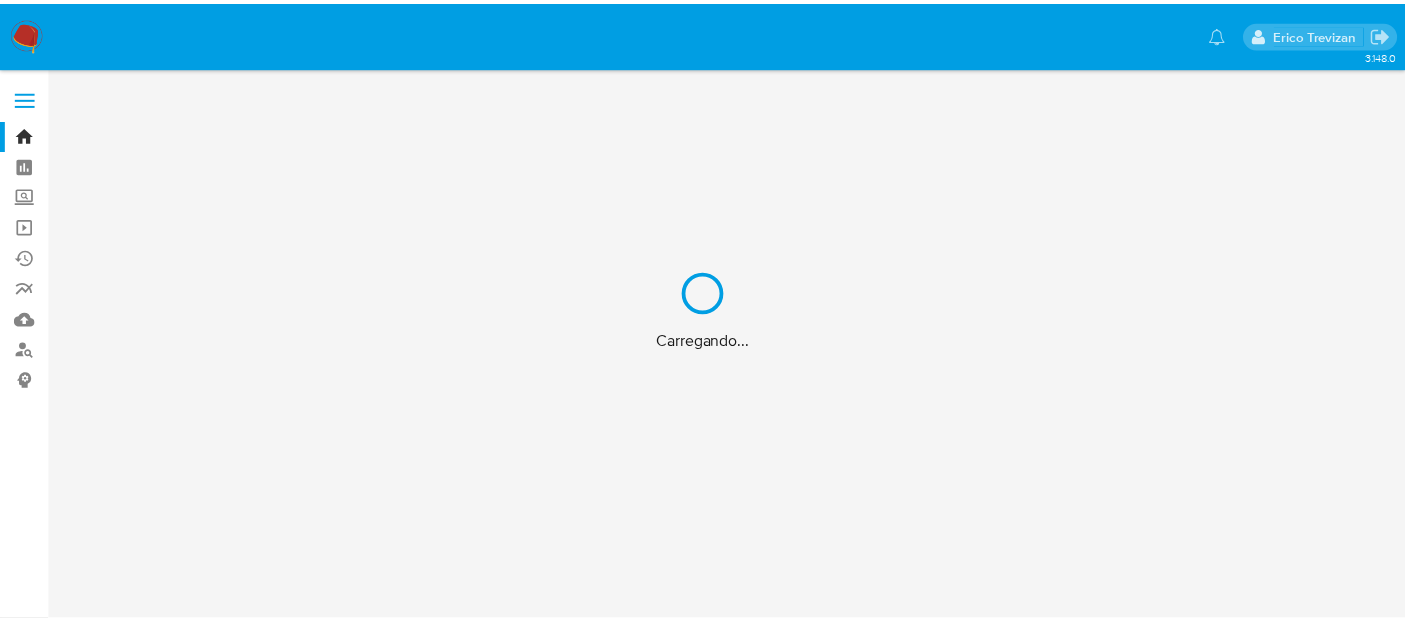 scroll, scrollTop: 0, scrollLeft: 0, axis: both 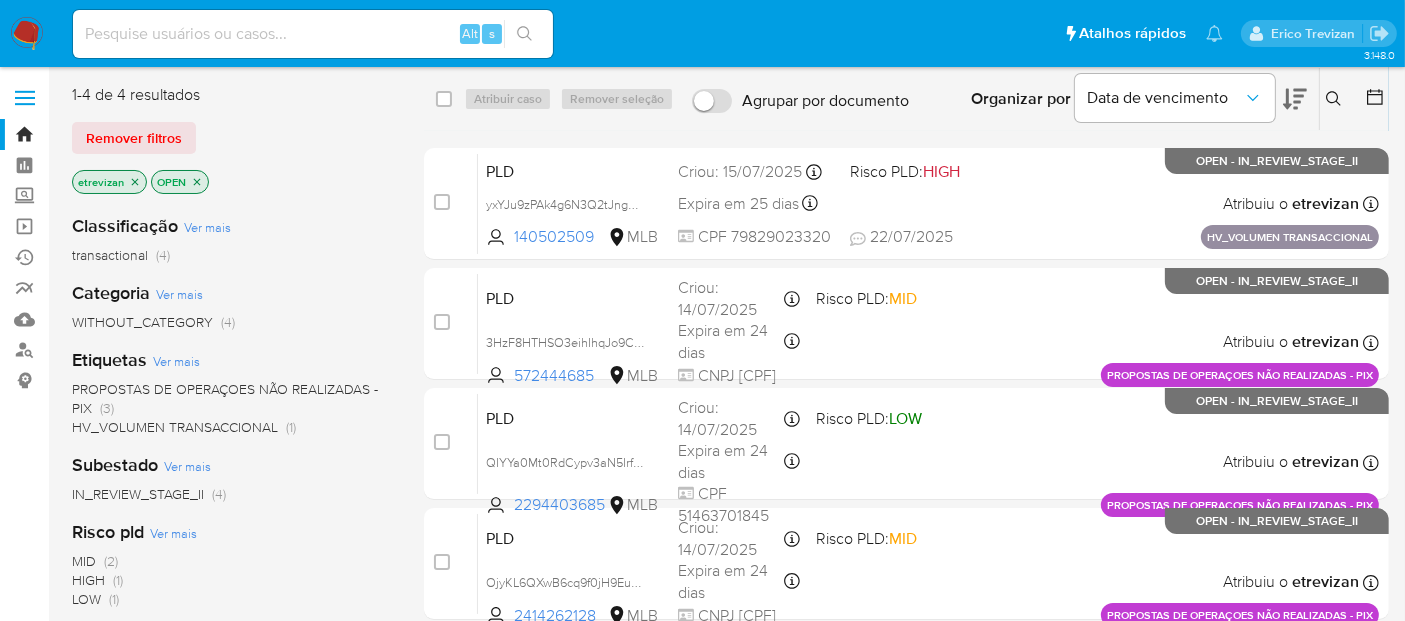 click 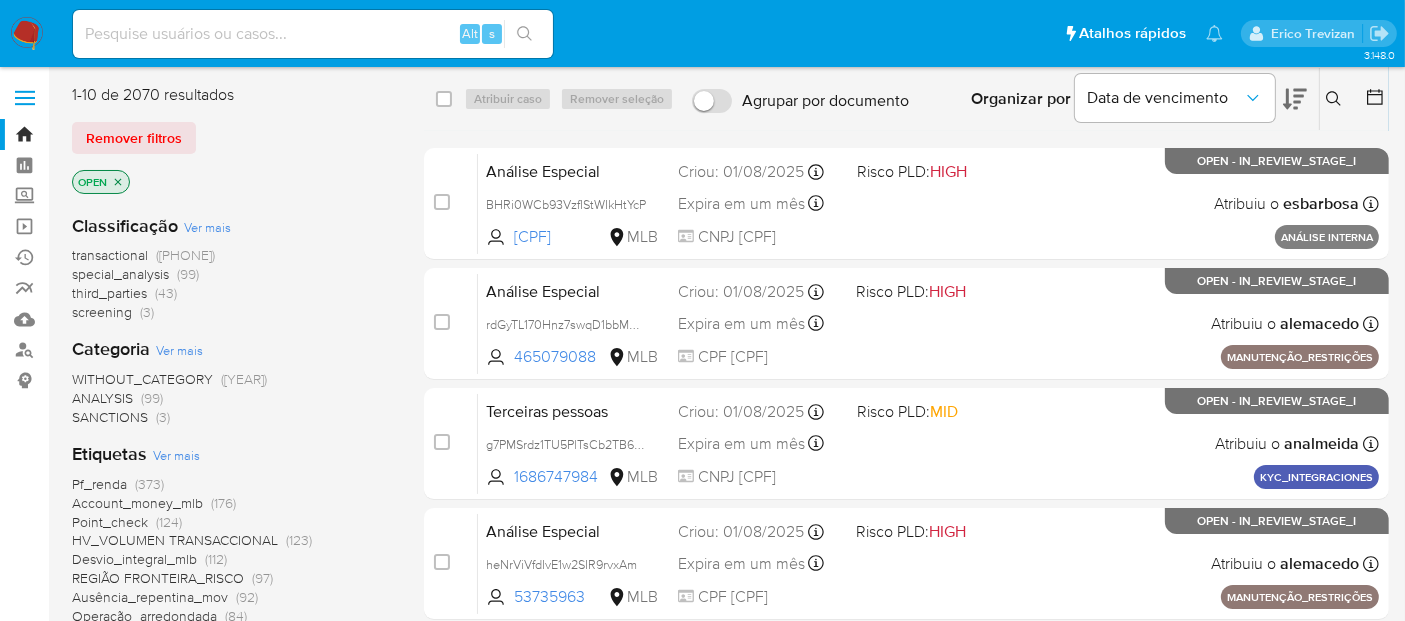 click 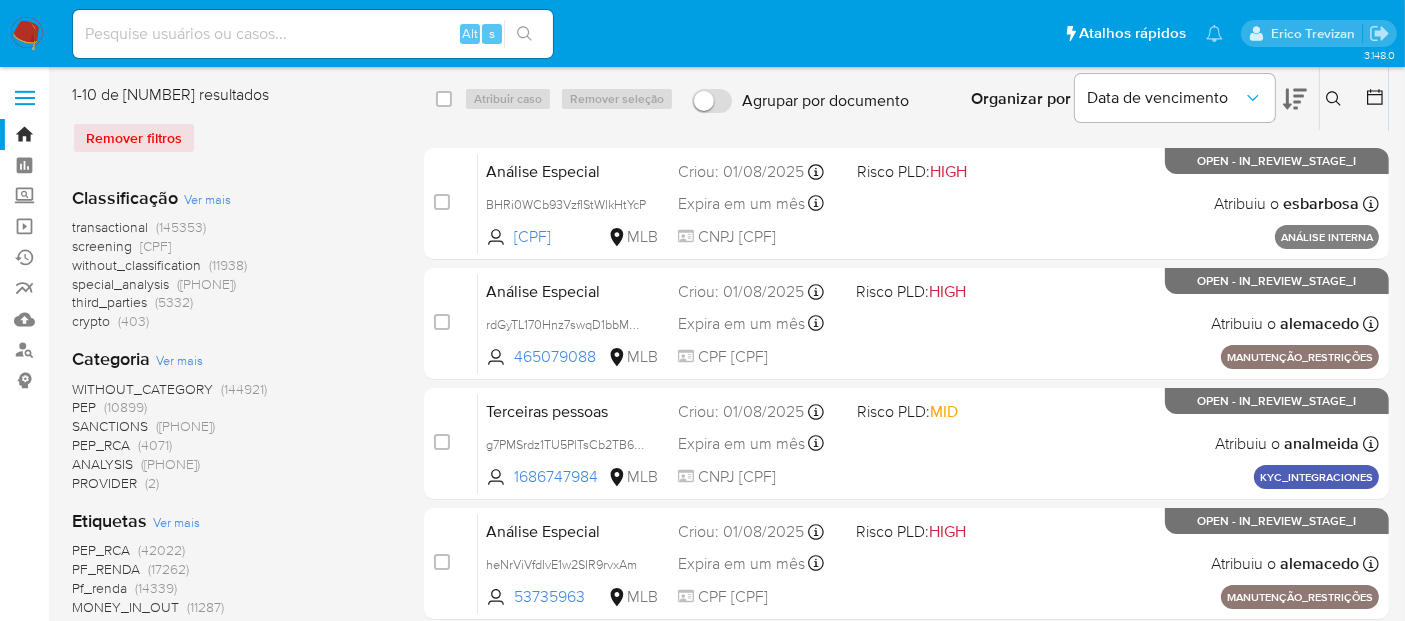 drag, startPoint x: 1339, startPoint y: 90, endPoint x: 1333, endPoint y: 99, distance: 10.816654 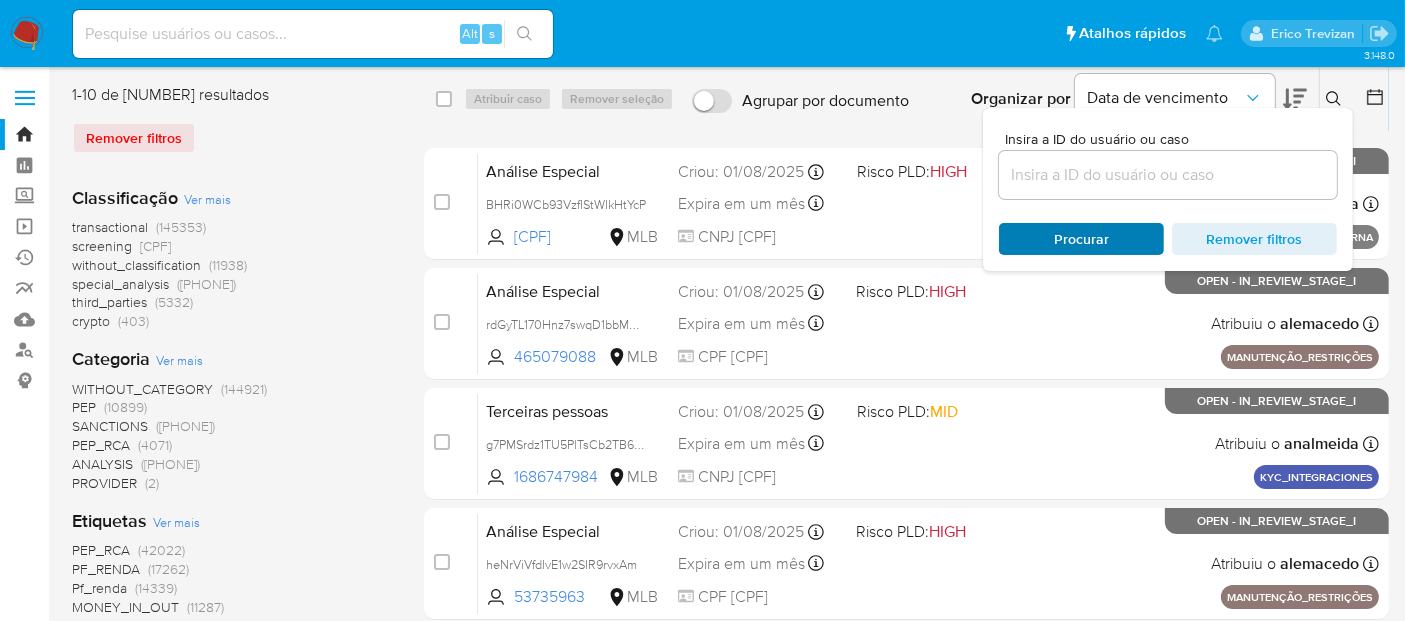 type 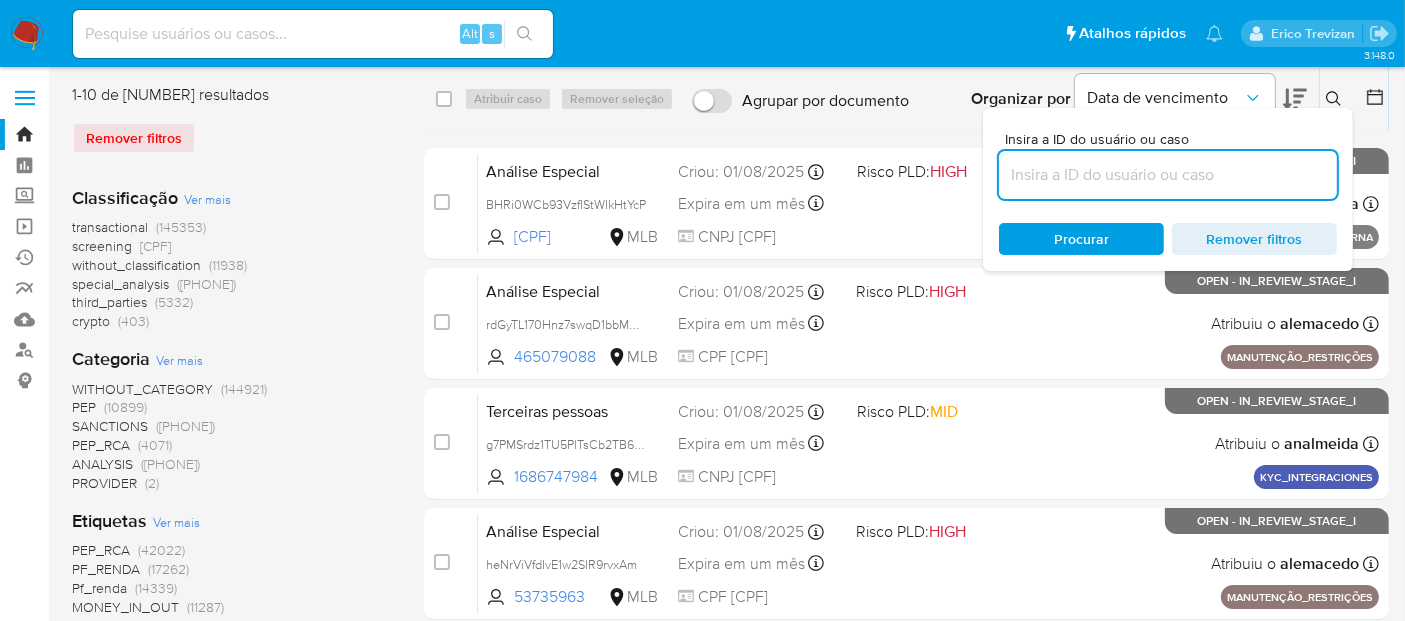 click at bounding box center (1168, 175) 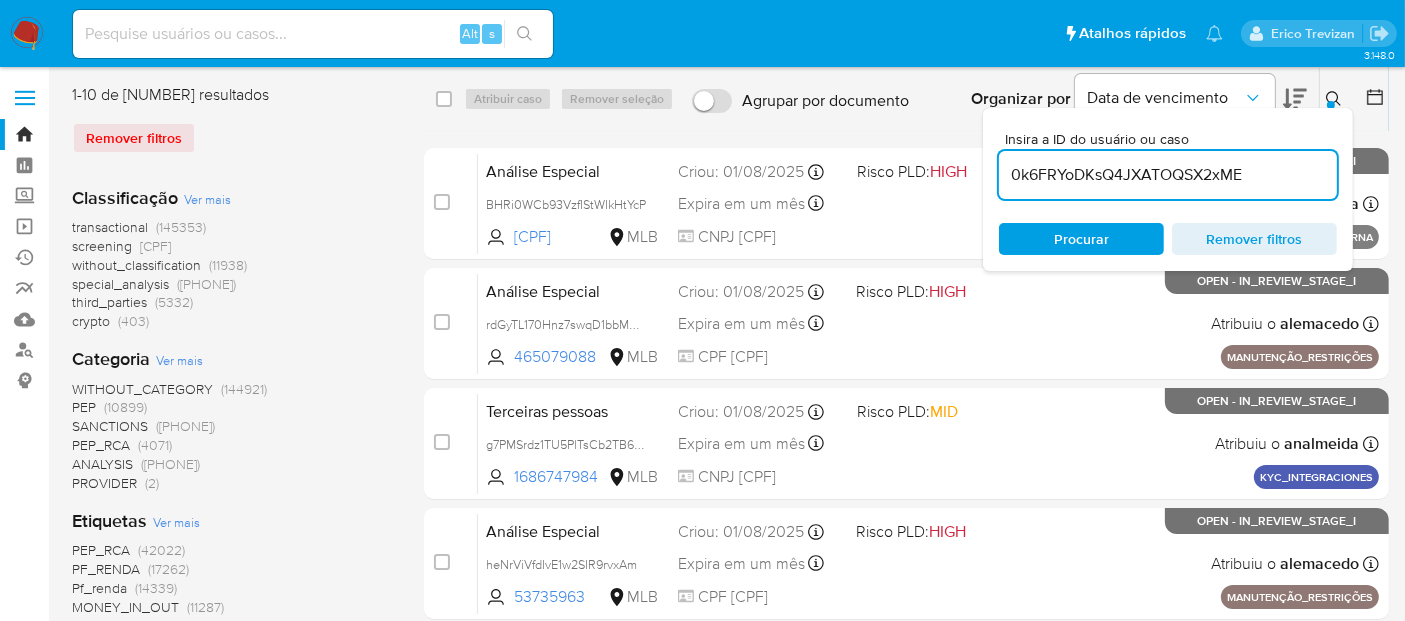 type on "0k6FRYoDKsQ4JXATOQSX2xME" 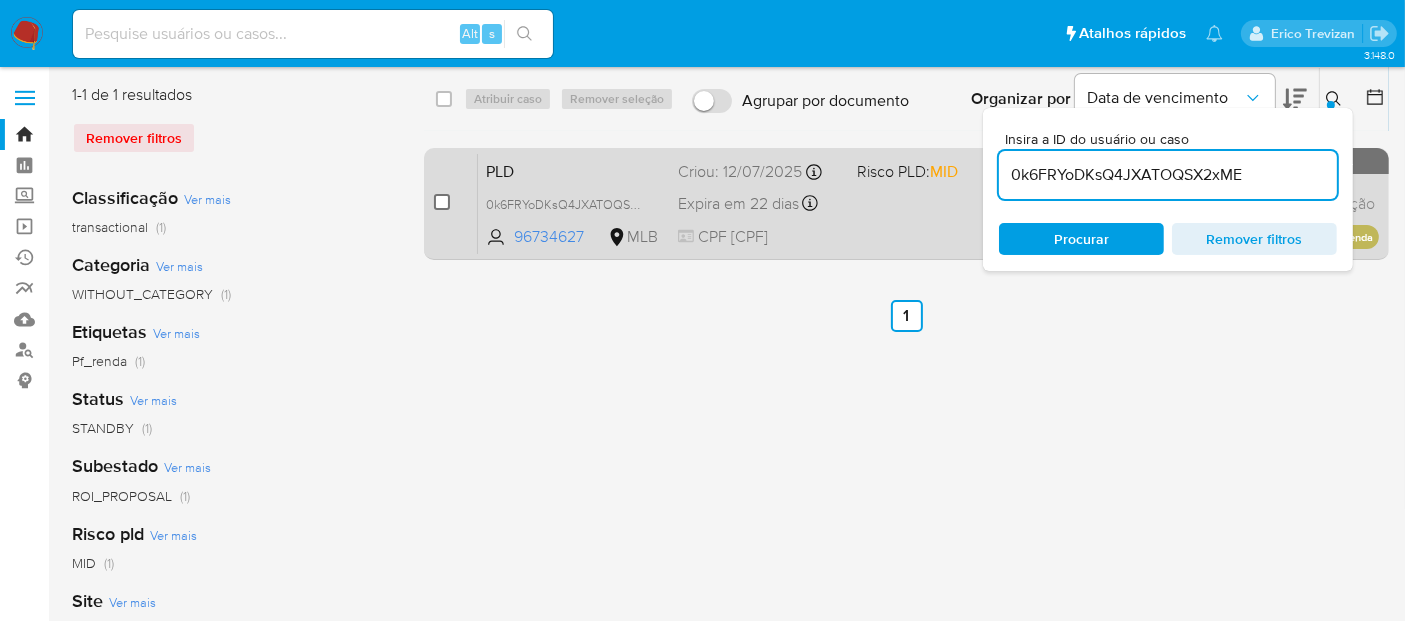 click at bounding box center [442, 202] 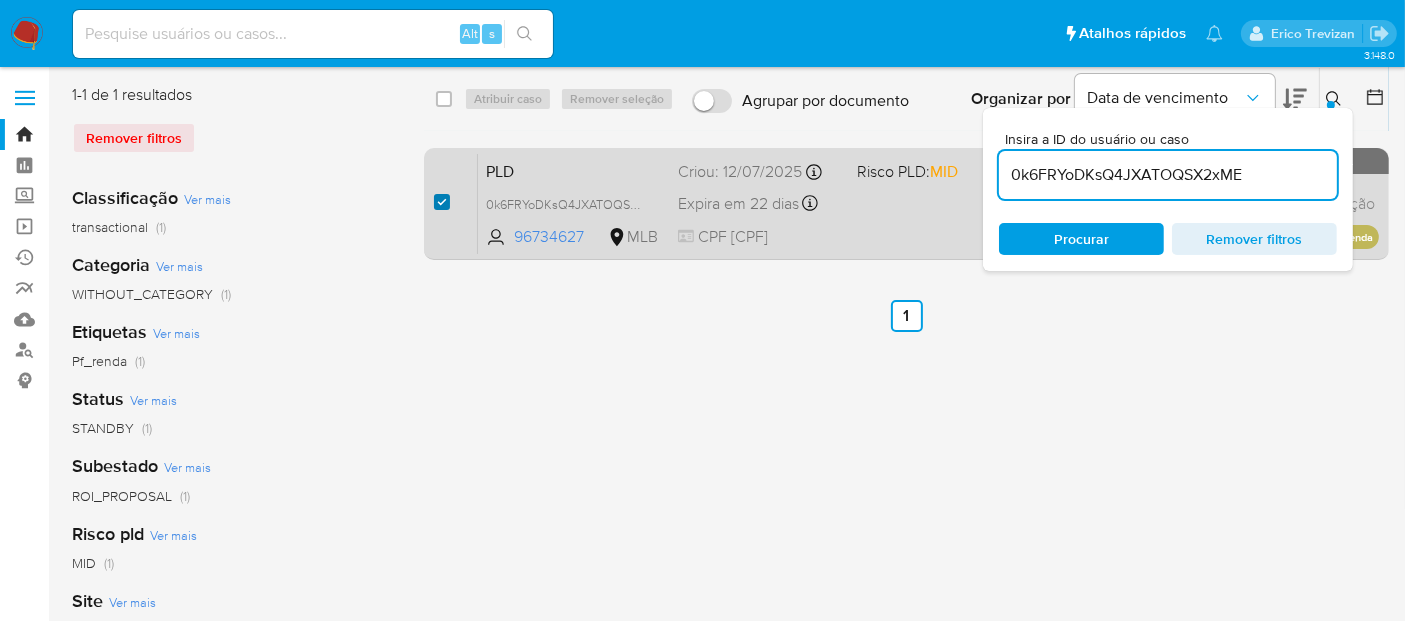 checkbox on "true" 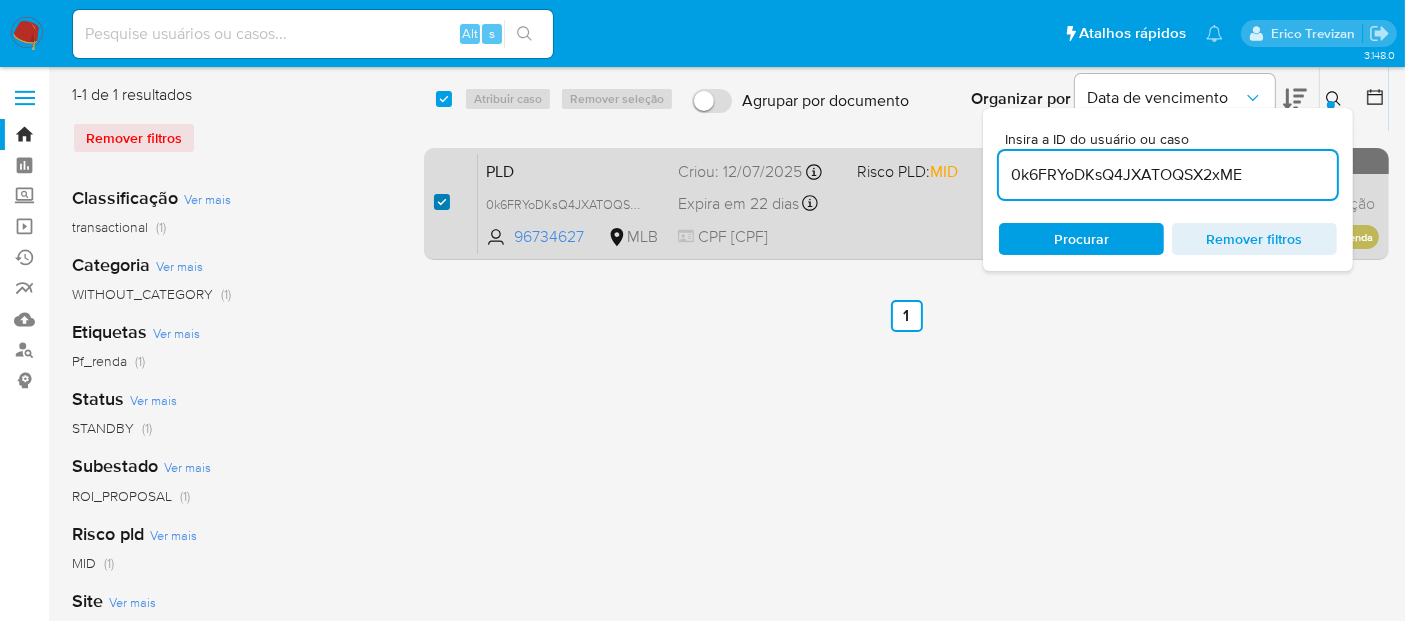 checkbox on "true" 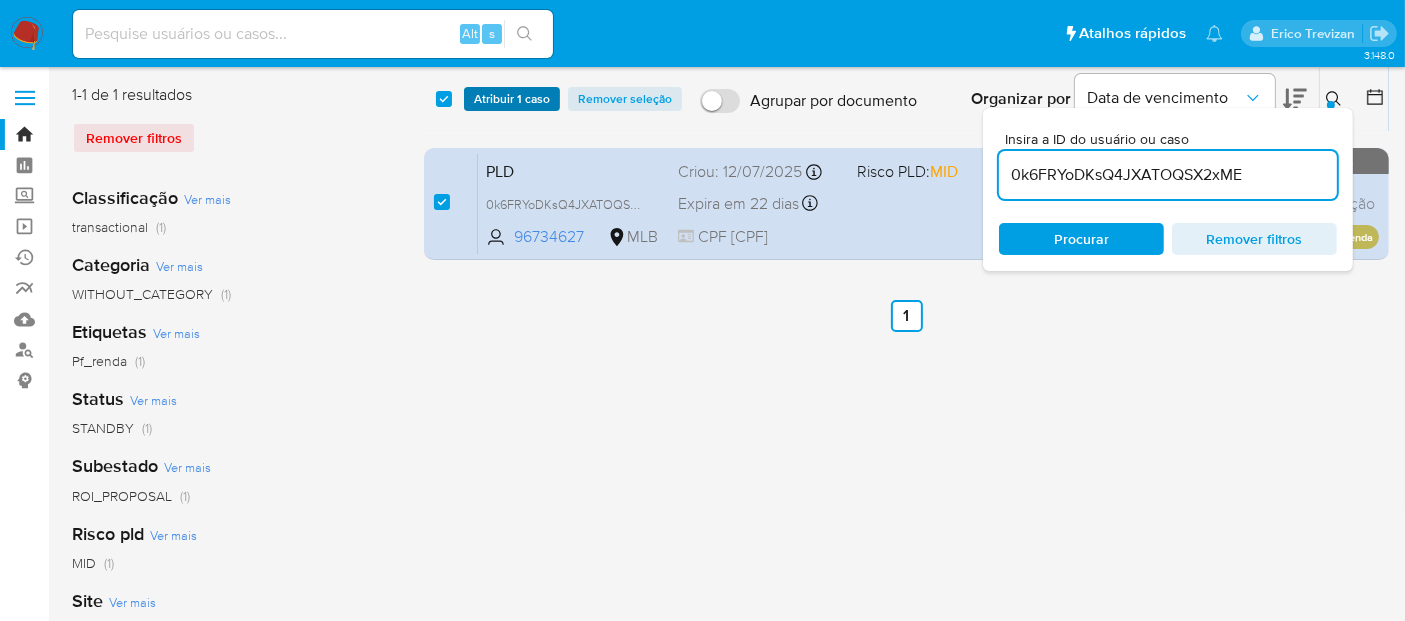 click on "Atribuir 1 caso" at bounding box center (512, 99) 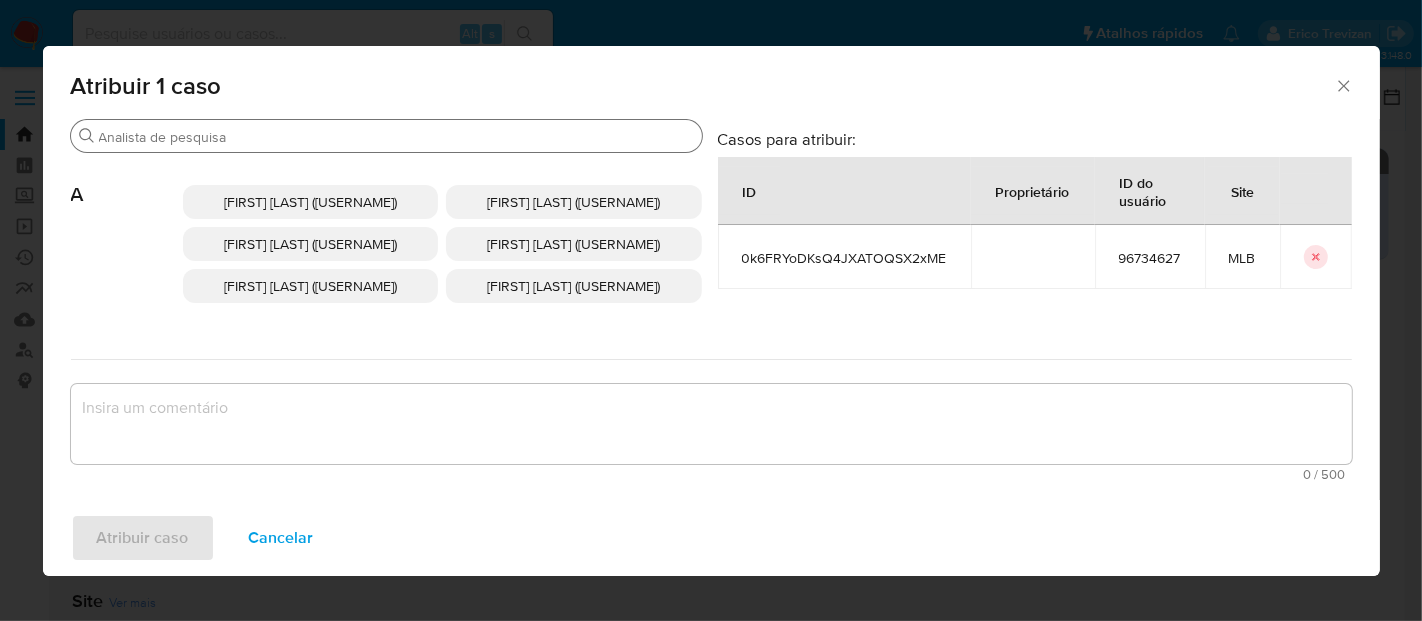 click on "Buscar" at bounding box center [396, 137] 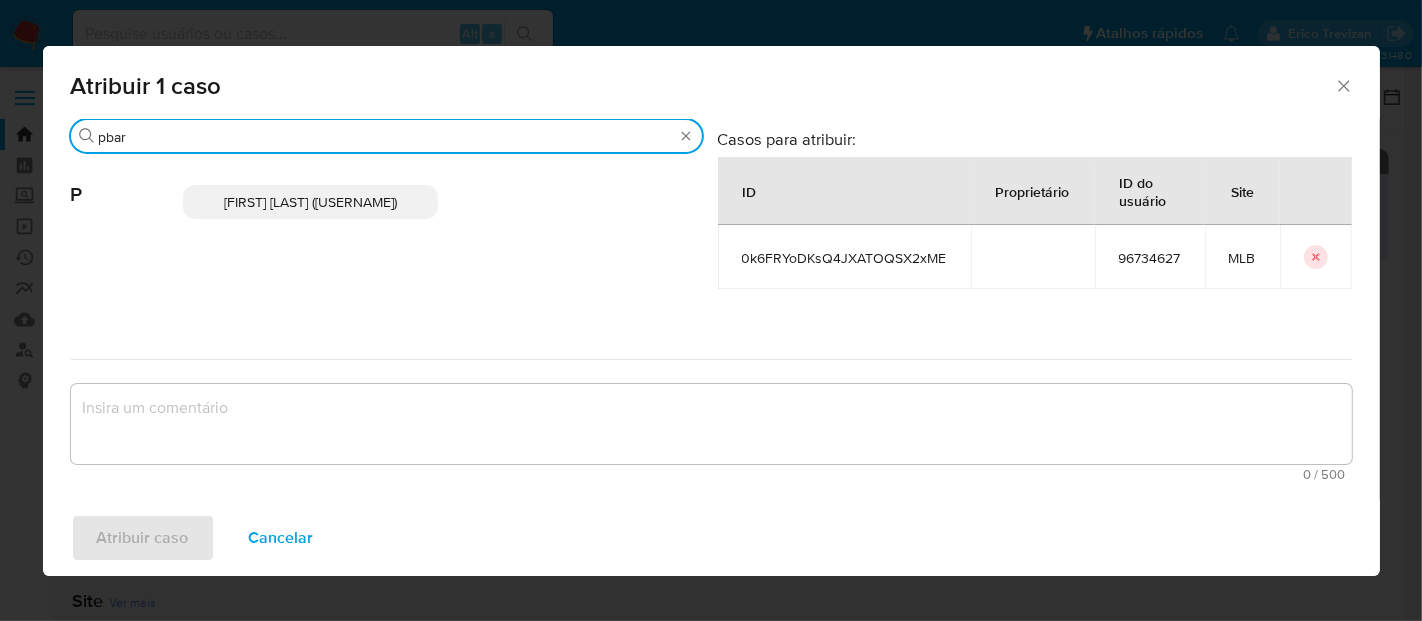 type on "pbar" 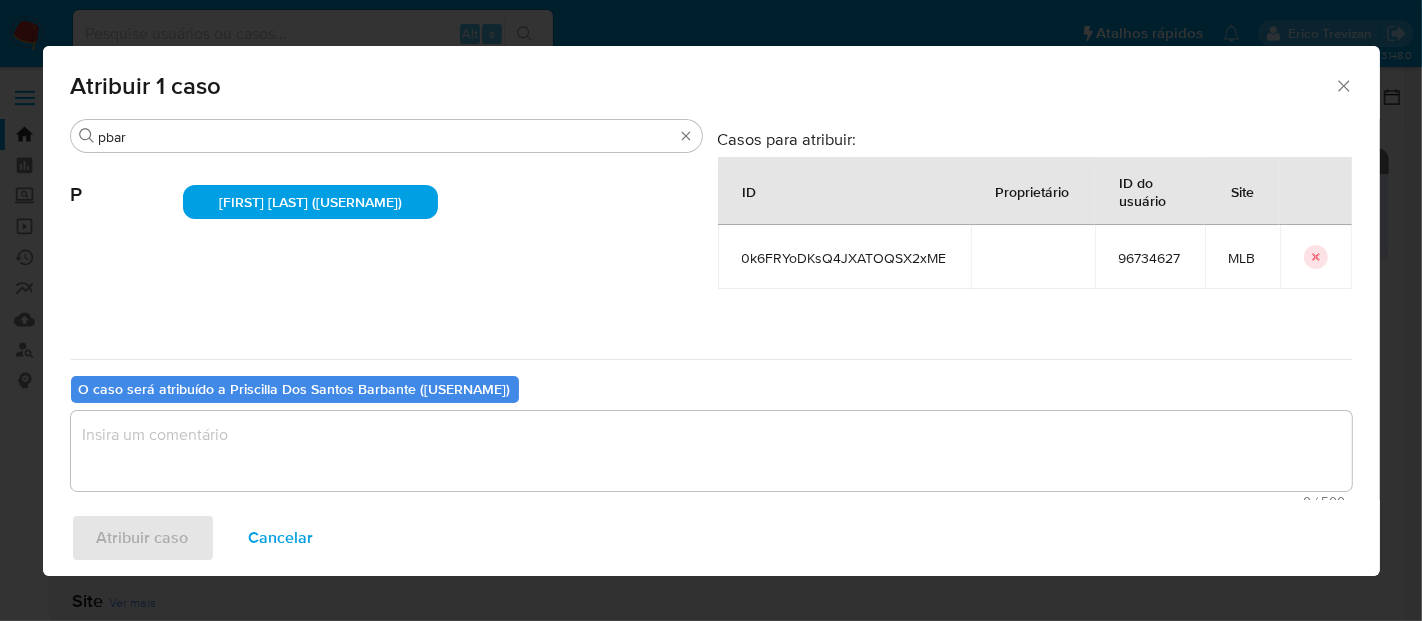 click at bounding box center (711, 451) 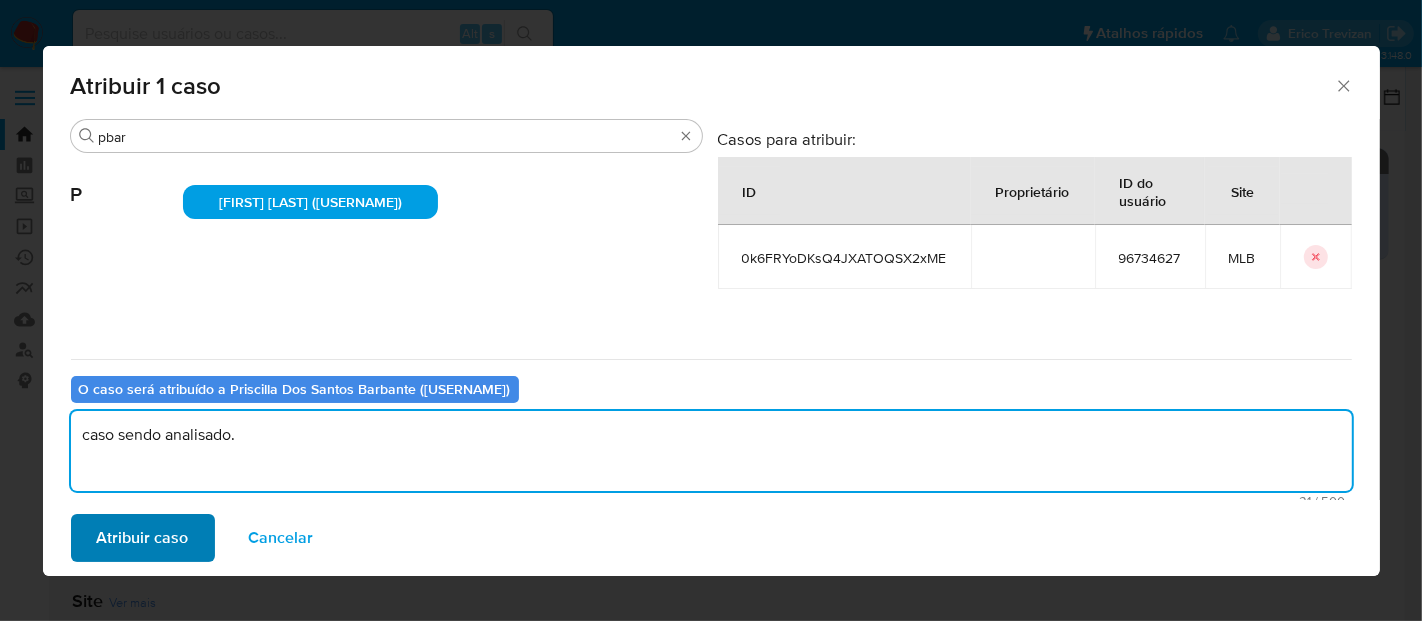 type on "caso sendo analisado." 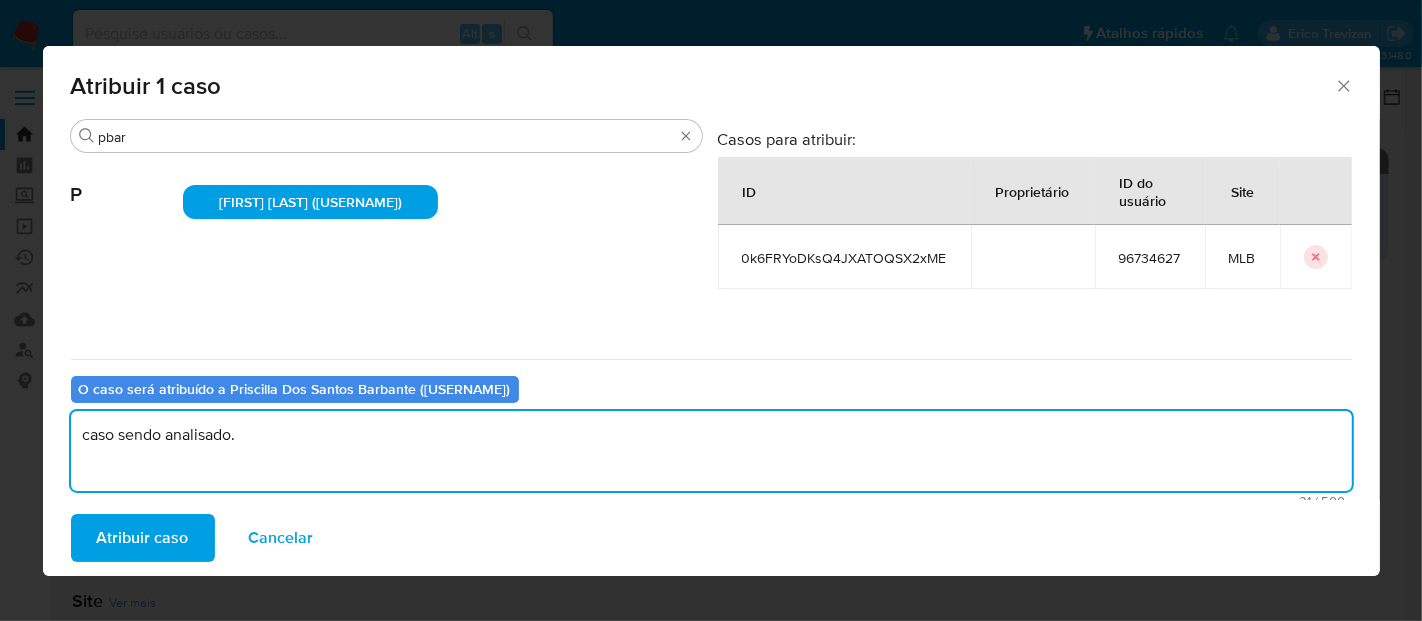 click on "Atribuir caso" at bounding box center (143, 538) 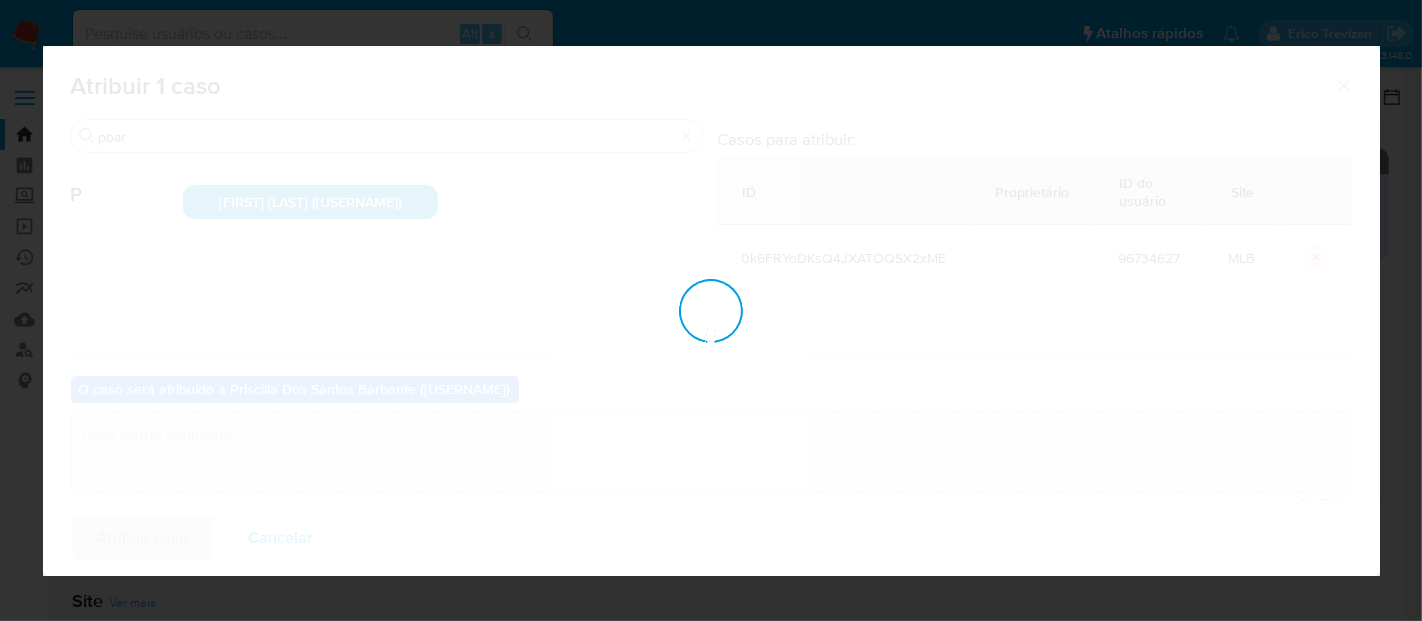 type 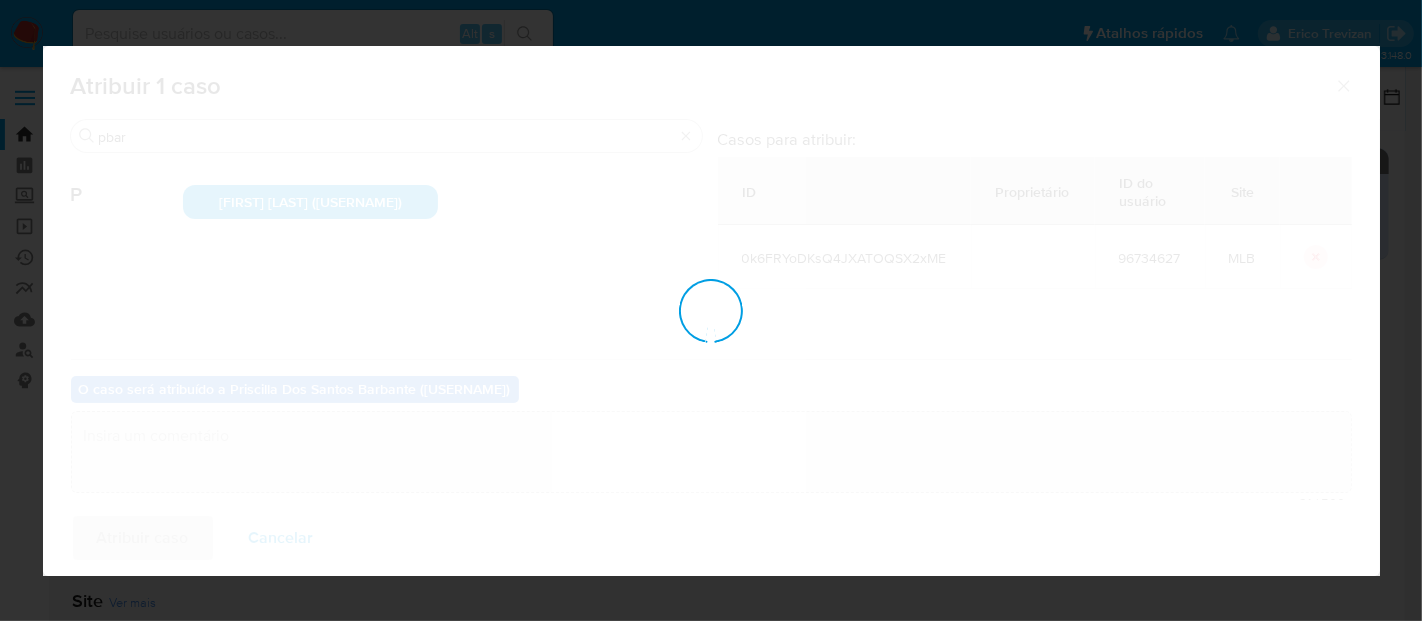 checkbox on "false" 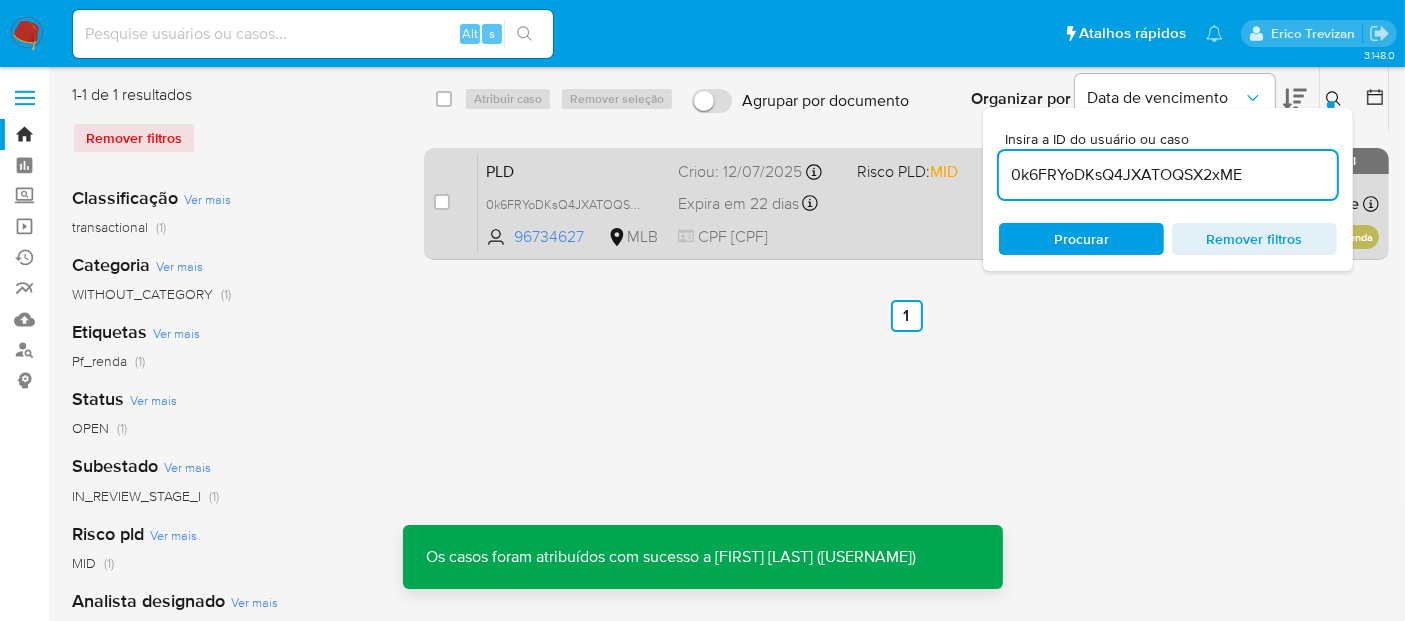 click on "PLD 0k6FRYoDKsQ4JXATOQSX2xME 96734627 MLB Risco PLD:  MID Criou: 12/07/2025   Criou: 12/07/2025 01:13:28 Expira em 22 dias   Expira em 26/08/2025 01:13:28 CPF   09295359607 Atribuiu o   pbarbante   Asignado el: 24/07/2025 16:21:14 Pf_renda OPEN - IN_REVIEW_STAGE_I" at bounding box center [928, 203] 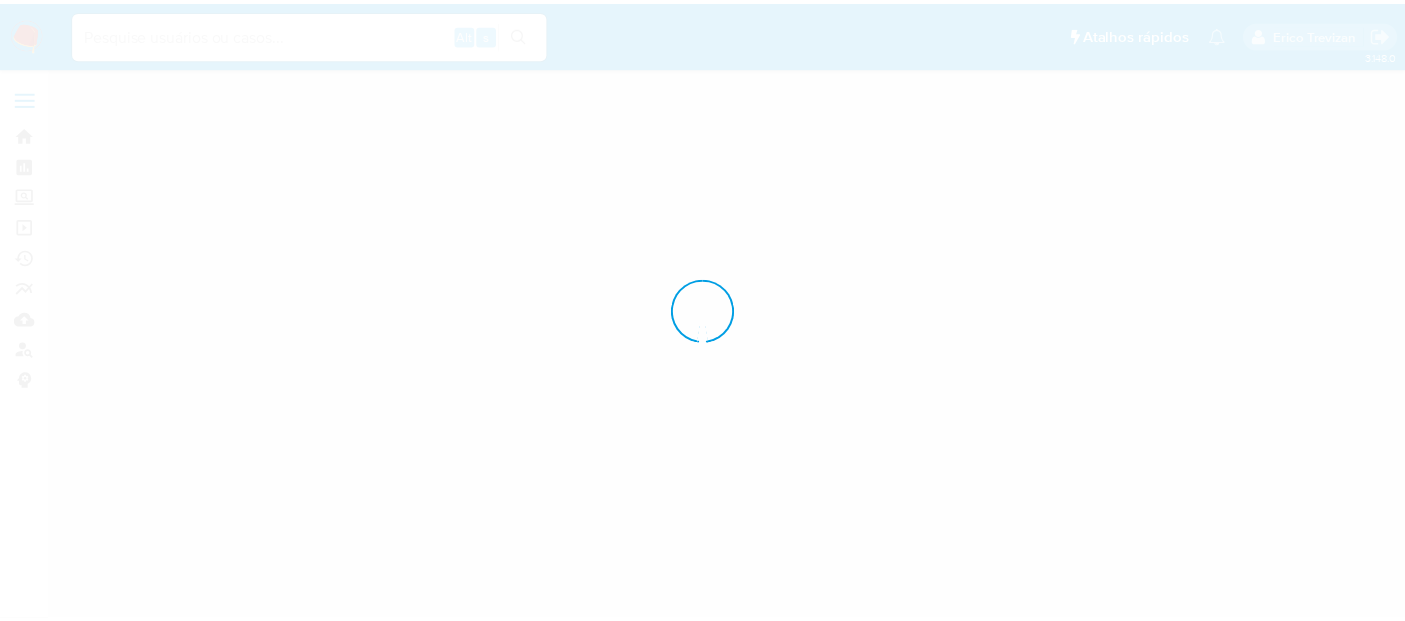 scroll, scrollTop: 0, scrollLeft: 0, axis: both 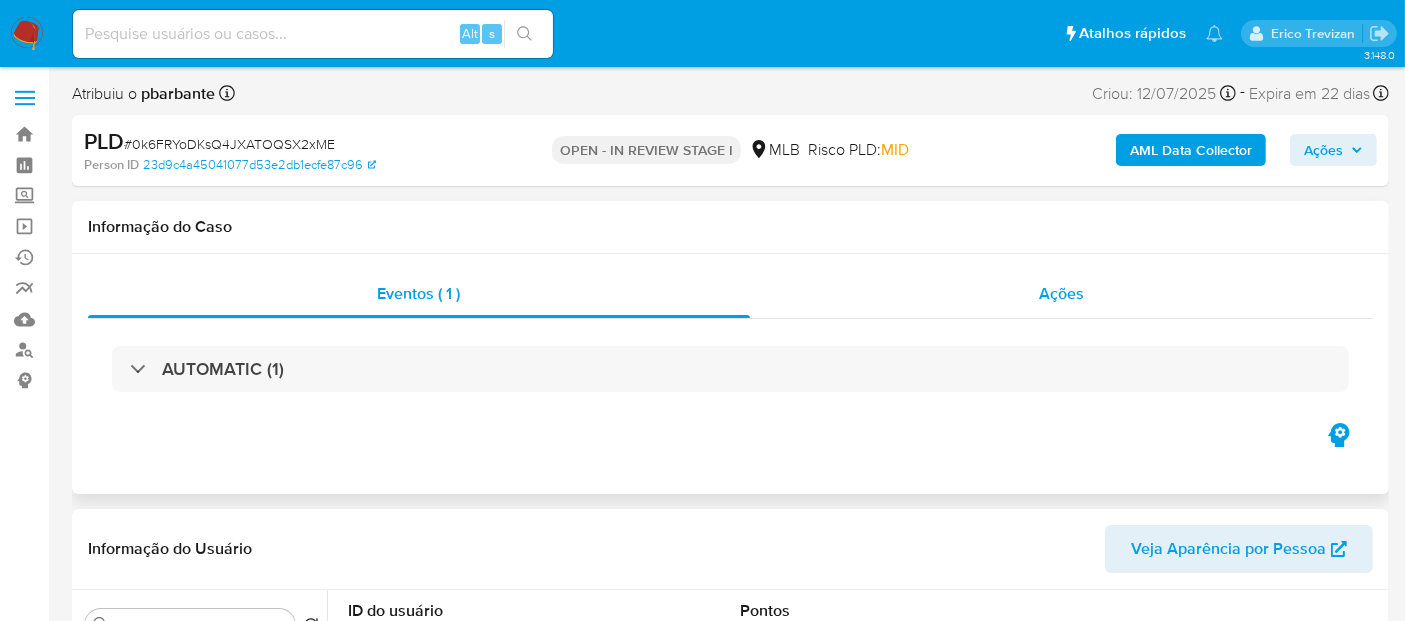 drag, startPoint x: 1057, startPoint y: 287, endPoint x: 1025, endPoint y: 310, distance: 39.40812 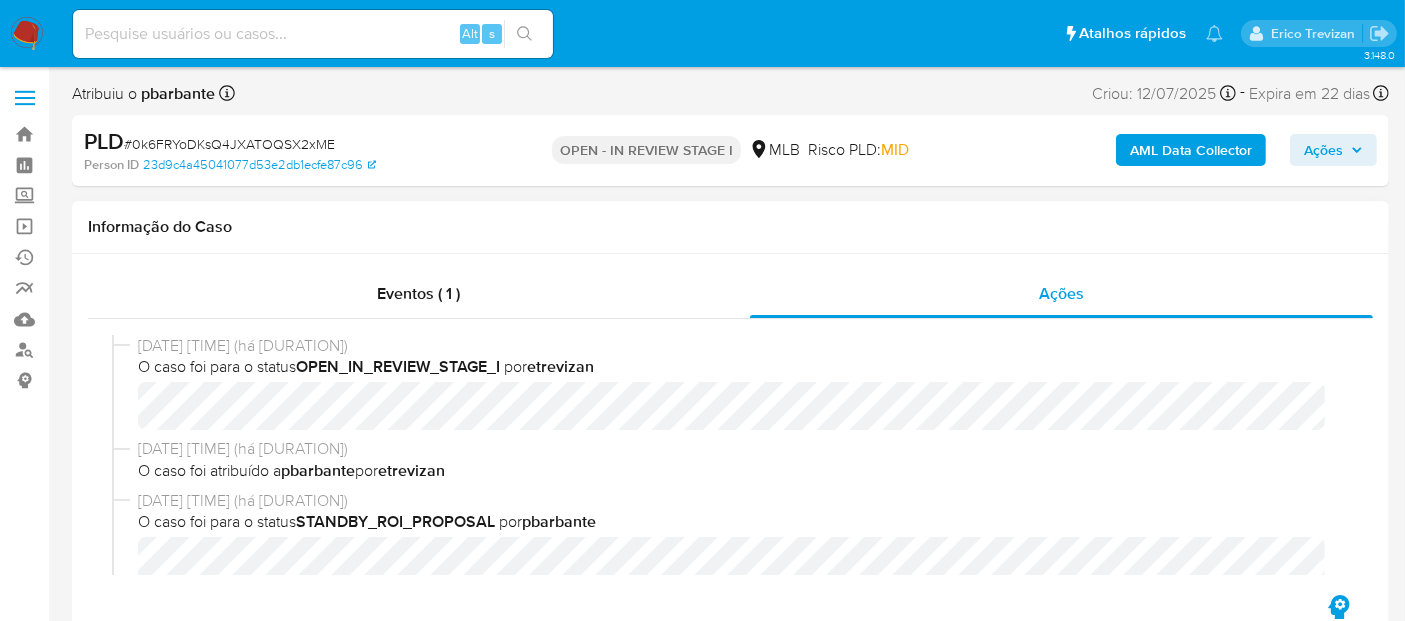 select on "10" 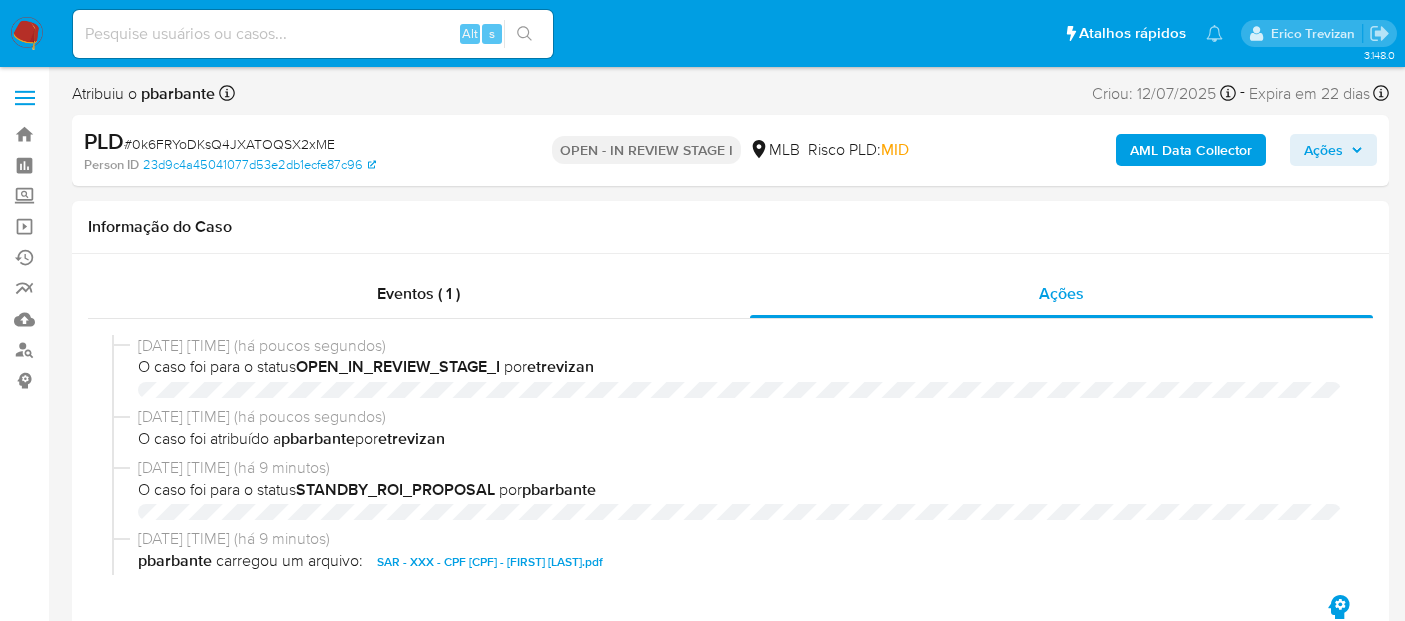 select on "10" 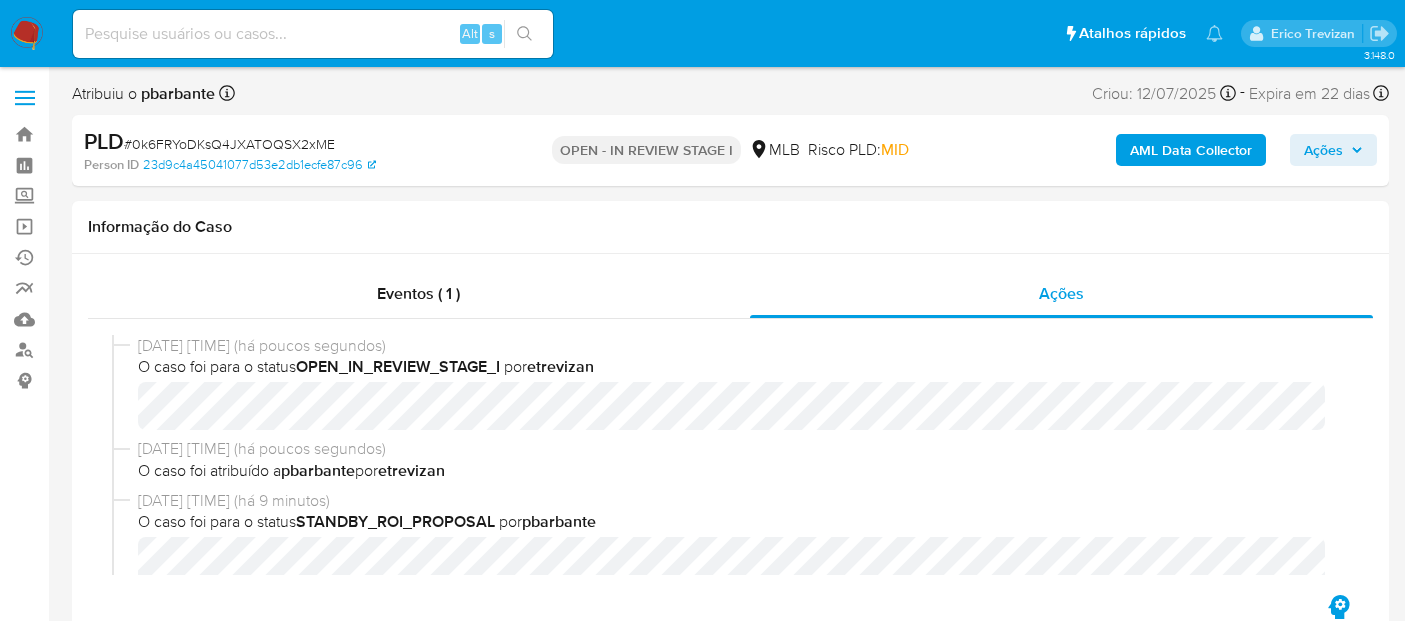 scroll, scrollTop: 0, scrollLeft: 0, axis: both 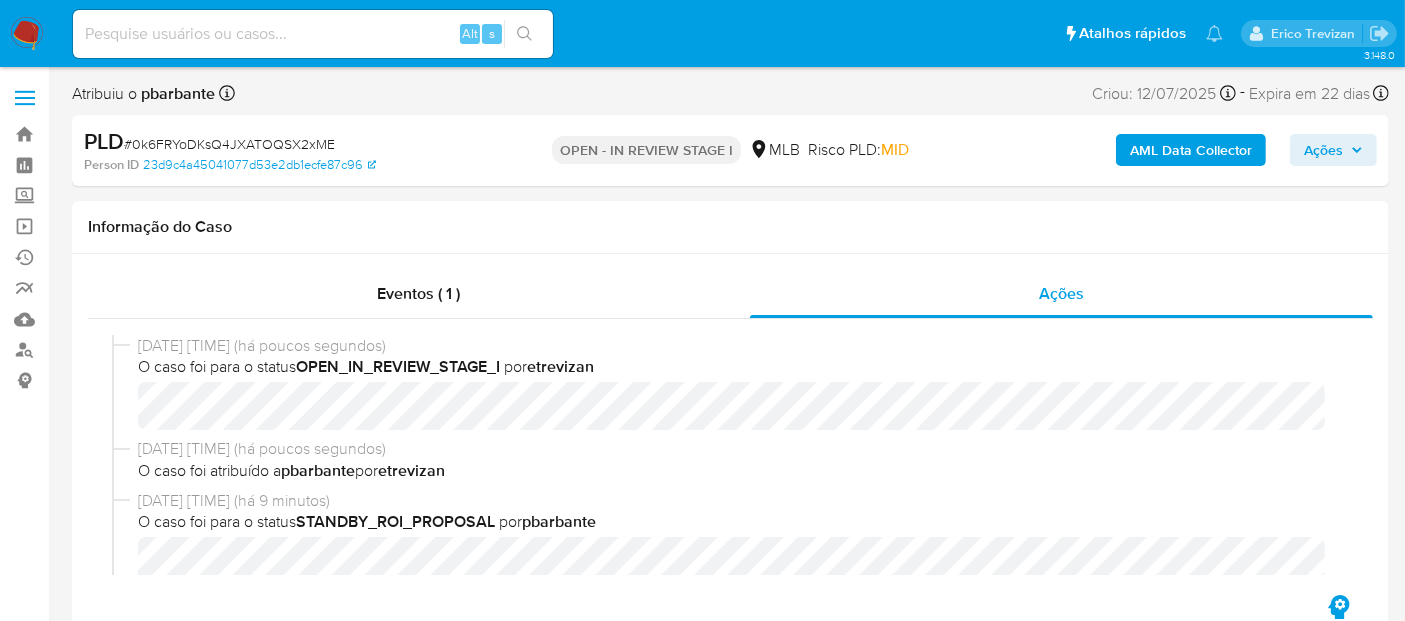 click at bounding box center [27, 34] 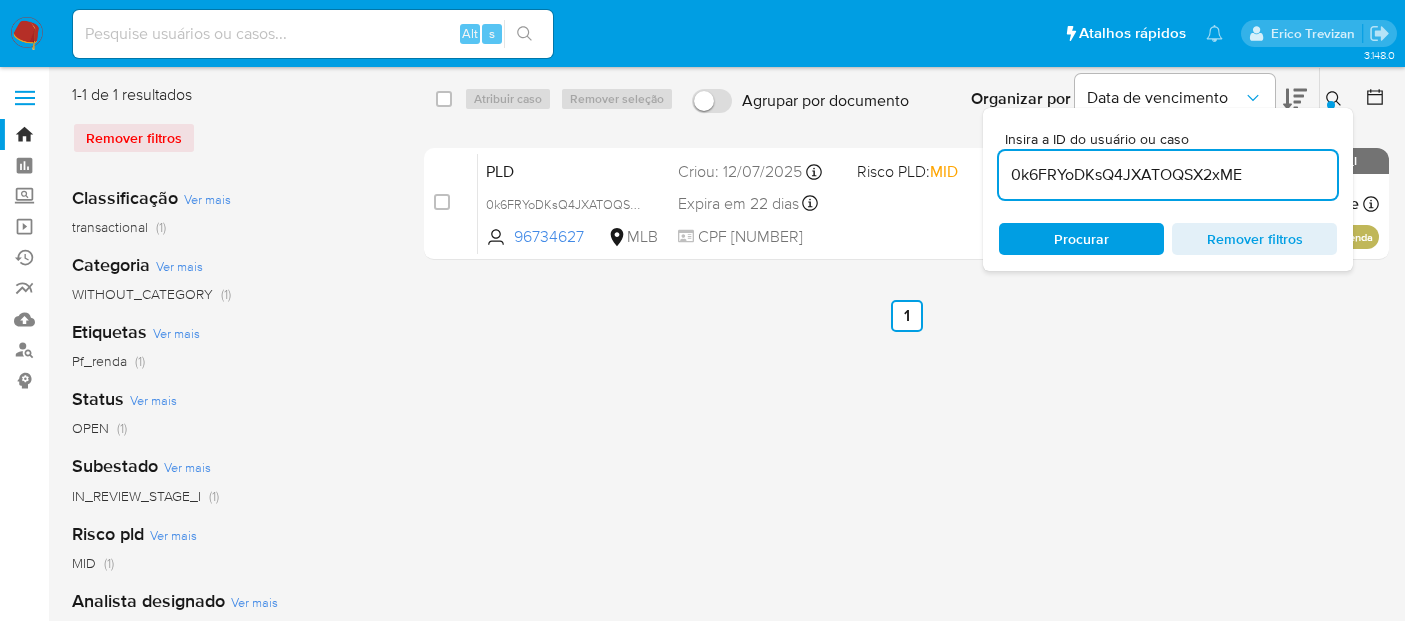 scroll, scrollTop: 0, scrollLeft: 0, axis: both 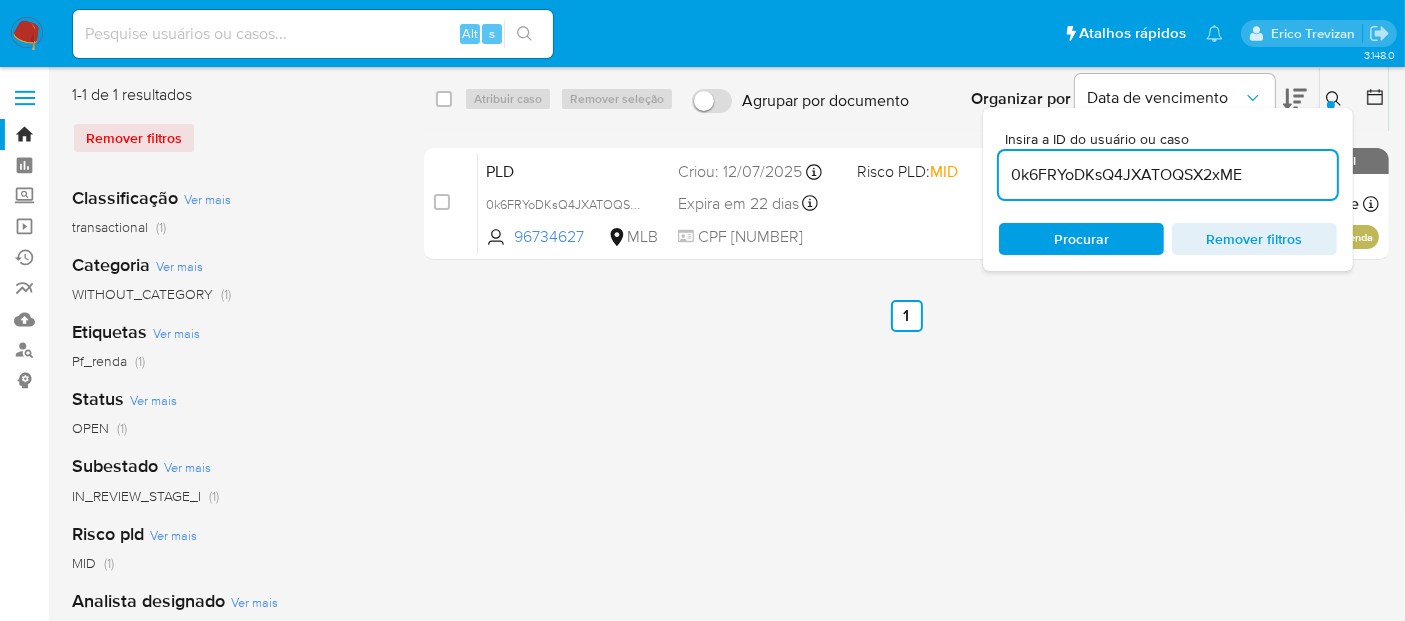 click at bounding box center [313, 34] 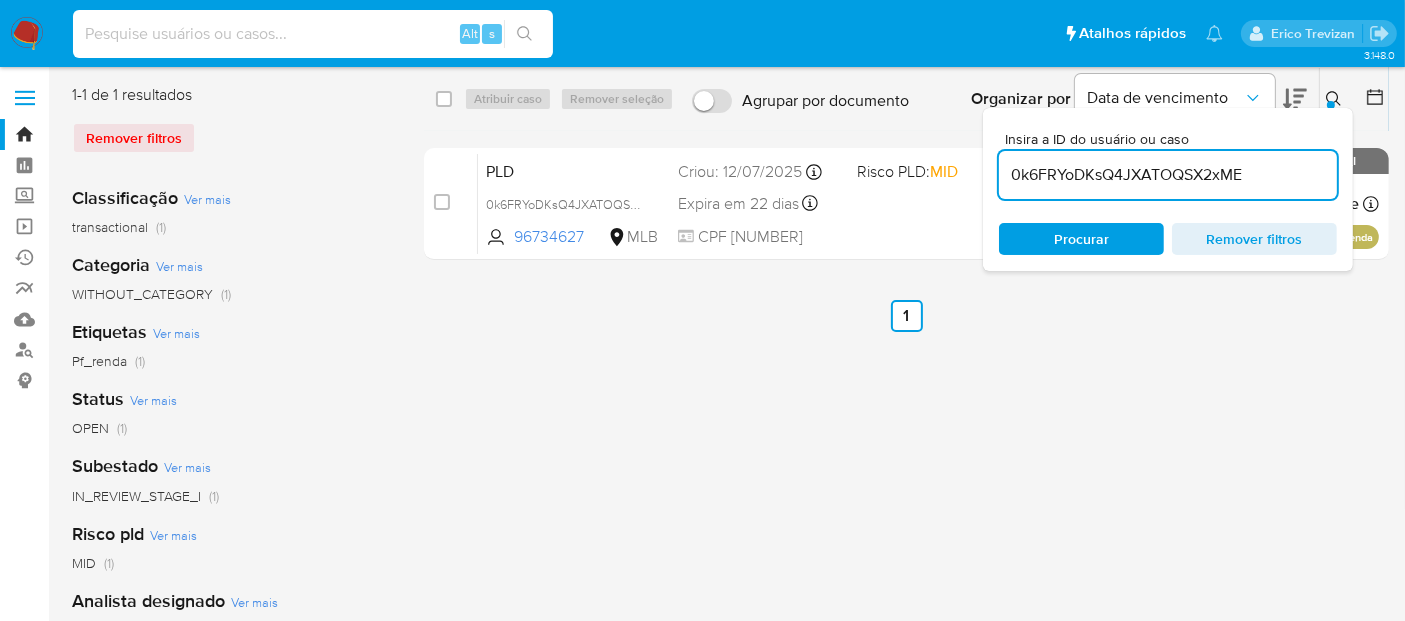 paste on "d7btcOQQdQRRpbJVaruqVgQg" 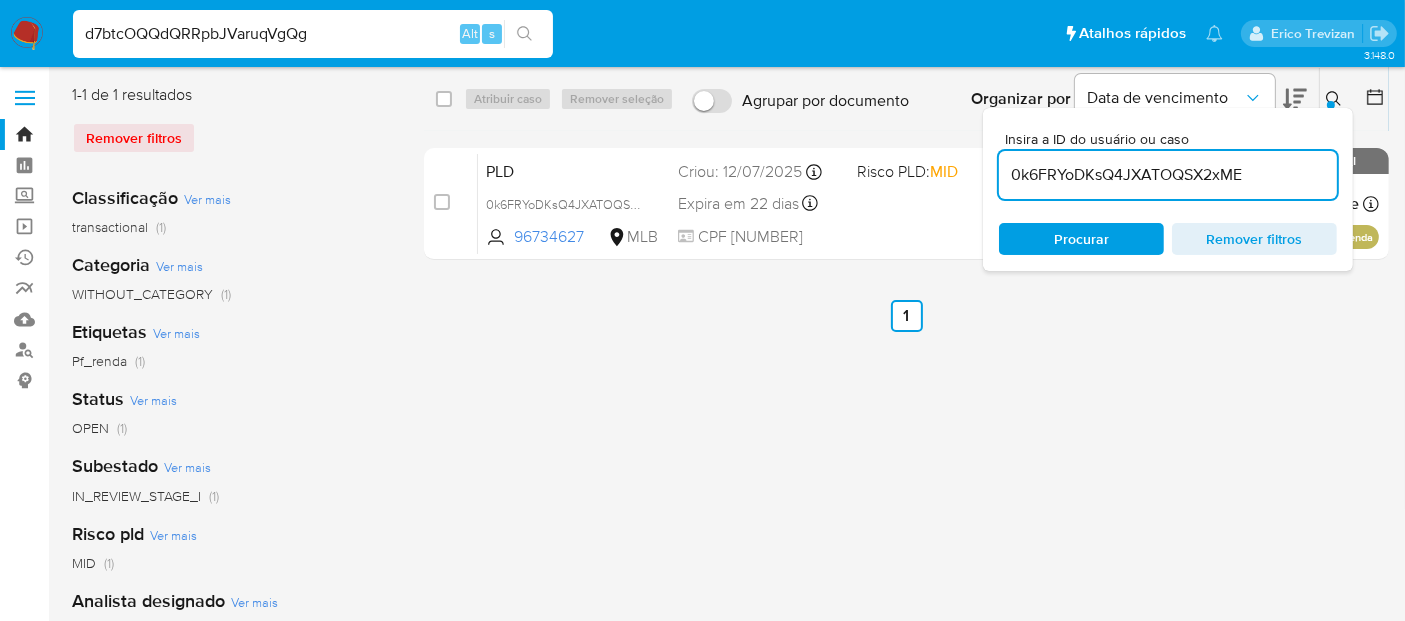 type on "d7btcOQQdQRRpbJVaruqVgQg" 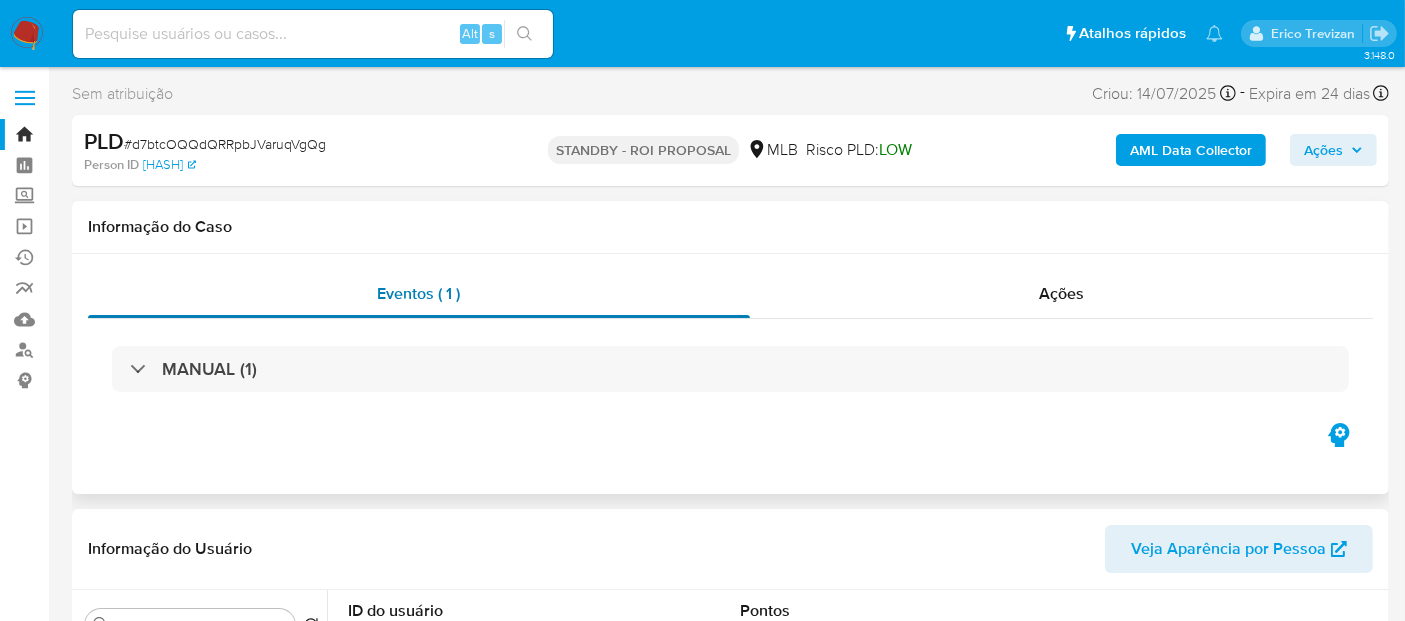 select on "10" 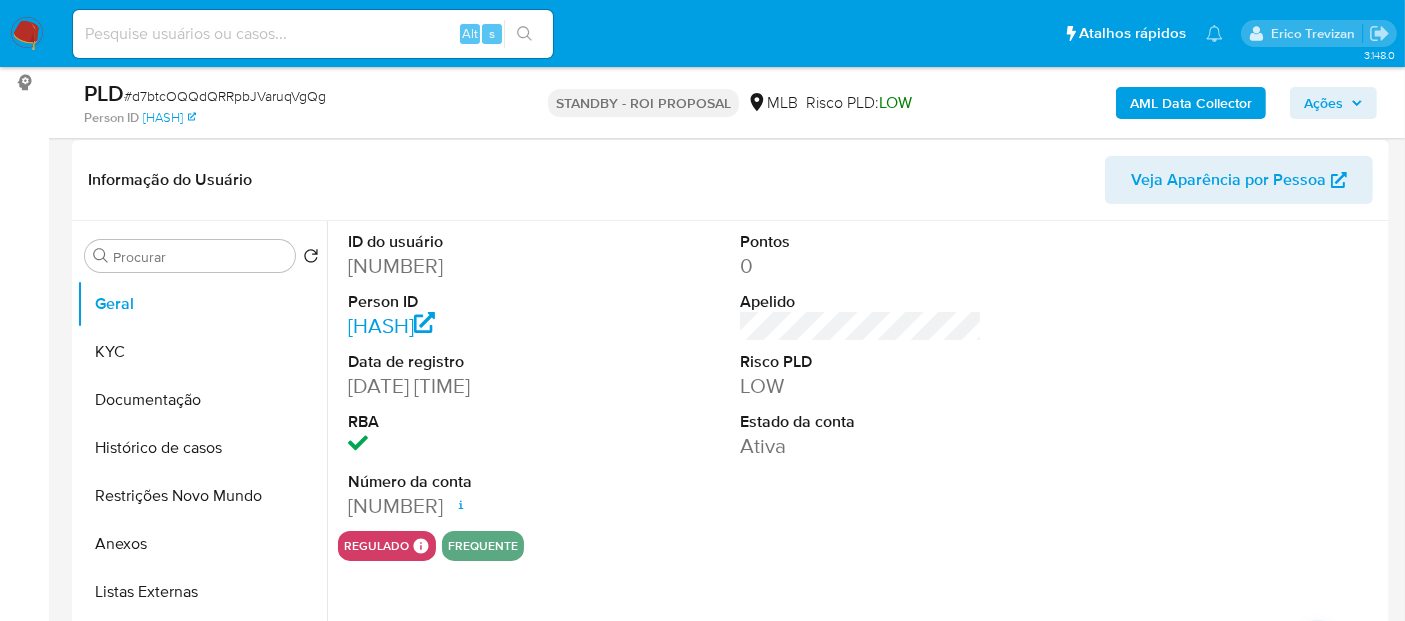 scroll, scrollTop: 333, scrollLeft: 0, axis: vertical 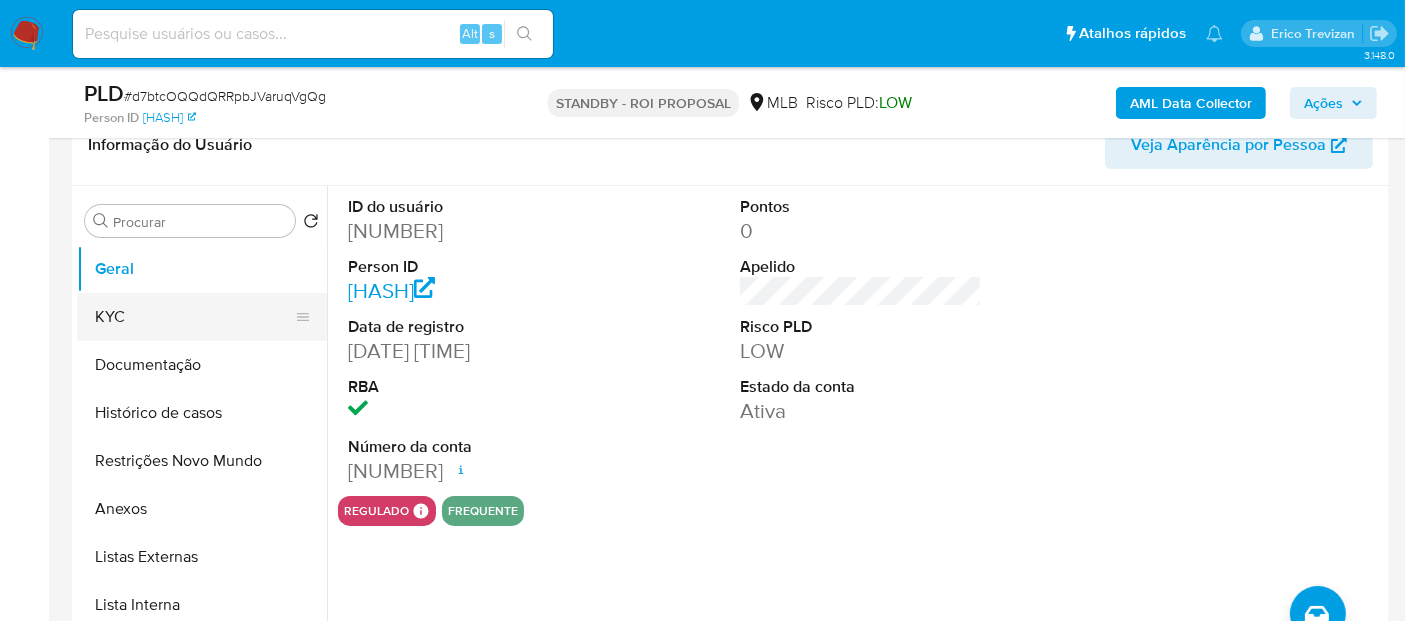 click on "KYC" at bounding box center (194, 317) 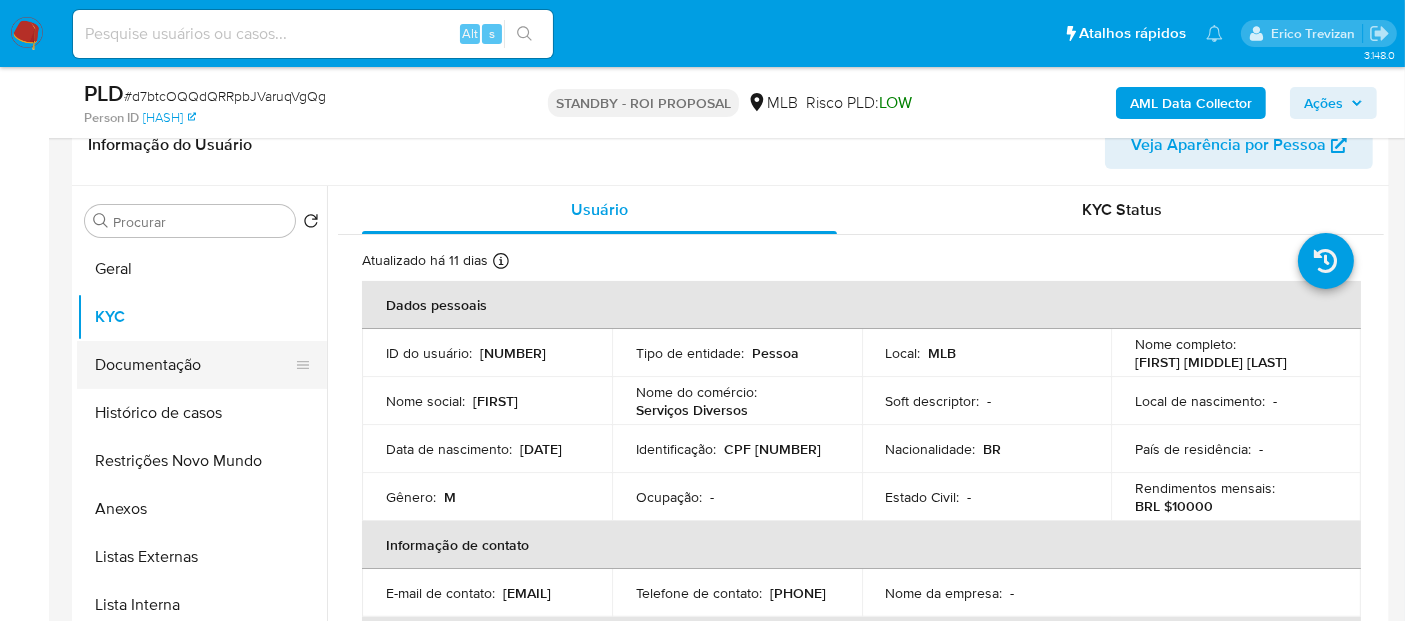 click on "Documentação" at bounding box center (194, 365) 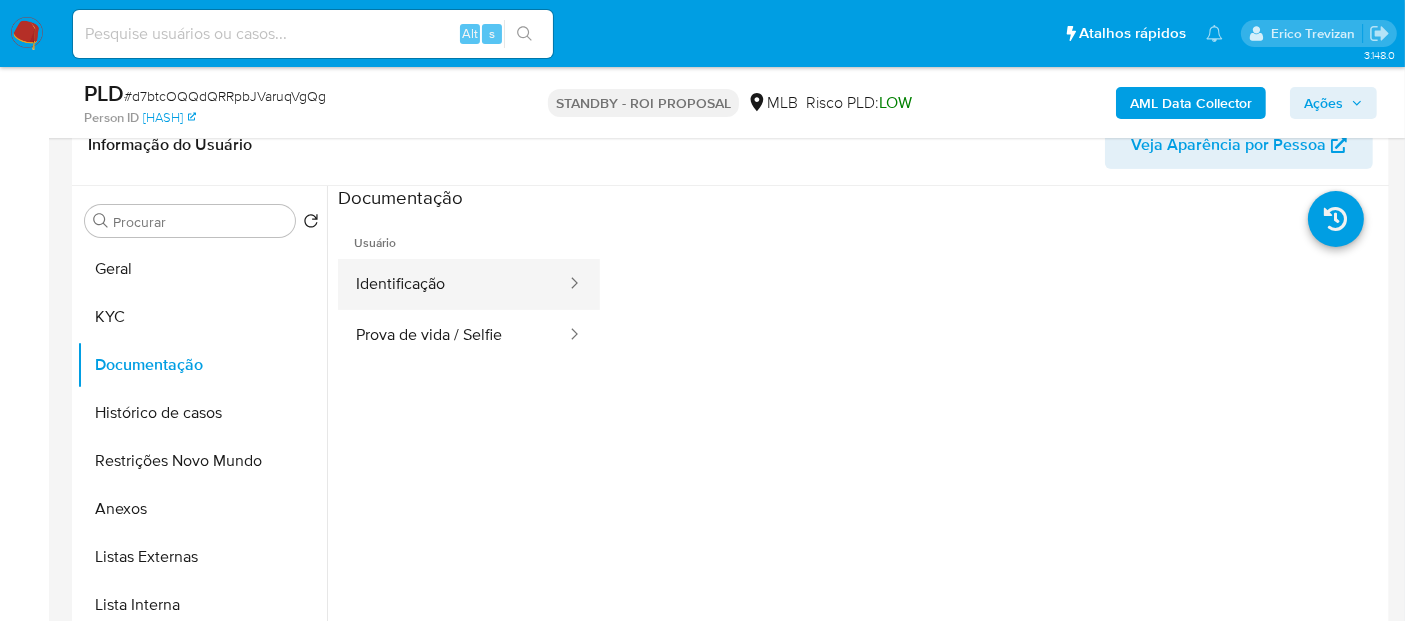 click on "Identificação" at bounding box center (453, 284) 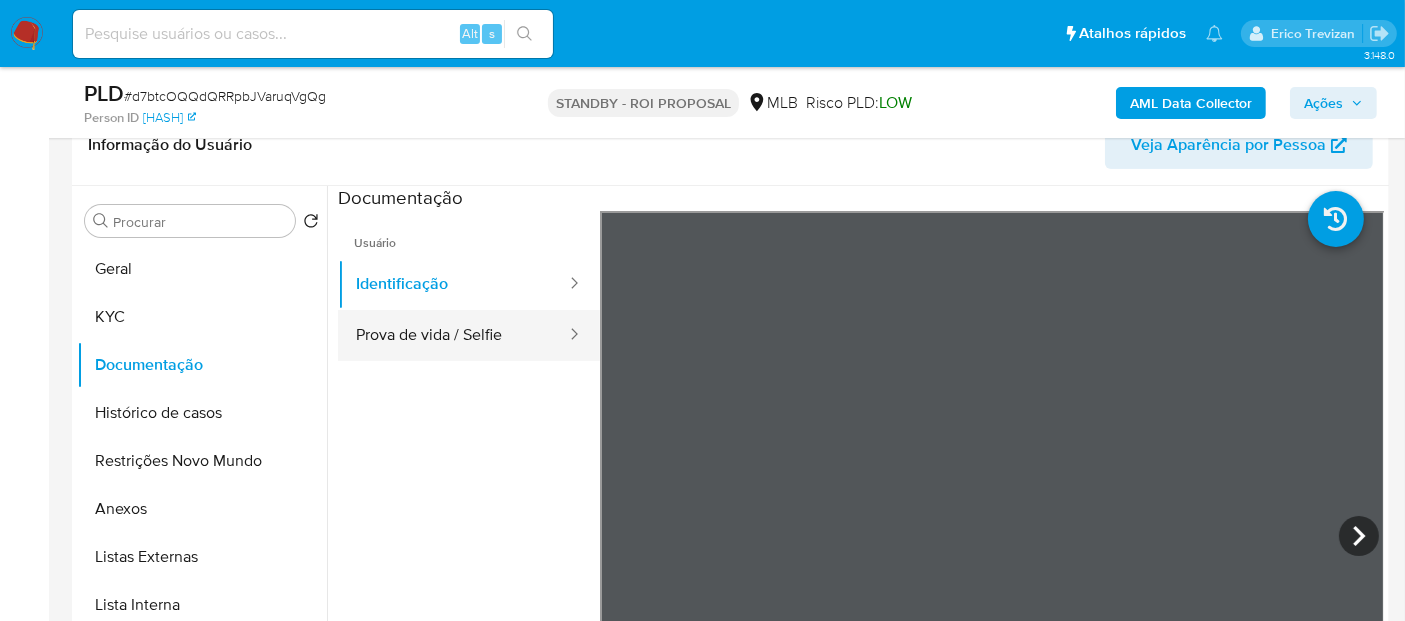 click on "Prova de vida / Selfie" at bounding box center (453, 335) 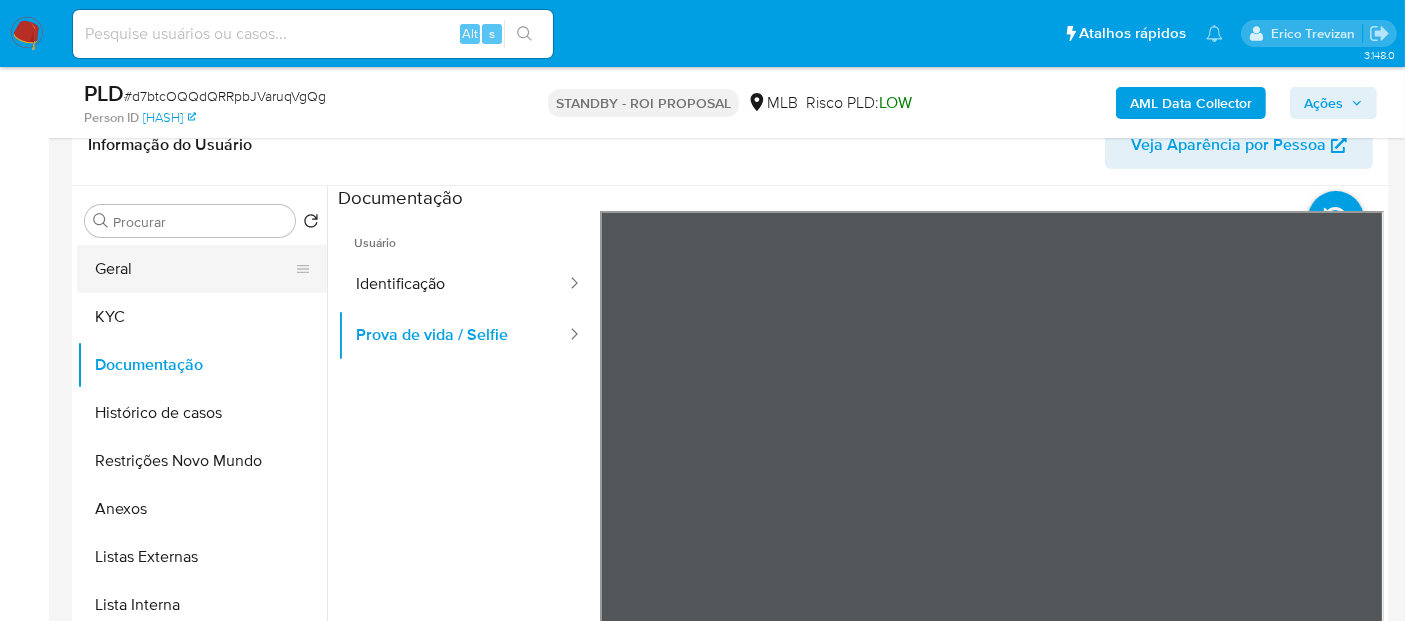click on "Geral" at bounding box center [194, 269] 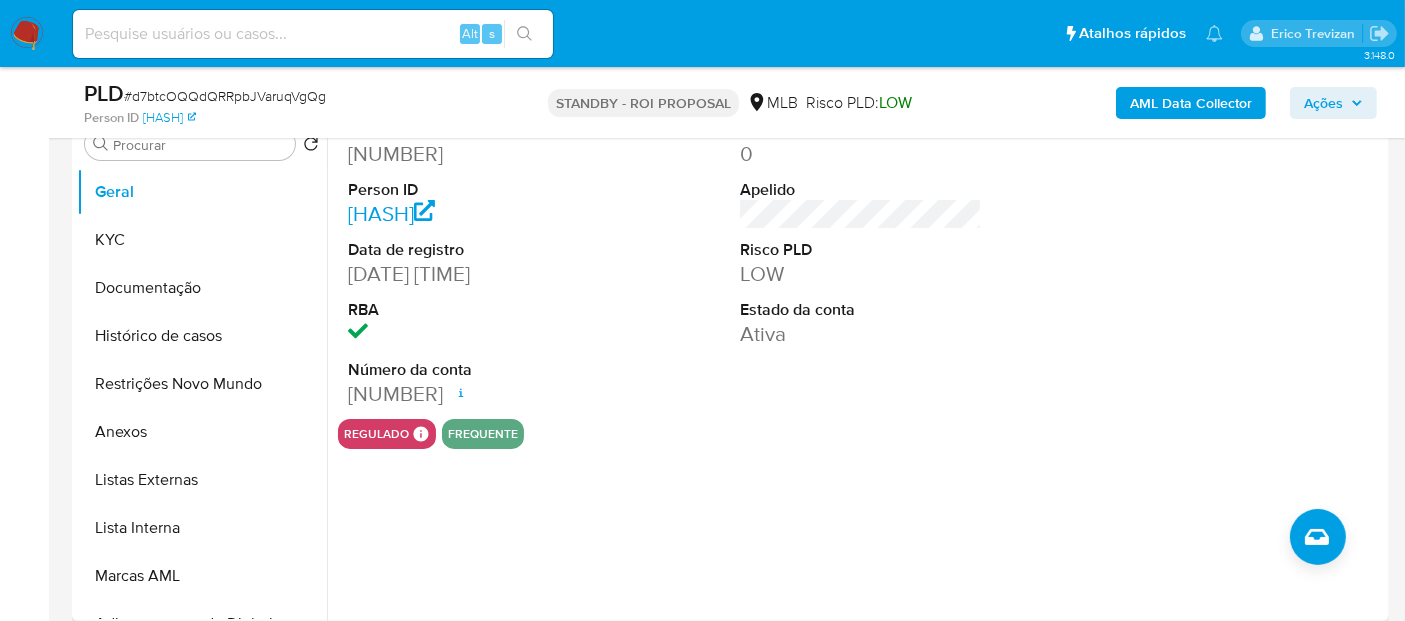 scroll, scrollTop: 444, scrollLeft: 0, axis: vertical 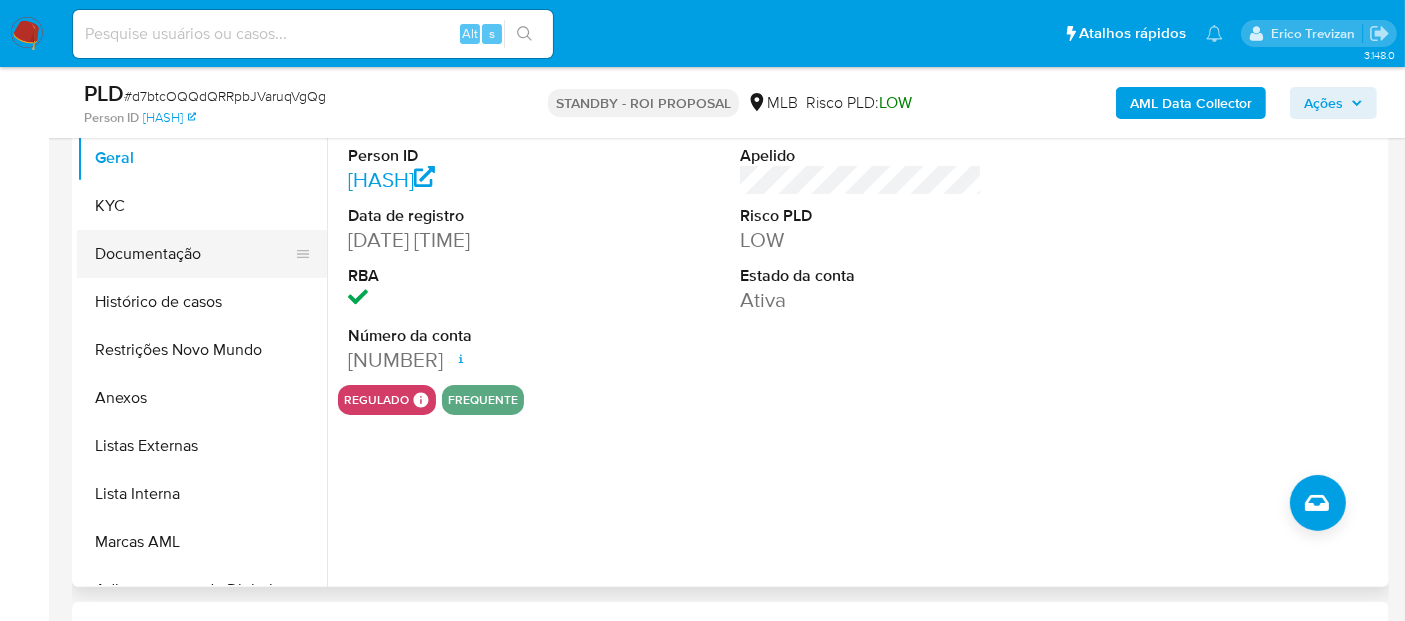 drag, startPoint x: 177, startPoint y: 245, endPoint x: 265, endPoint y: 244, distance: 88.005684 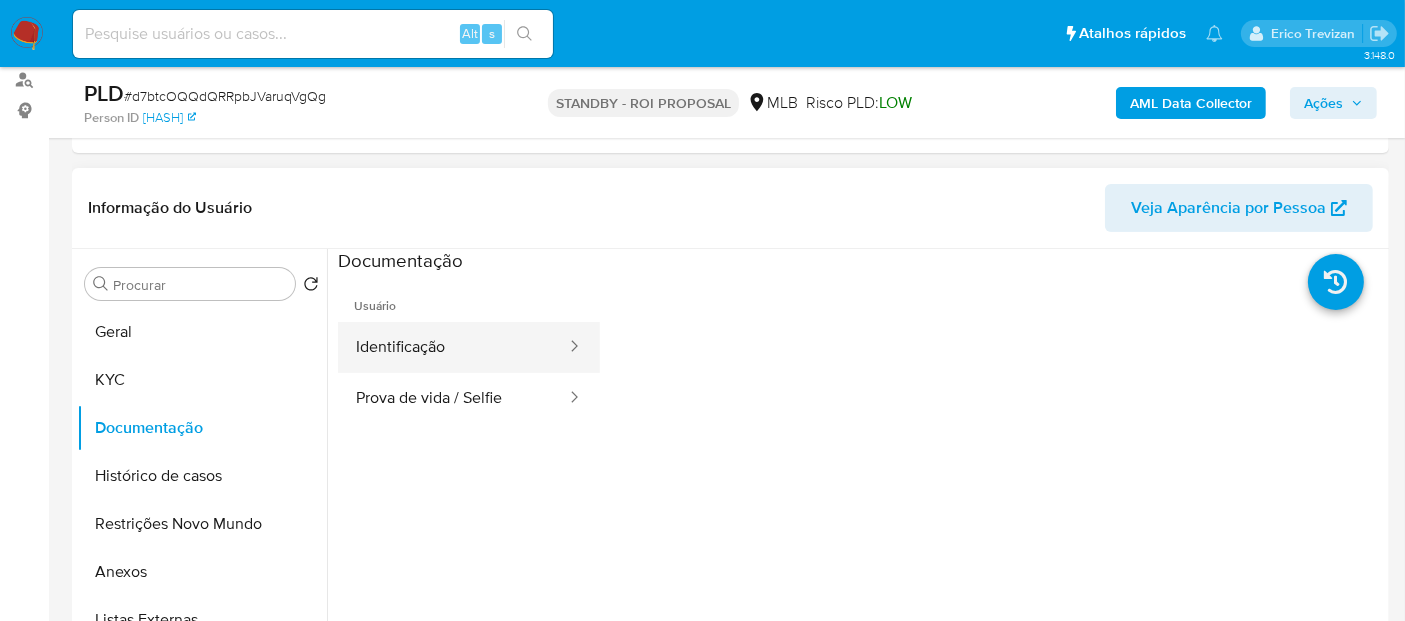 scroll, scrollTop: 222, scrollLeft: 0, axis: vertical 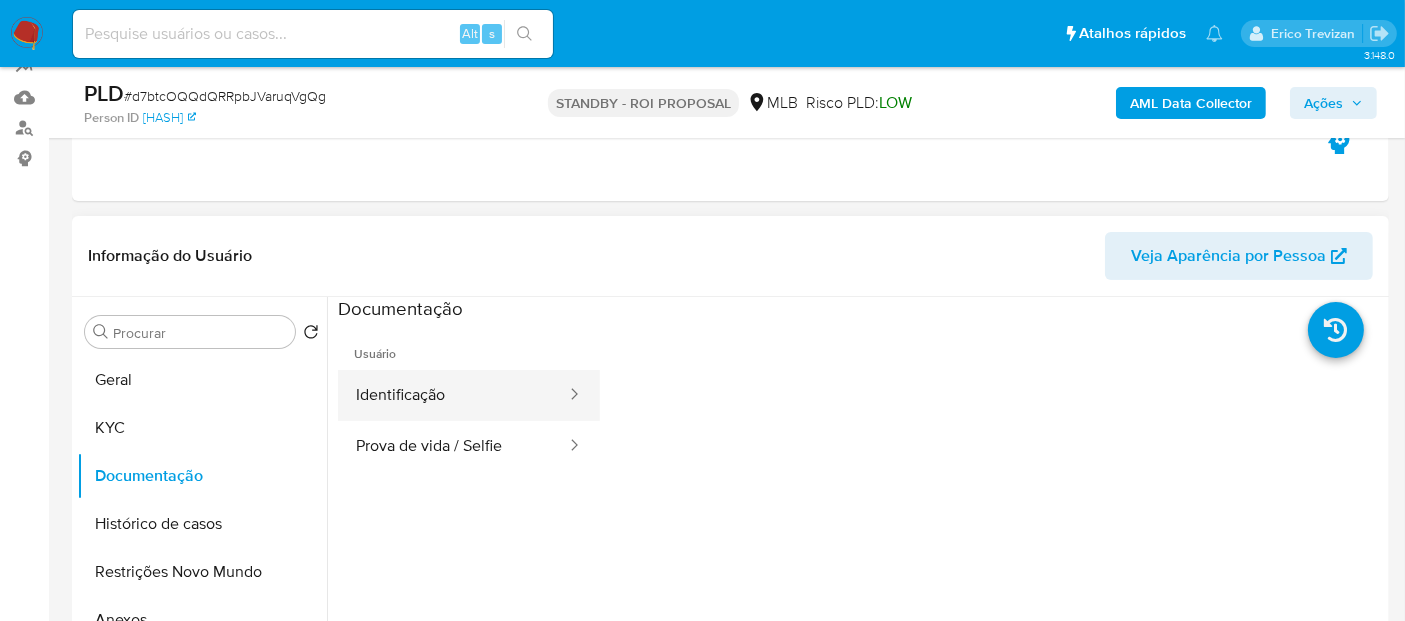 click on "Identificação" at bounding box center (453, 395) 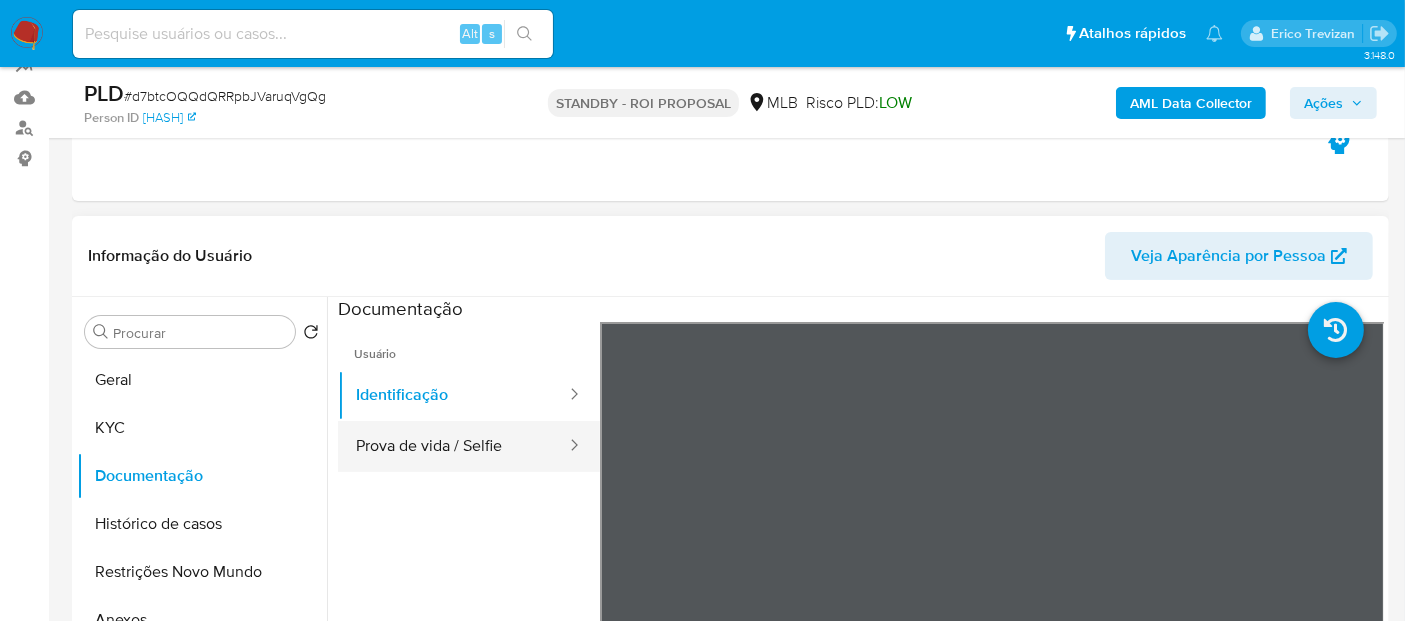 click on "Prova de vida / Selfie" at bounding box center [453, 446] 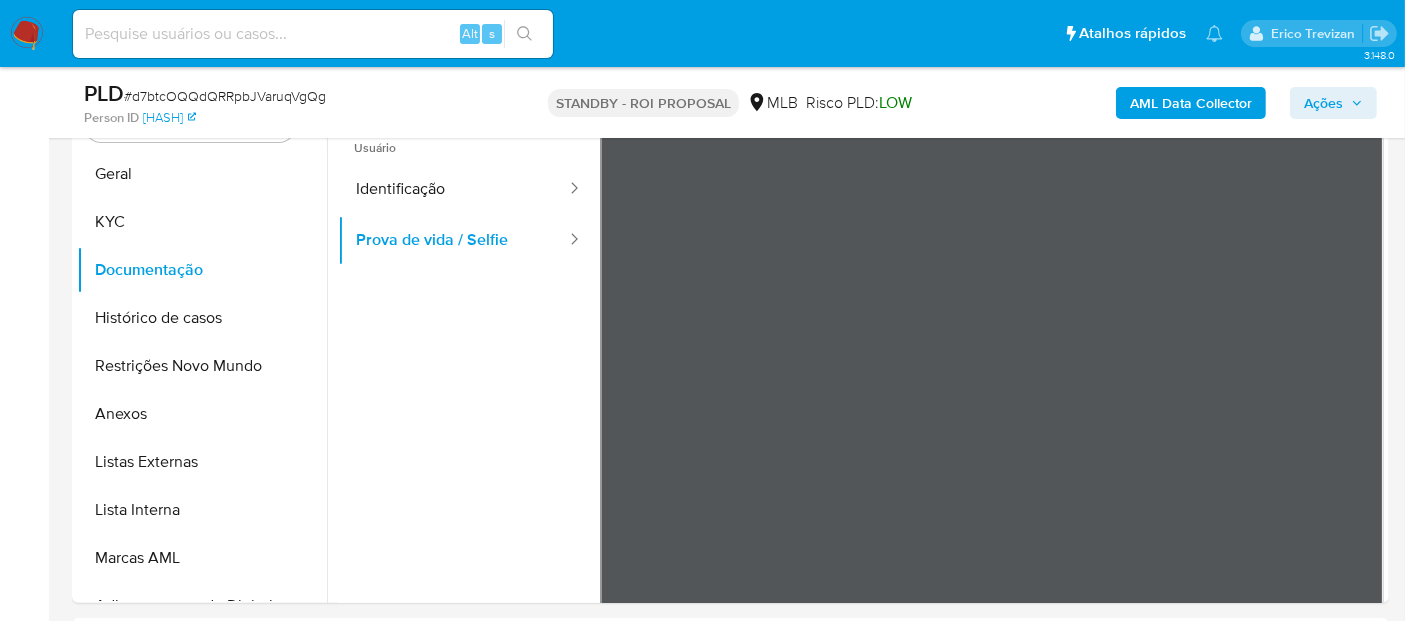 scroll, scrollTop: 445, scrollLeft: 0, axis: vertical 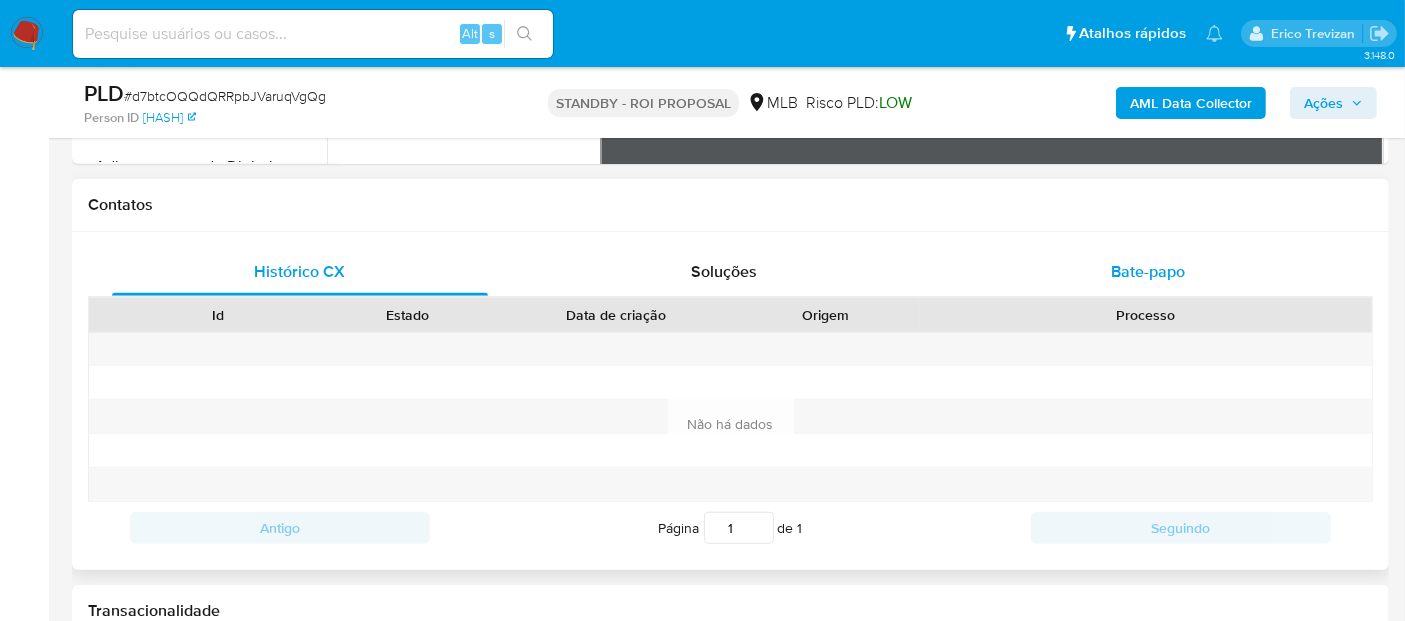 click on "Bate-papo" at bounding box center [1148, 271] 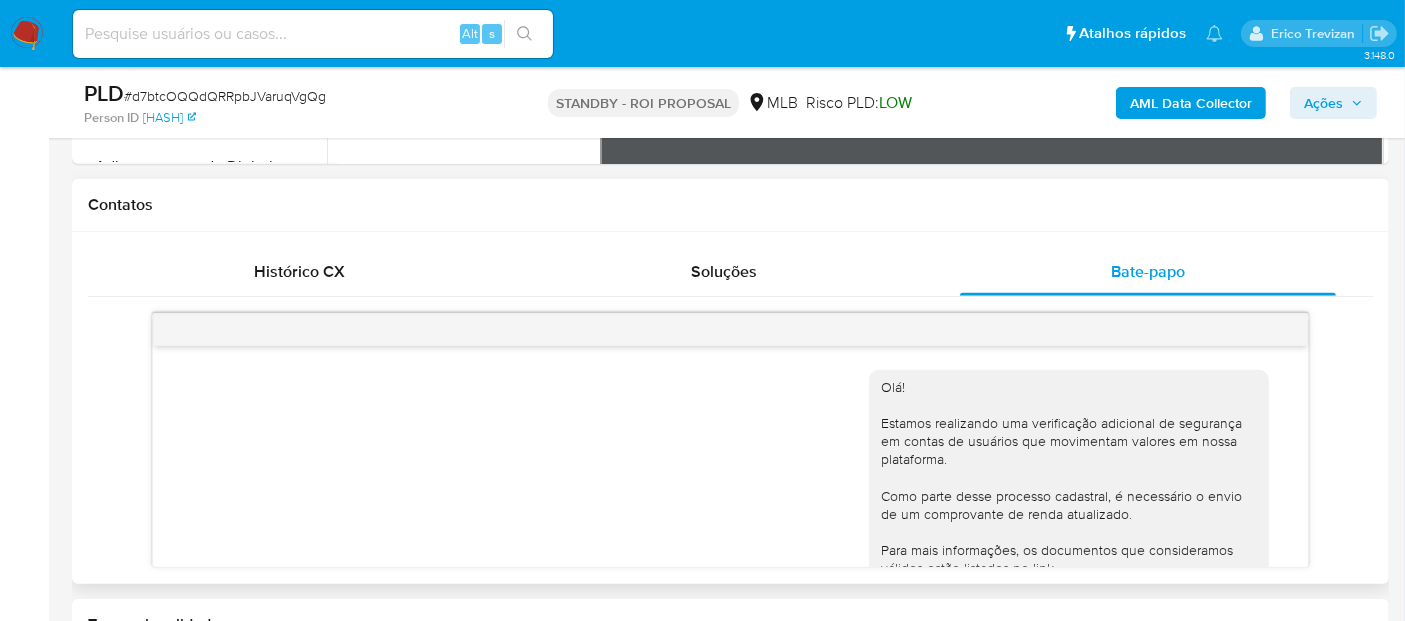 scroll, scrollTop: 439, scrollLeft: 0, axis: vertical 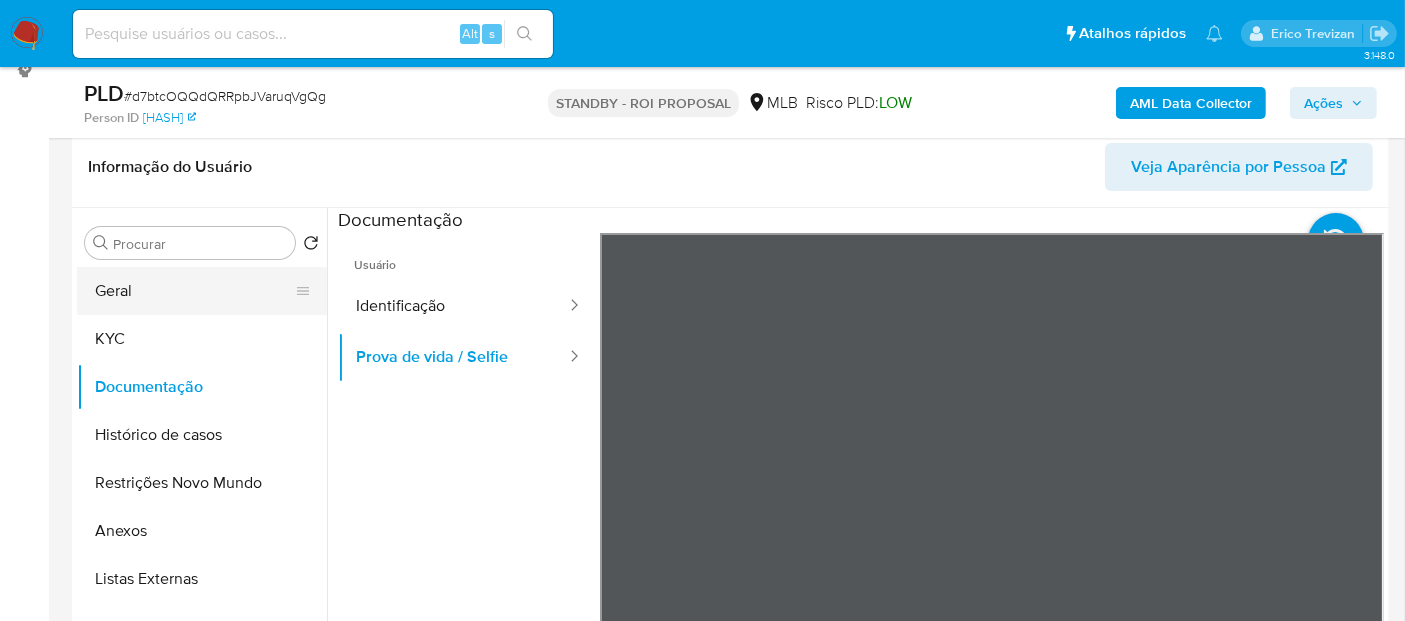 click on "Geral" at bounding box center [194, 291] 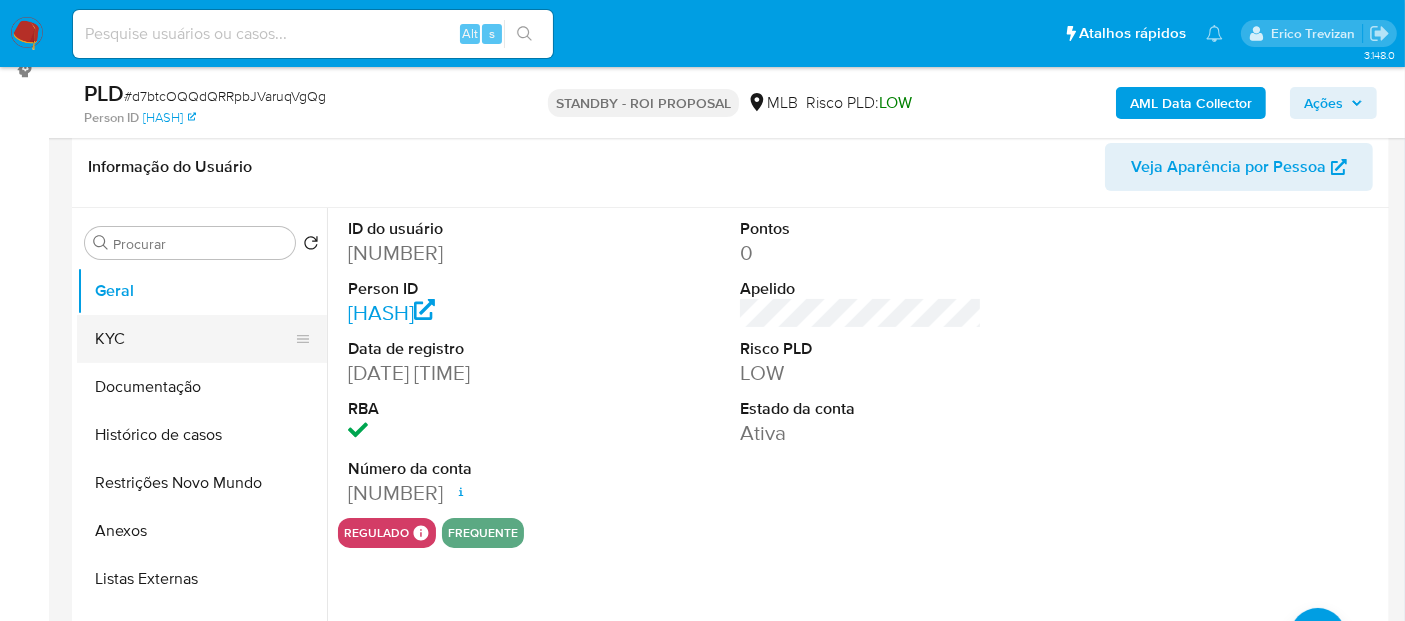 click on "KYC" at bounding box center (194, 339) 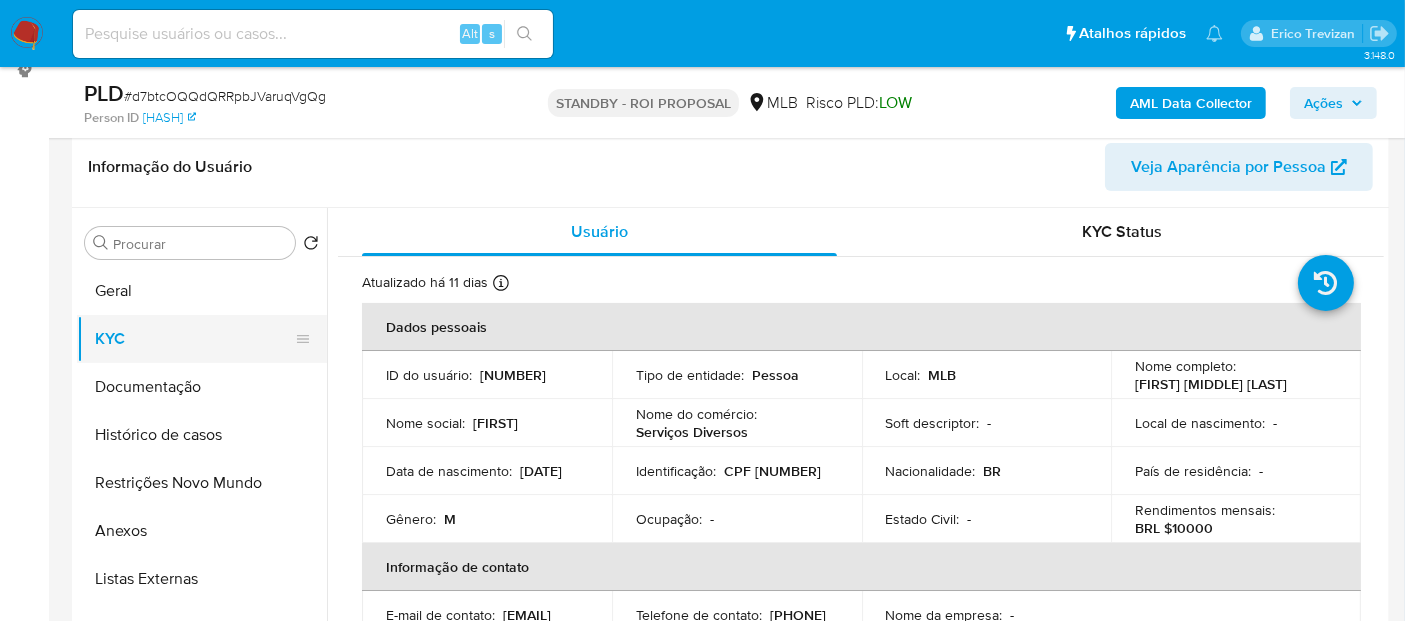 click on "KYC" at bounding box center (194, 339) 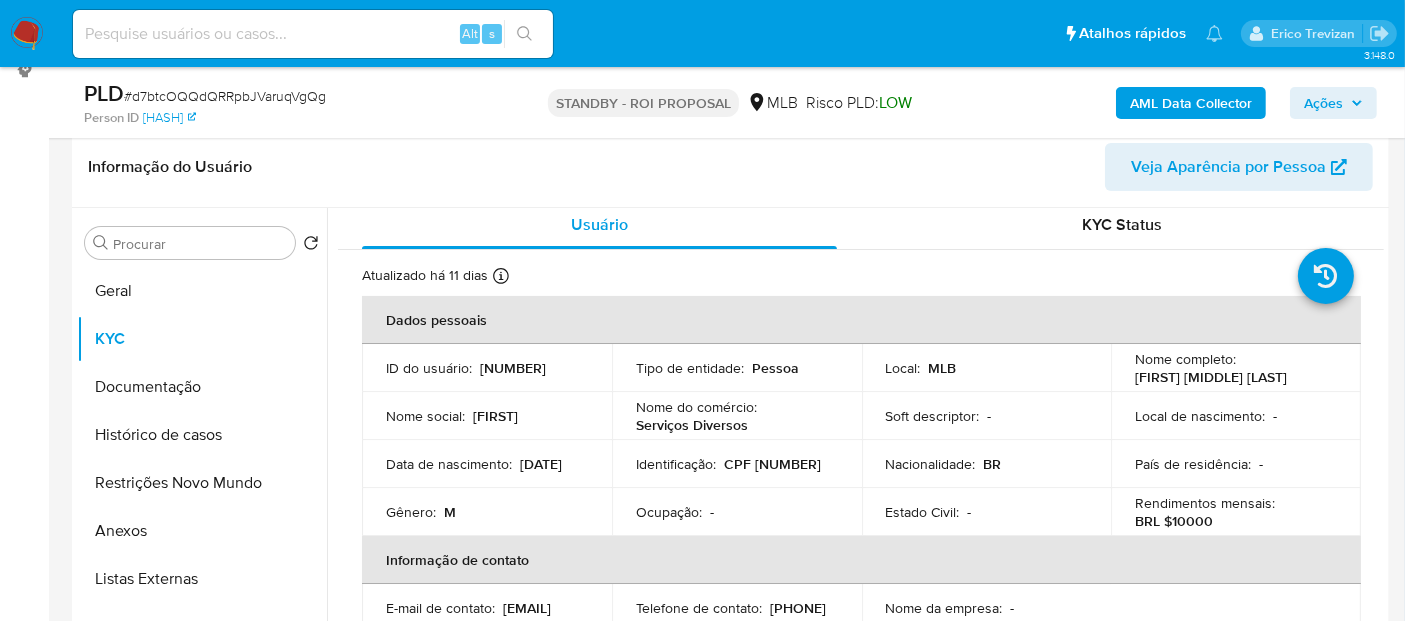 scroll, scrollTop: 0, scrollLeft: 0, axis: both 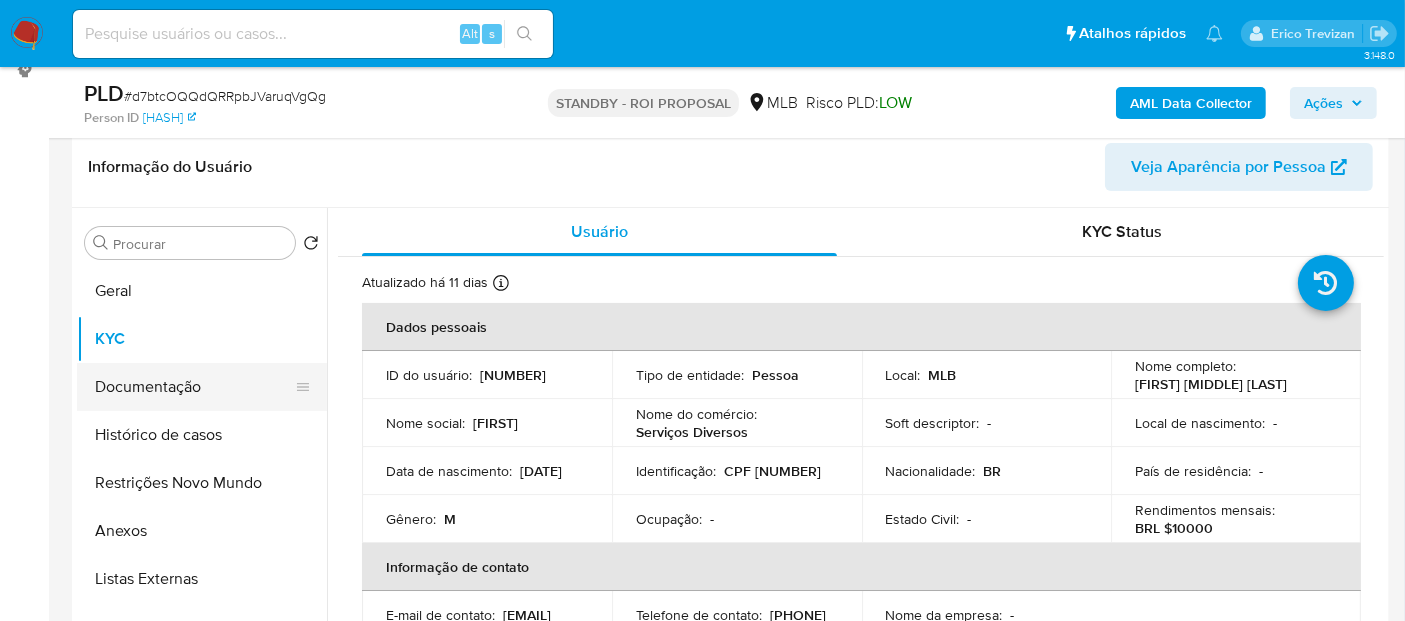 drag, startPoint x: 146, startPoint y: 393, endPoint x: 180, endPoint y: 390, distance: 34.132095 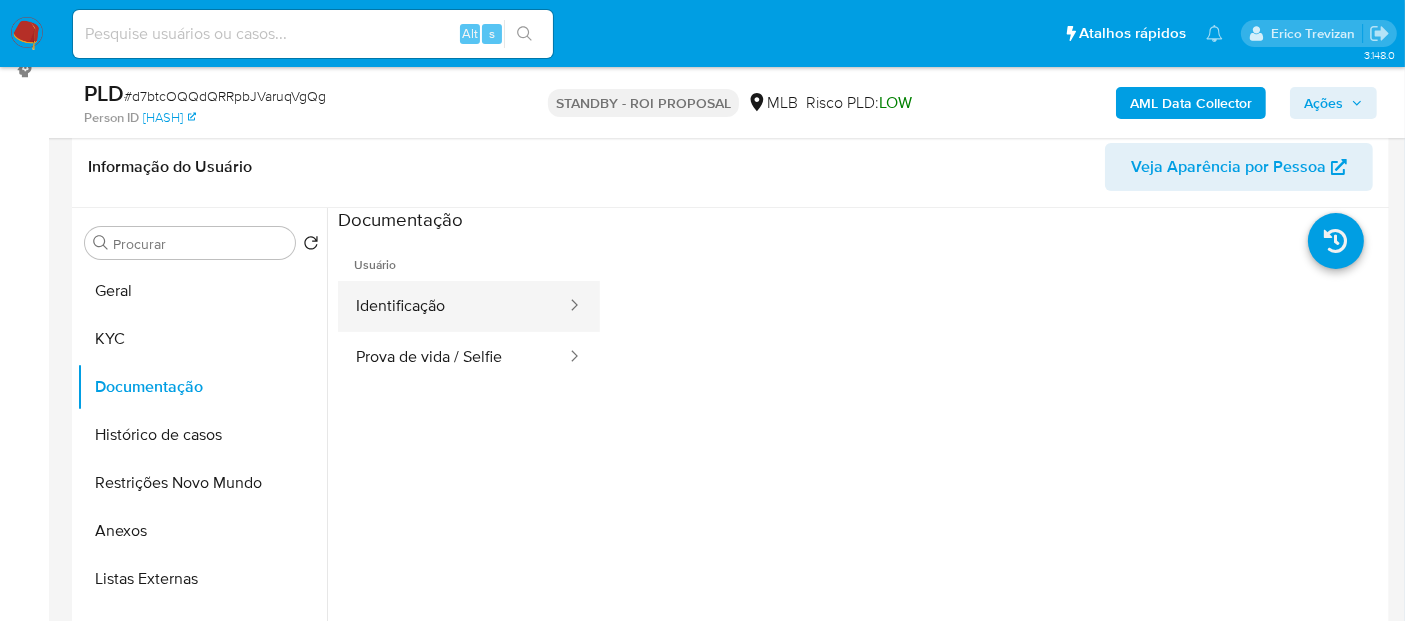 click on "Identificação" at bounding box center [453, 306] 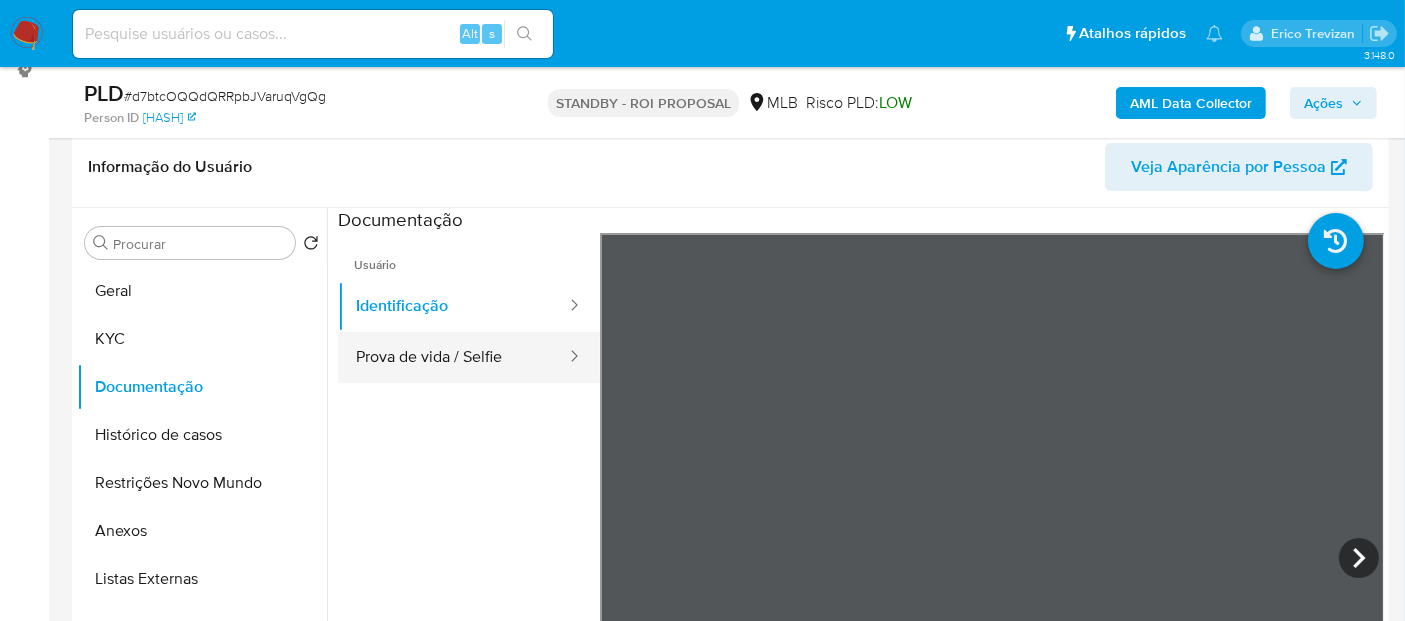drag, startPoint x: 405, startPoint y: 345, endPoint x: 458, endPoint y: 355, distance: 53.935146 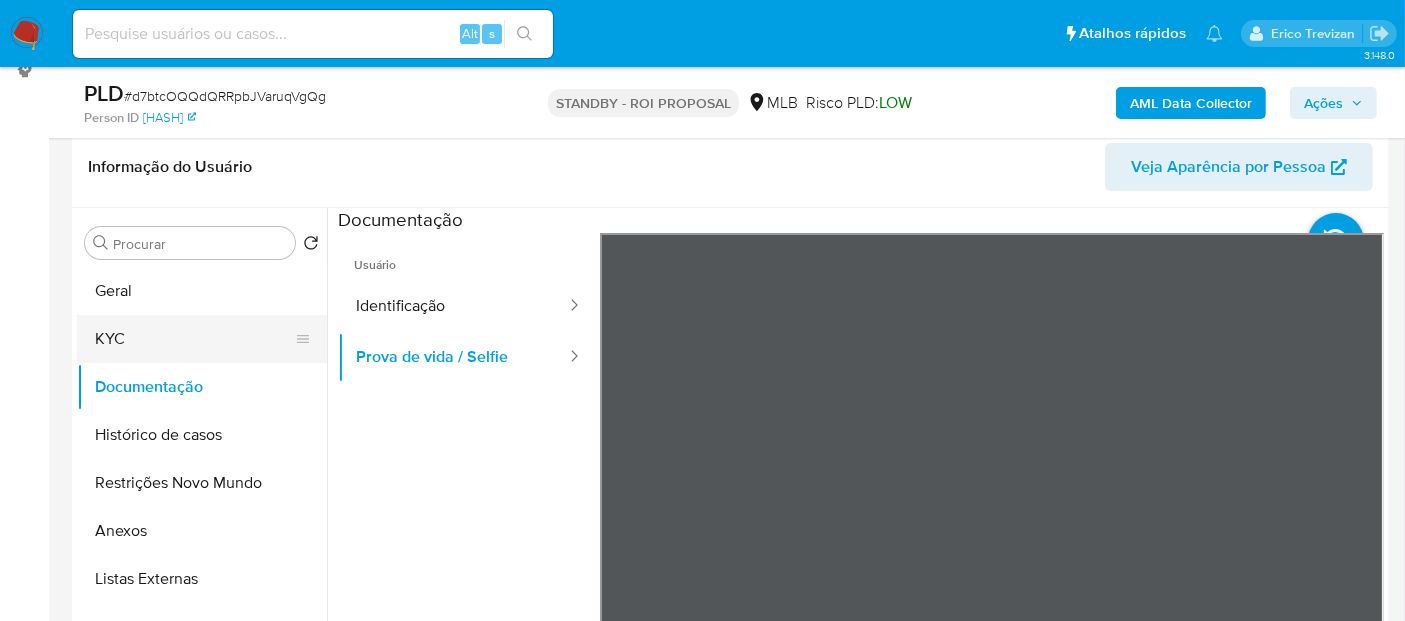 click on "KYC" at bounding box center (194, 339) 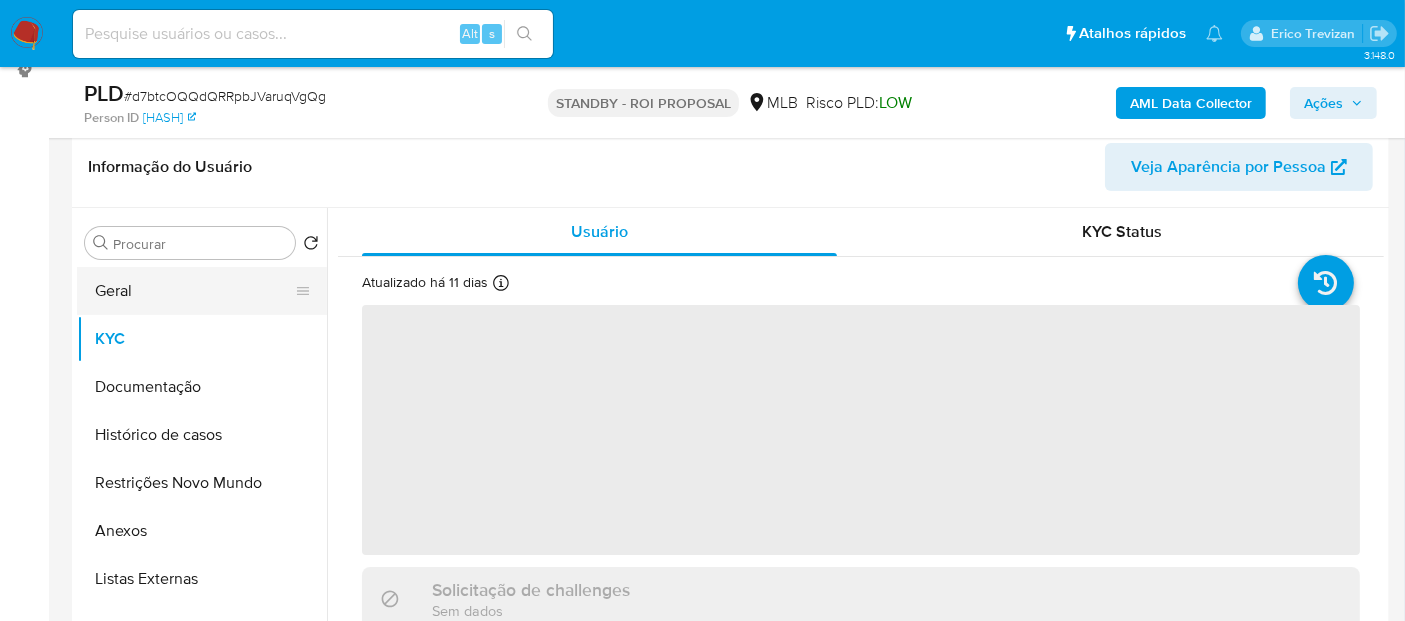 click on "Geral" at bounding box center [194, 291] 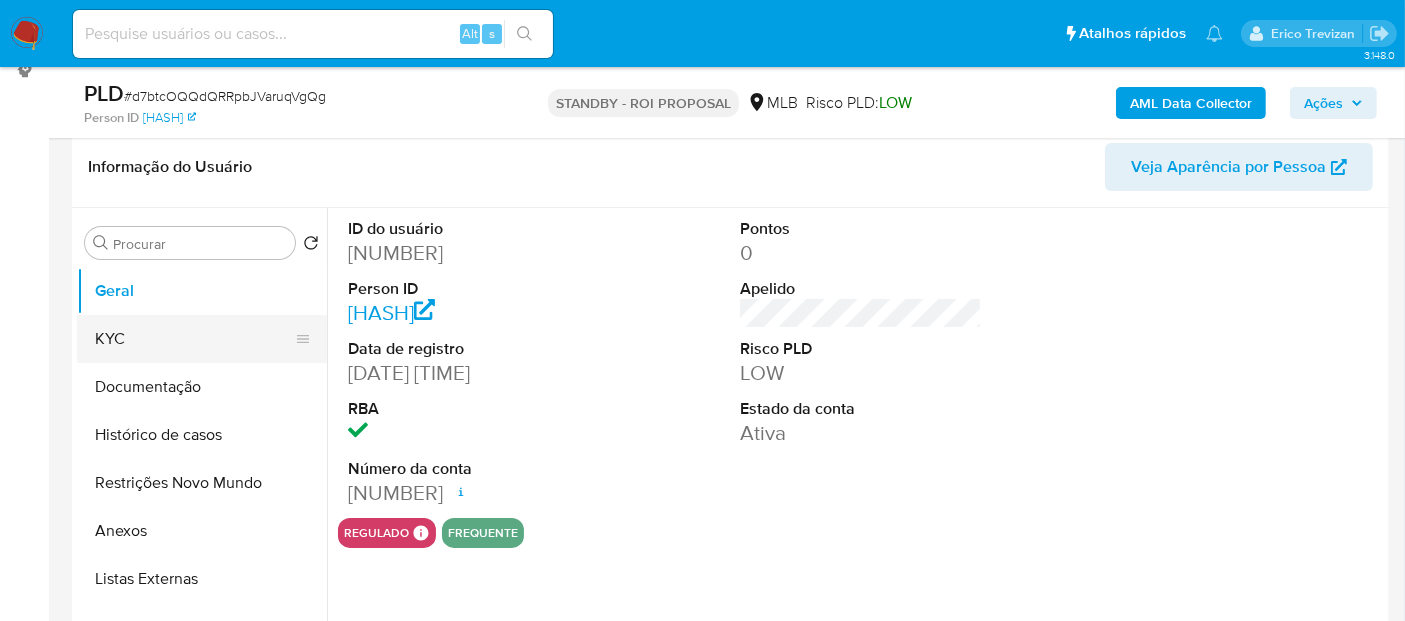 click on "KYC" at bounding box center [194, 339] 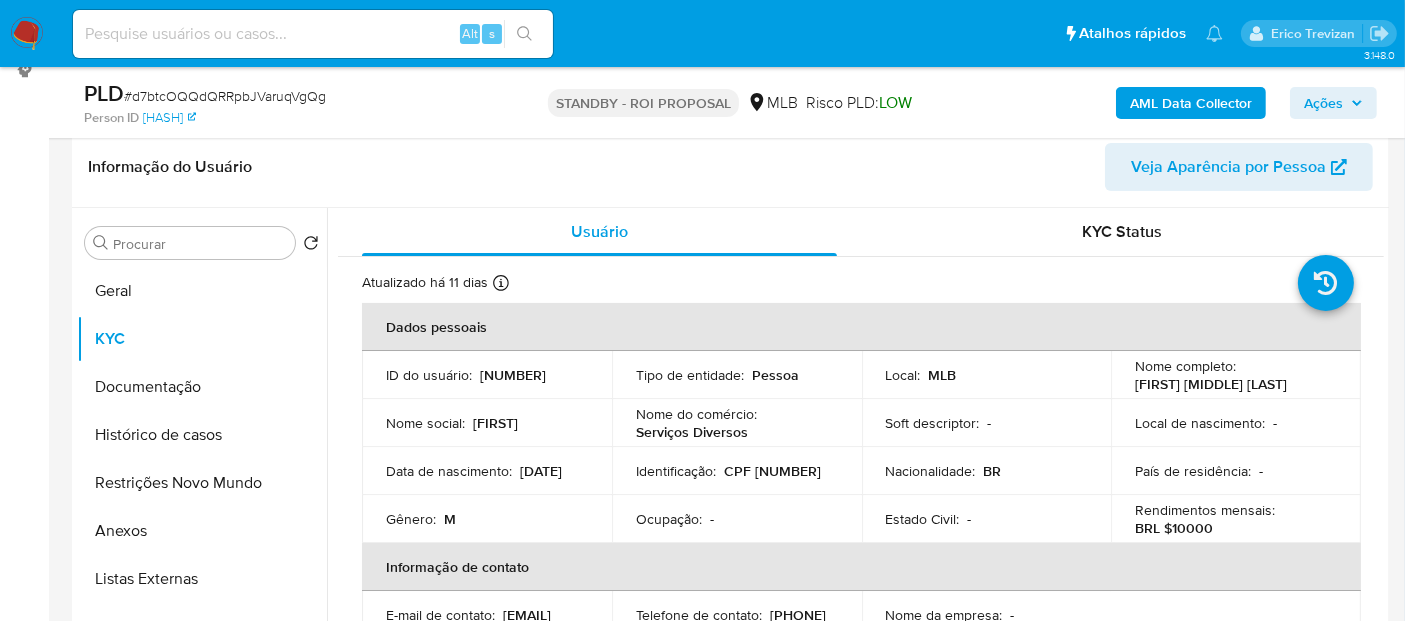 type 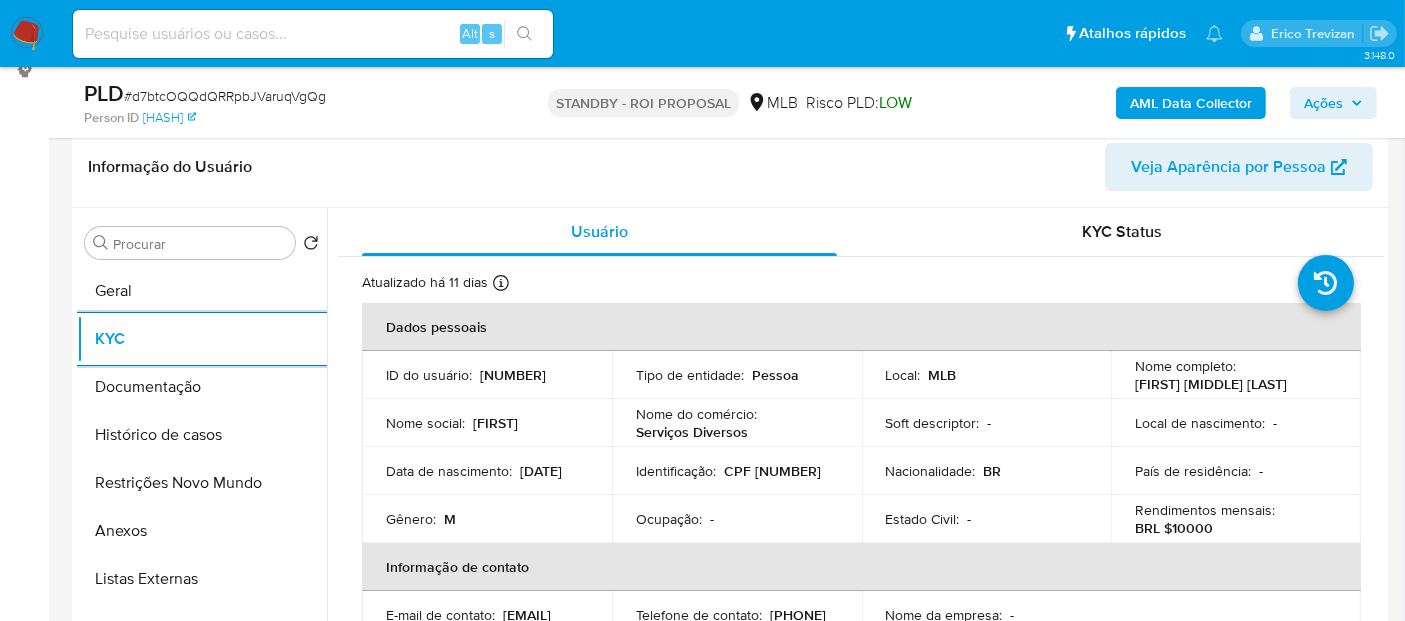 click on "KYC" at bounding box center [202, 339] 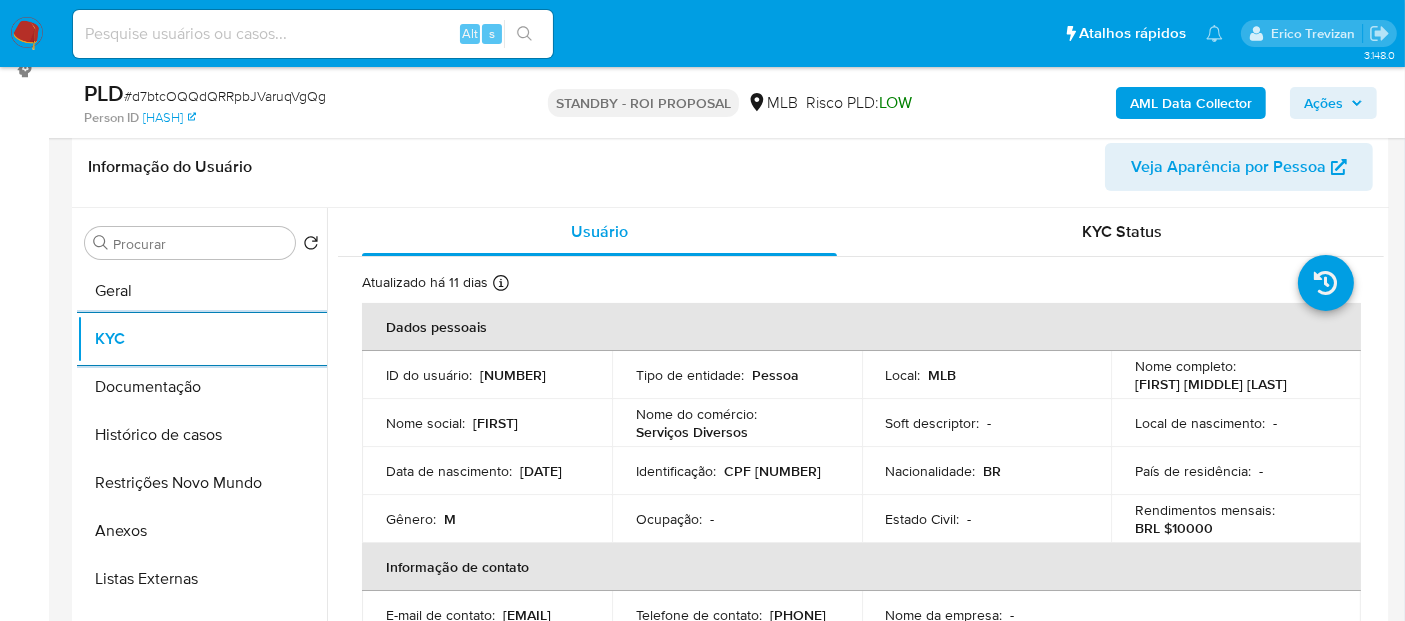 click at bounding box center [313, 34] 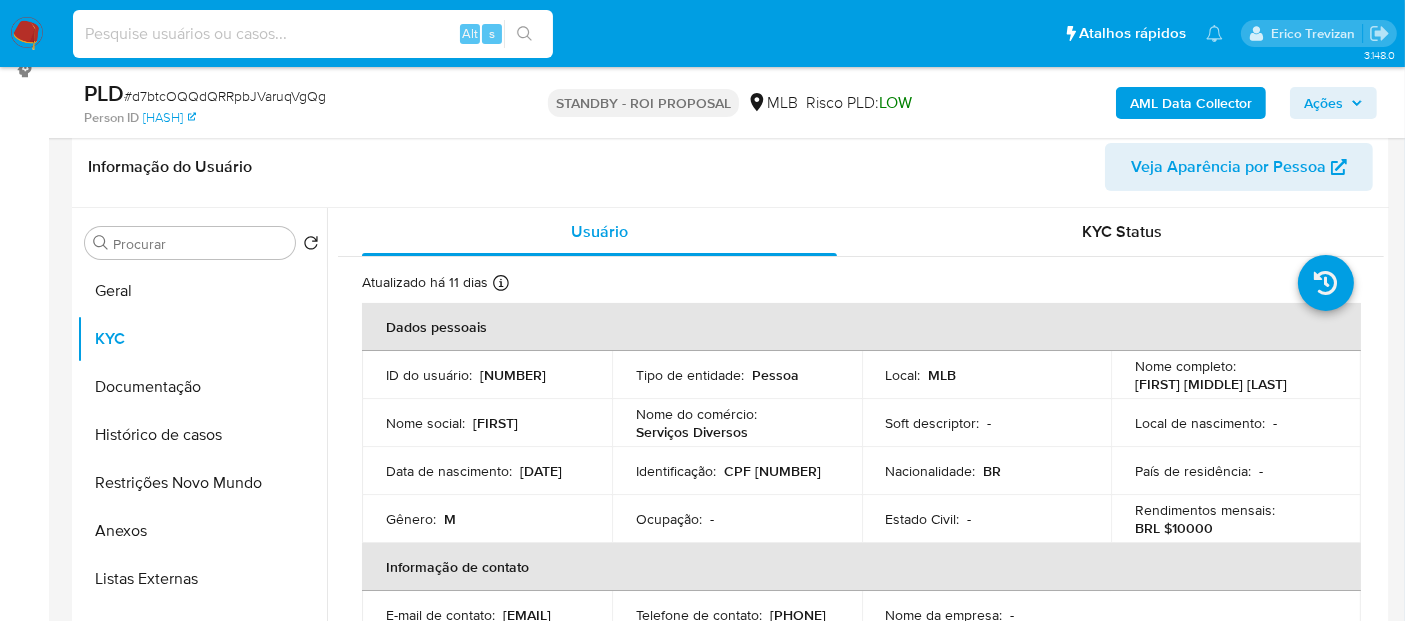 paste on "CK1ACtk77gB2HfwAPCr0qI4d" 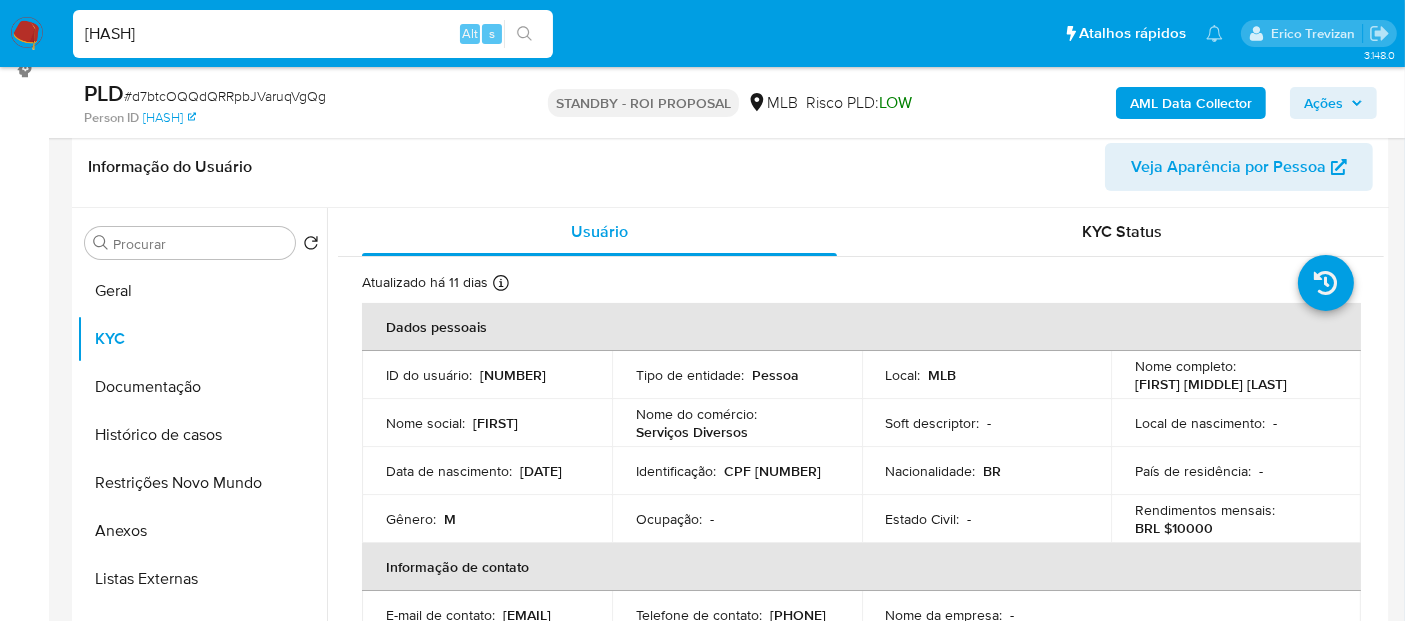 type on "CK1ACtk77gB2HfwAPCr0qI4d" 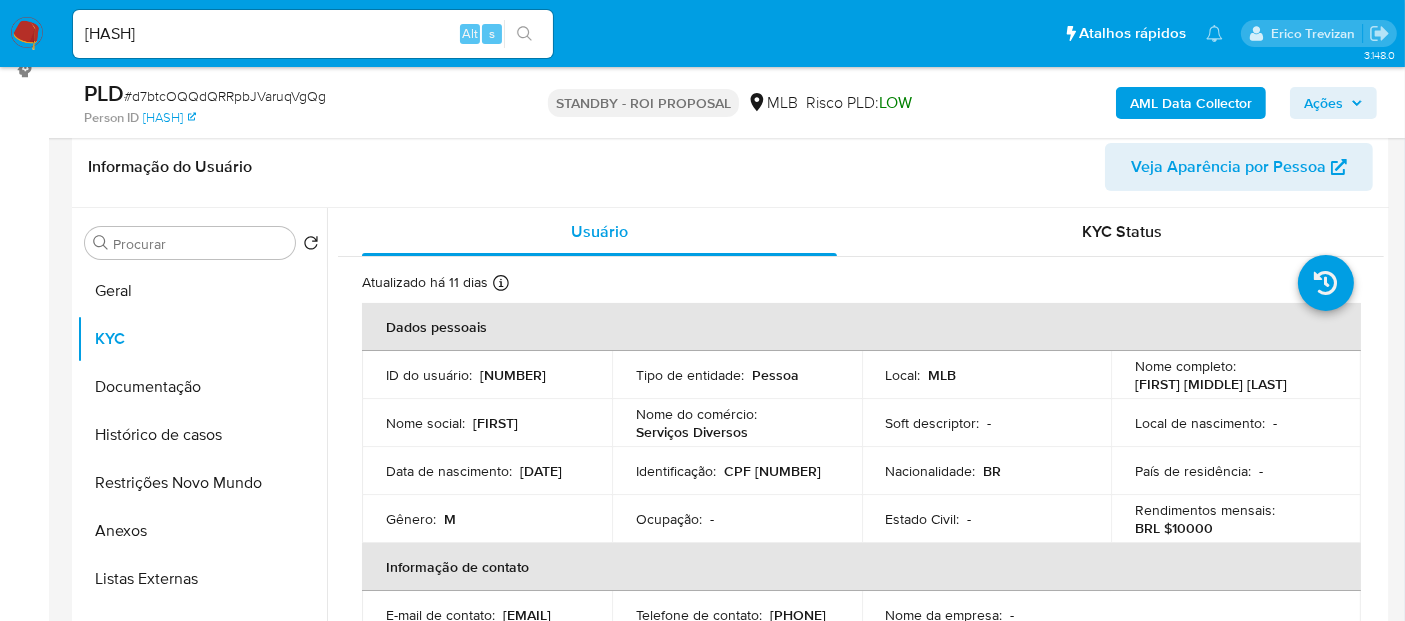 click 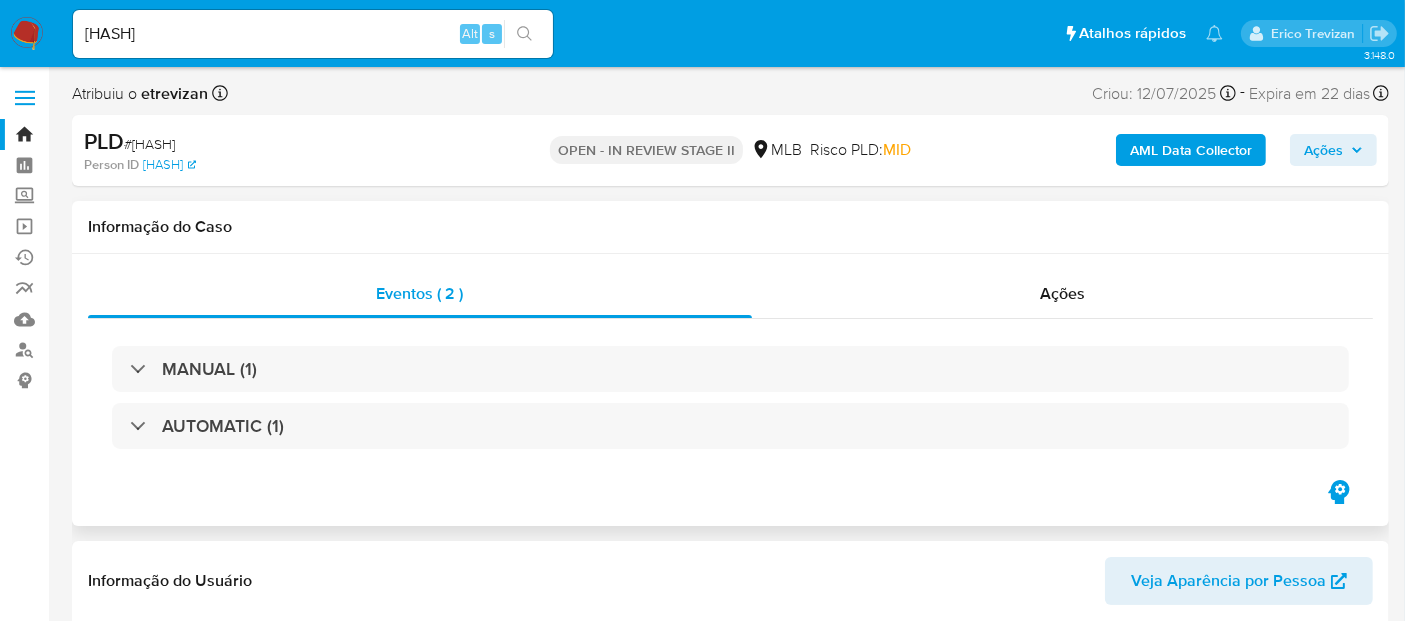 select on "10" 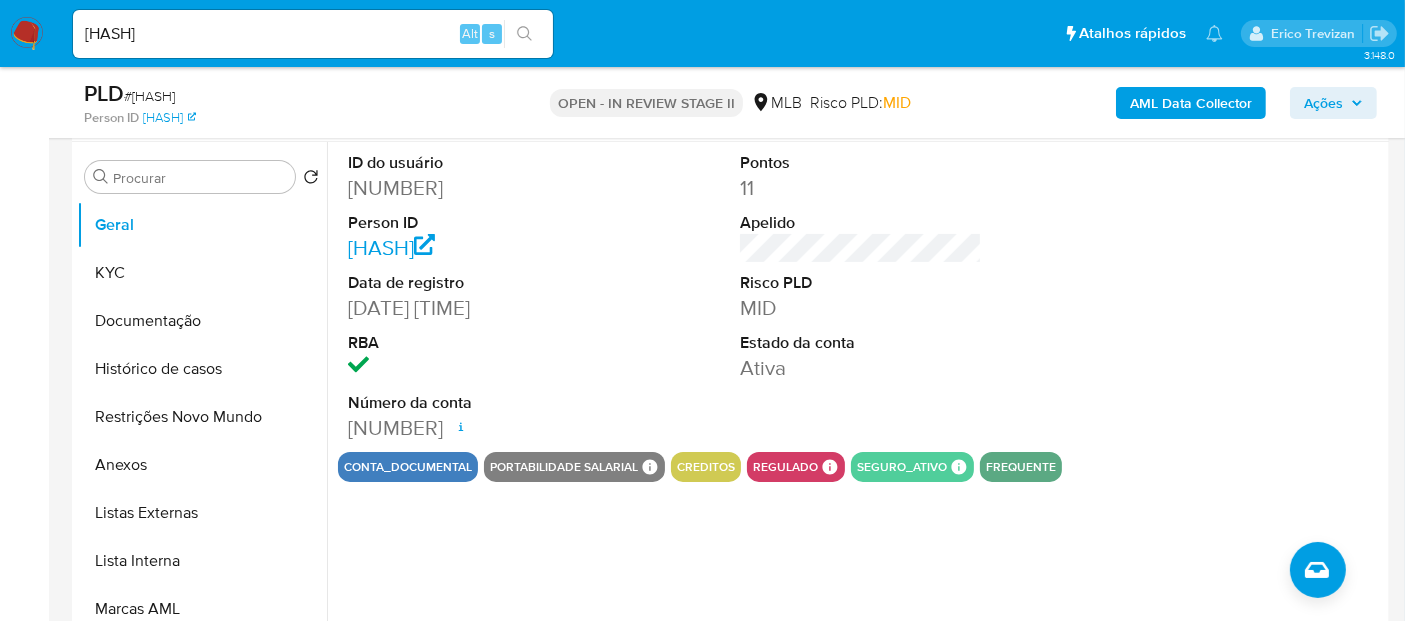 scroll, scrollTop: 444, scrollLeft: 0, axis: vertical 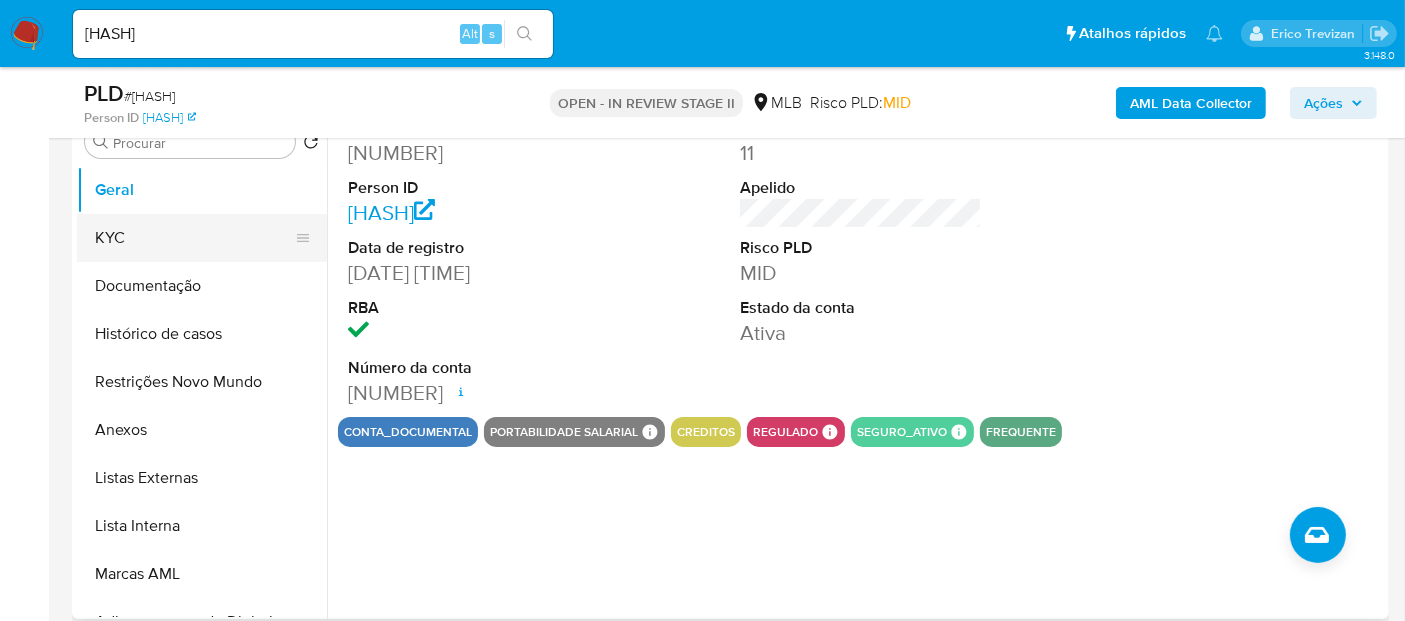 click on "KYC" at bounding box center [194, 238] 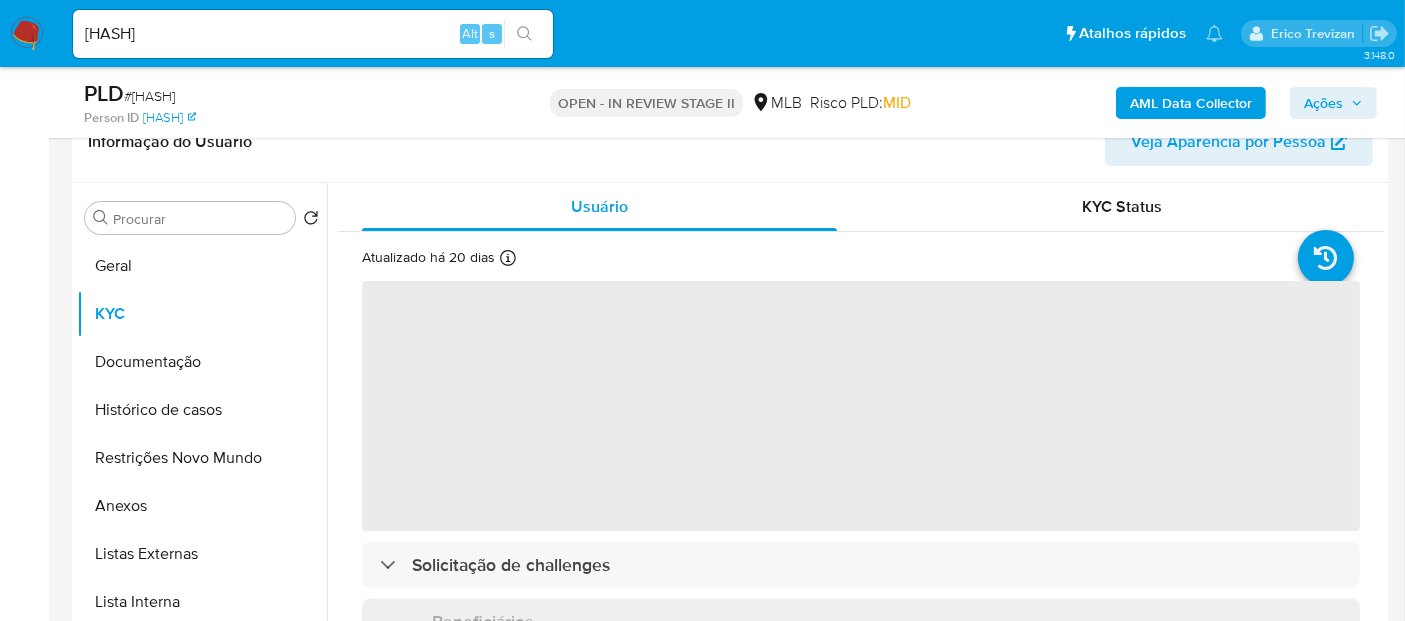 scroll, scrollTop: 333, scrollLeft: 0, axis: vertical 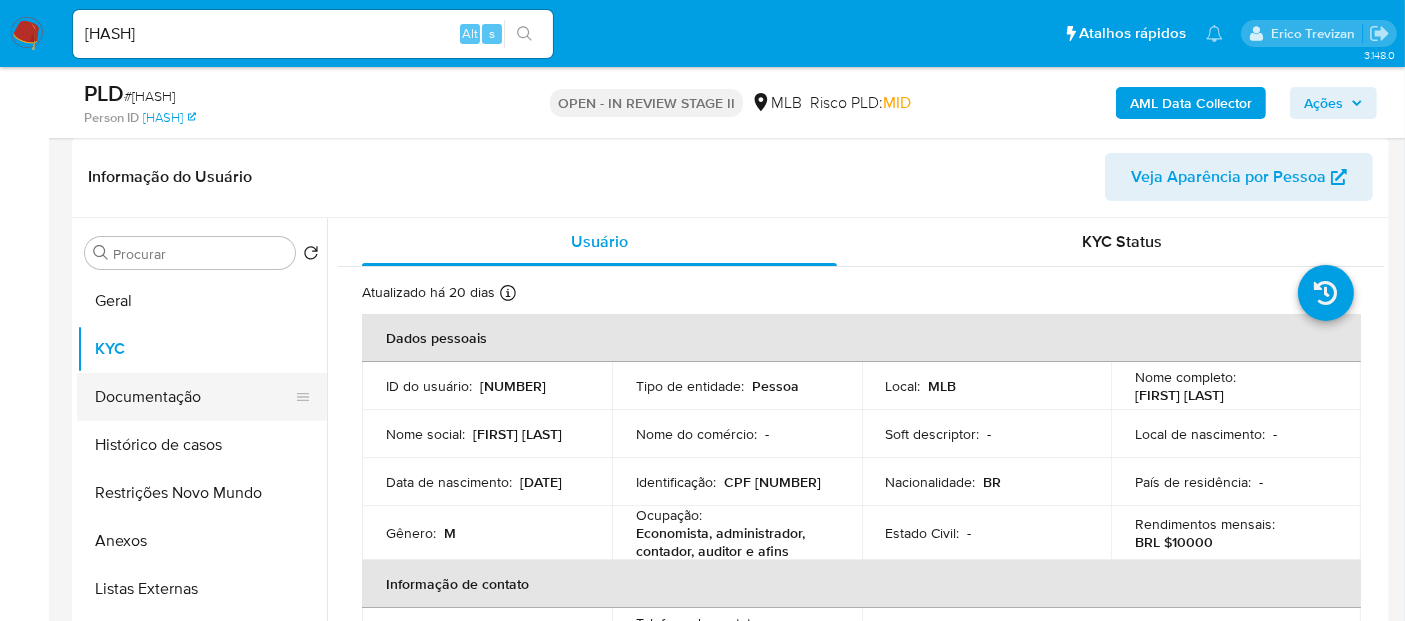 drag, startPoint x: 162, startPoint y: 392, endPoint x: 301, endPoint y: 391, distance: 139.0036 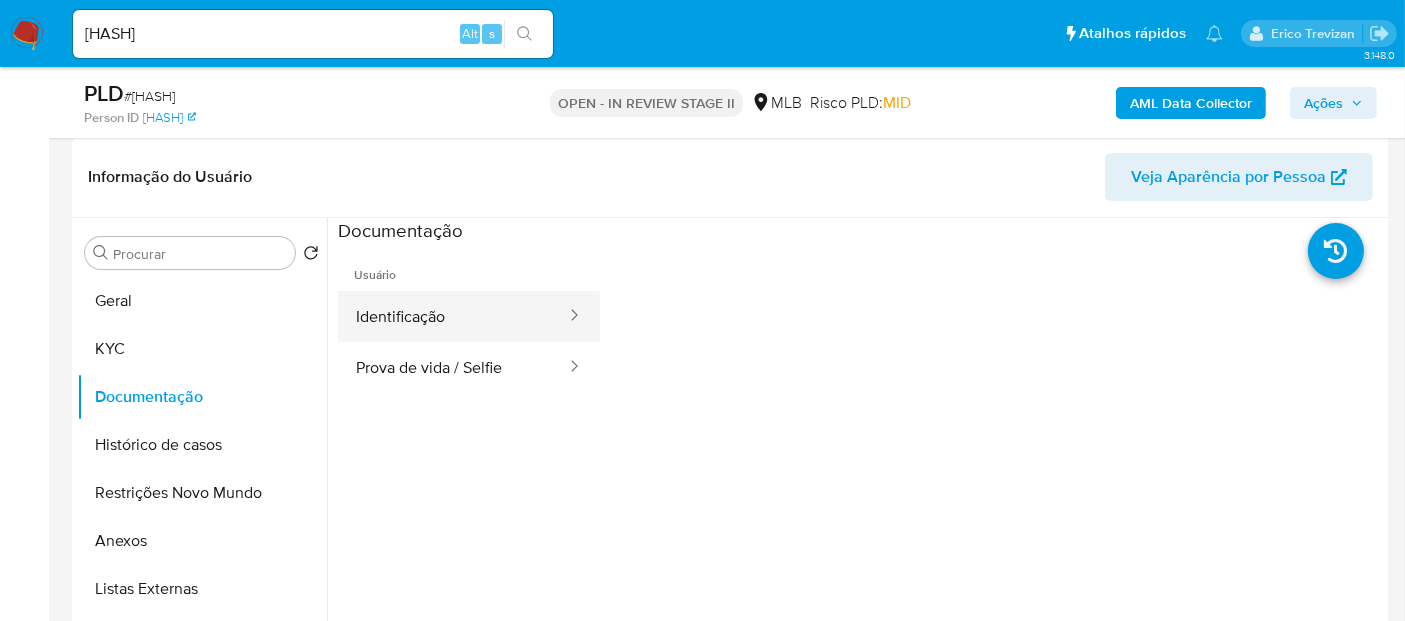click on "Identificação" at bounding box center (453, 316) 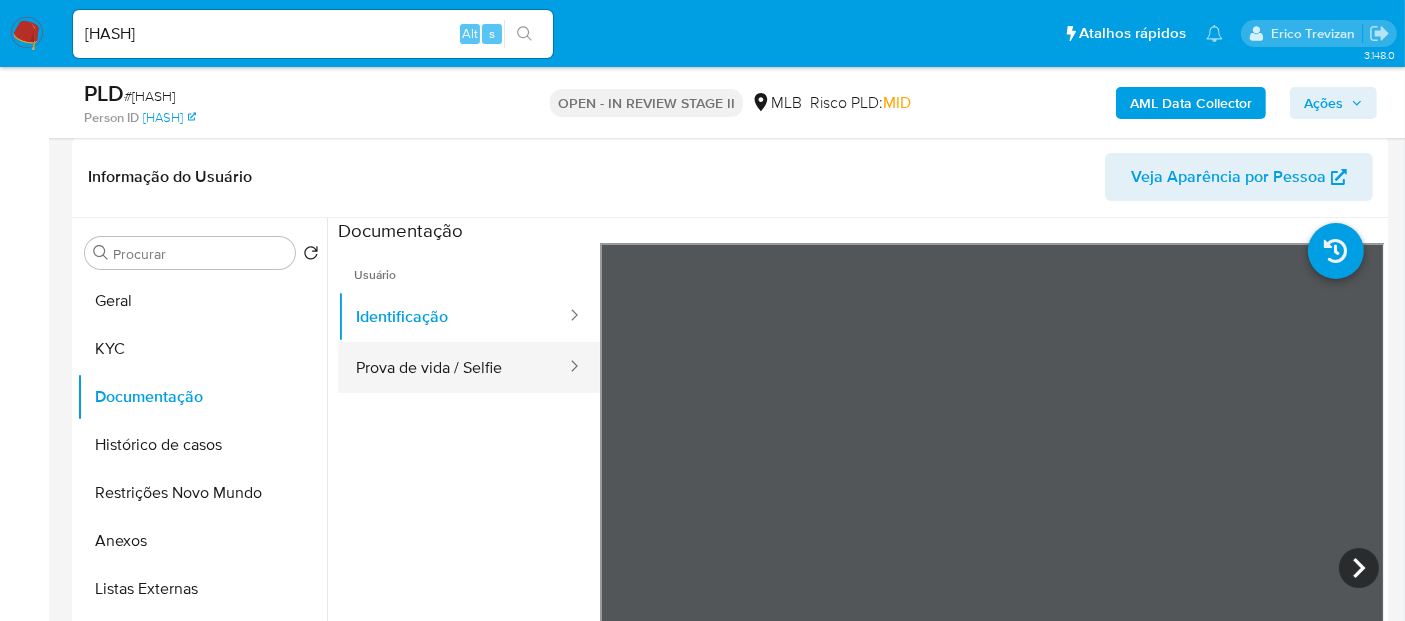 drag, startPoint x: 468, startPoint y: 367, endPoint x: 545, endPoint y: 371, distance: 77.10383 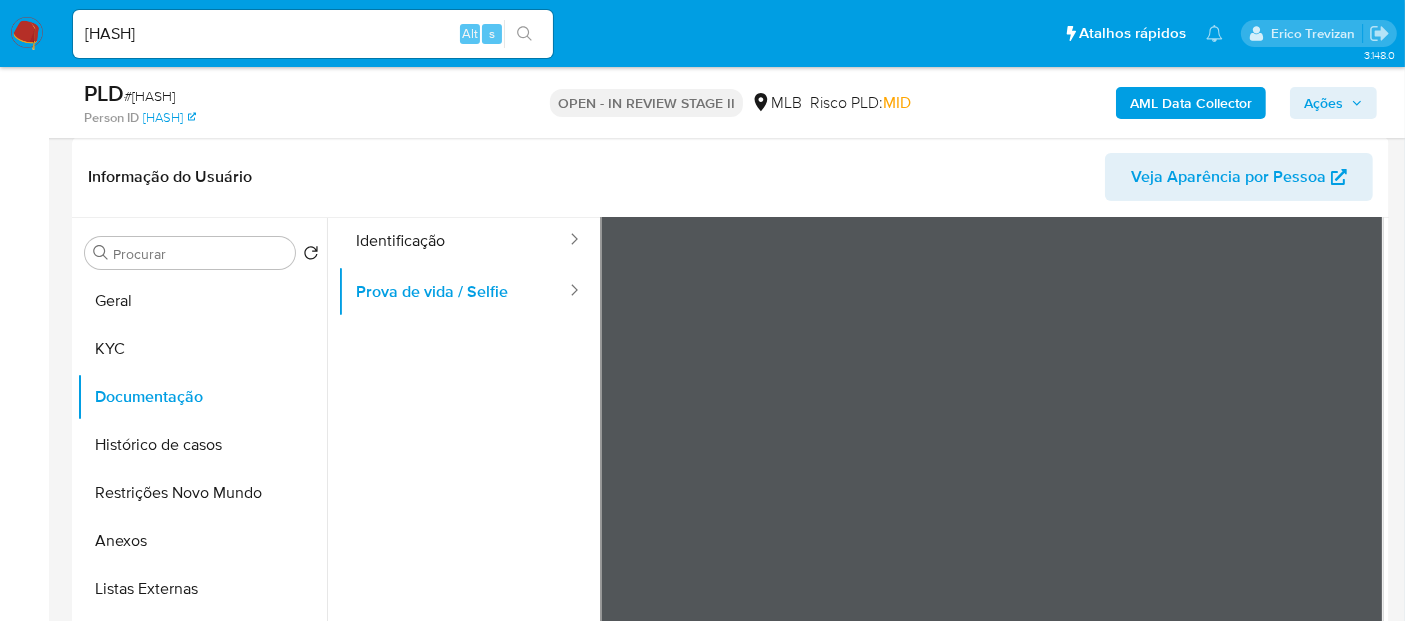 scroll, scrollTop: 168, scrollLeft: 0, axis: vertical 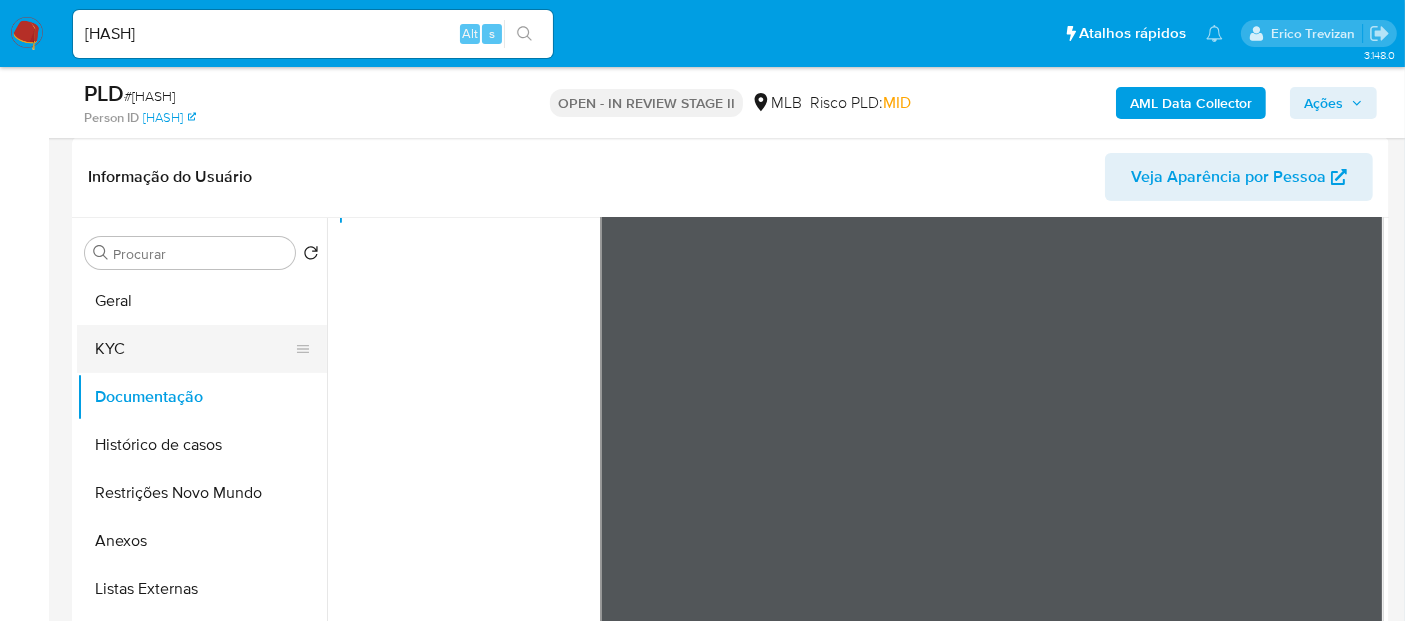 drag, startPoint x: 100, startPoint y: 350, endPoint x: 133, endPoint y: 350, distance: 33 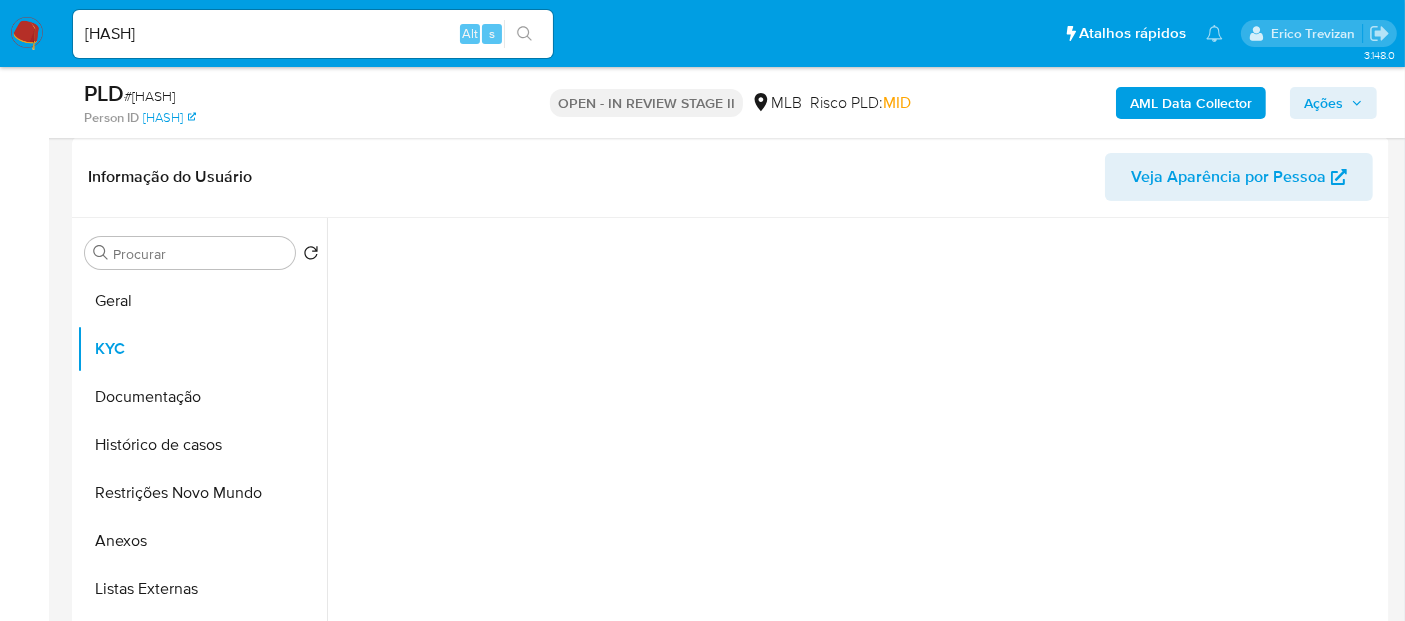 scroll, scrollTop: 0, scrollLeft: 0, axis: both 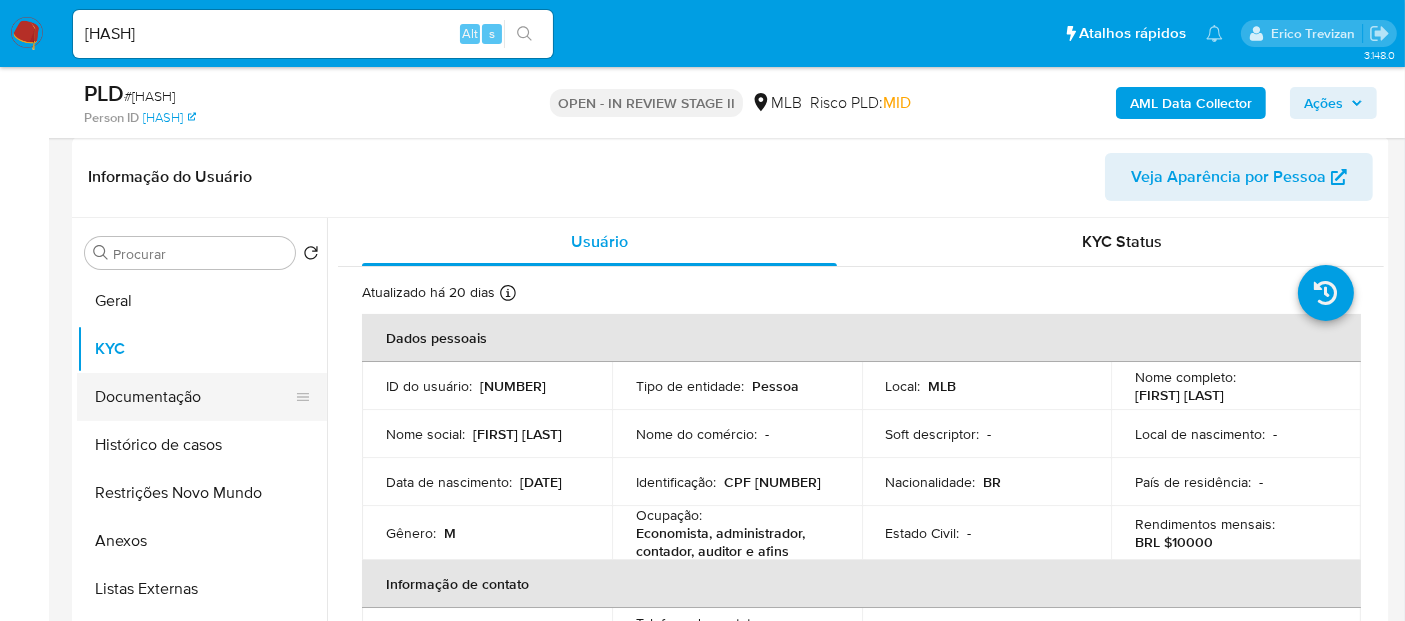 drag, startPoint x: 176, startPoint y: 396, endPoint x: 226, endPoint y: 411, distance: 52.201534 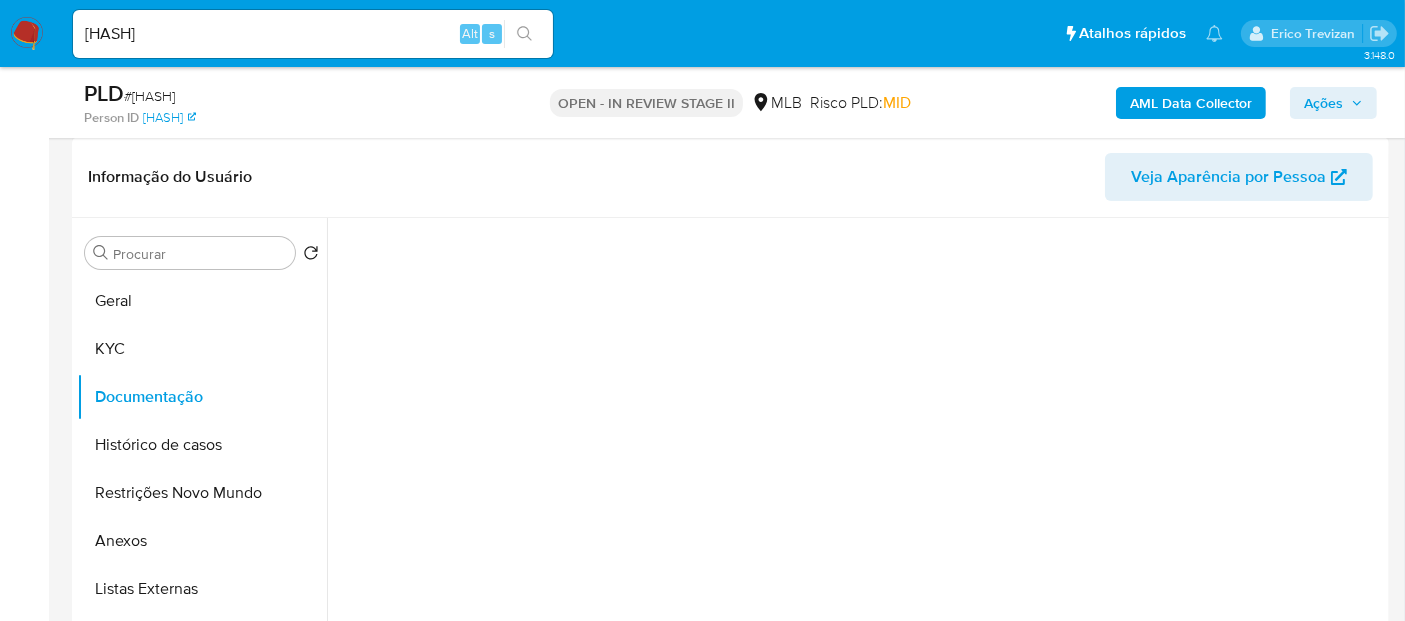 scroll, scrollTop: 162, scrollLeft: 0, axis: vertical 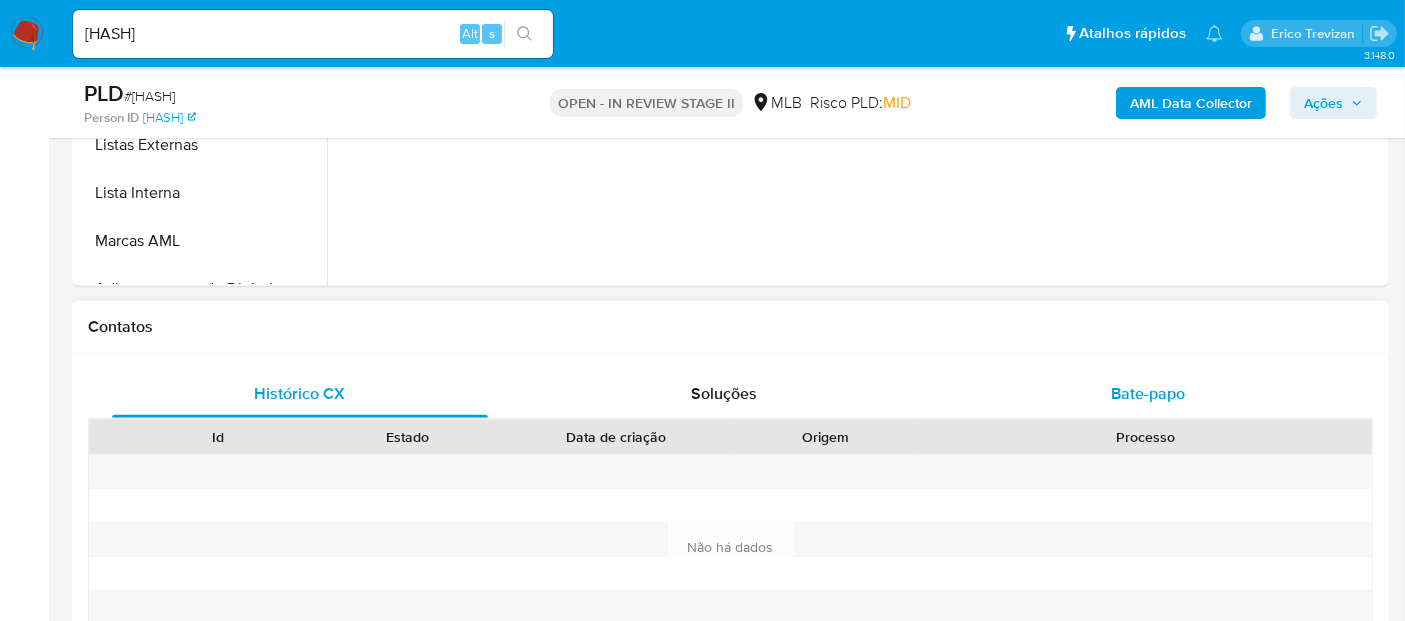 click on "Bate-papo" at bounding box center [1148, 393] 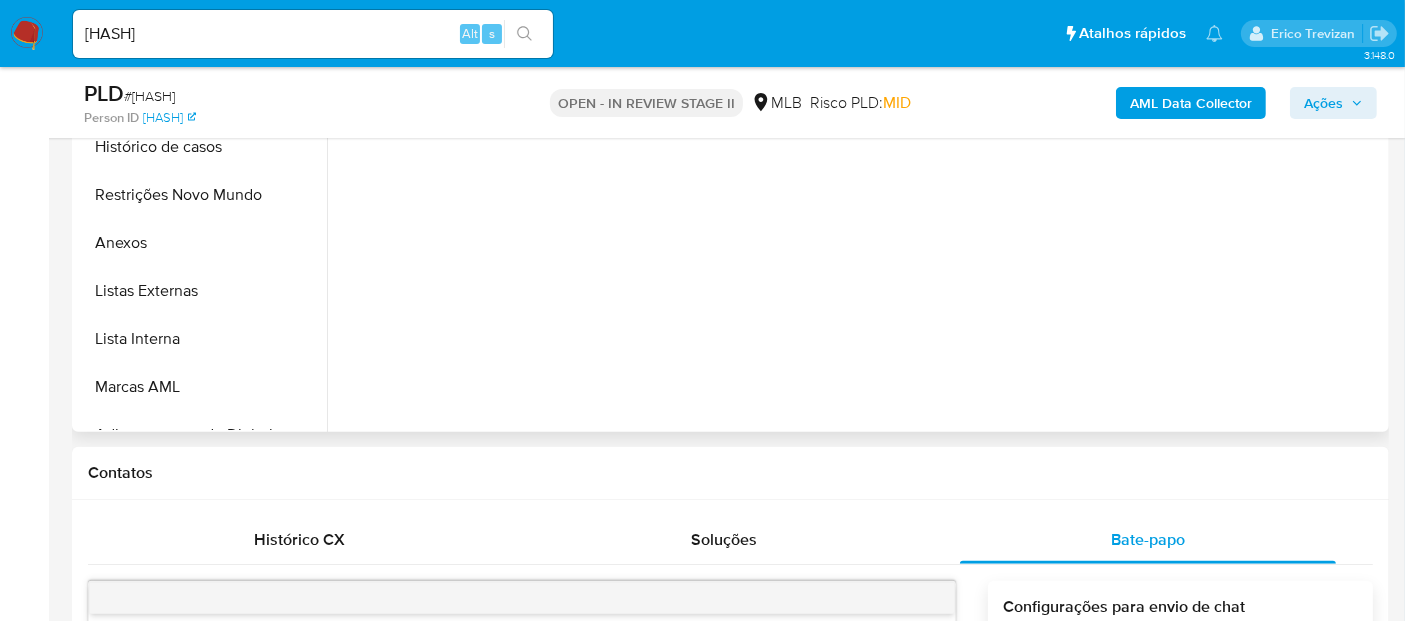 scroll, scrollTop: 710, scrollLeft: 0, axis: vertical 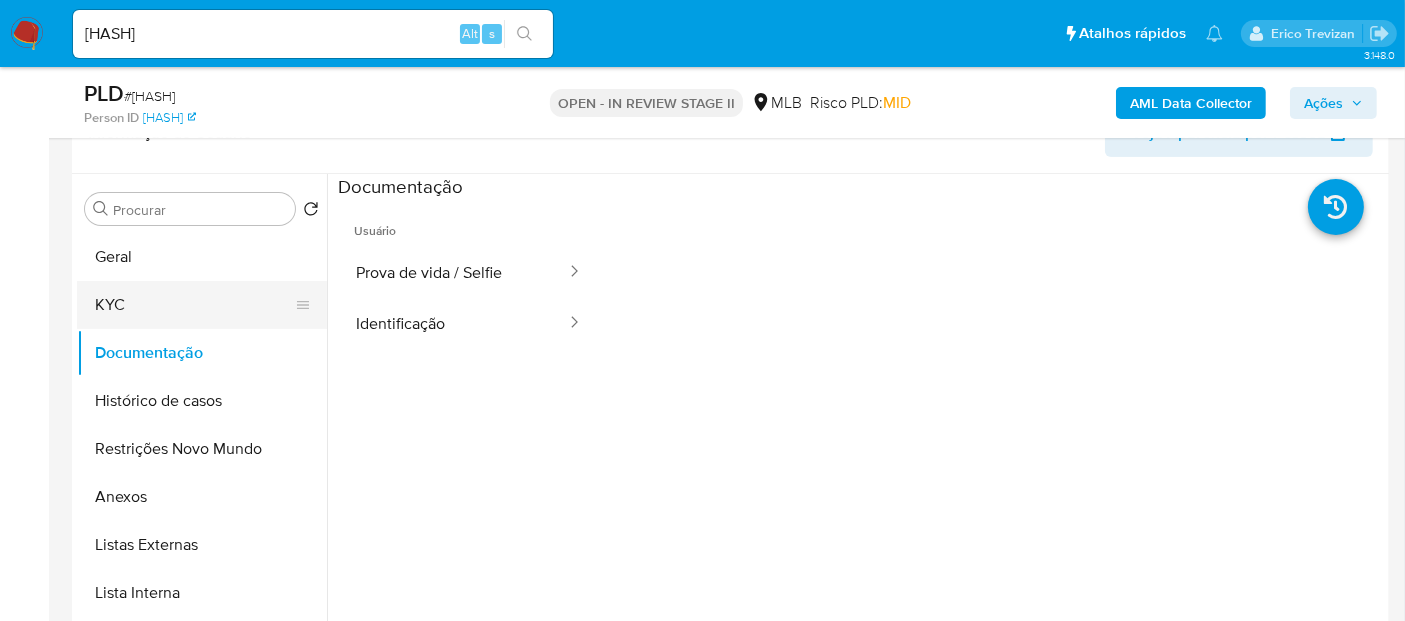 drag, startPoint x: 114, startPoint y: 300, endPoint x: 200, endPoint y: 298, distance: 86.023254 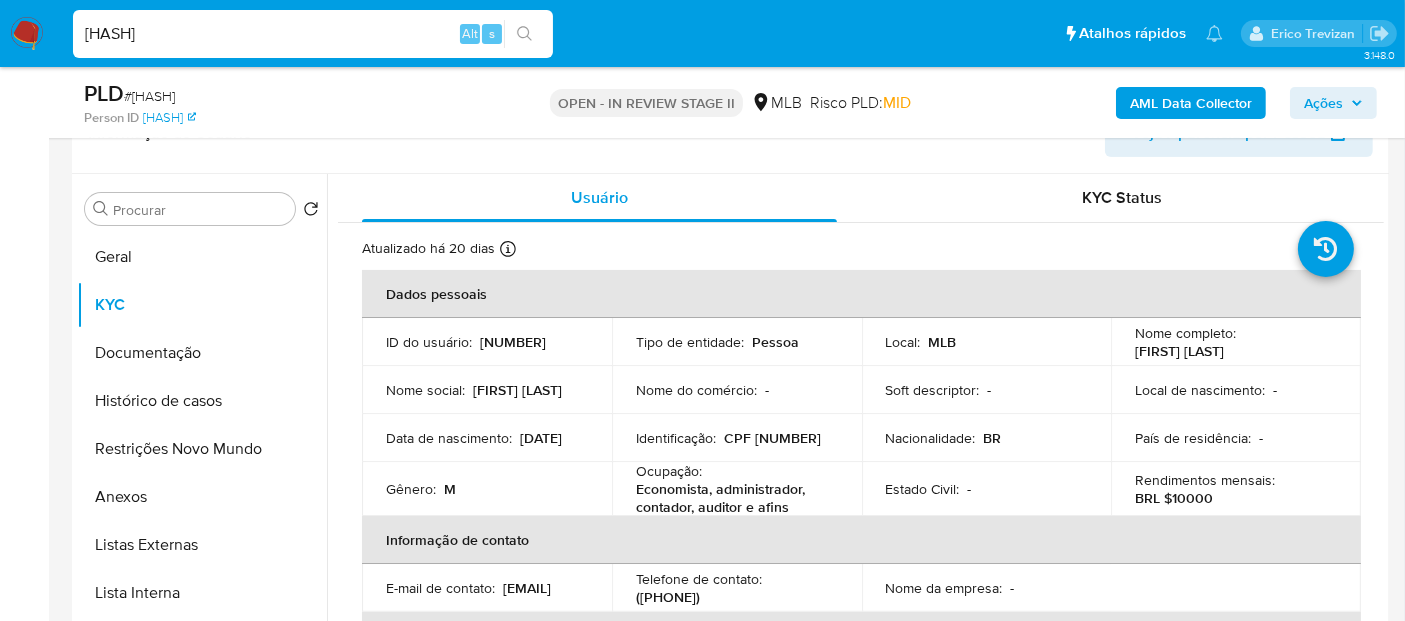 drag, startPoint x: 313, startPoint y: 32, endPoint x: 0, endPoint y: 41, distance: 313.12936 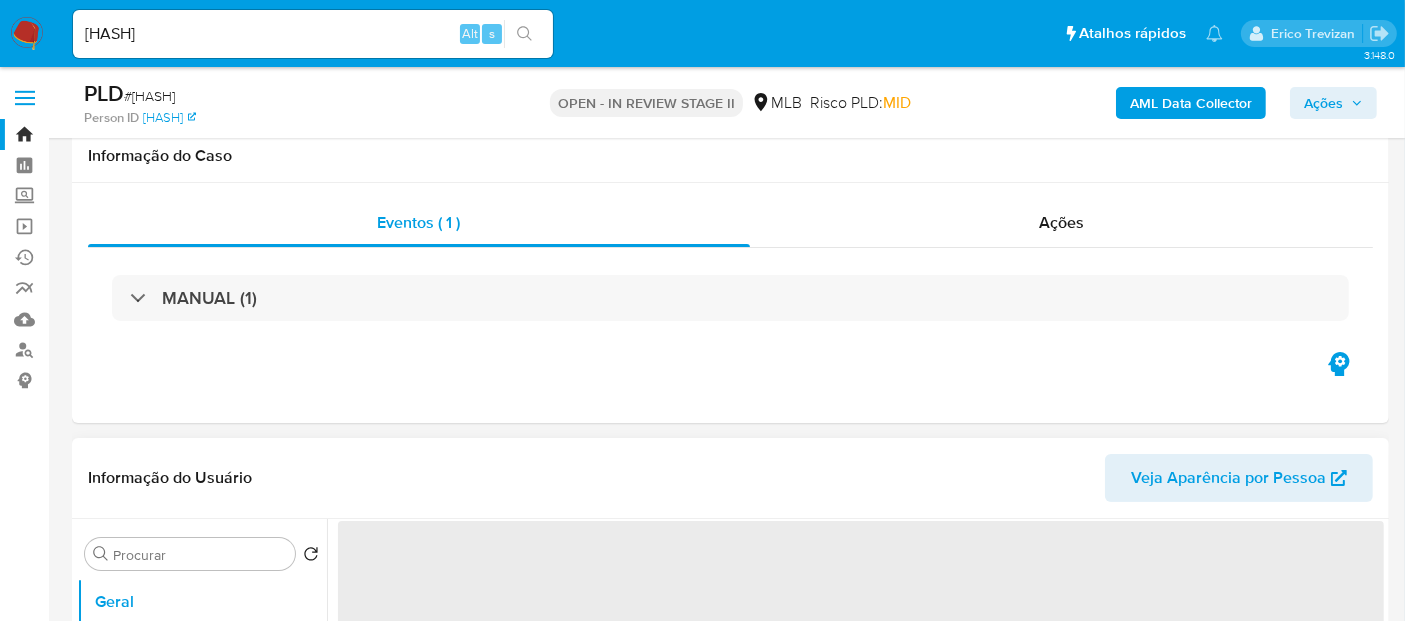 scroll, scrollTop: 222, scrollLeft: 0, axis: vertical 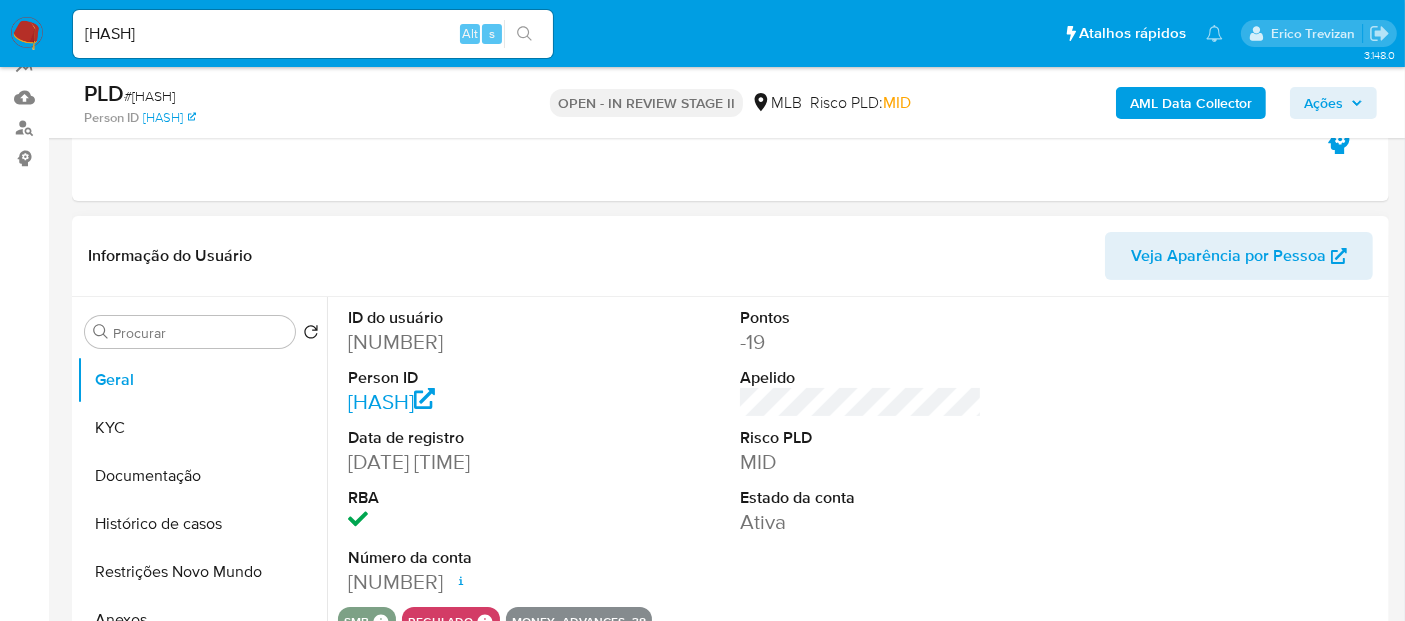 select on "10" 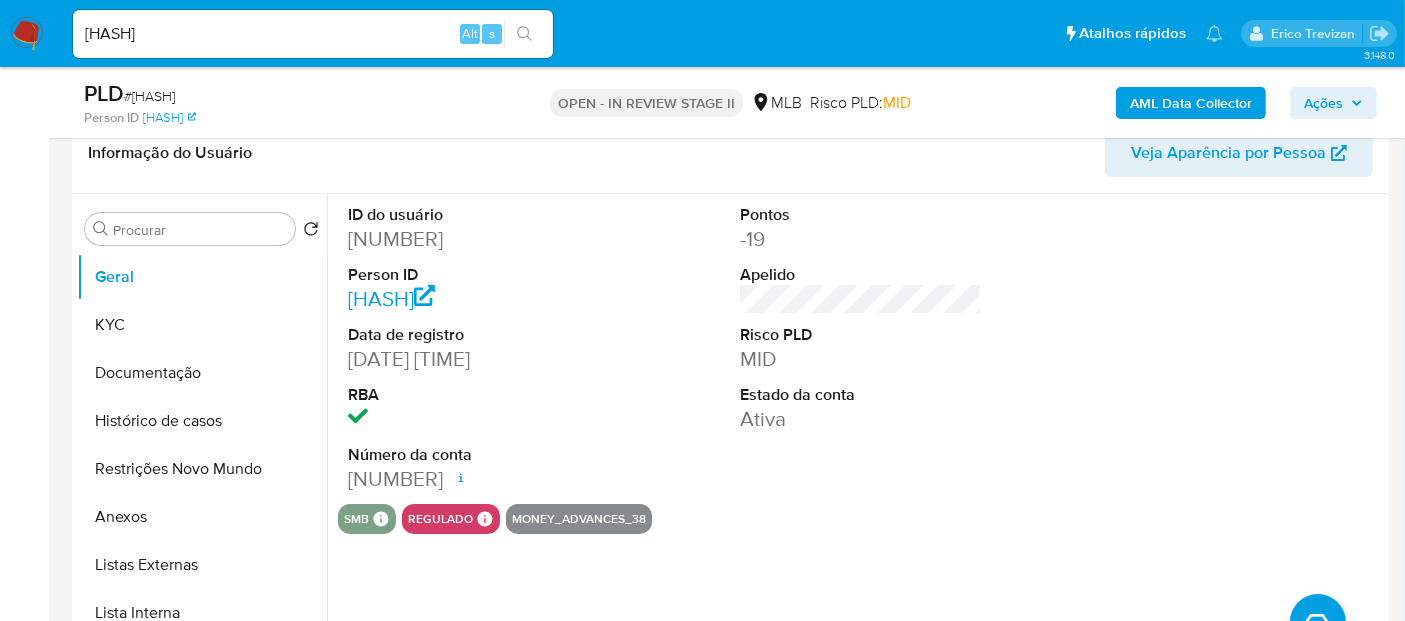 scroll, scrollTop: 333, scrollLeft: 0, axis: vertical 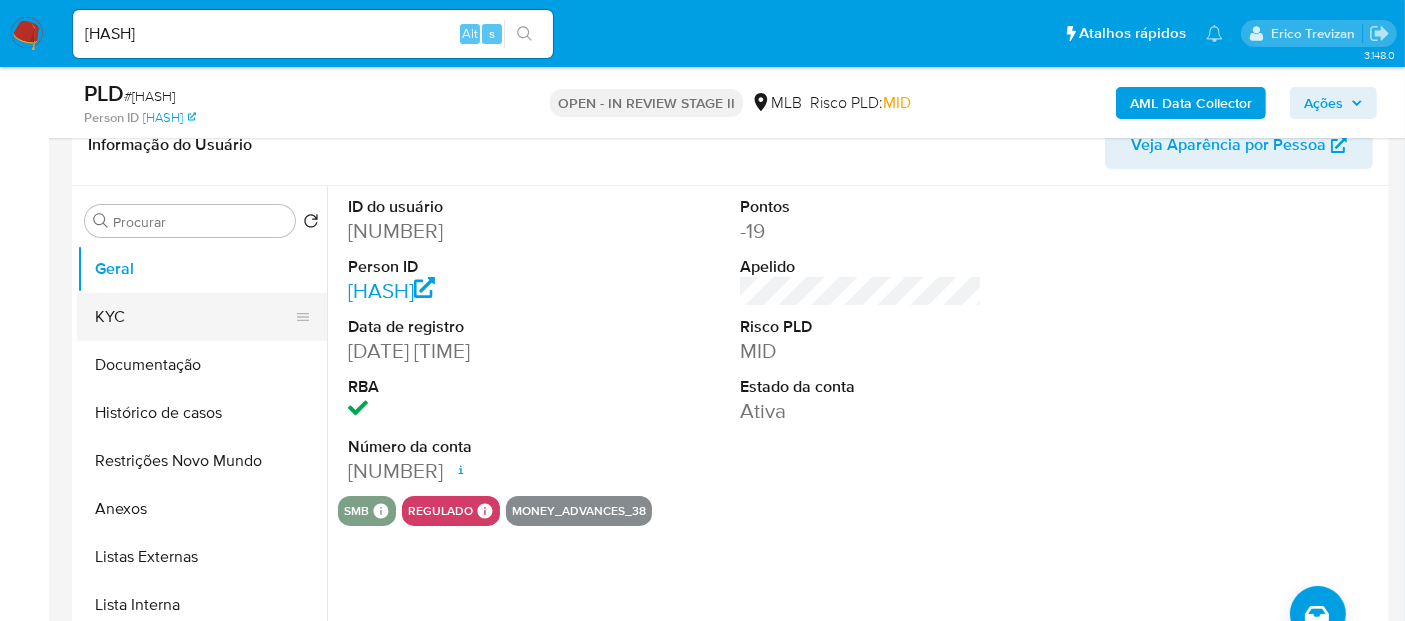 drag, startPoint x: 126, startPoint y: 315, endPoint x: 140, endPoint y: 318, distance: 14.3178215 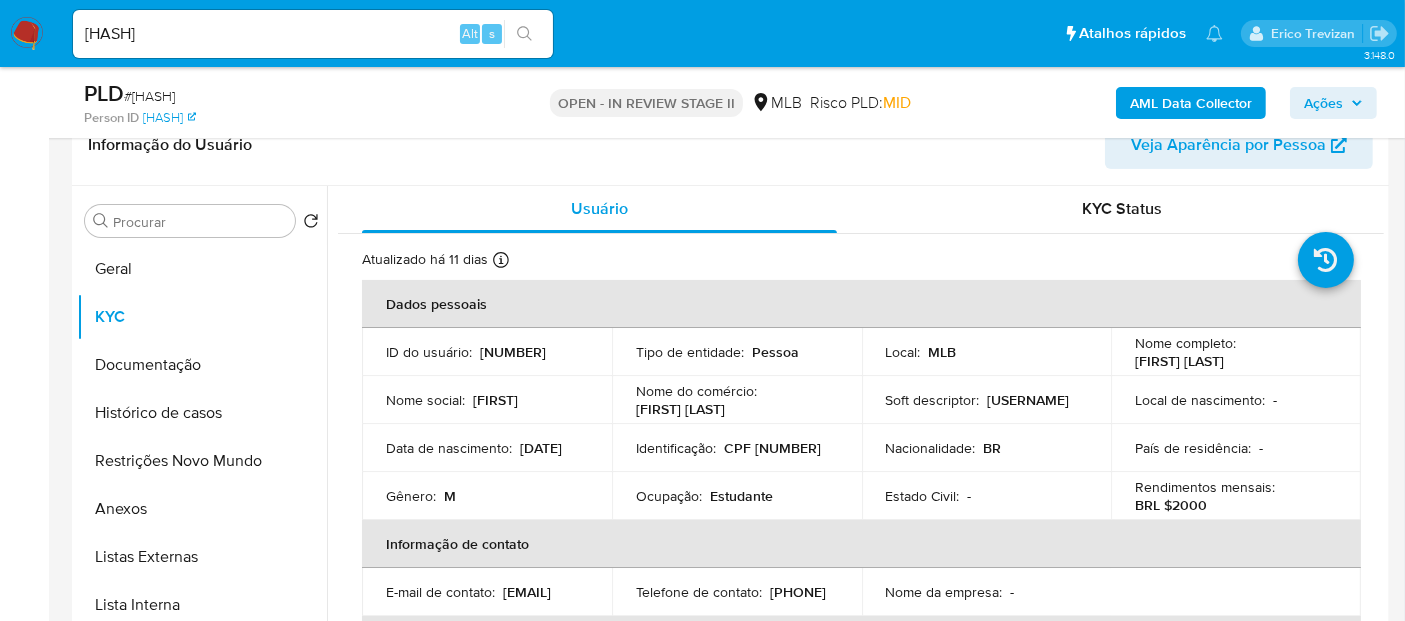 scroll, scrollTop: 0, scrollLeft: 0, axis: both 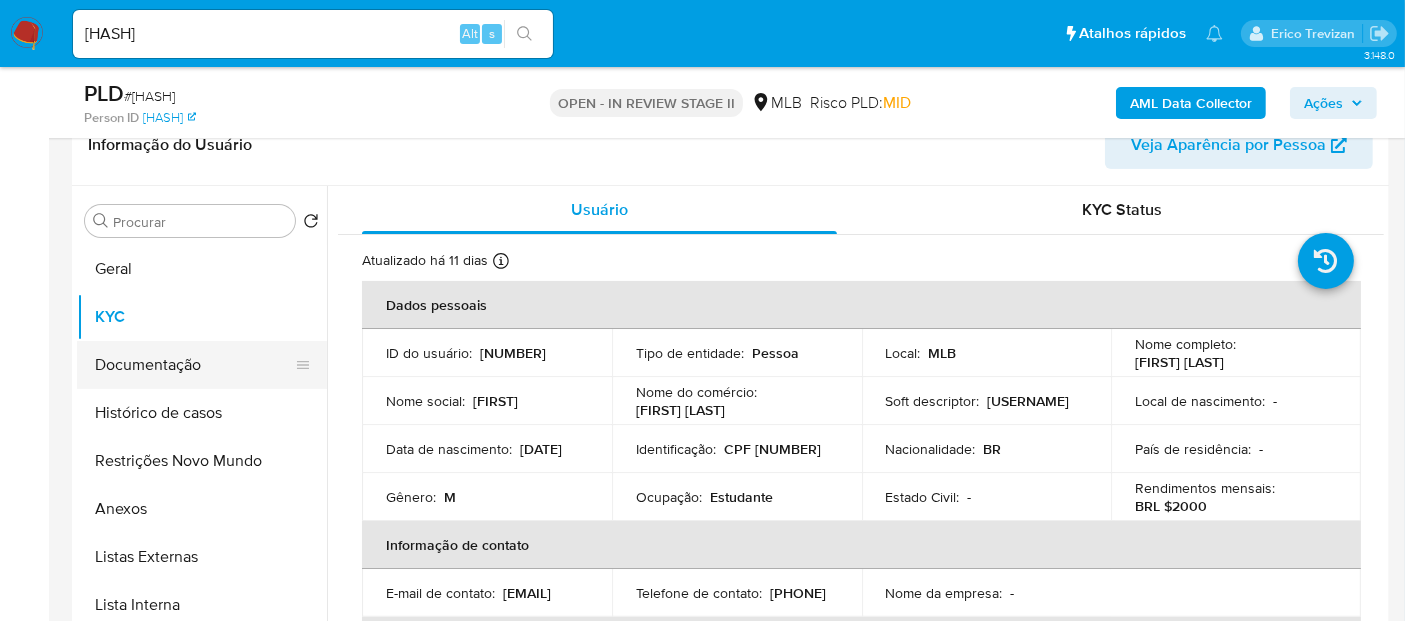 click on "Documentação" at bounding box center (194, 365) 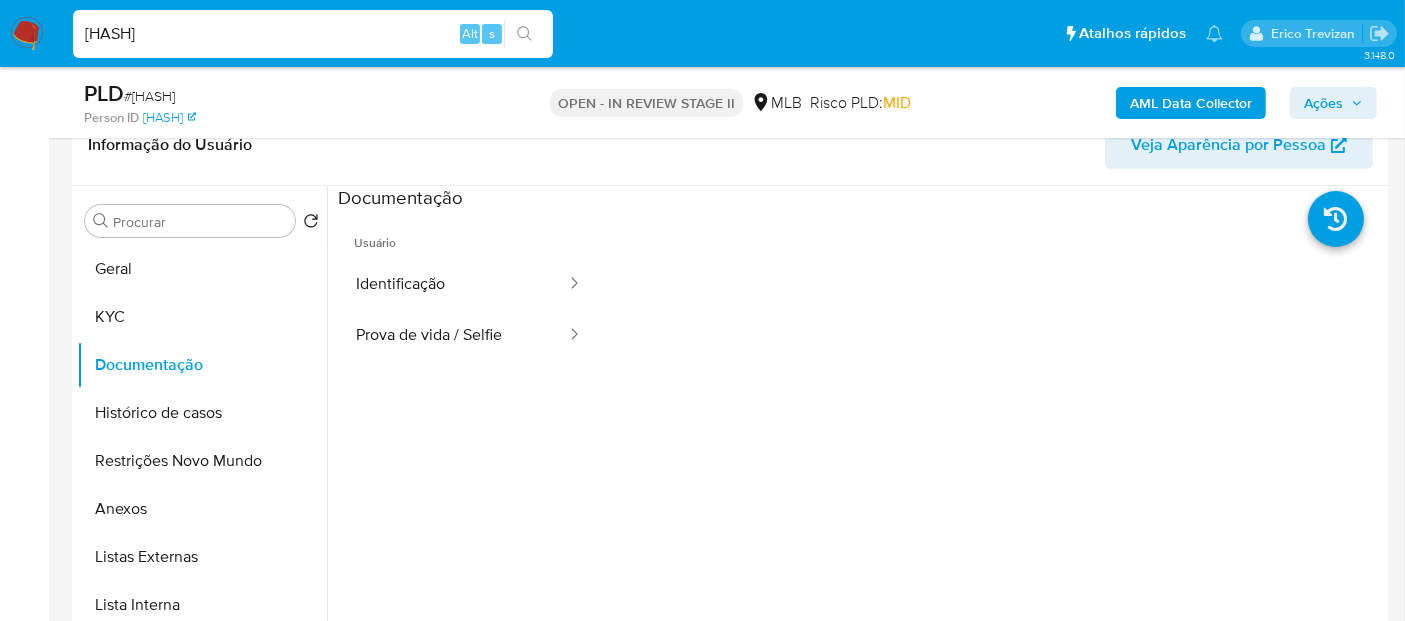 drag, startPoint x: 371, startPoint y: 37, endPoint x: 0, endPoint y: 21, distance: 371.34485 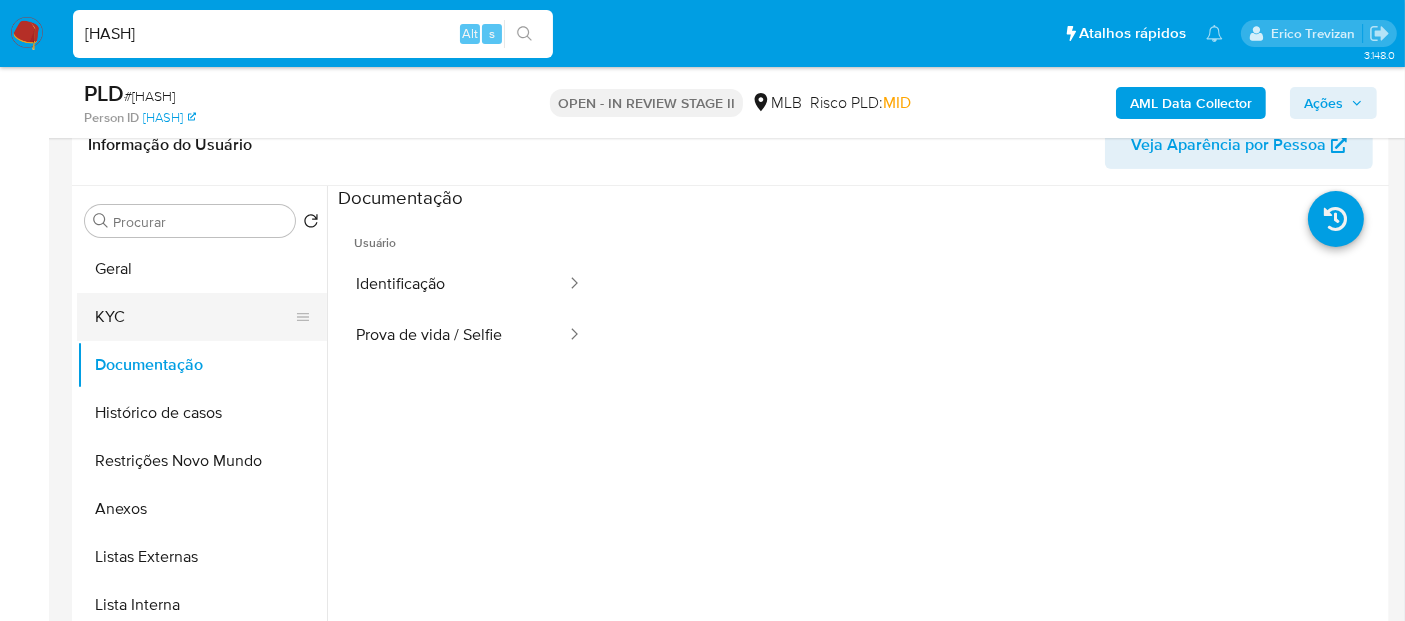 click on "KYC" at bounding box center [194, 317] 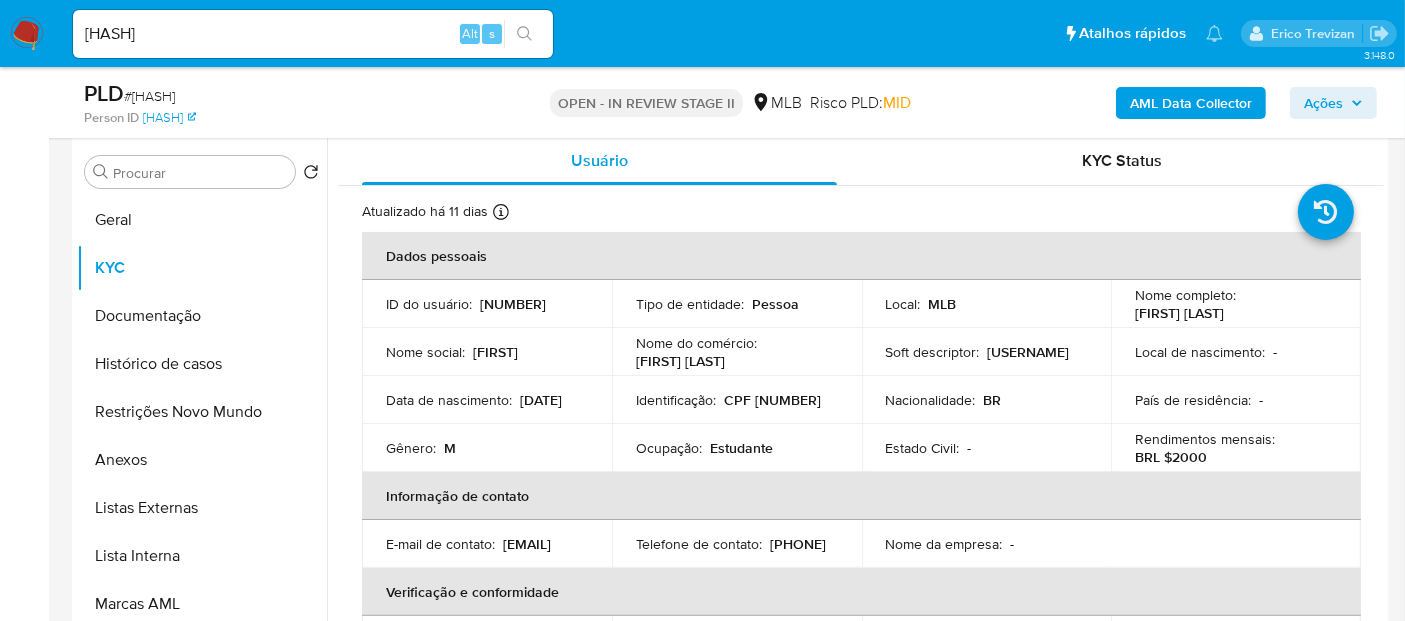 scroll, scrollTop: 361, scrollLeft: 0, axis: vertical 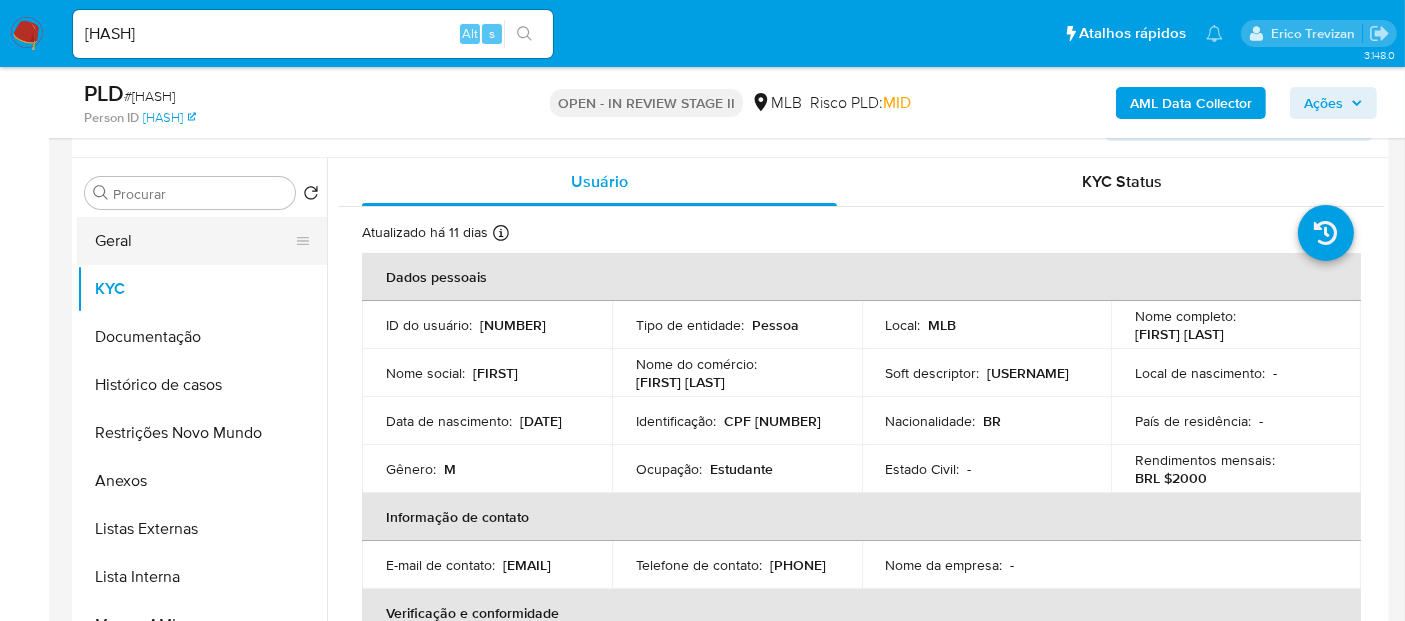 click on "Geral" at bounding box center [194, 241] 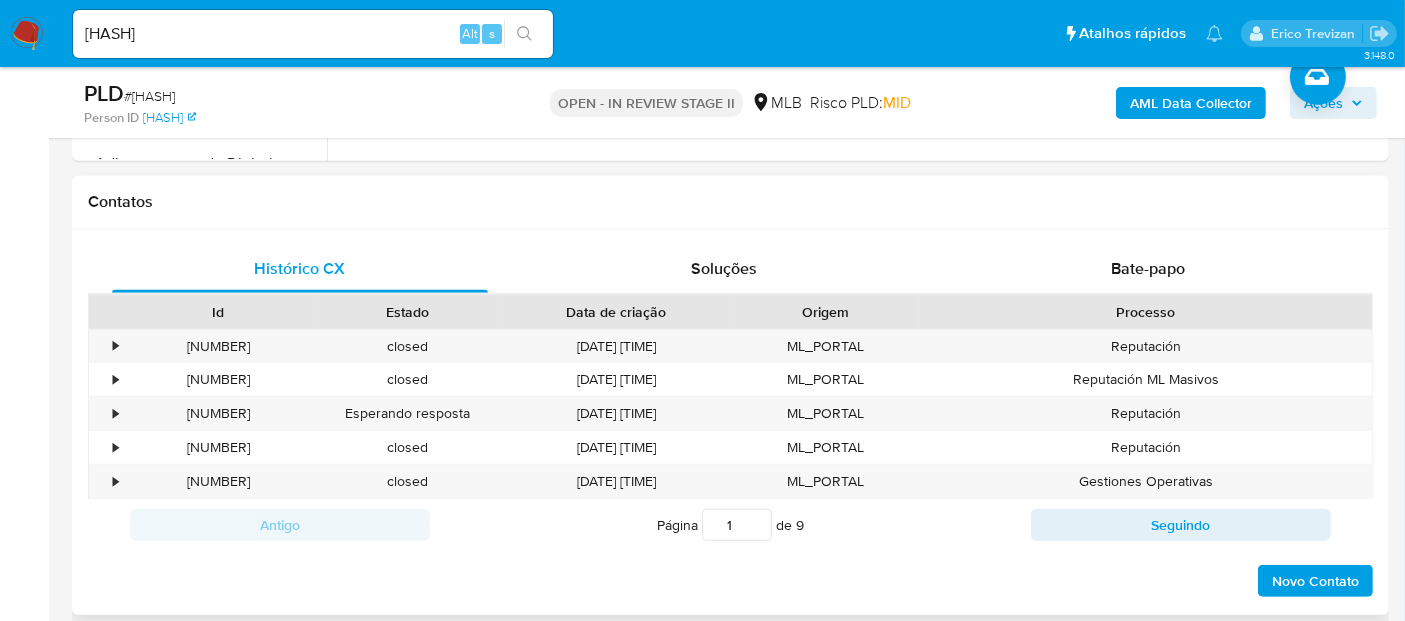 scroll, scrollTop: 865, scrollLeft: 0, axis: vertical 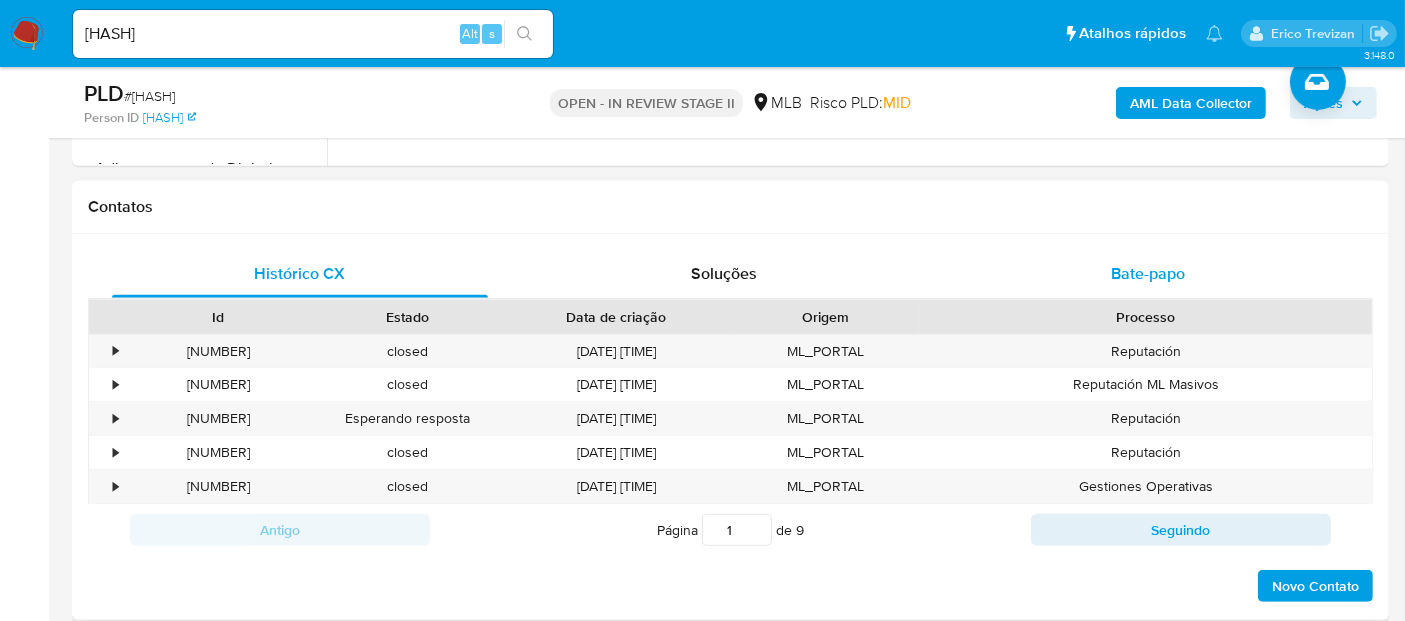 click on "Bate-papo" at bounding box center (1148, 273) 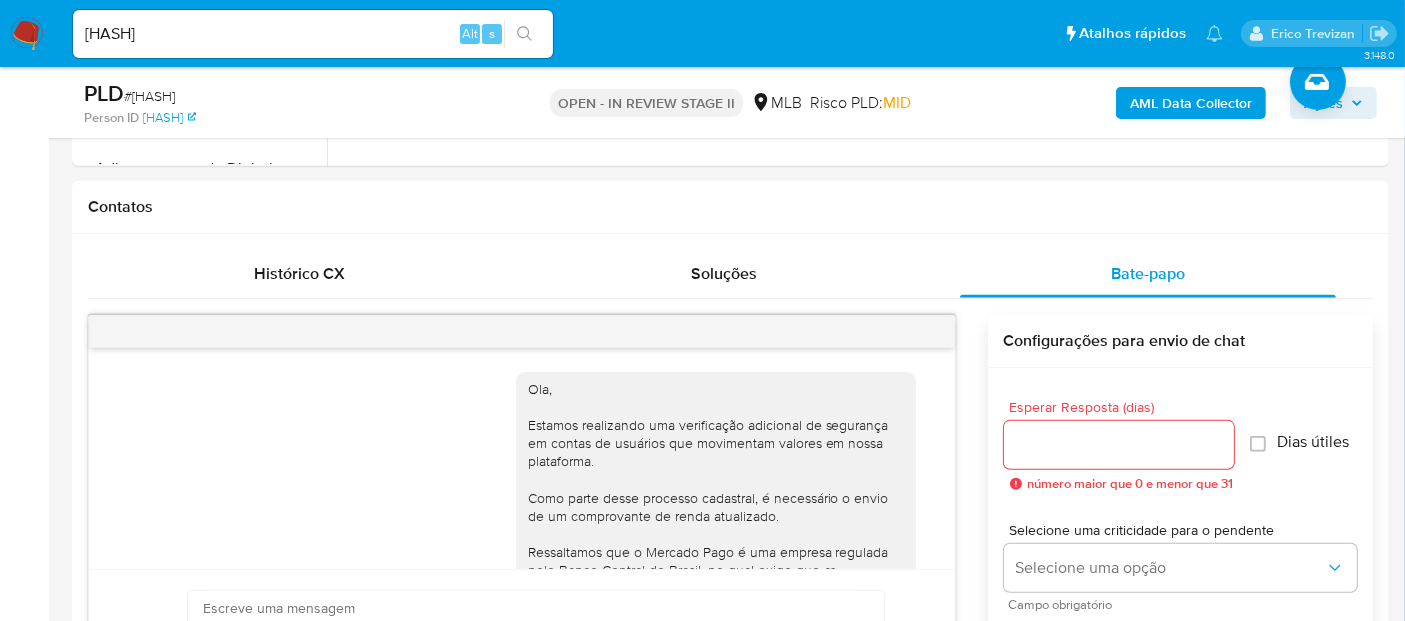 scroll, scrollTop: 459, scrollLeft: 0, axis: vertical 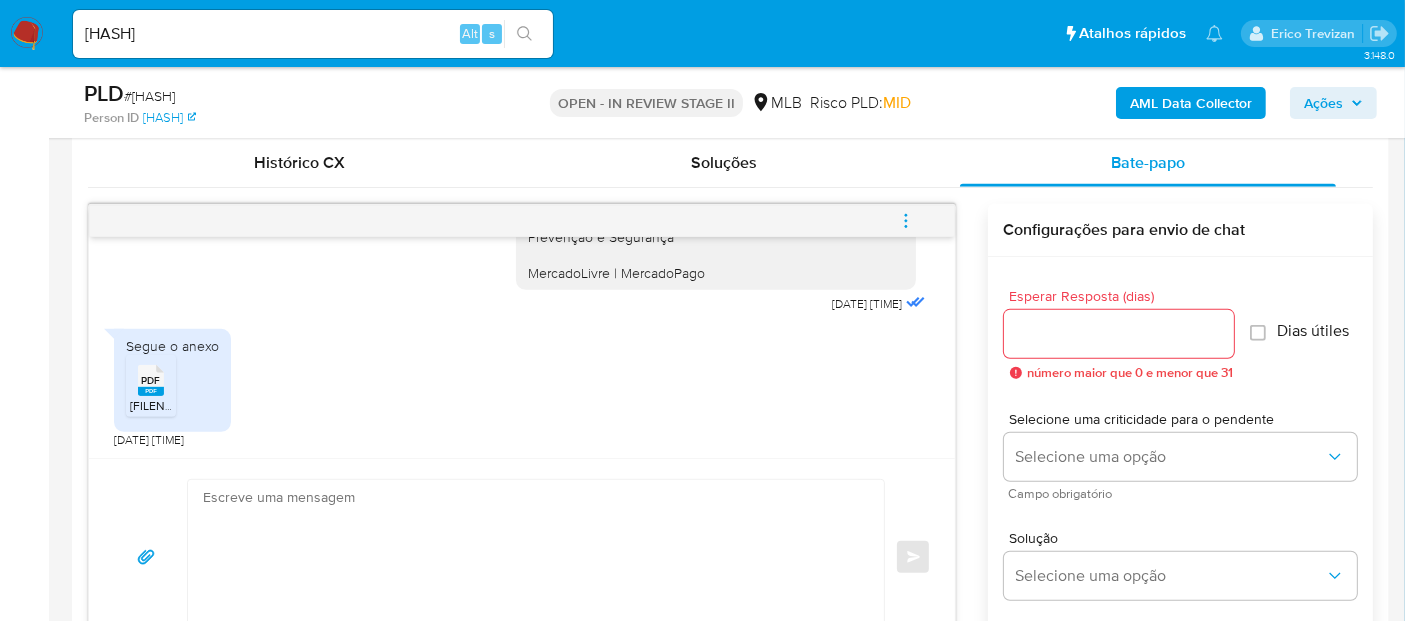 click on "PDF" 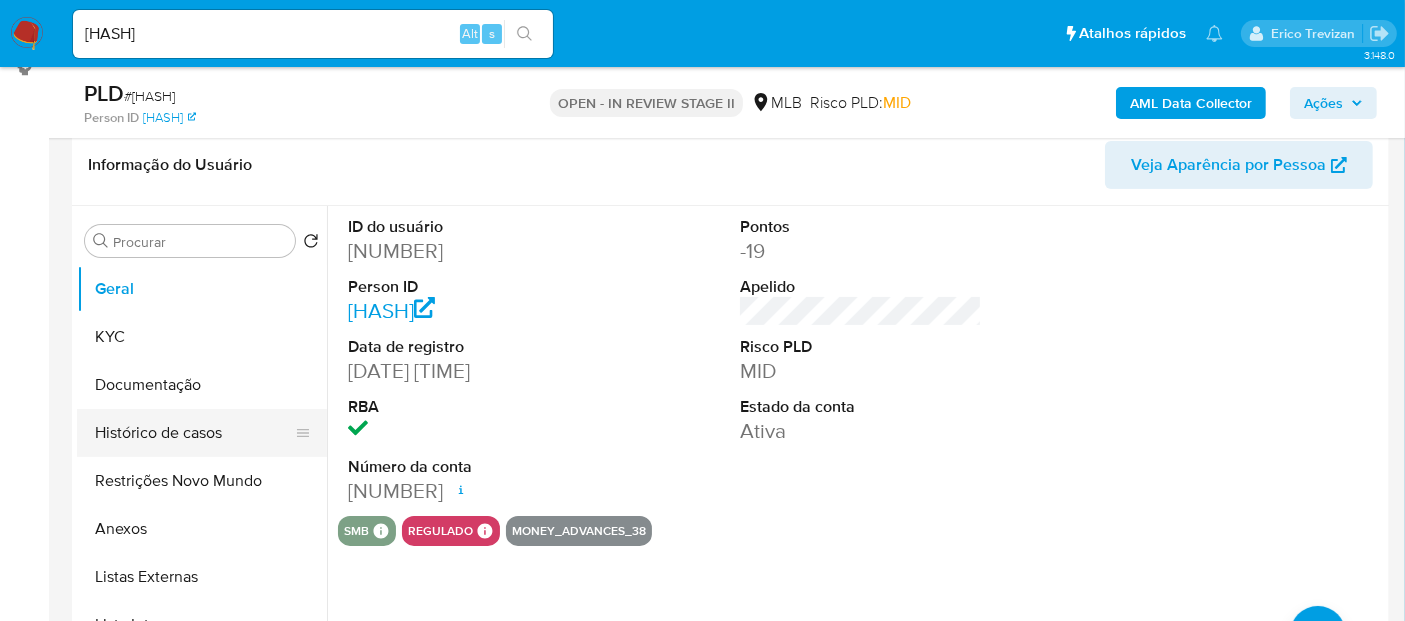 scroll, scrollTop: 309, scrollLeft: 0, axis: vertical 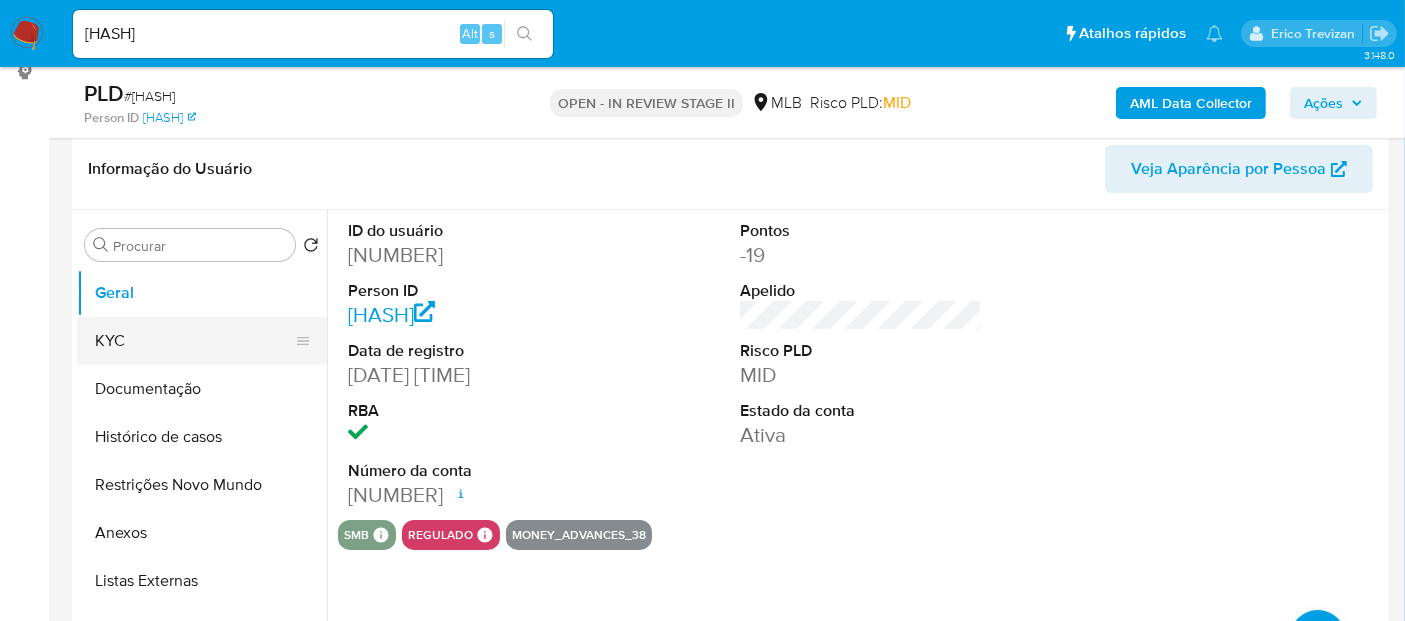 click on "KYC" at bounding box center (194, 341) 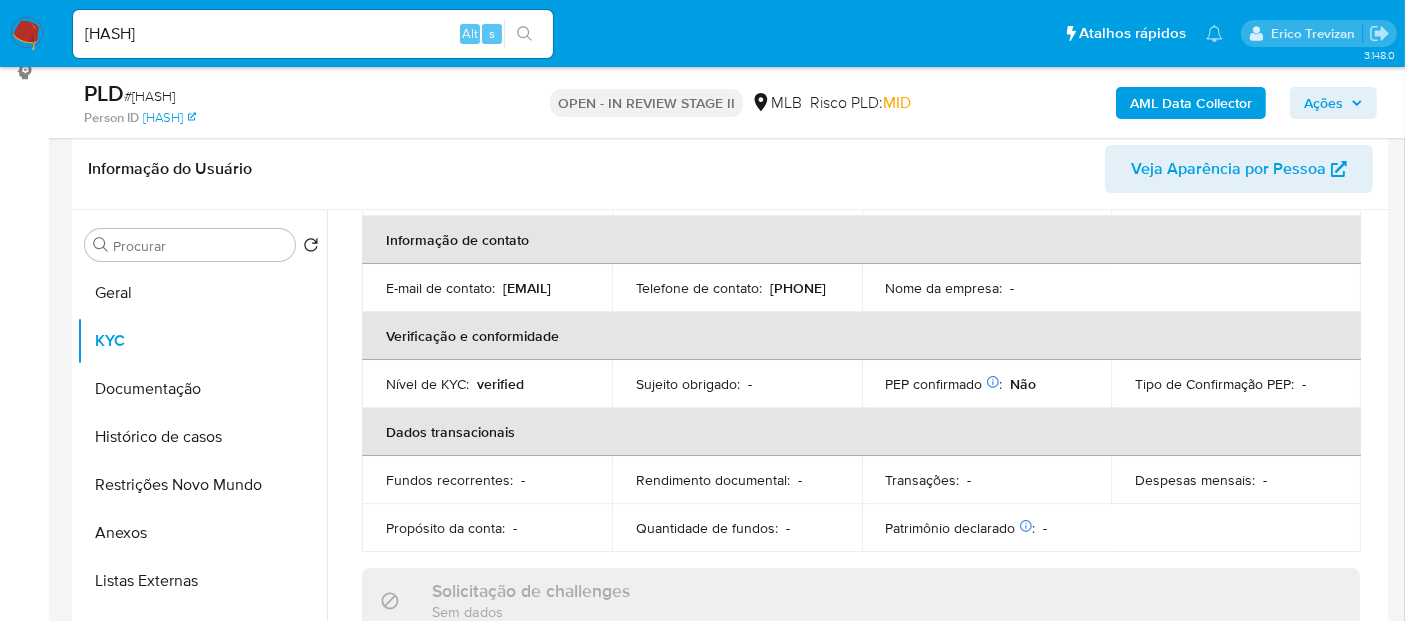scroll, scrollTop: 333, scrollLeft: 0, axis: vertical 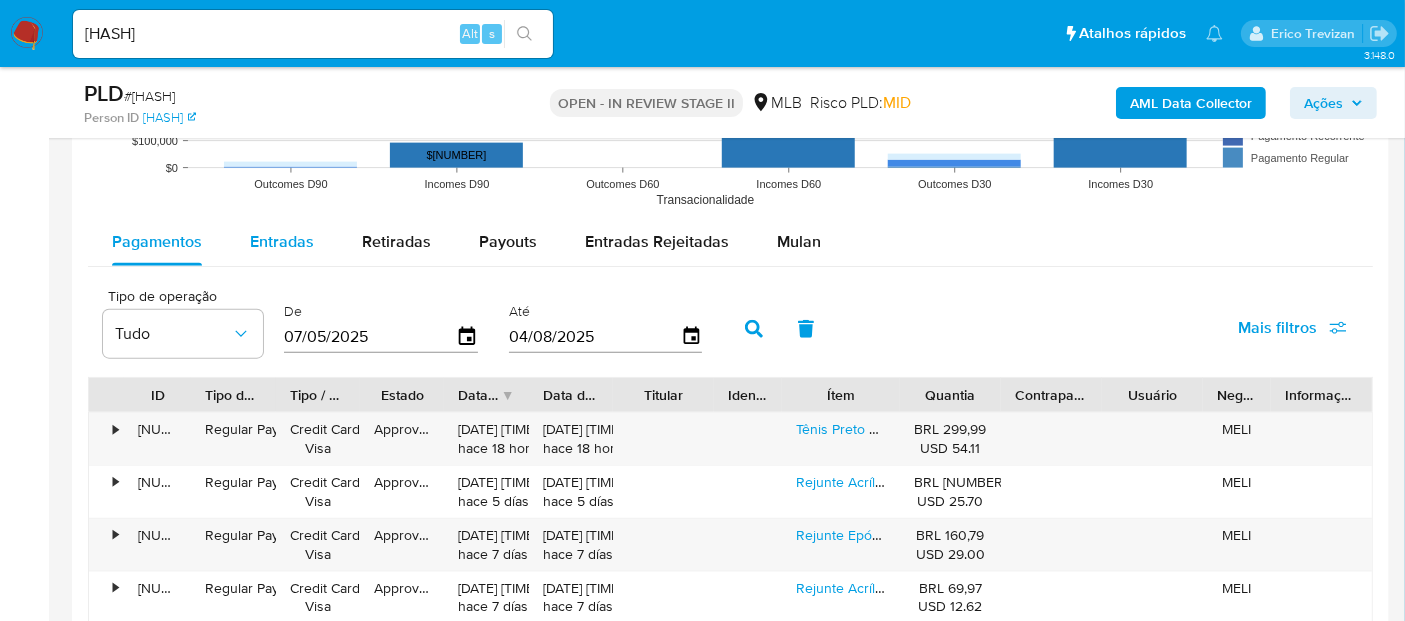 click on "Entradas" at bounding box center (282, 241) 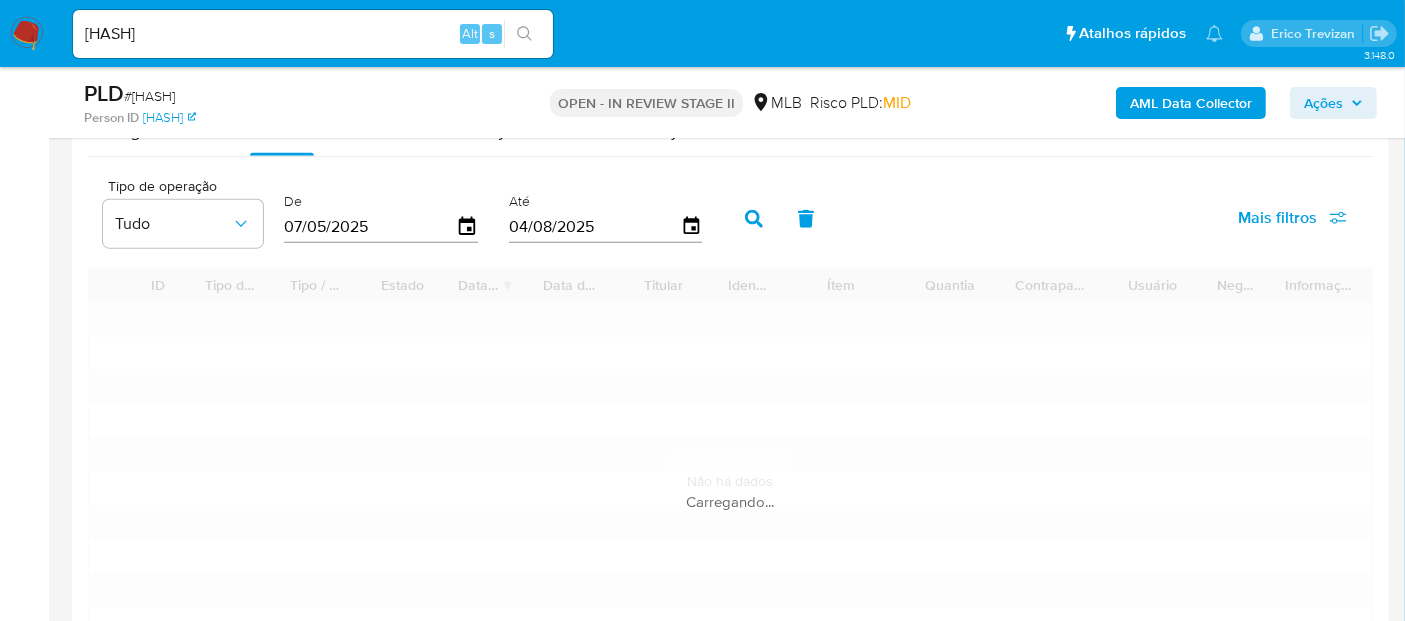 scroll, scrollTop: 2420, scrollLeft: 0, axis: vertical 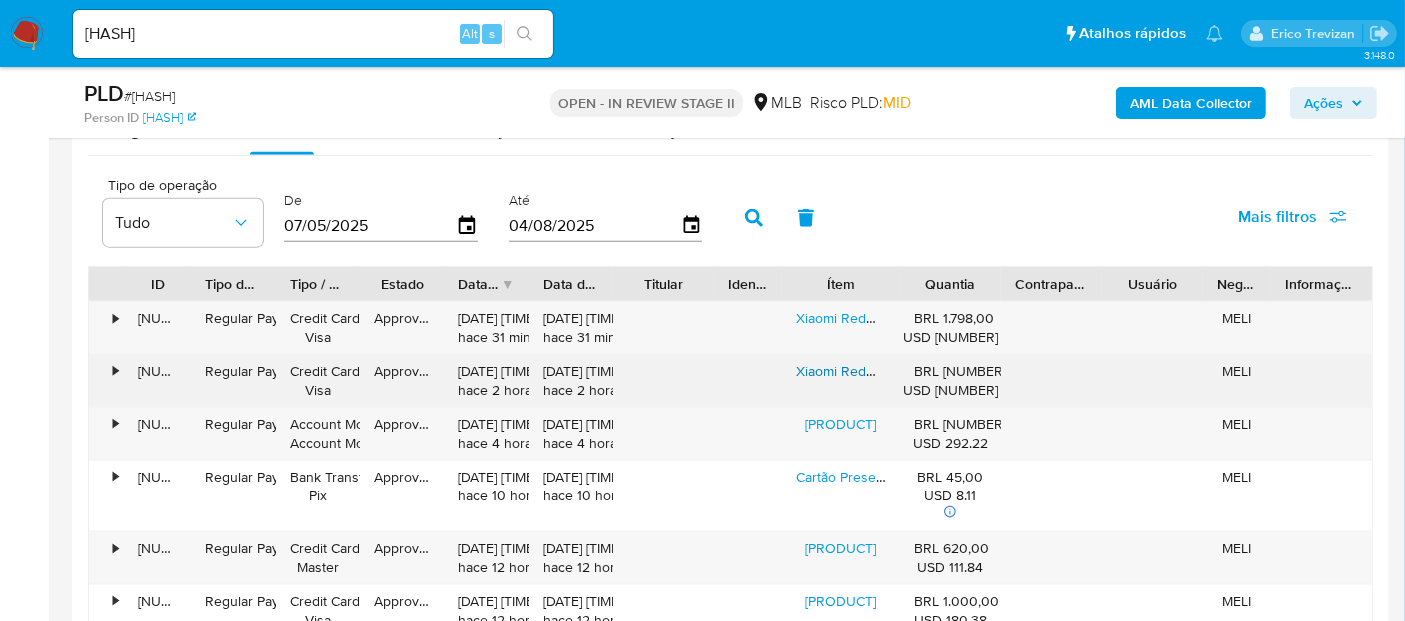 click on "Xiaomi Redmi Note 14 Pro 5g Preto 256 Gb 8 Ram 200 Mpx" at bounding box center (981, 371) 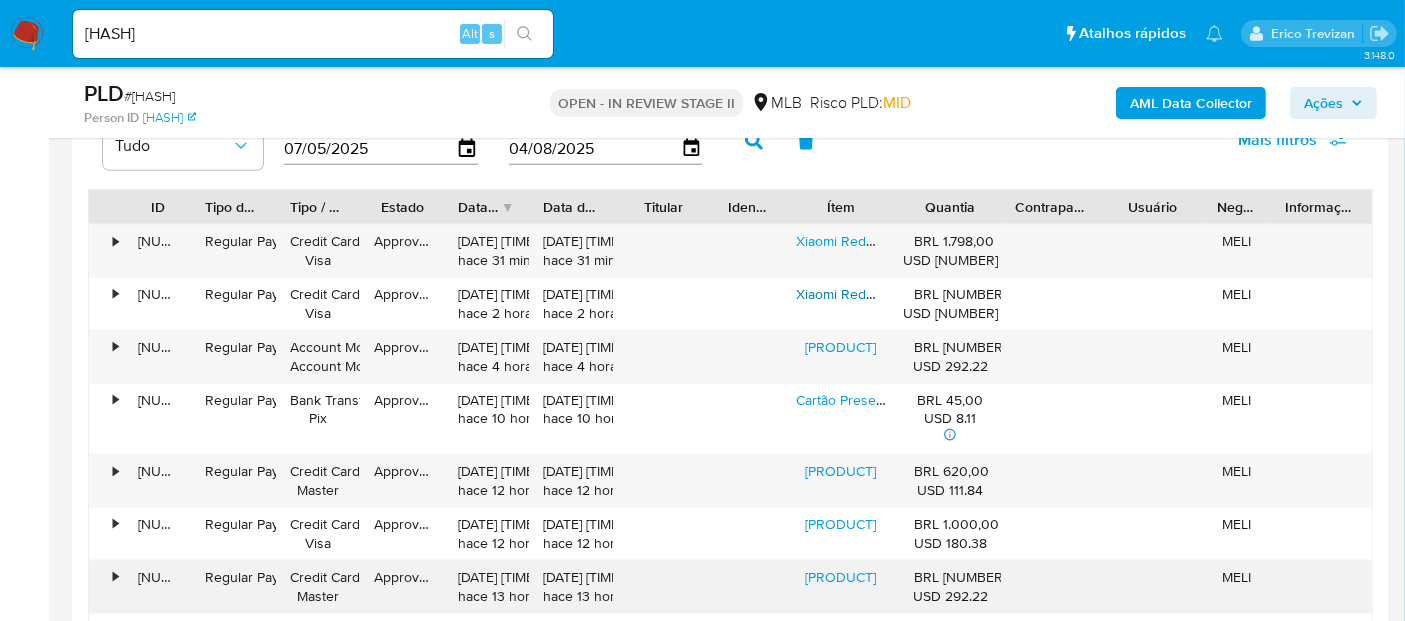 scroll, scrollTop: 2642, scrollLeft: 0, axis: vertical 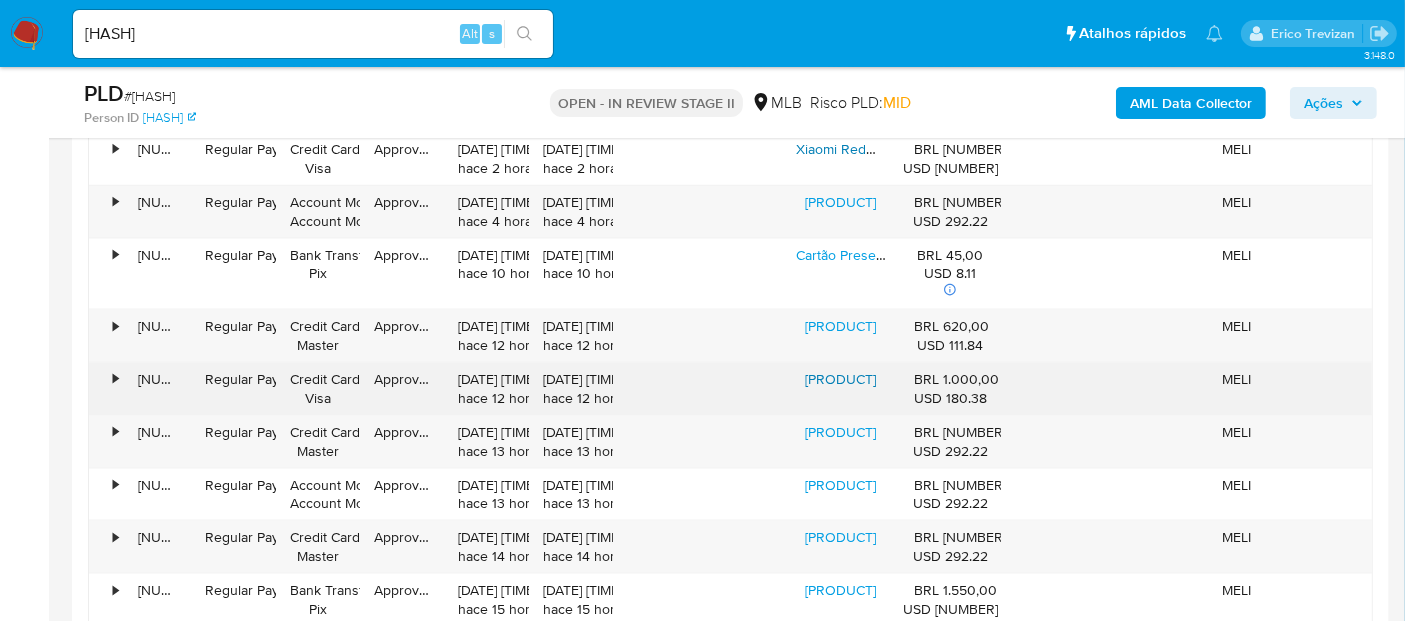click on "Xiaomi Redmi Note 14 5g 256 Gb Dual Sim 8 Gb Cor Preto" at bounding box center [840, 379] 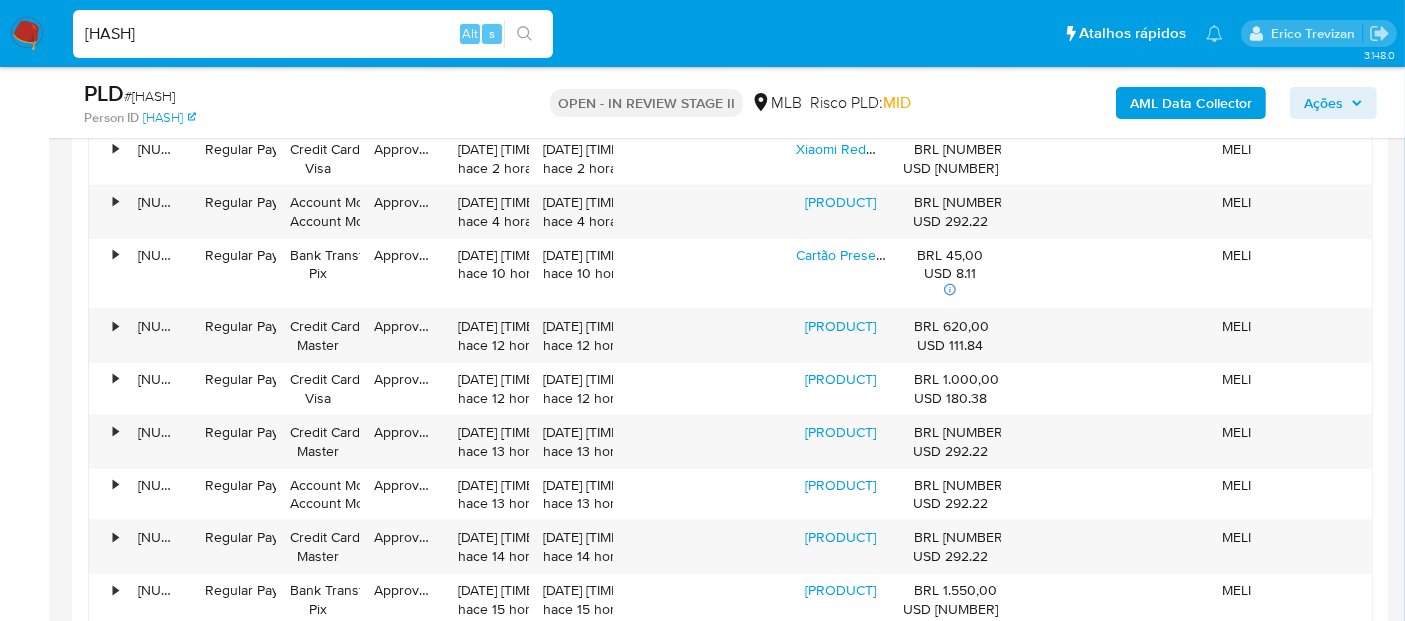 drag, startPoint x: 85, startPoint y: 34, endPoint x: 302, endPoint y: 32, distance: 217.00922 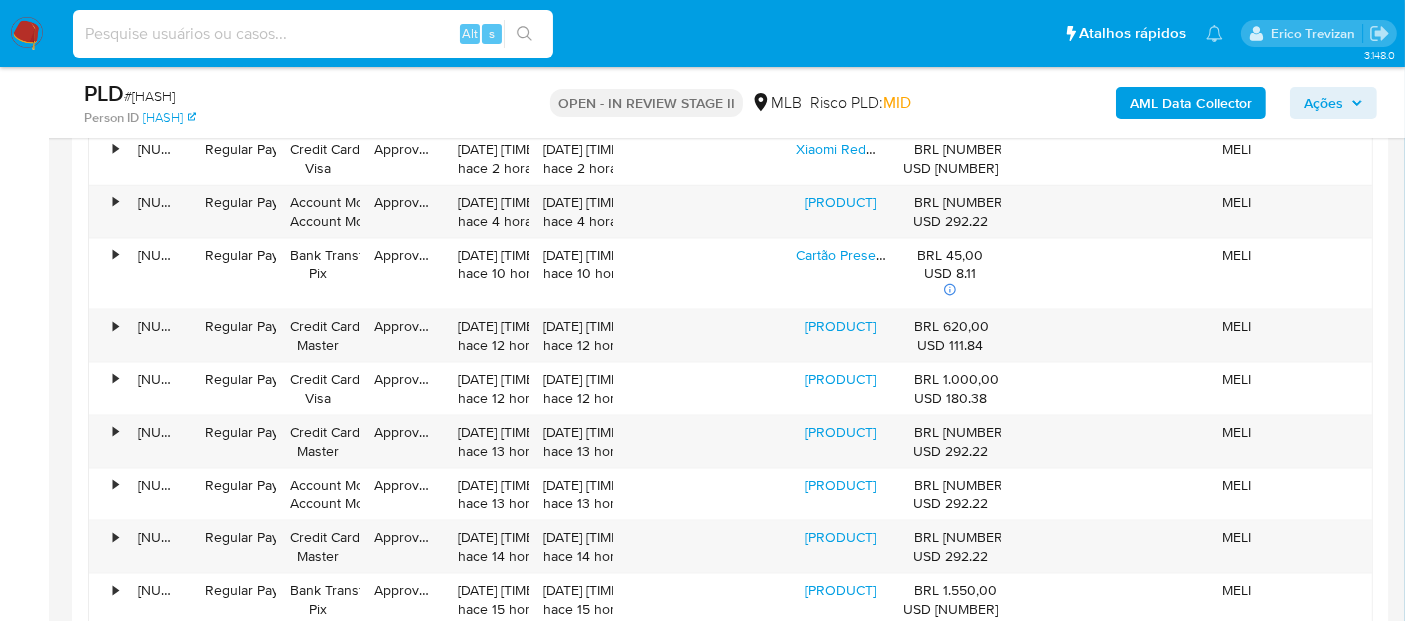 paste on "3FerkK1rW04r9EcCjmdnDCnR" 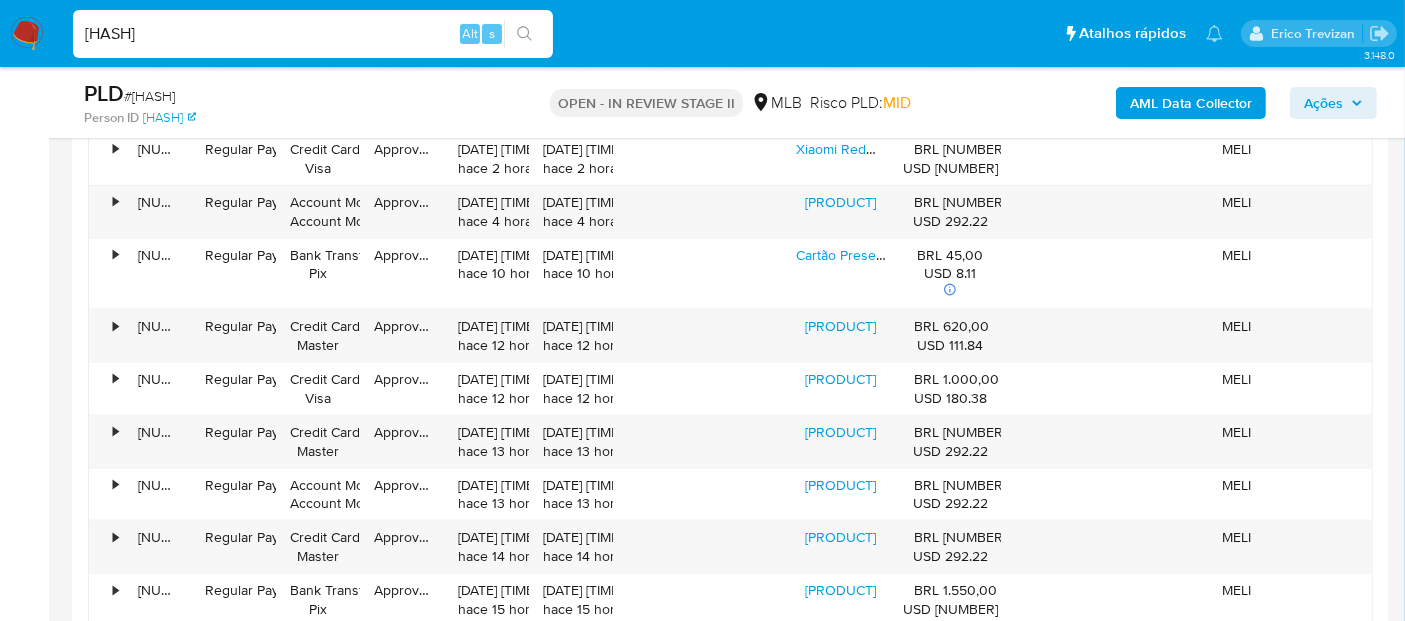 type on "3FerkK1rW04r9EcCjmdnDCnR" 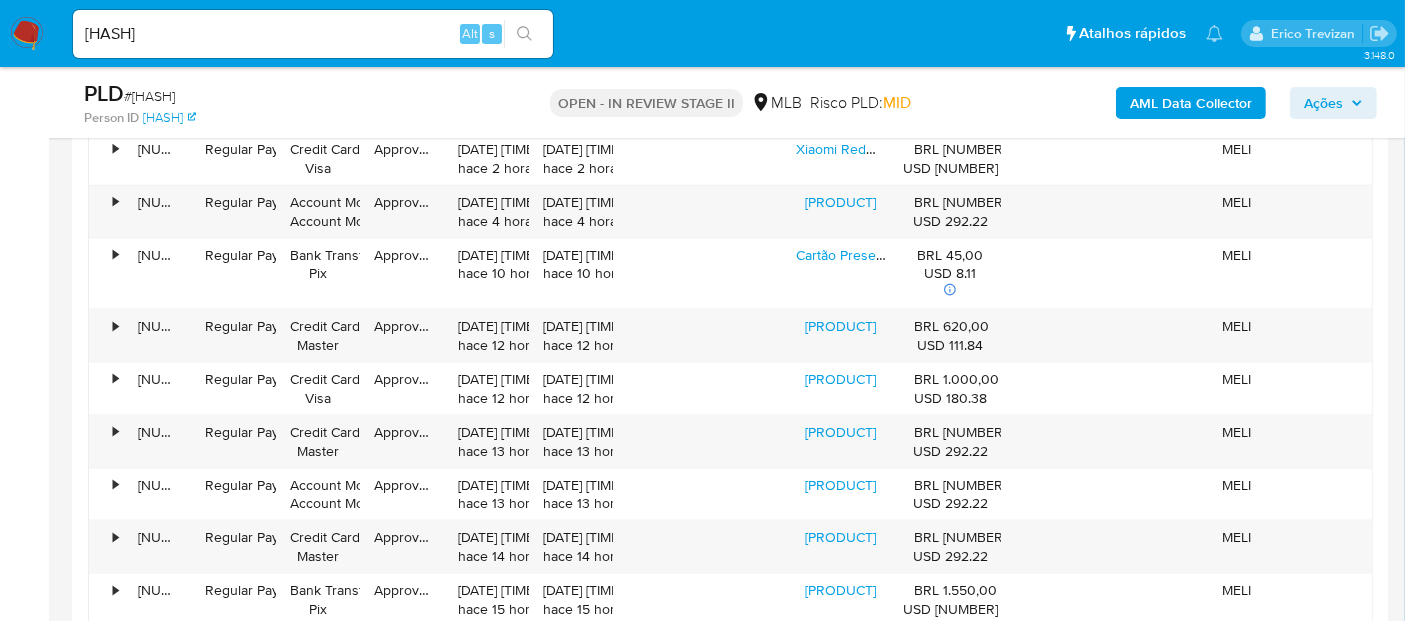 click 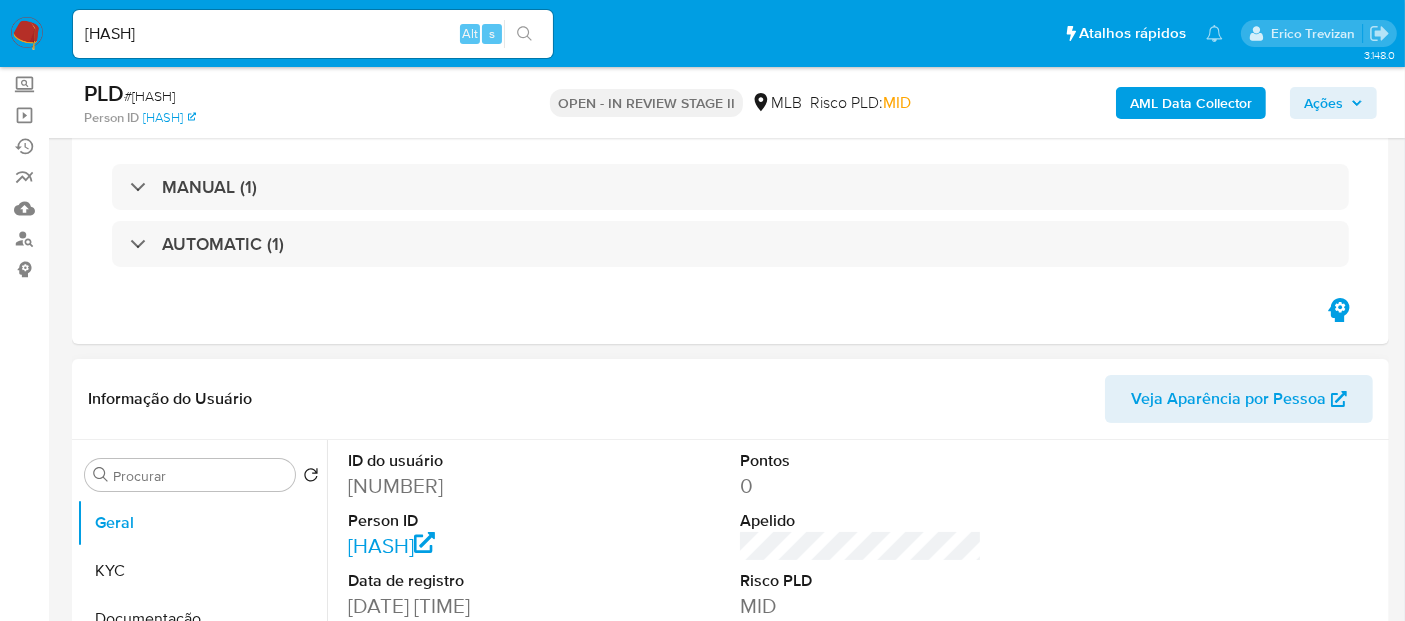 select on "10" 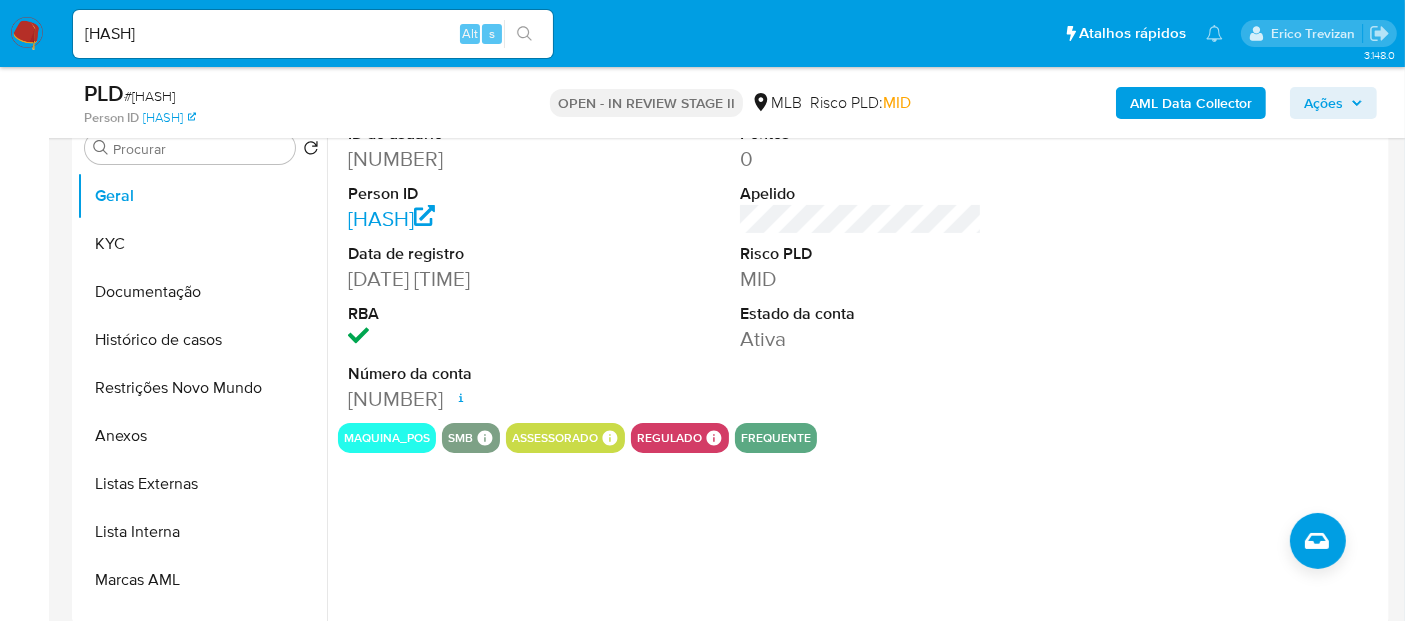 scroll, scrollTop: 444, scrollLeft: 0, axis: vertical 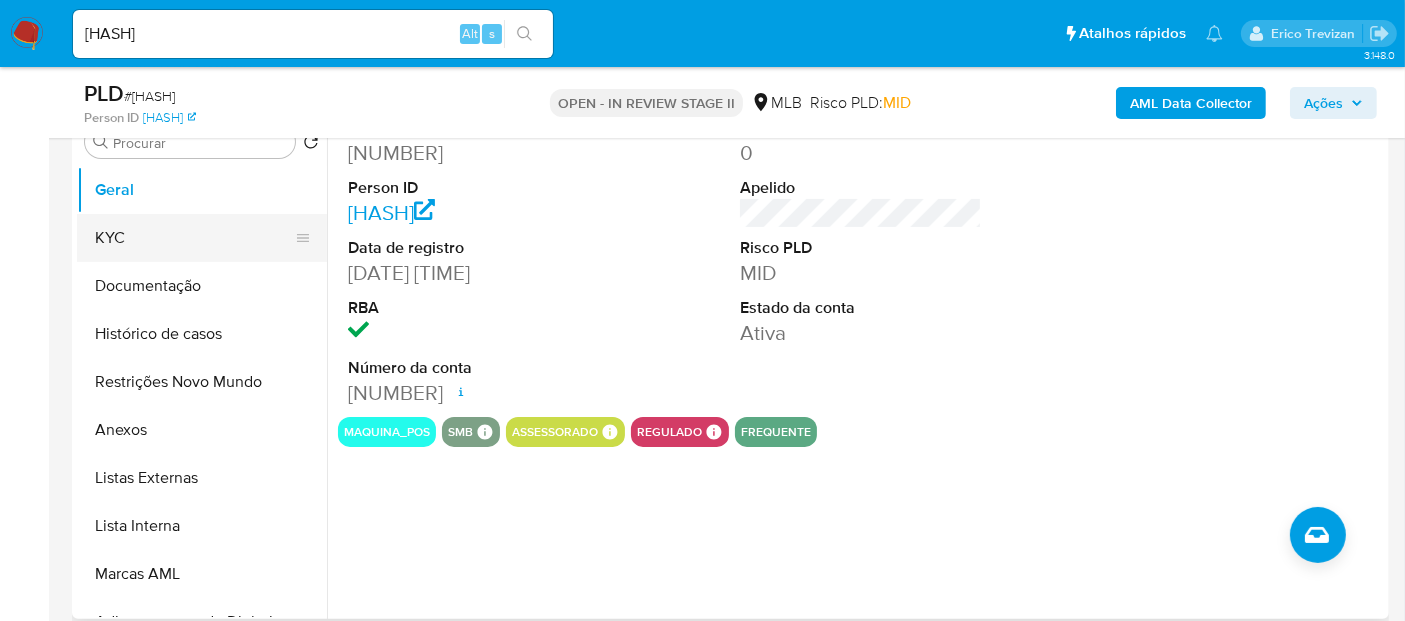 click on "KYC" at bounding box center [194, 238] 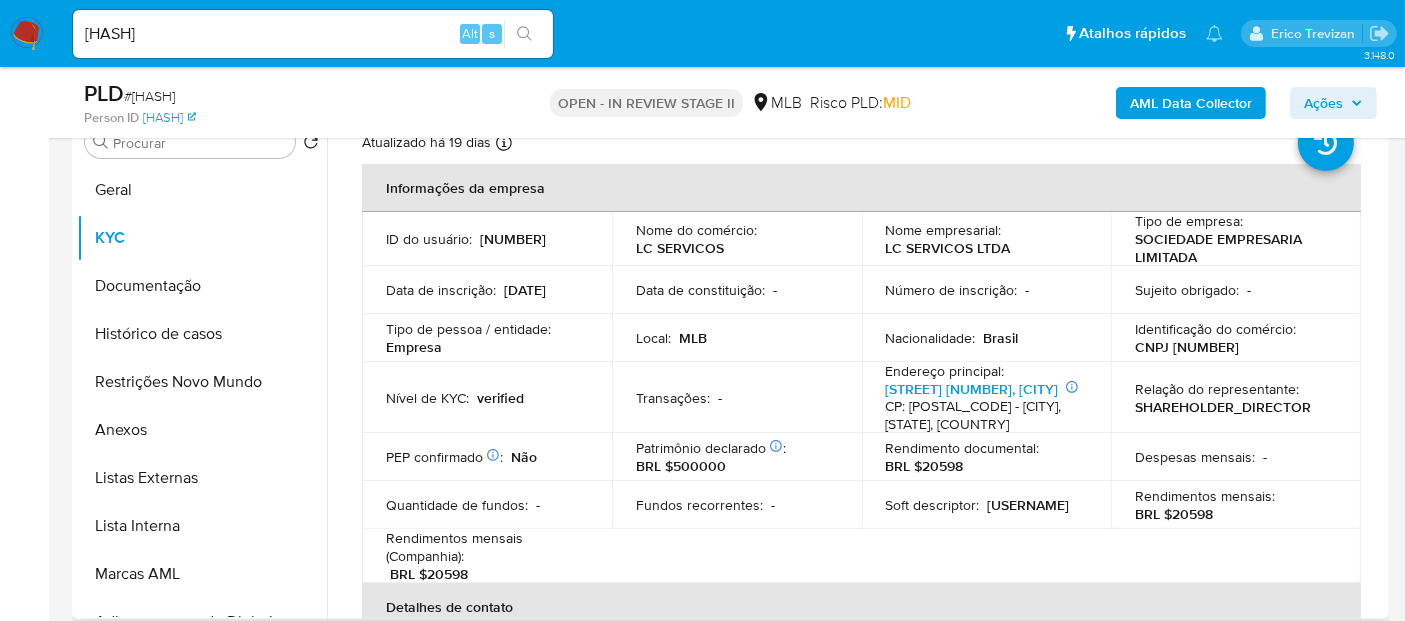 scroll, scrollTop: 0, scrollLeft: 0, axis: both 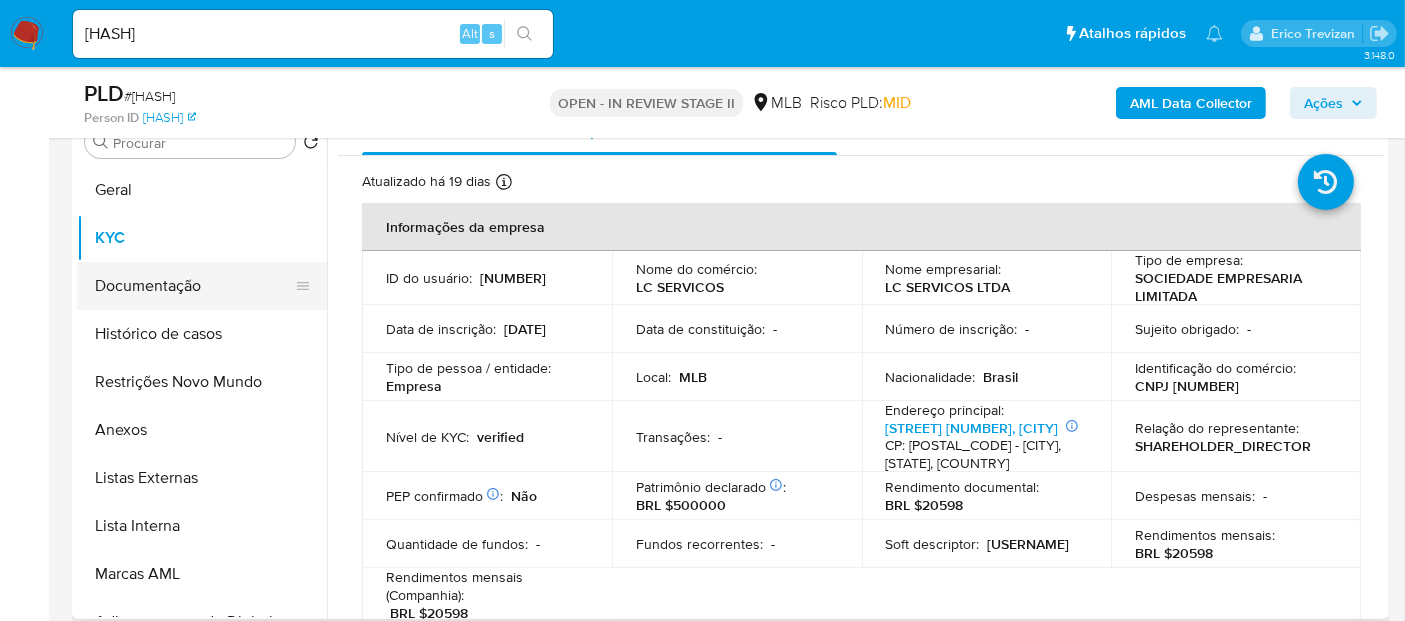 drag, startPoint x: 166, startPoint y: 279, endPoint x: 288, endPoint y: 279, distance: 122 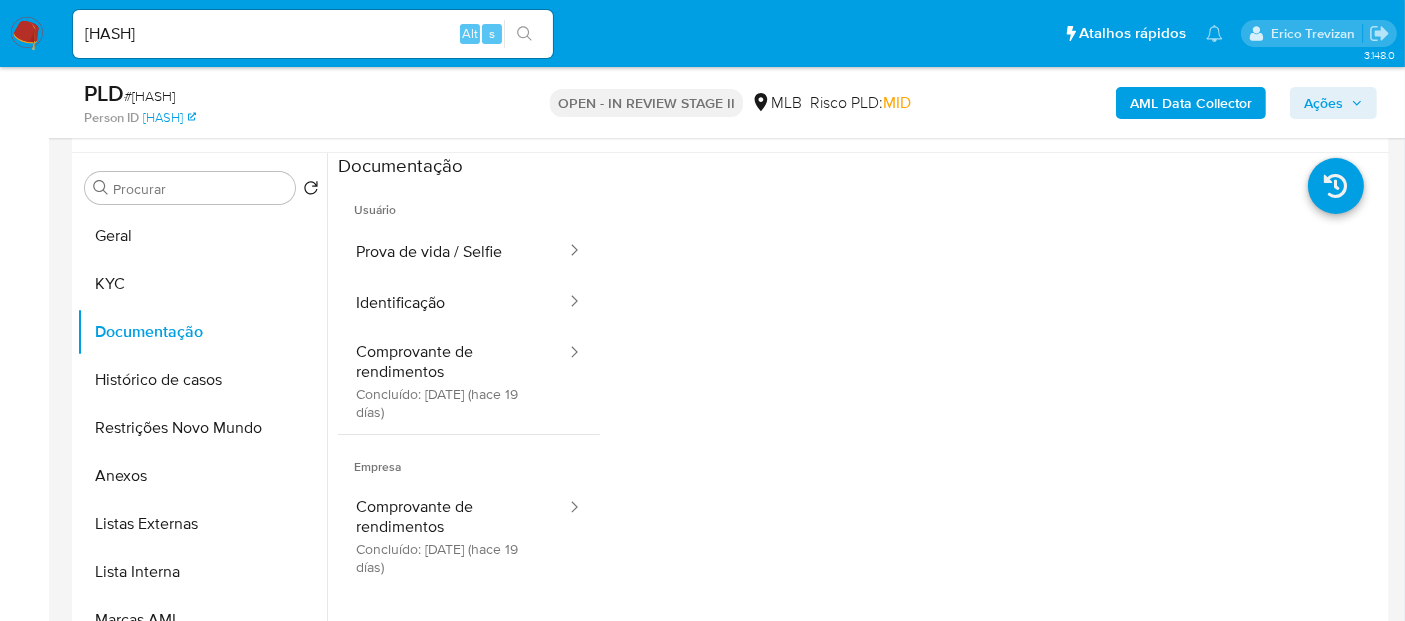 scroll, scrollTop: 333, scrollLeft: 0, axis: vertical 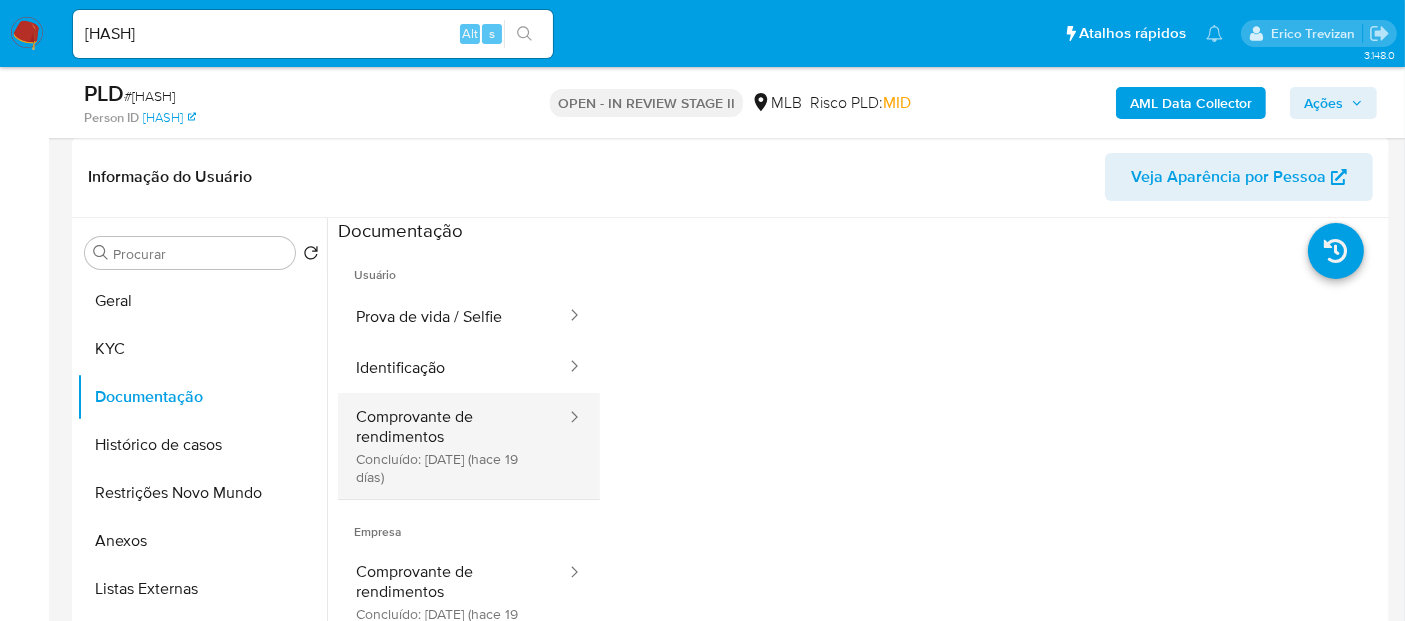 click on "Comprovante de rendimentos Concluído: 16/07/2025 (hace 19 días)" at bounding box center [453, 446] 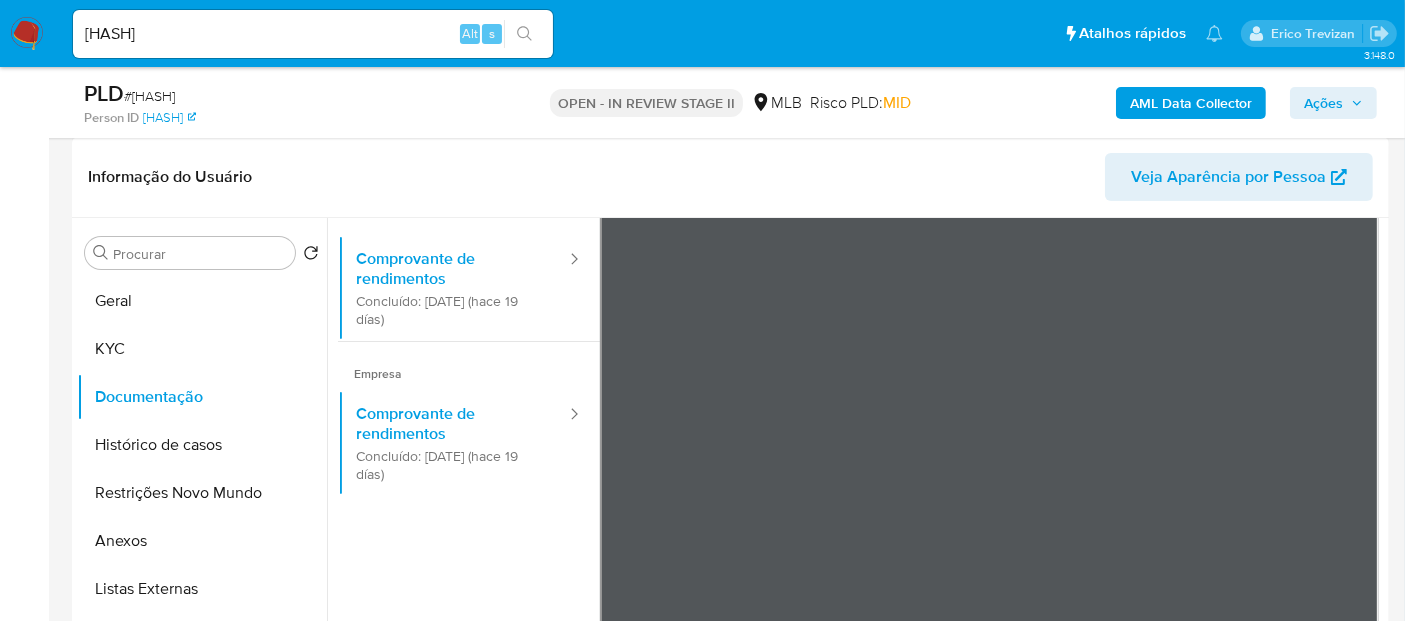 scroll, scrollTop: 174, scrollLeft: 0, axis: vertical 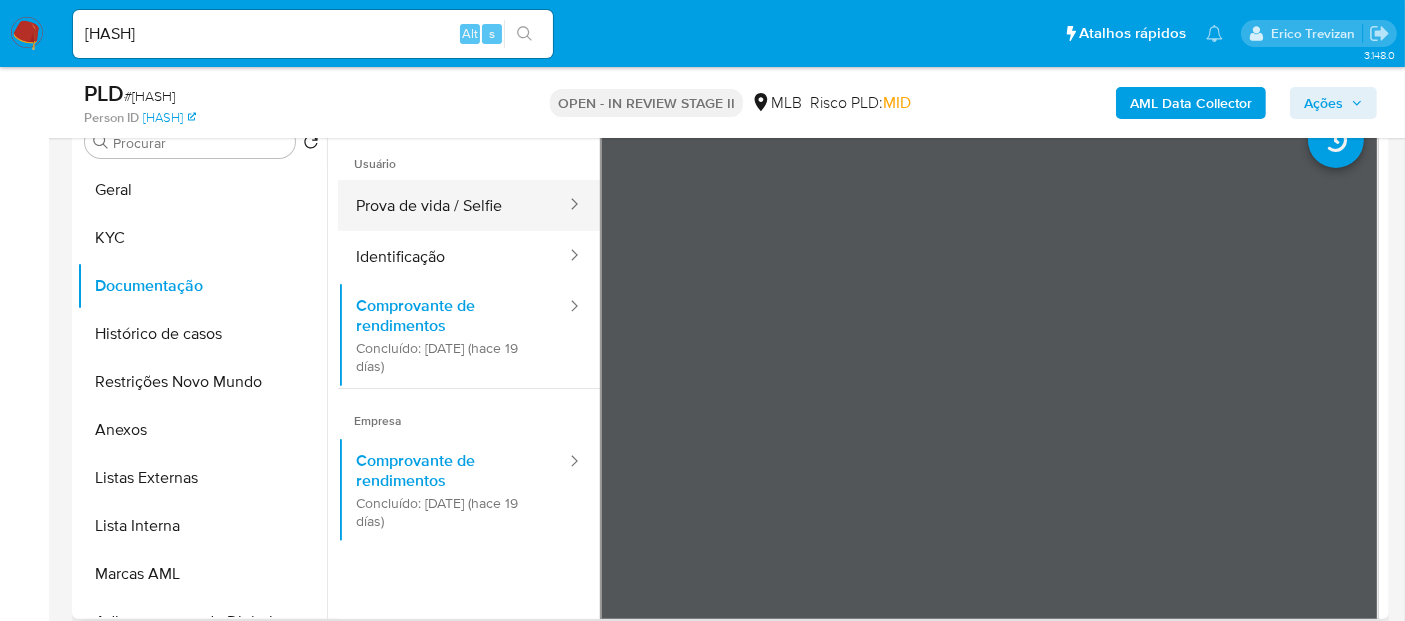 click on "Prova de vida / Selfie" at bounding box center (453, 205) 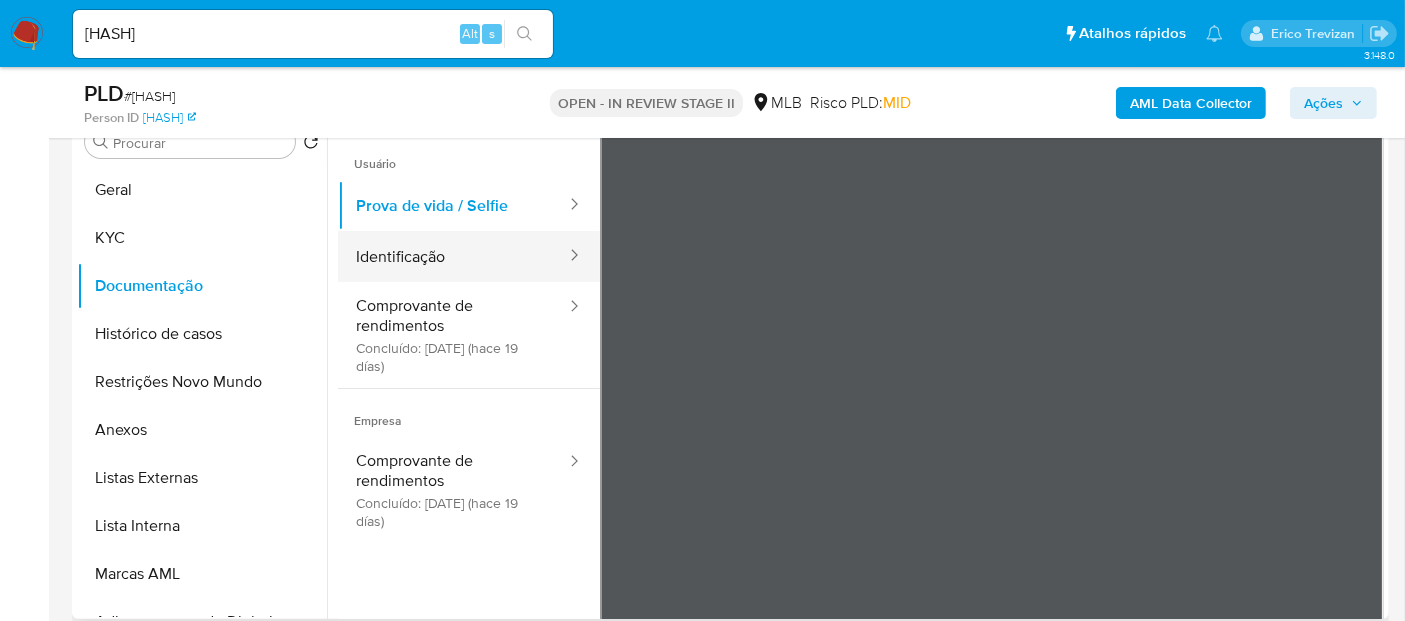 click on "Identificação" at bounding box center (453, 256) 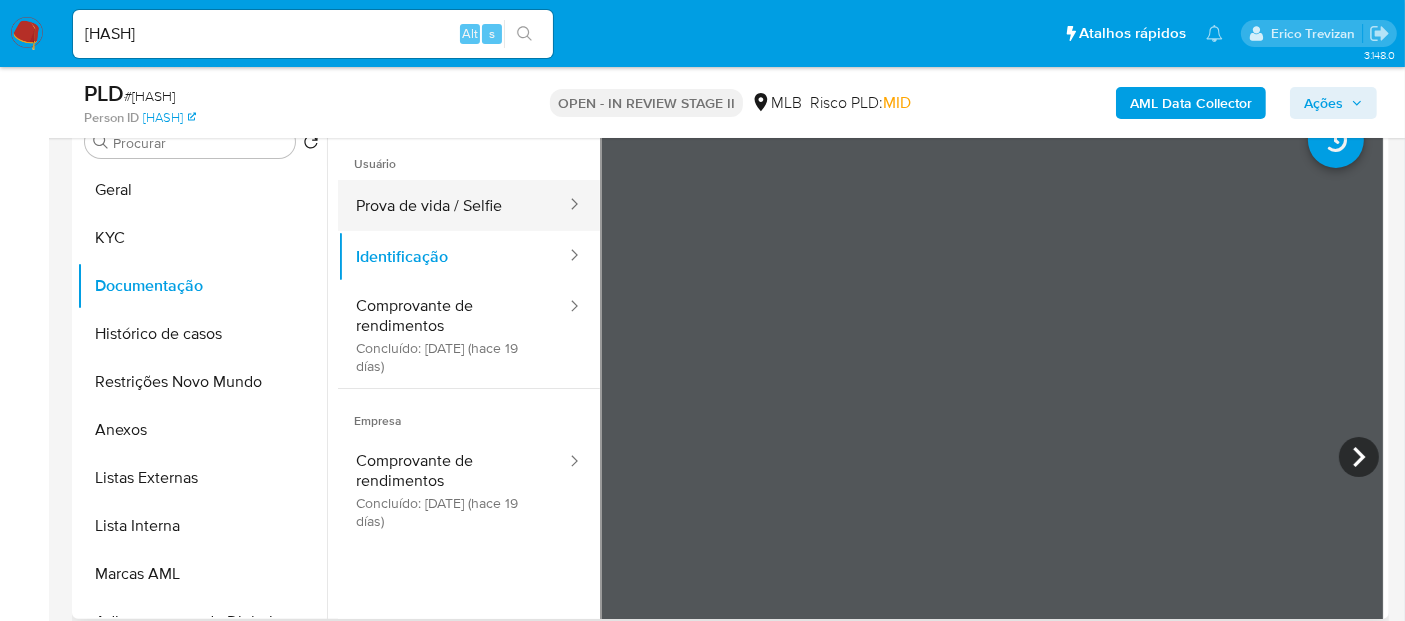 drag, startPoint x: 416, startPoint y: 201, endPoint x: 491, endPoint y: 201, distance: 75 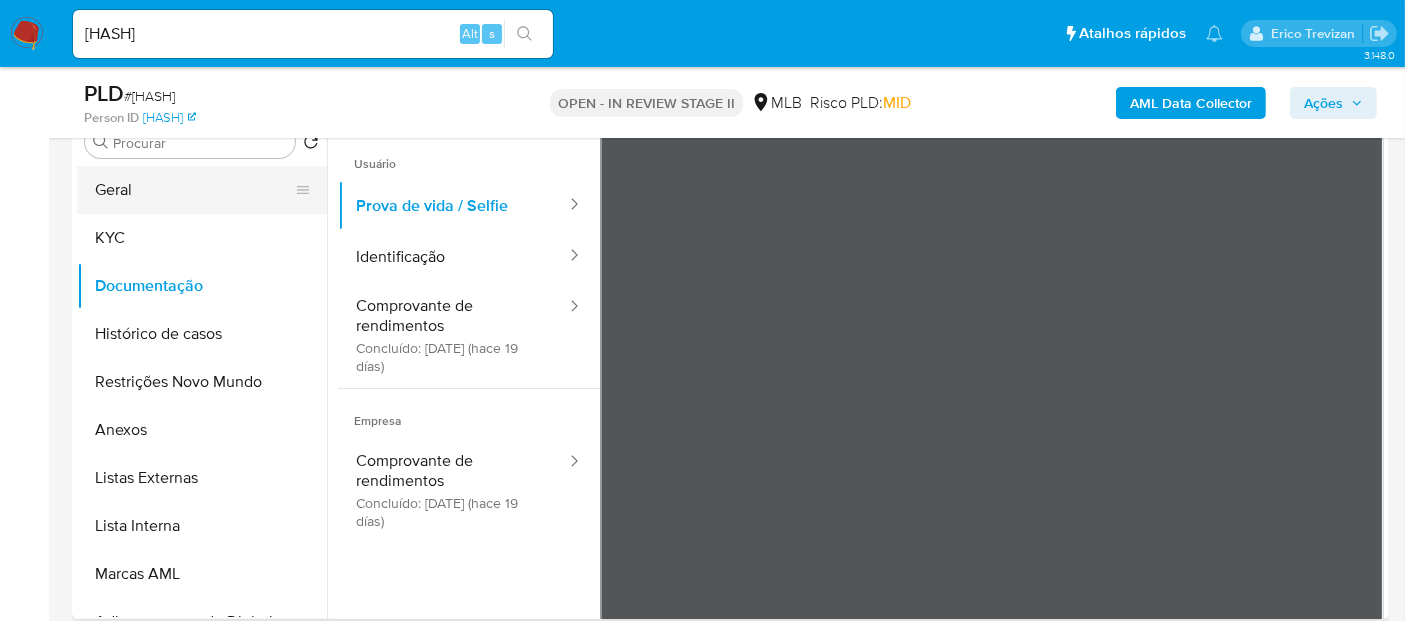 click on "Geral" at bounding box center (194, 190) 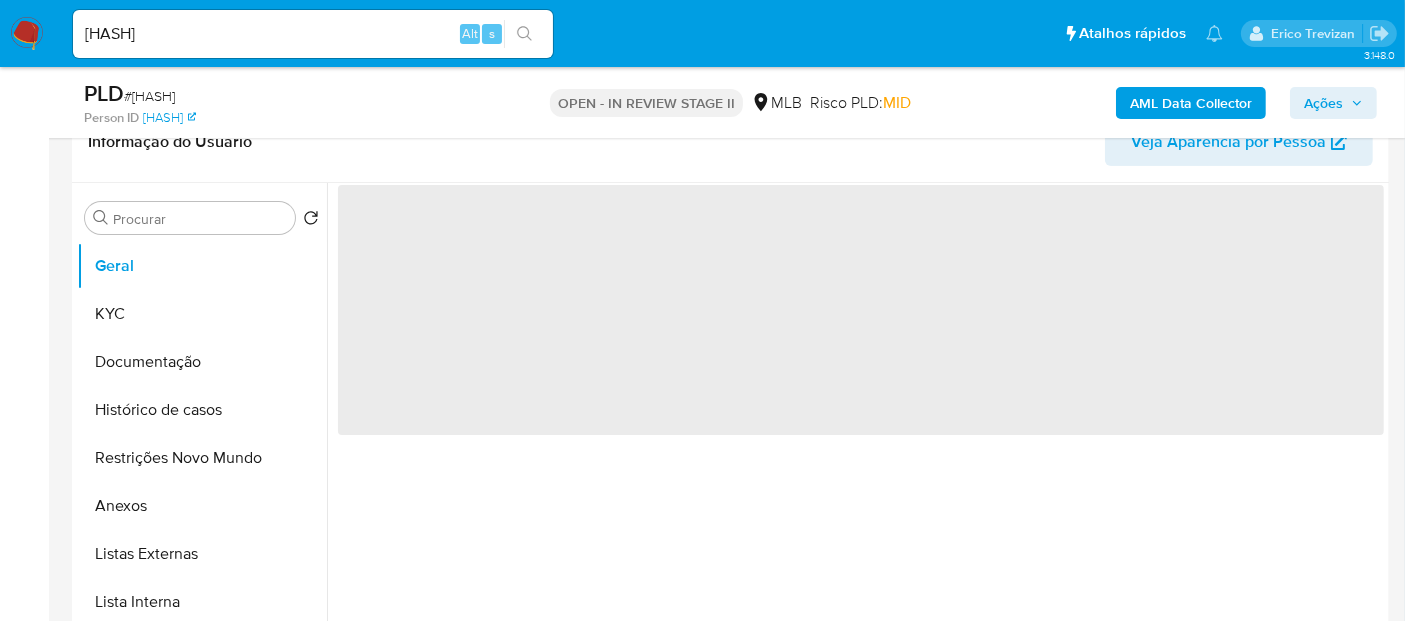 scroll, scrollTop: 333, scrollLeft: 0, axis: vertical 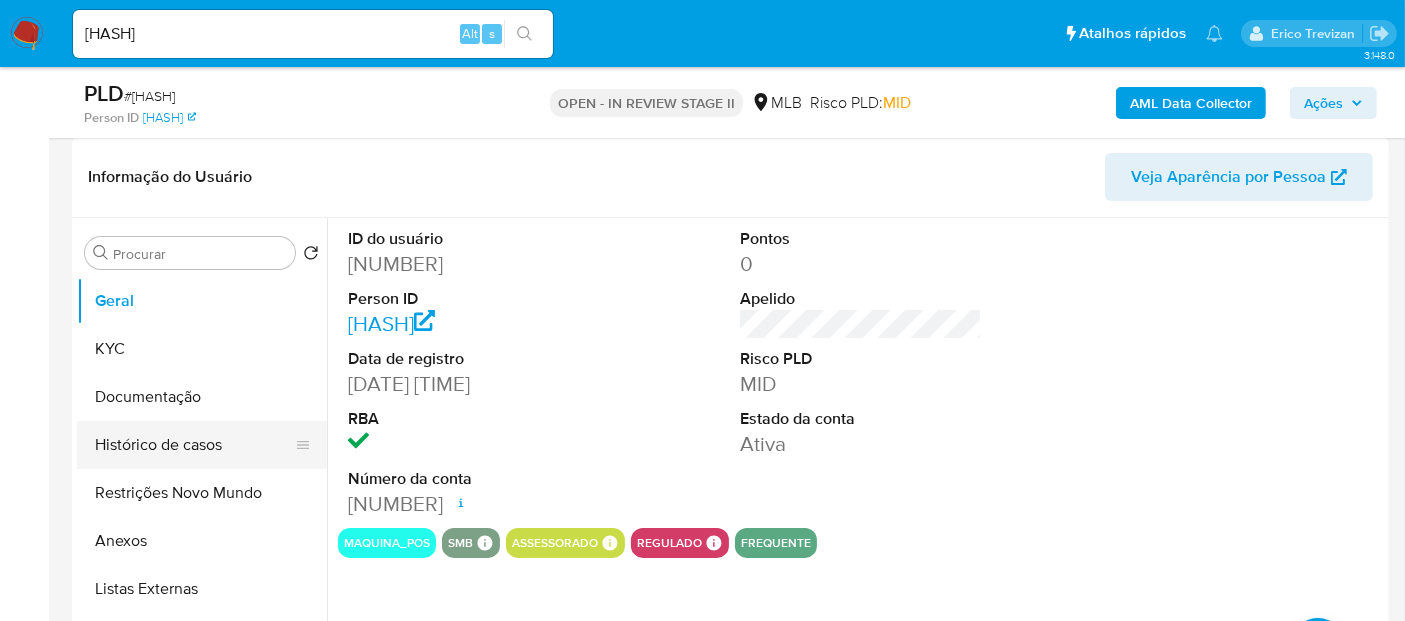 click on "Histórico de casos" at bounding box center (194, 445) 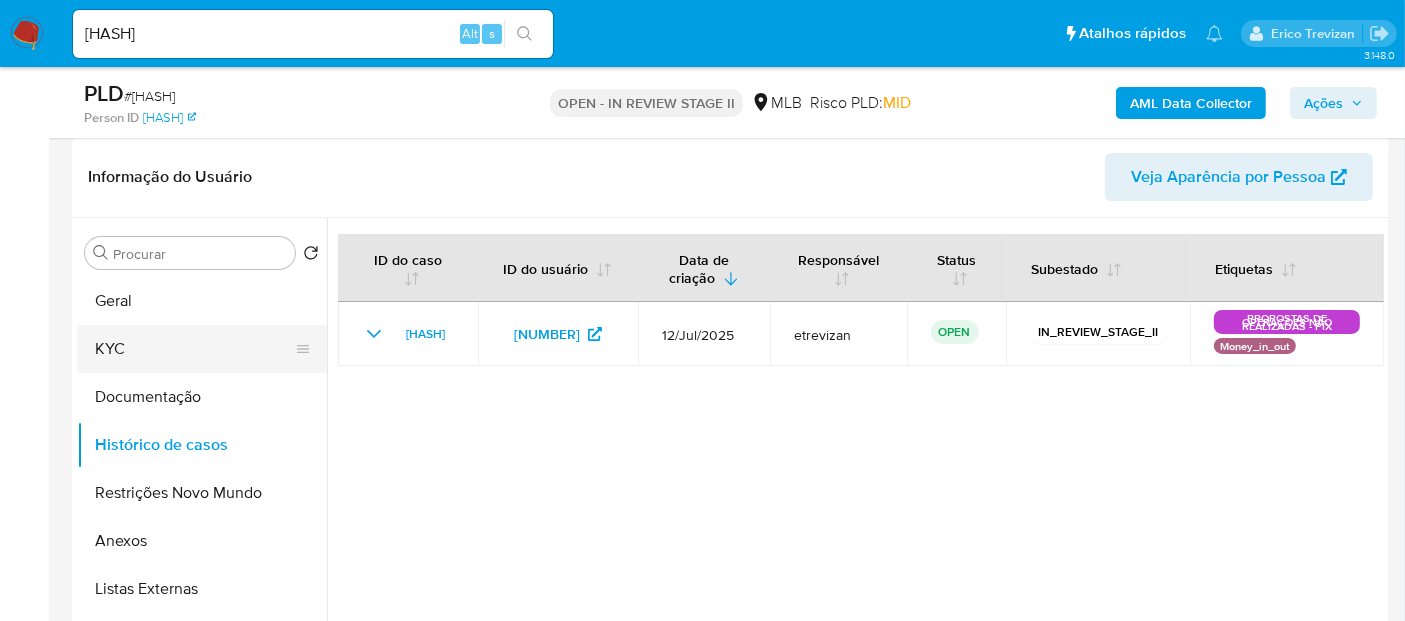 drag, startPoint x: 123, startPoint y: 338, endPoint x: 140, endPoint y: 335, distance: 17.262676 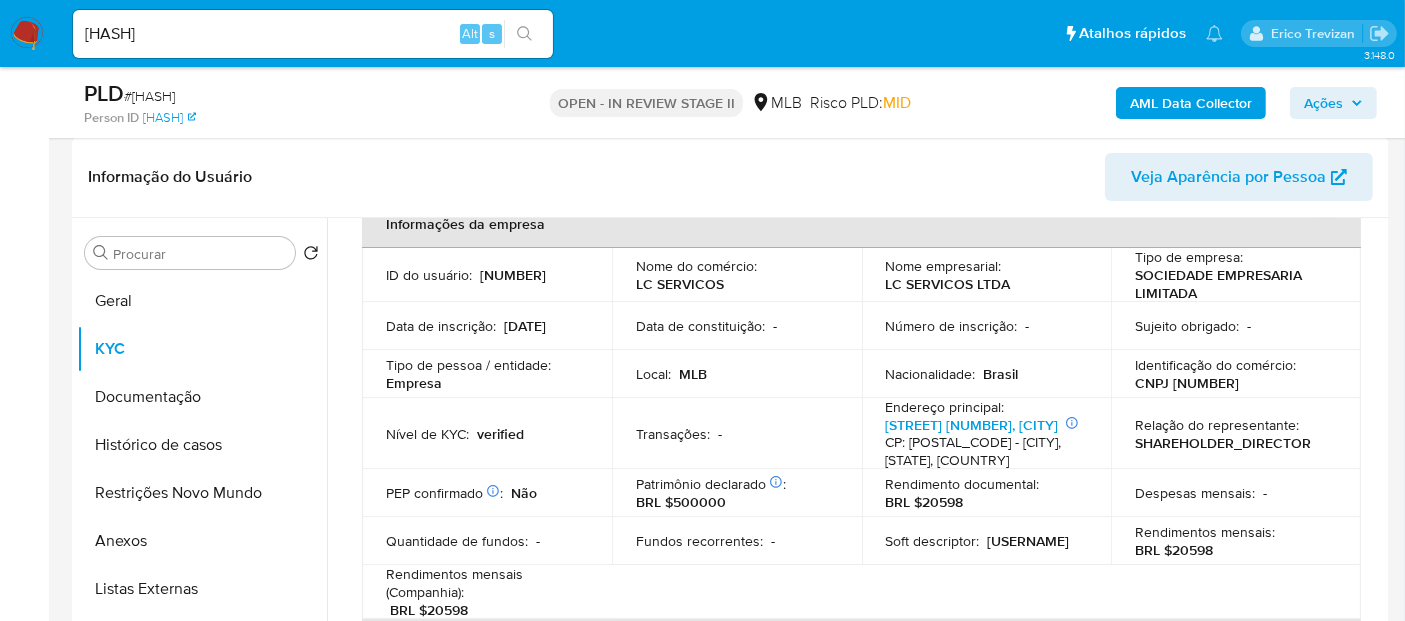 scroll, scrollTop: 111, scrollLeft: 0, axis: vertical 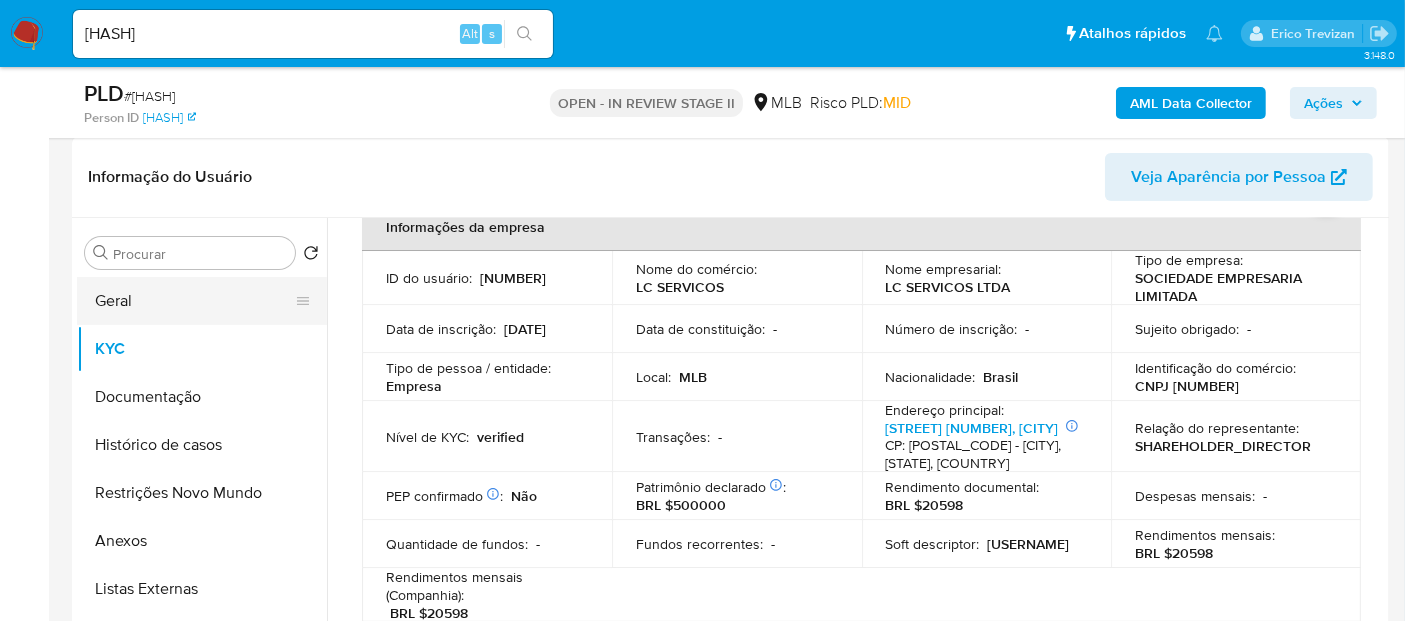 click on "Geral" at bounding box center (194, 301) 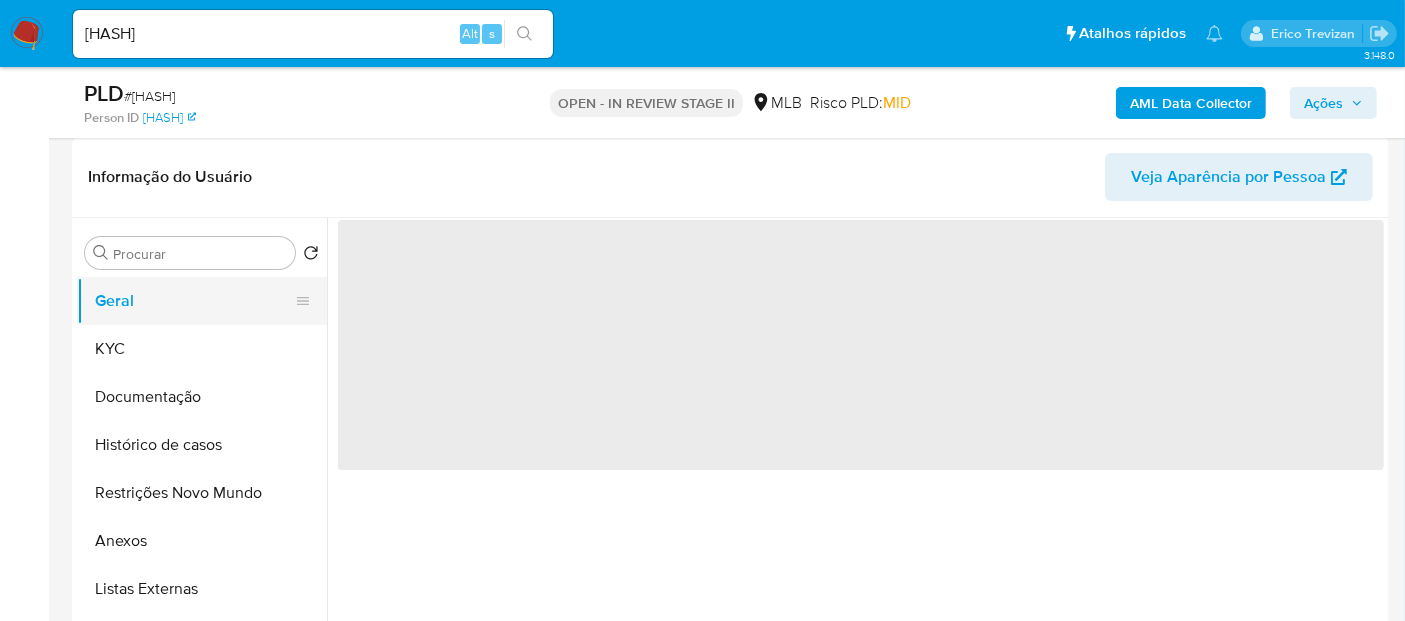 scroll, scrollTop: 0, scrollLeft: 0, axis: both 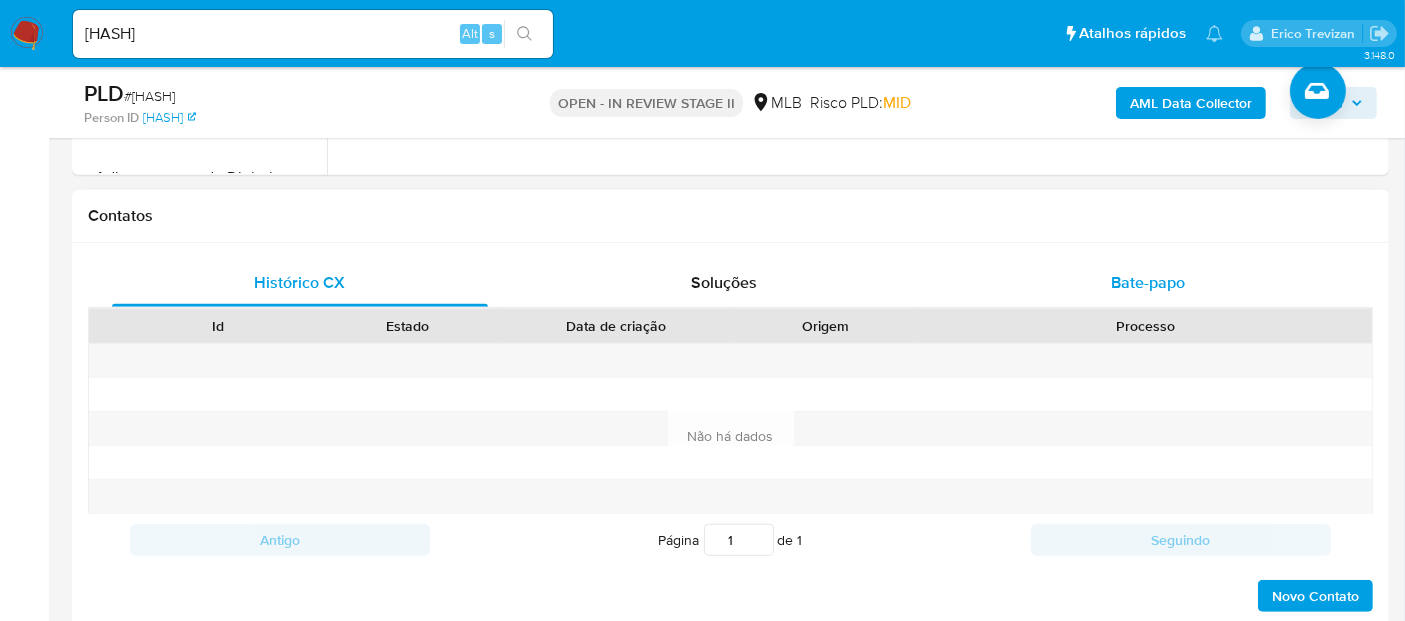 click on "Bate-papo" at bounding box center (1148, 282) 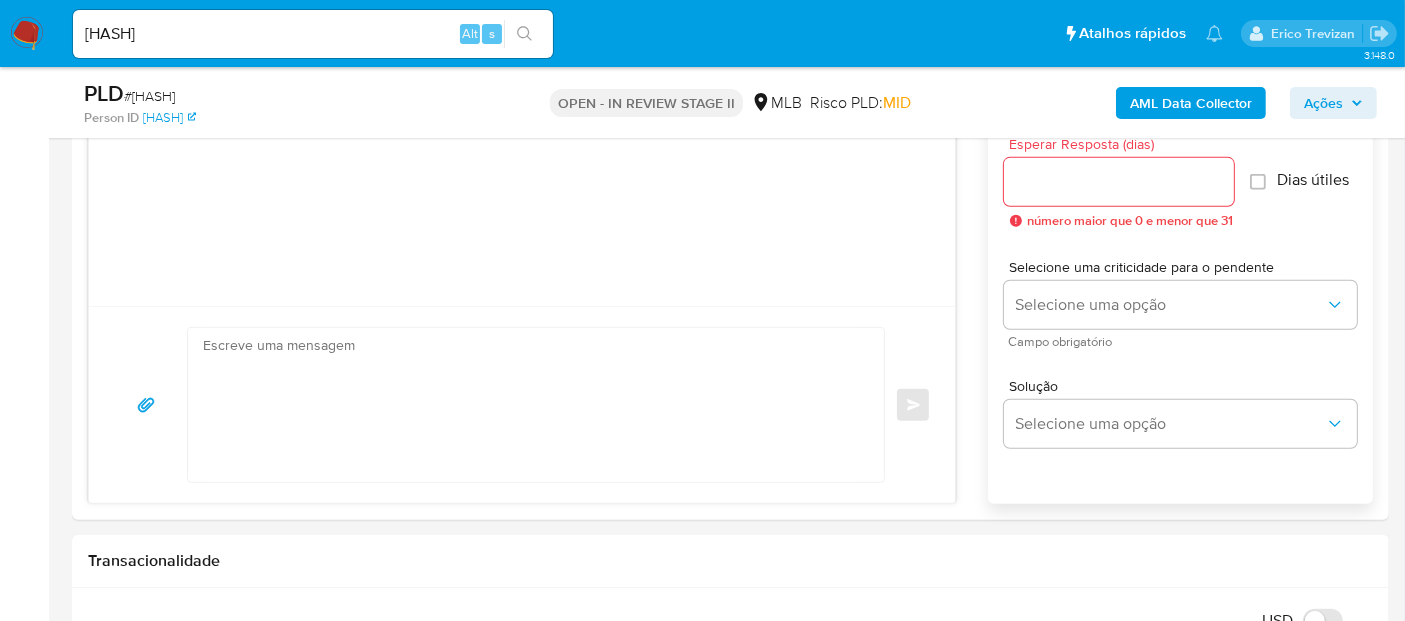 scroll, scrollTop: 1176, scrollLeft: 0, axis: vertical 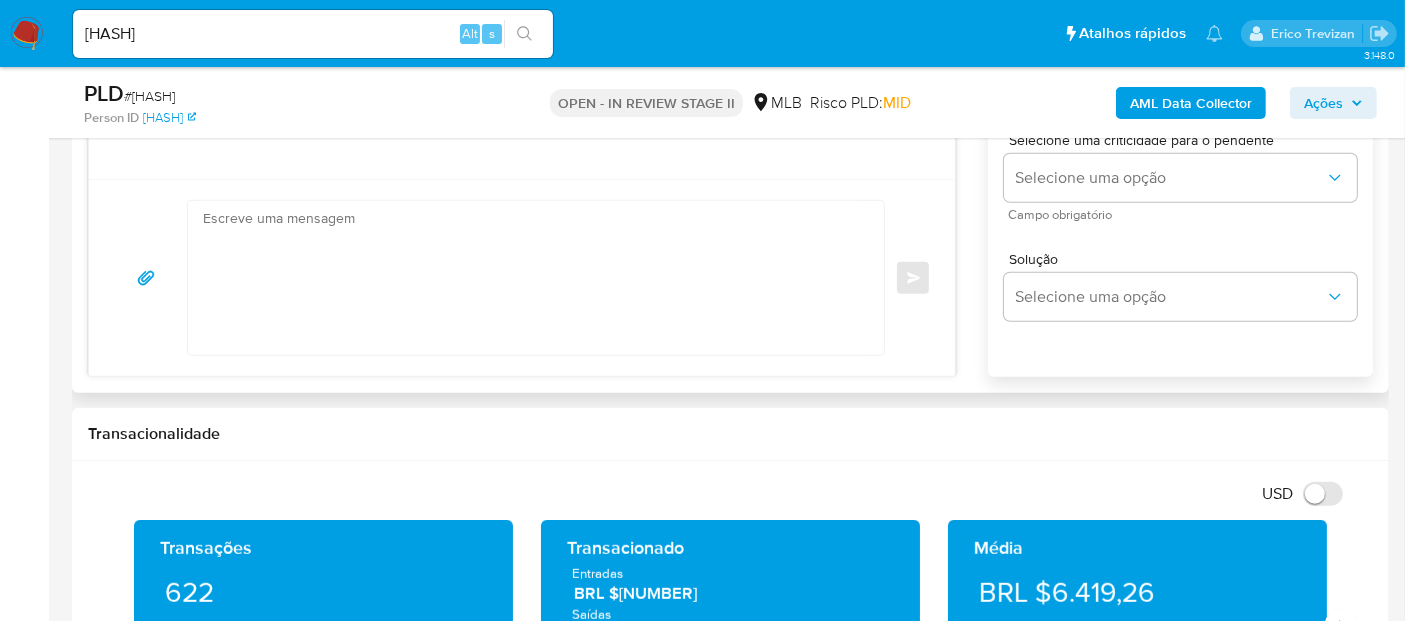 click 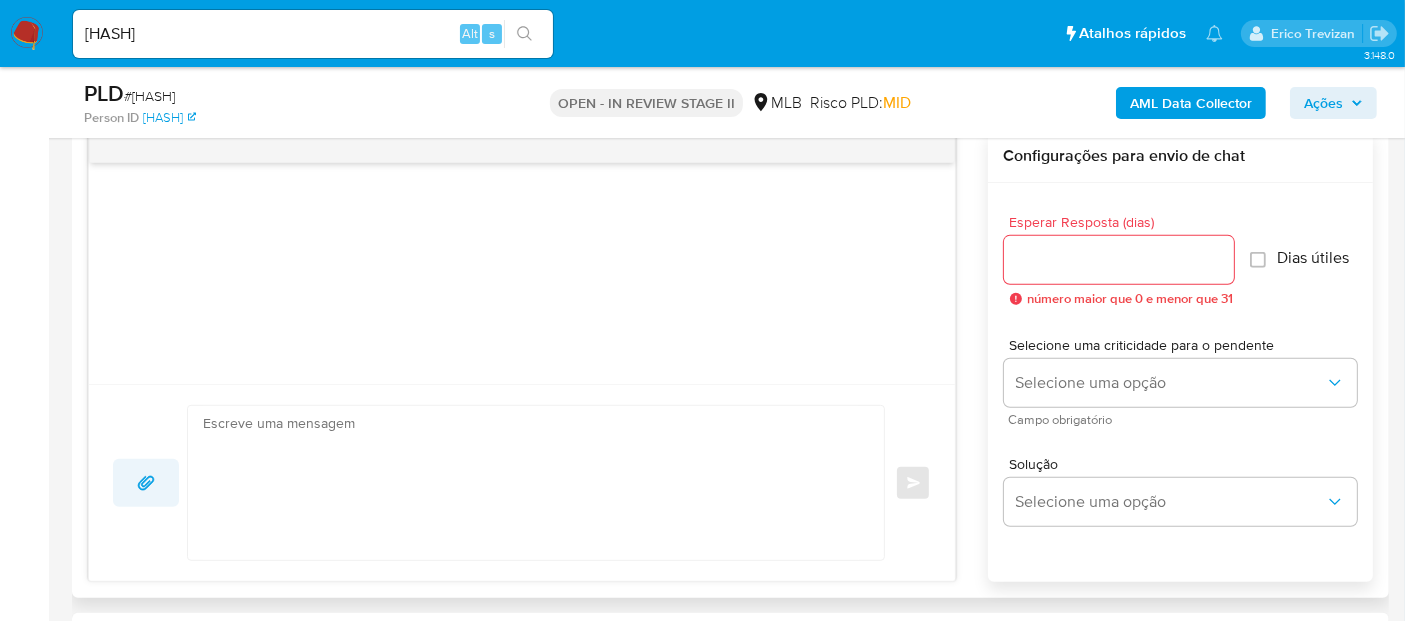 scroll, scrollTop: 1065, scrollLeft: 0, axis: vertical 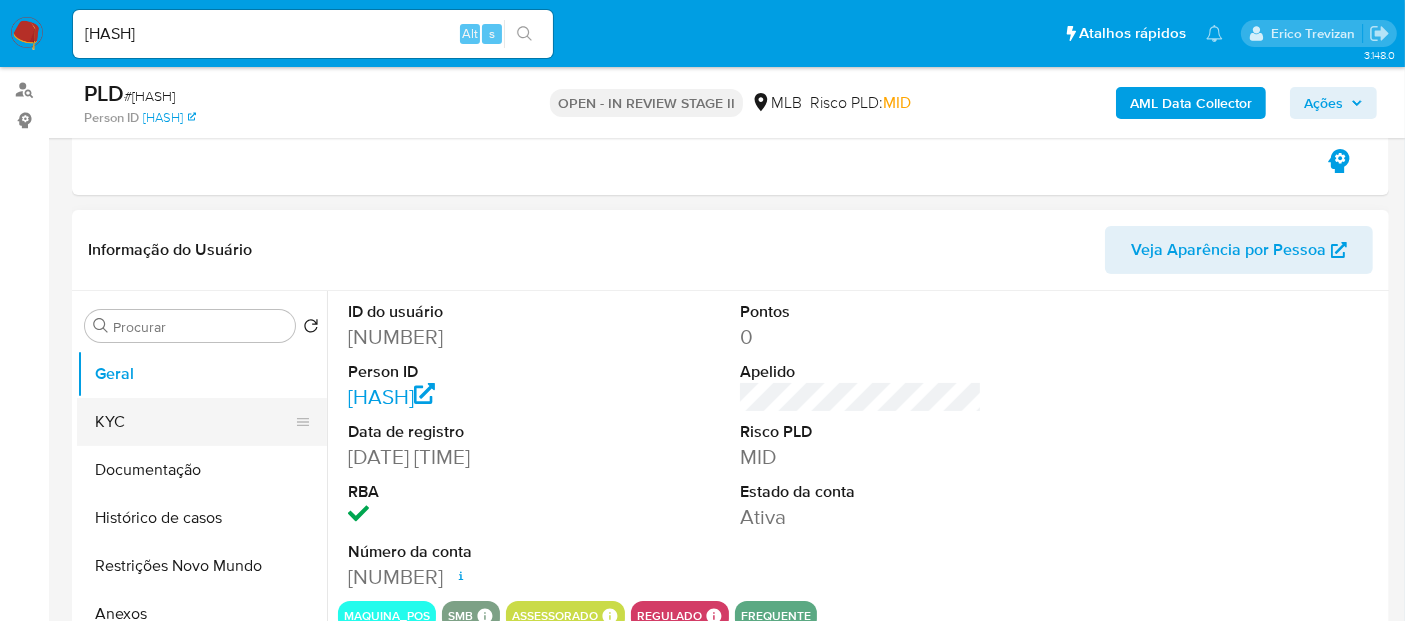 click on "KYC" at bounding box center (194, 422) 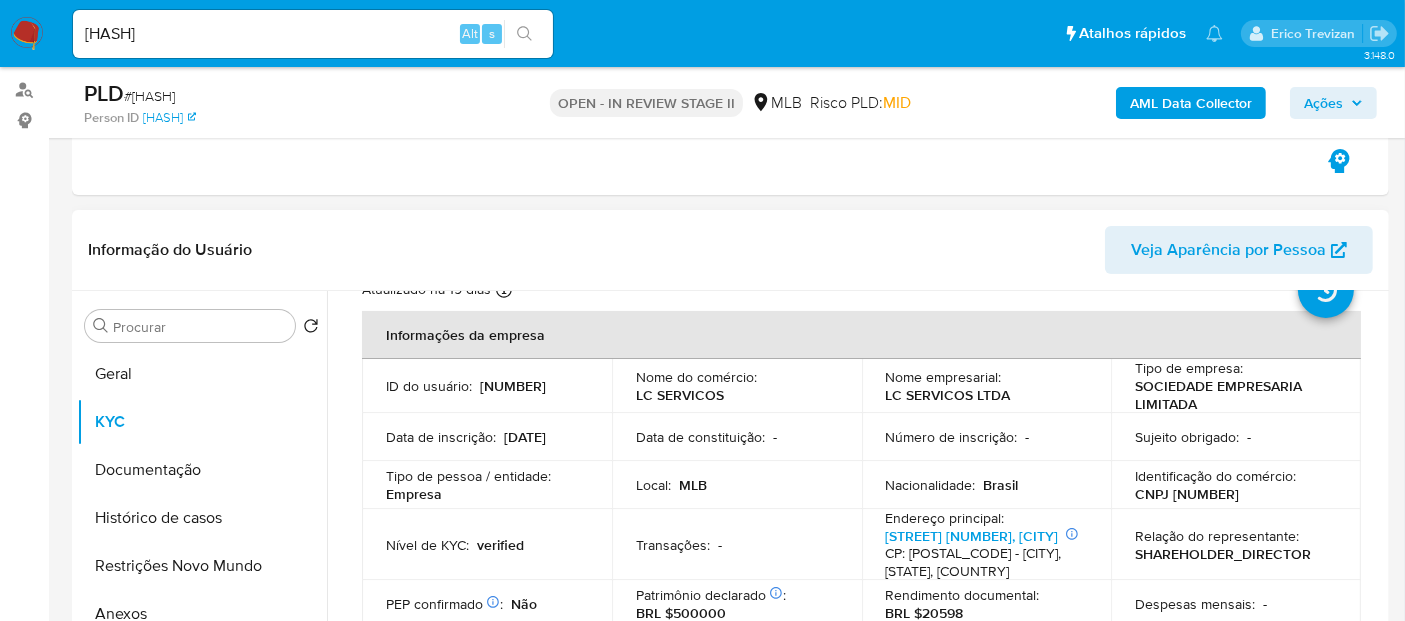 scroll, scrollTop: 111, scrollLeft: 0, axis: vertical 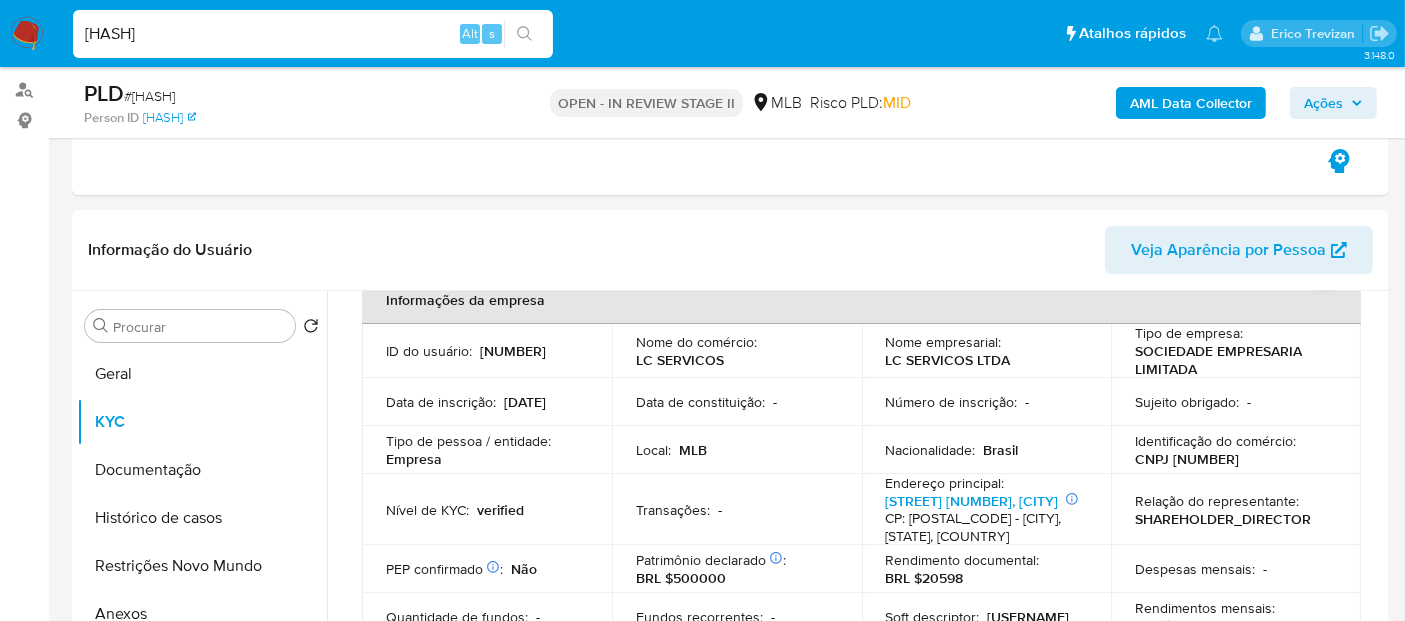 click on "Pausado Ver notificaciones 3FerkK1rW04r9EcCjmdnDCnR Alt s Atalhos rápidos   Presiona las siguientes teclas para acceder a algunas de las funciones Pesquisar caso ou usuário Alt s Voltar para casa Alt h Adicione um comentário Alt c Ir para a resolução de um caso Alt r Adicionar um anexo Alt a Solicitar desafio KYC Alt 3 Adicionar restrição Alt 4 Remover restrição Alt 5 Erico Trevizan" at bounding box center (702, 33) 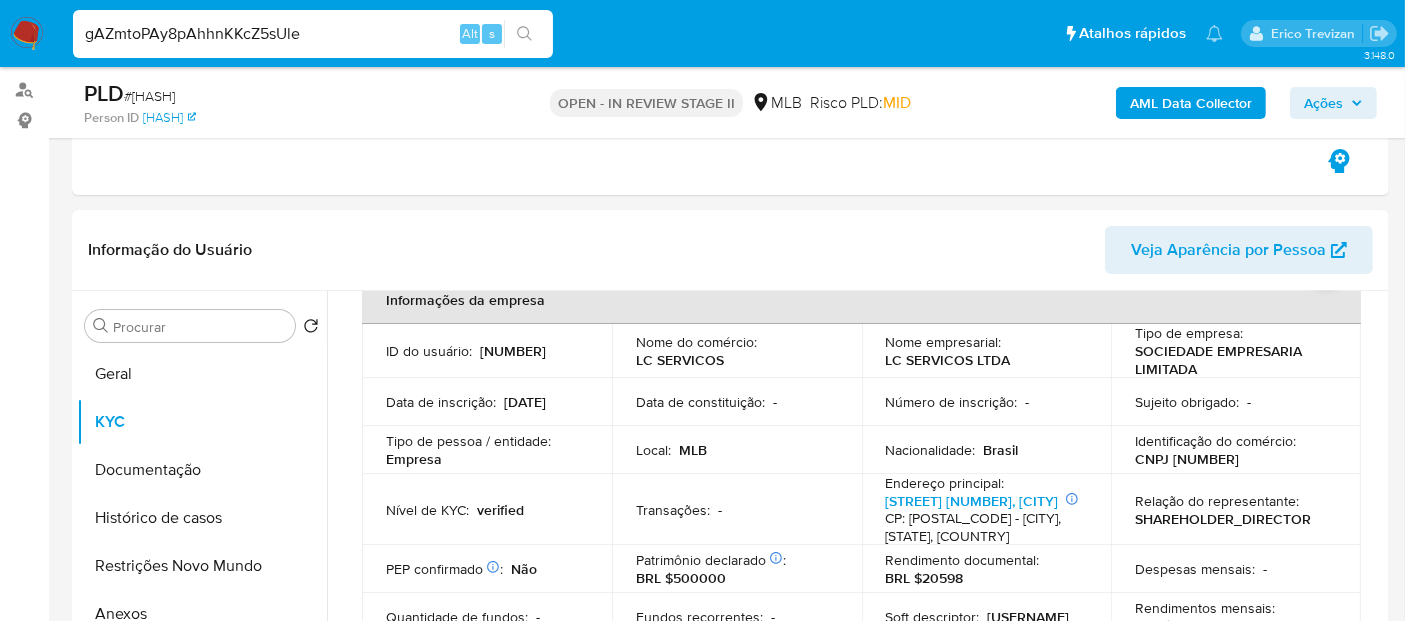 type on "gAZmtoPAy8pAhhnKKcZ5sUle" 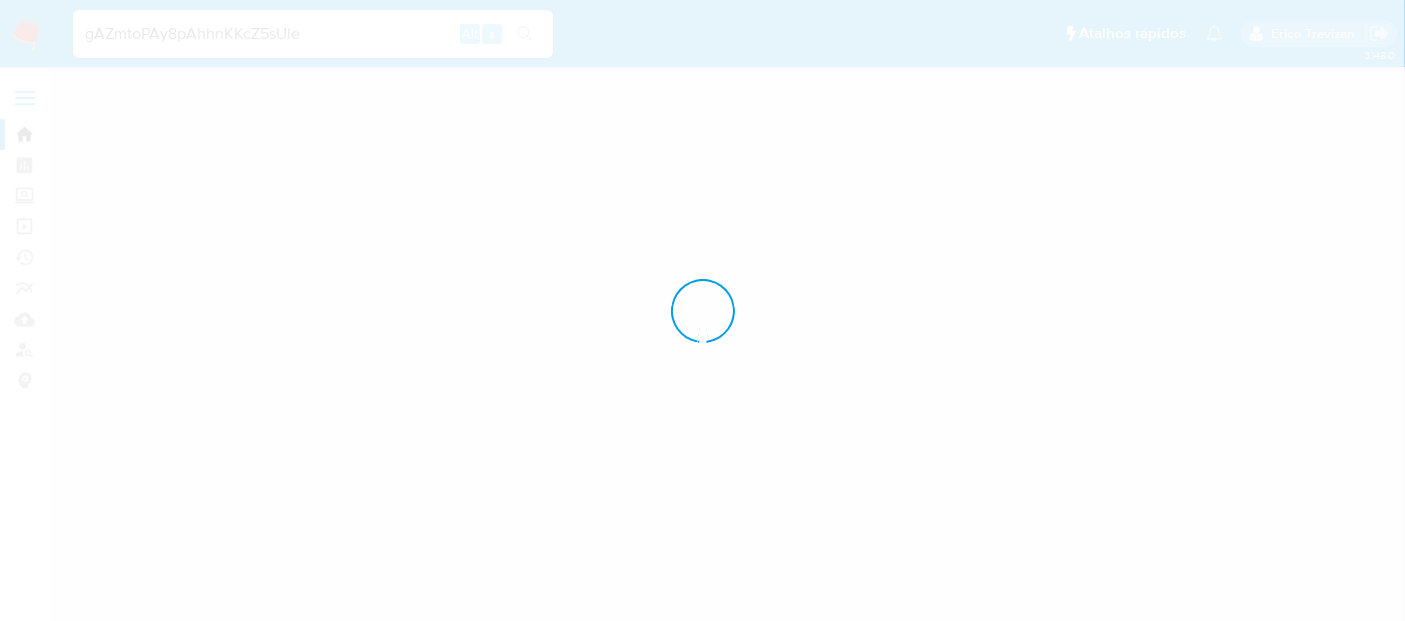 scroll, scrollTop: 0, scrollLeft: 0, axis: both 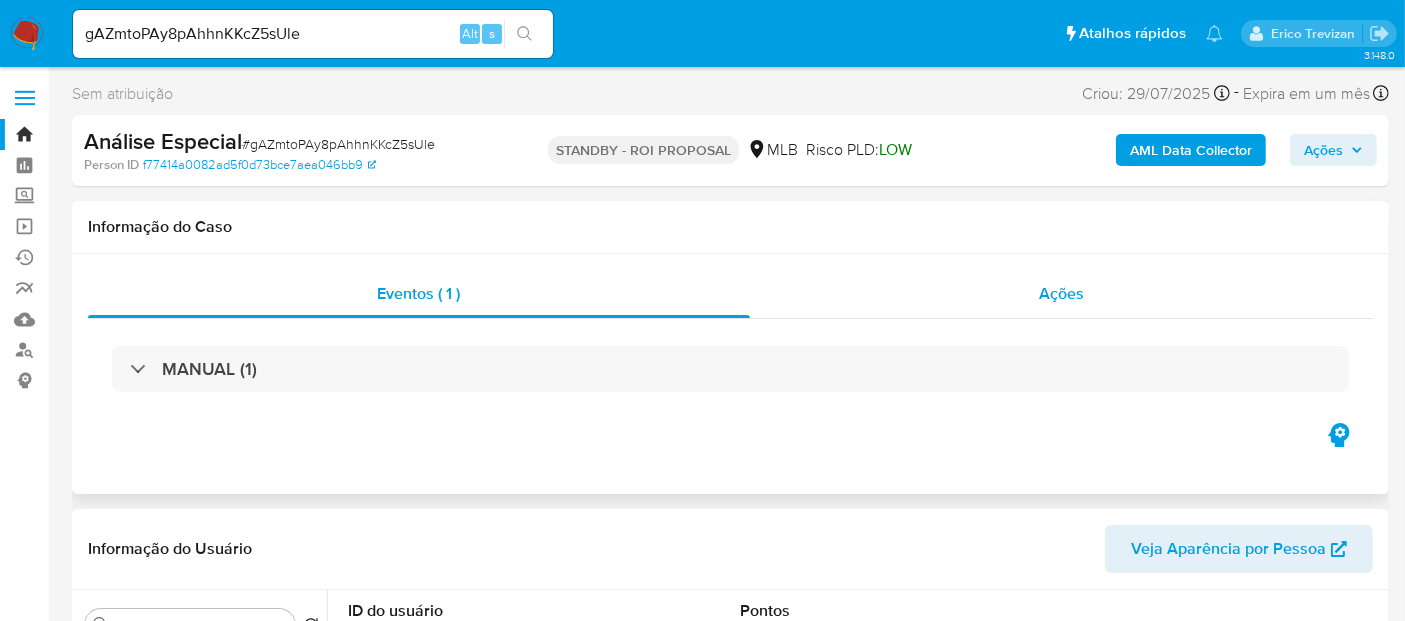 select on "10" 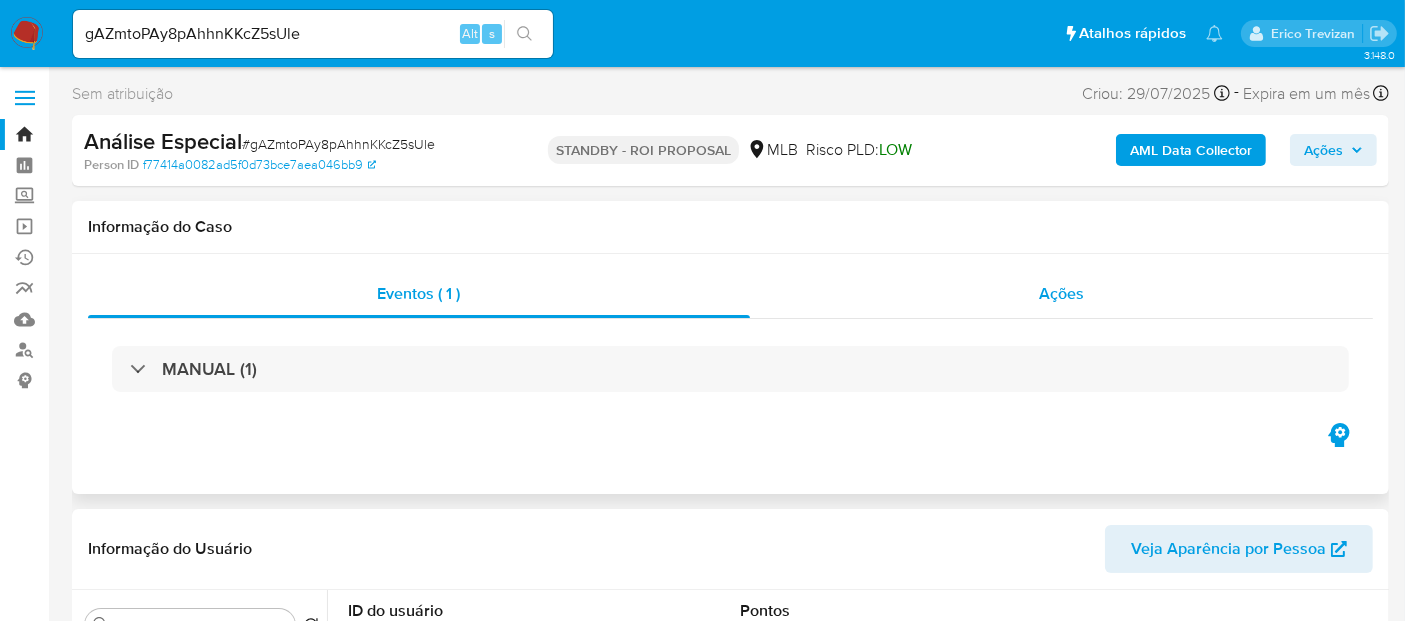 click on "Ações" at bounding box center (1061, 293) 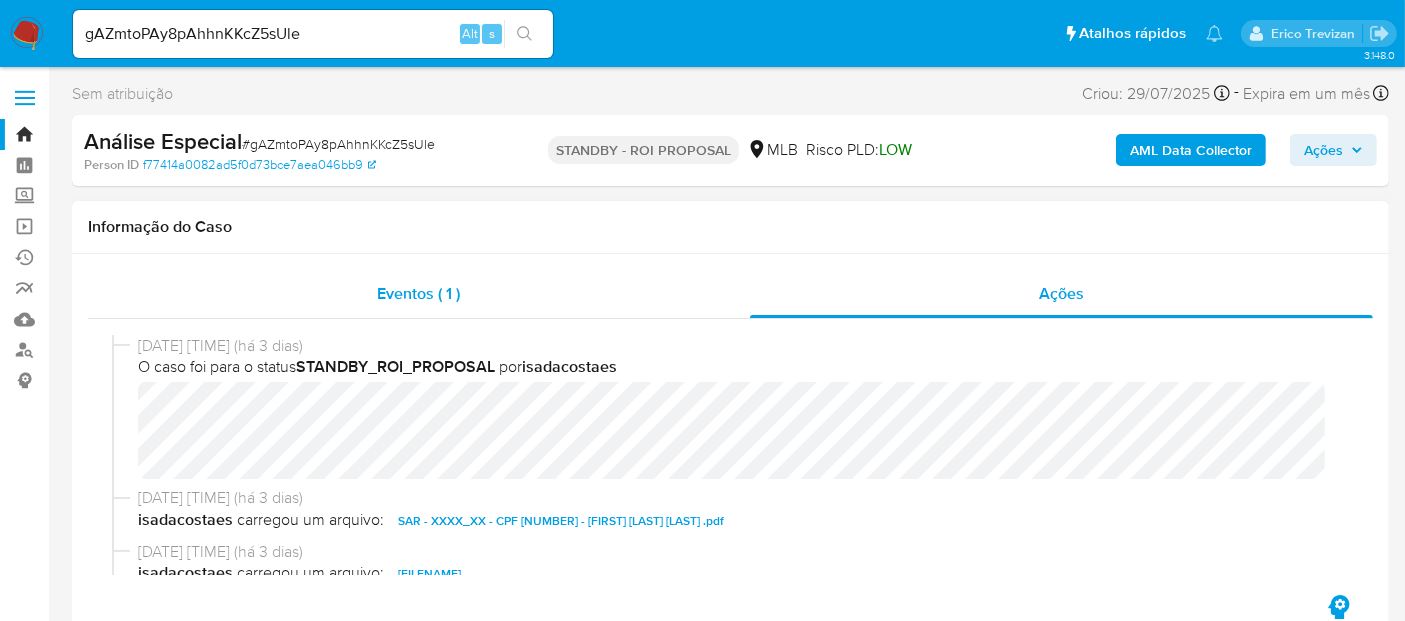 click on "Eventos ( 1 )" at bounding box center [418, 293] 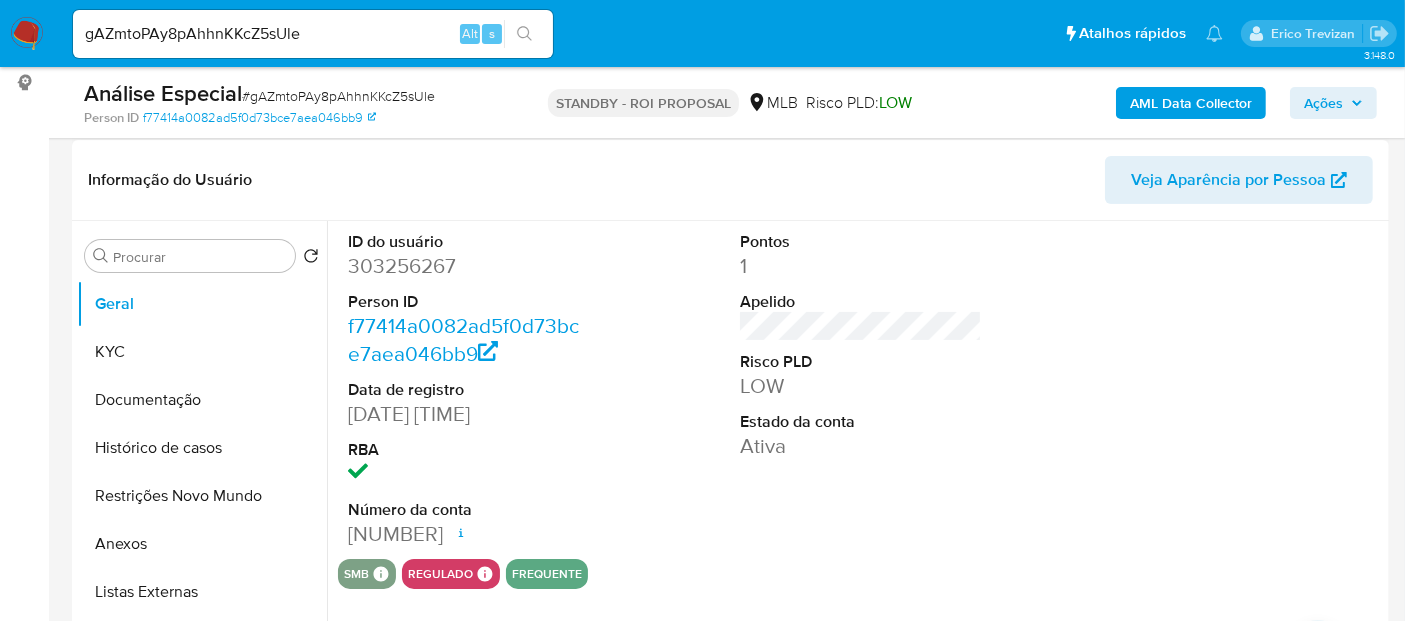 scroll, scrollTop: 333, scrollLeft: 0, axis: vertical 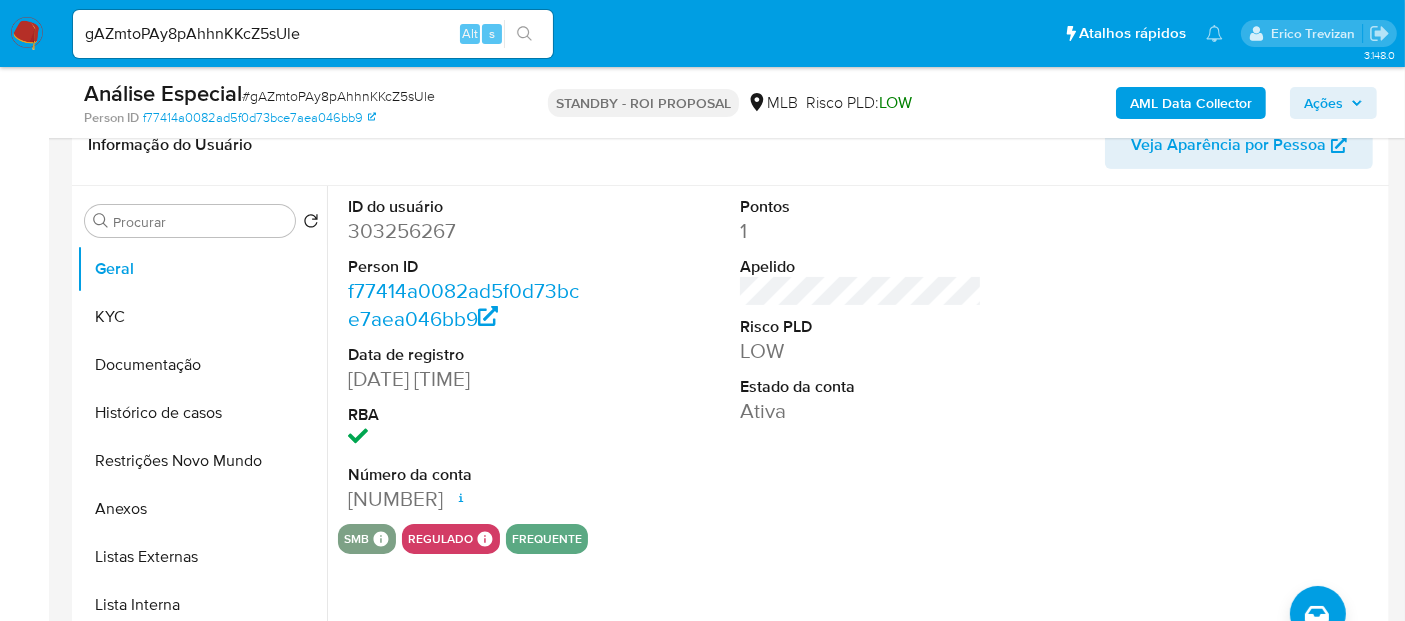 drag, startPoint x: 149, startPoint y: 367, endPoint x: 354, endPoint y: 373, distance: 205.08778 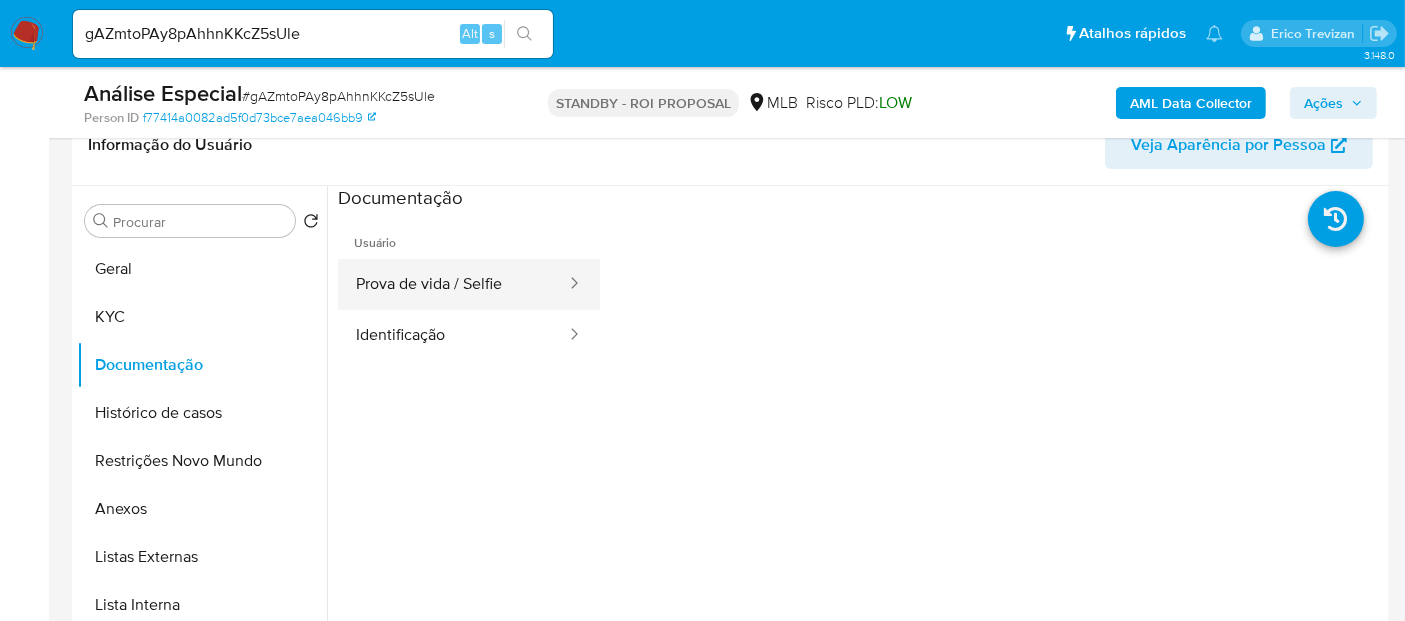 click on "Prova de vida / Selfie" at bounding box center (453, 284) 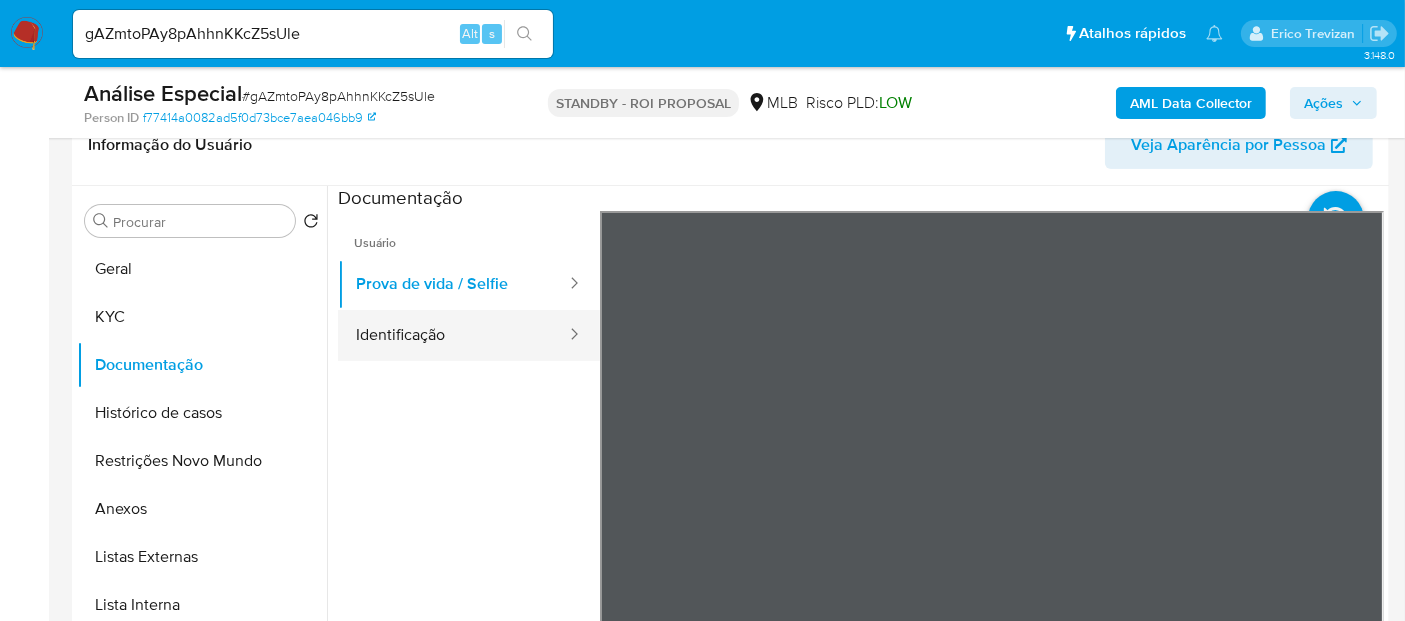 click on "Identificação" at bounding box center [453, 335] 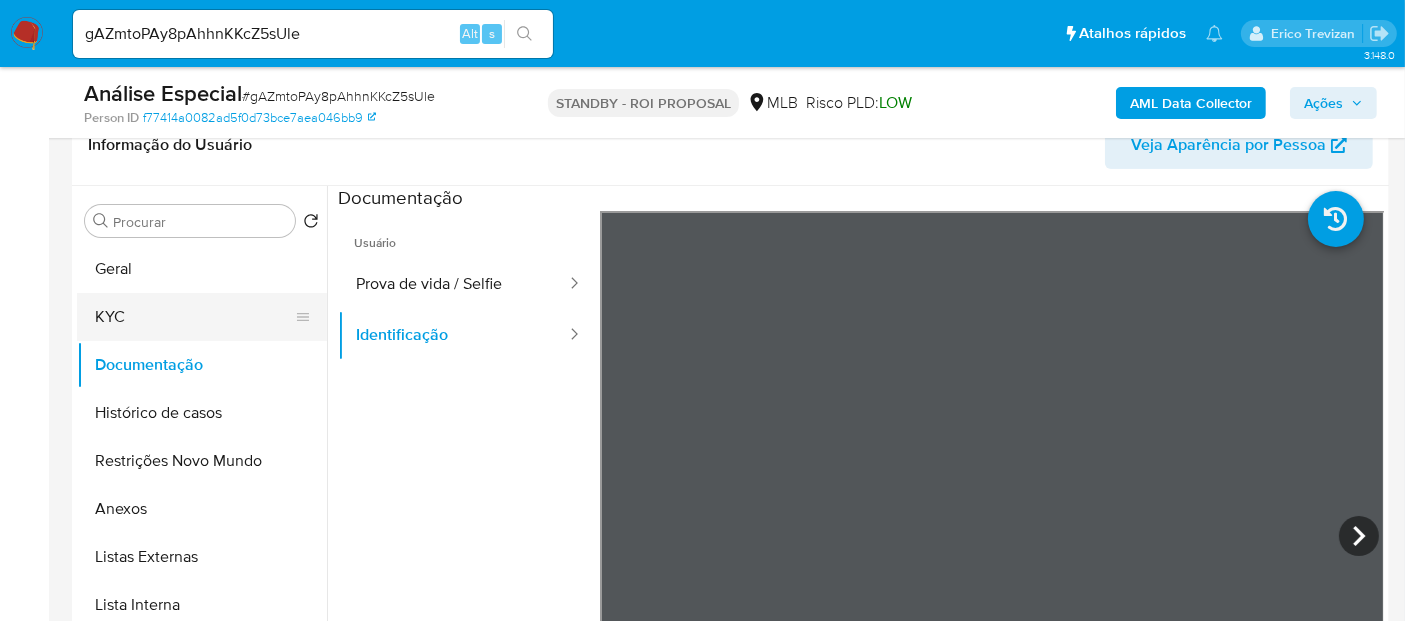 drag, startPoint x: 125, startPoint y: 312, endPoint x: 207, endPoint y: 324, distance: 82.8734 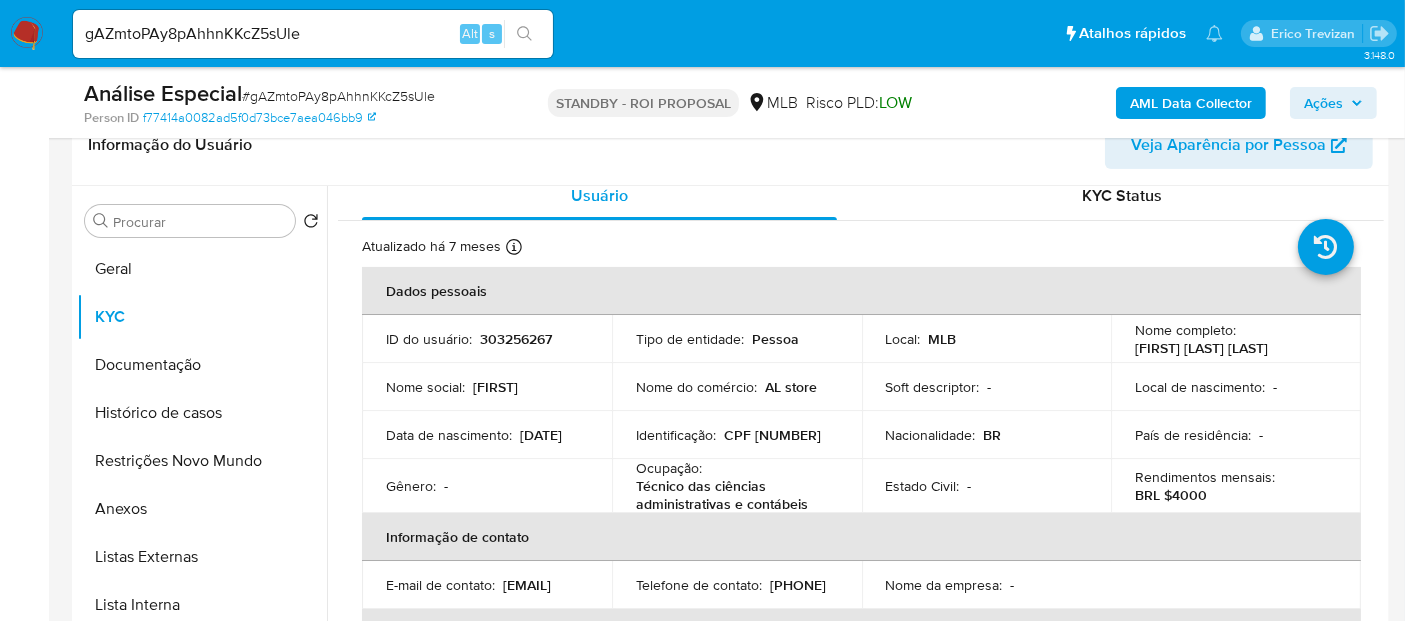 scroll, scrollTop: 0, scrollLeft: 0, axis: both 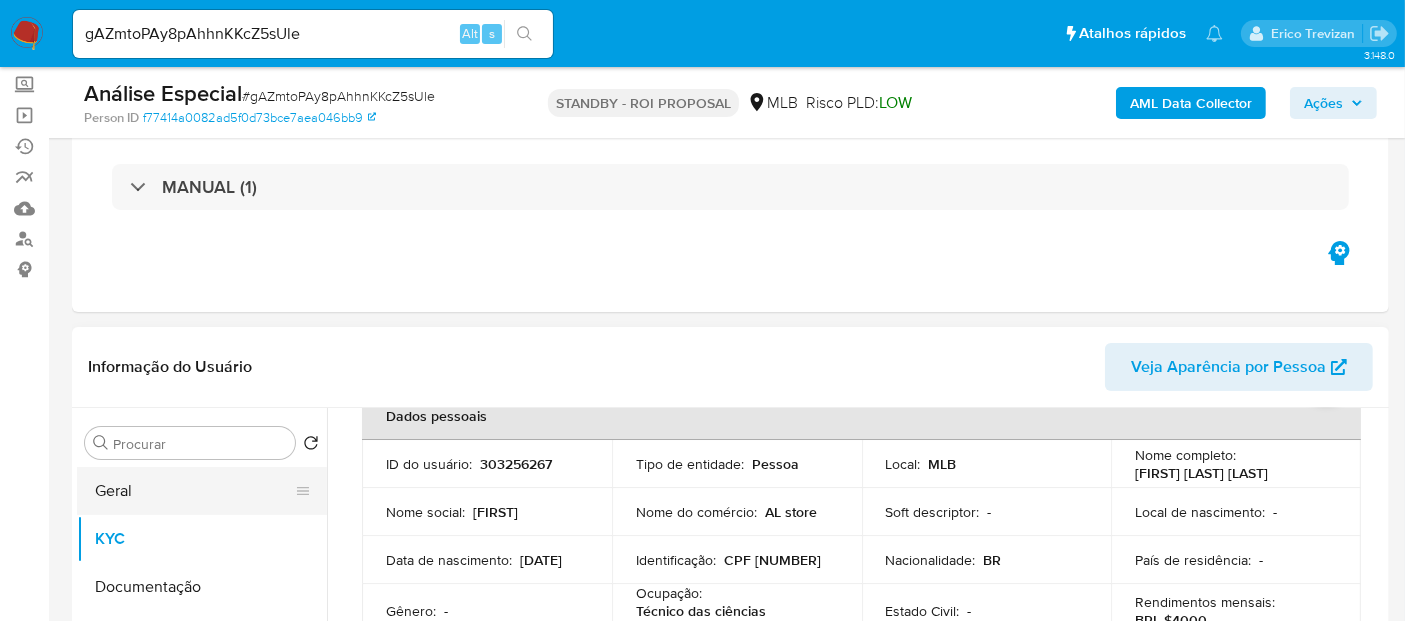 click on "Geral" at bounding box center [194, 491] 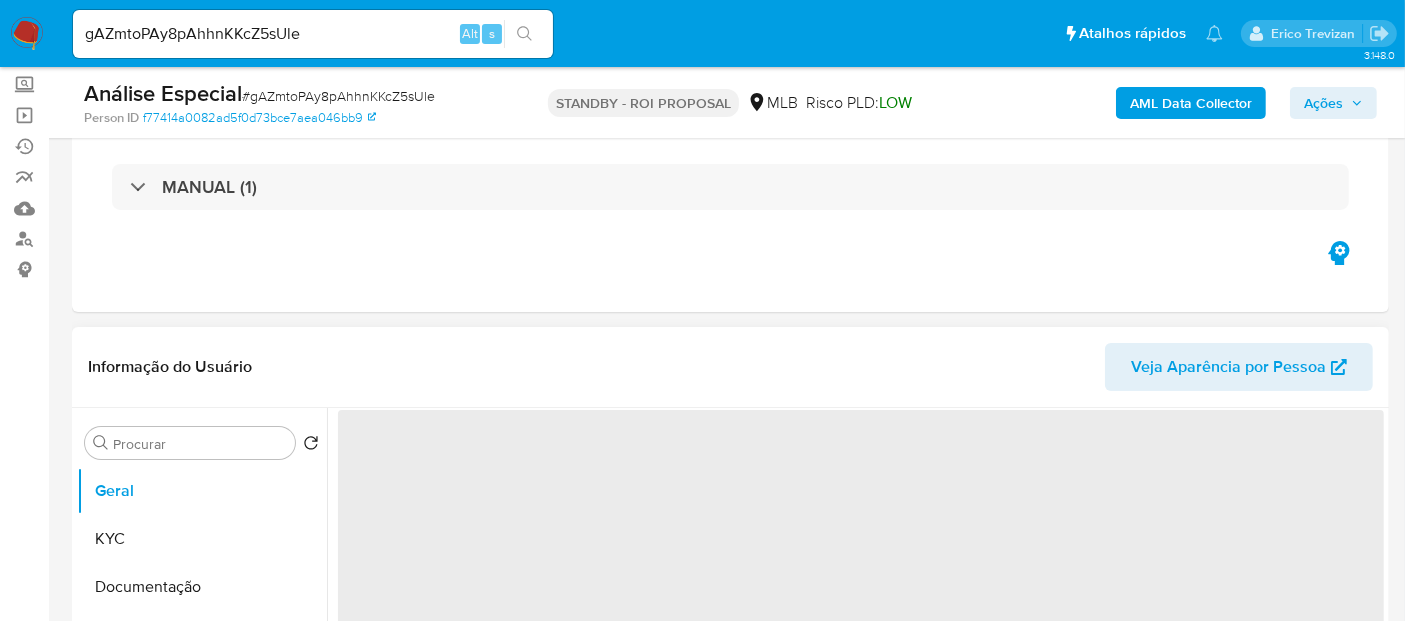 scroll, scrollTop: 0, scrollLeft: 0, axis: both 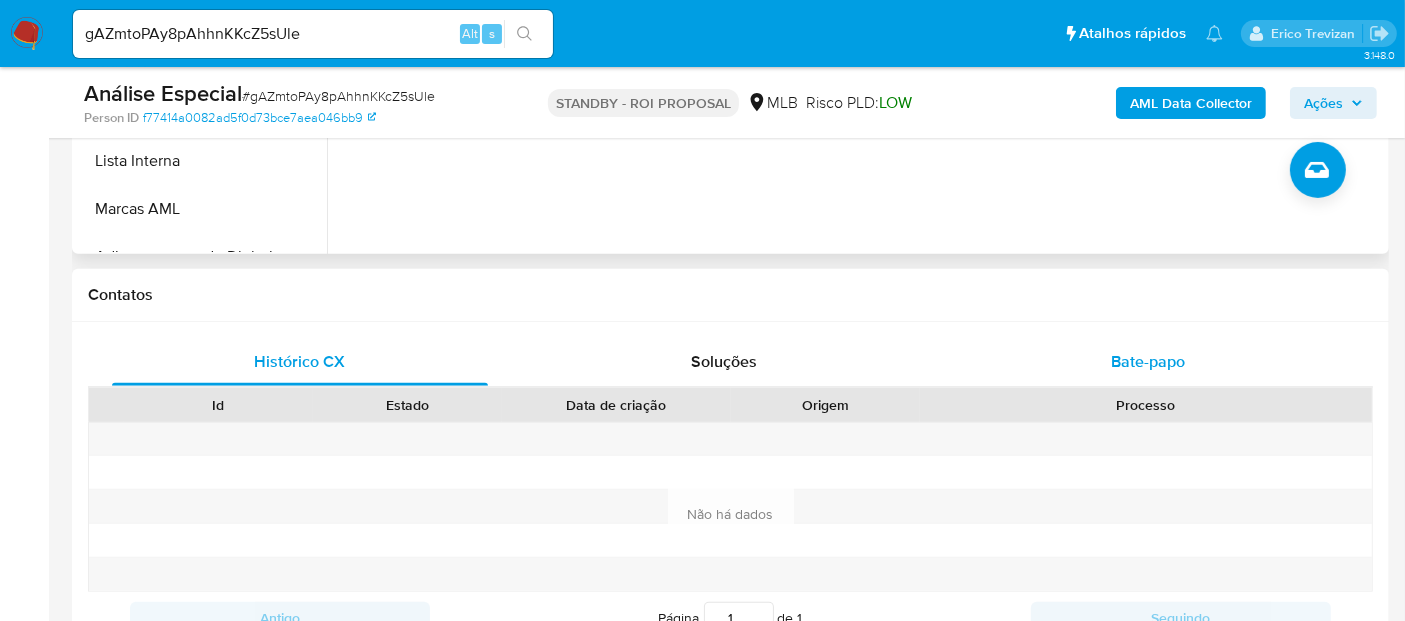 drag, startPoint x: 1148, startPoint y: 358, endPoint x: 1177, endPoint y: 361, distance: 29.15476 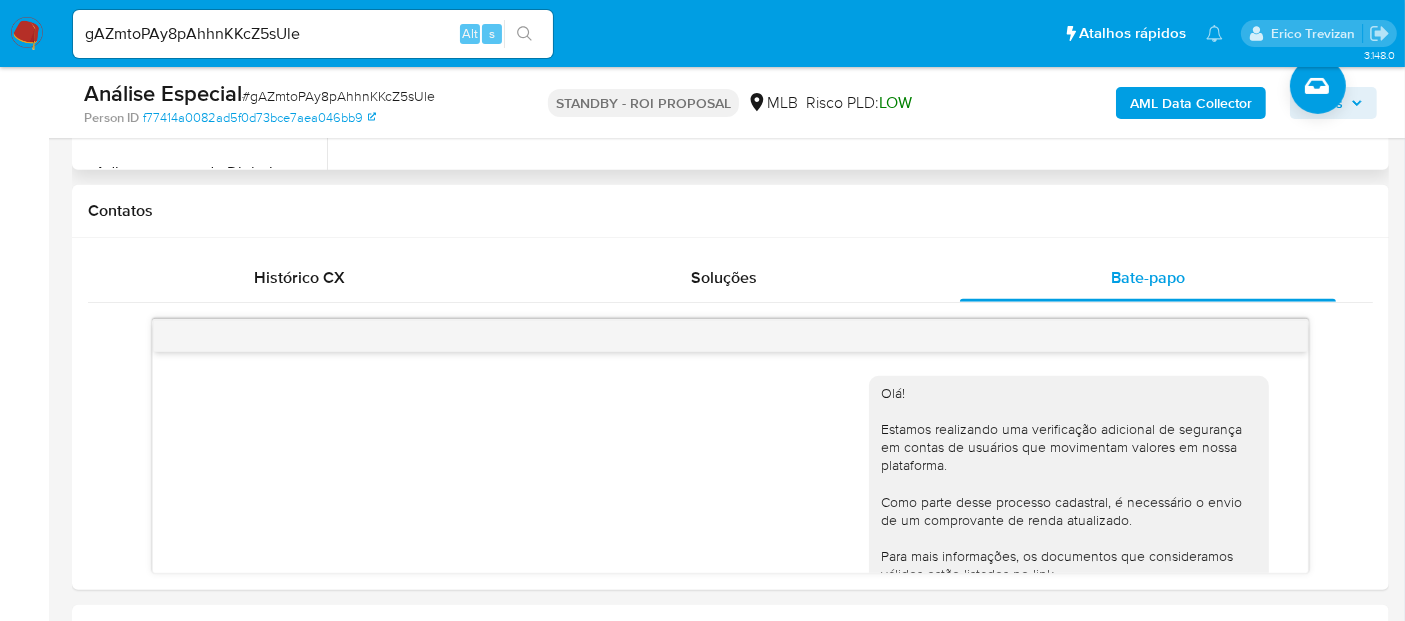 scroll, scrollTop: 973, scrollLeft: 0, axis: vertical 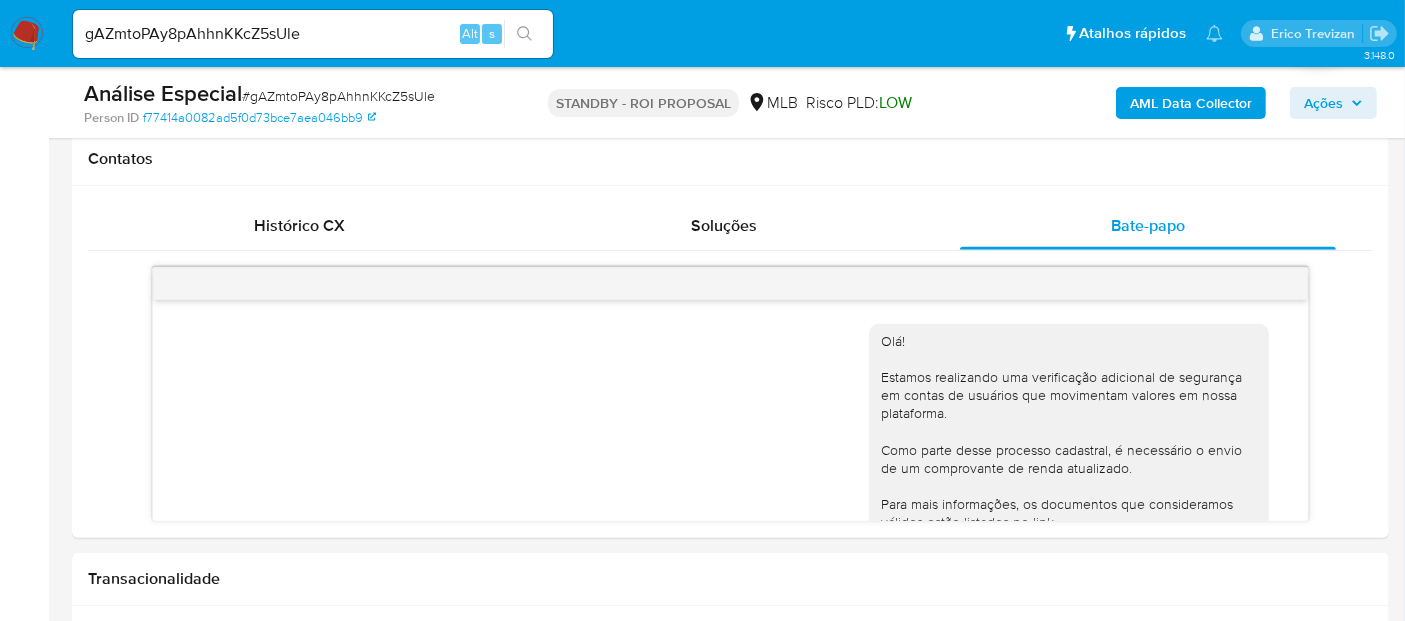 drag, startPoint x: 1390, startPoint y: 181, endPoint x: 1409, endPoint y: 2, distance: 180.00555 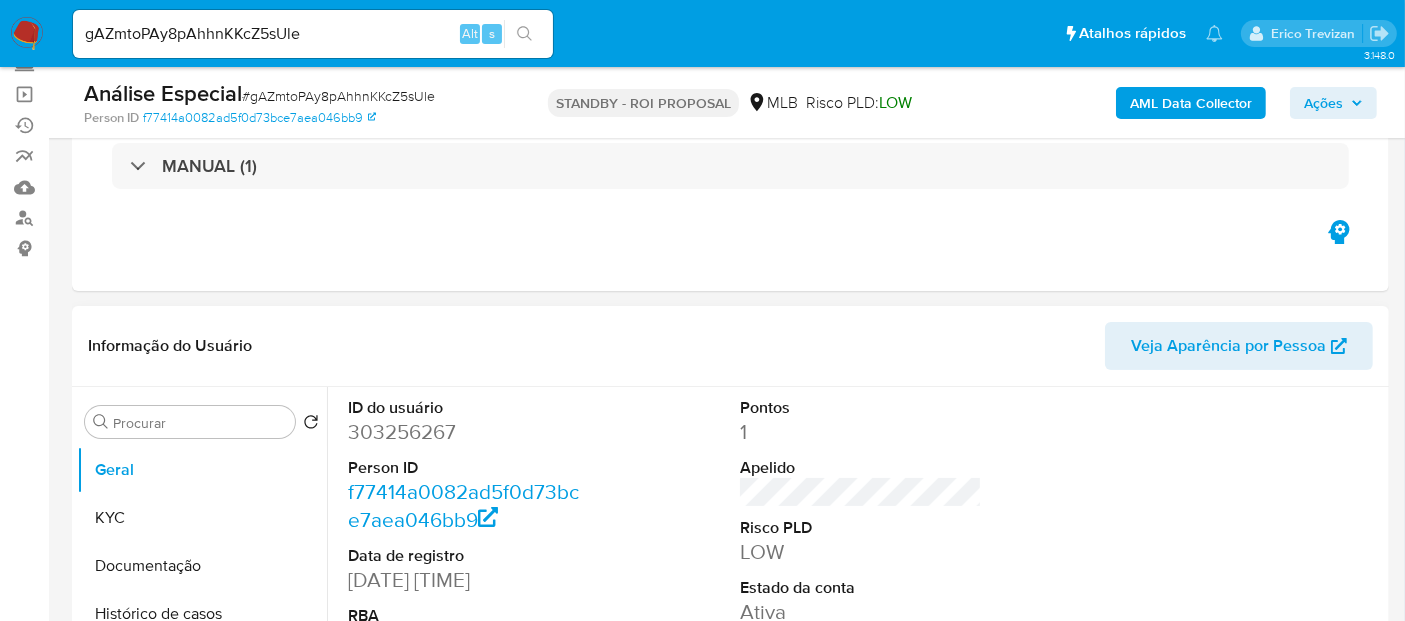 scroll, scrollTop: 158, scrollLeft: 0, axis: vertical 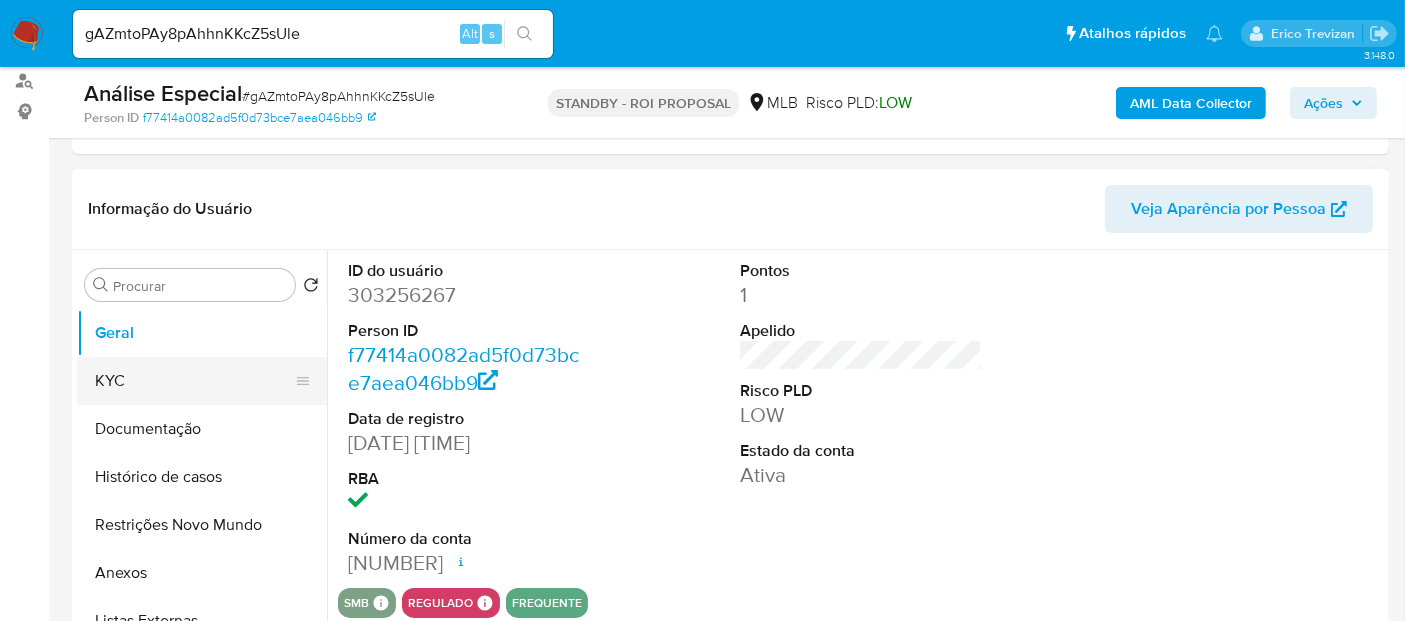 click on "KYC" at bounding box center [194, 381] 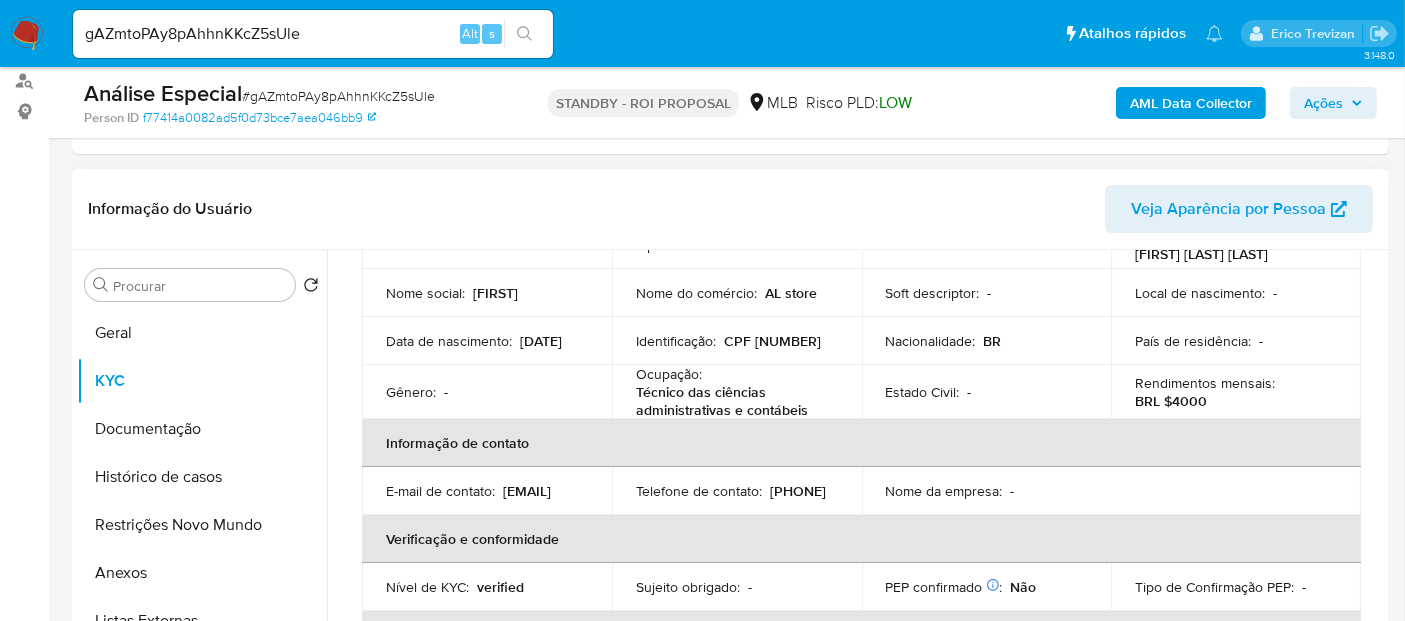 scroll, scrollTop: 222, scrollLeft: 0, axis: vertical 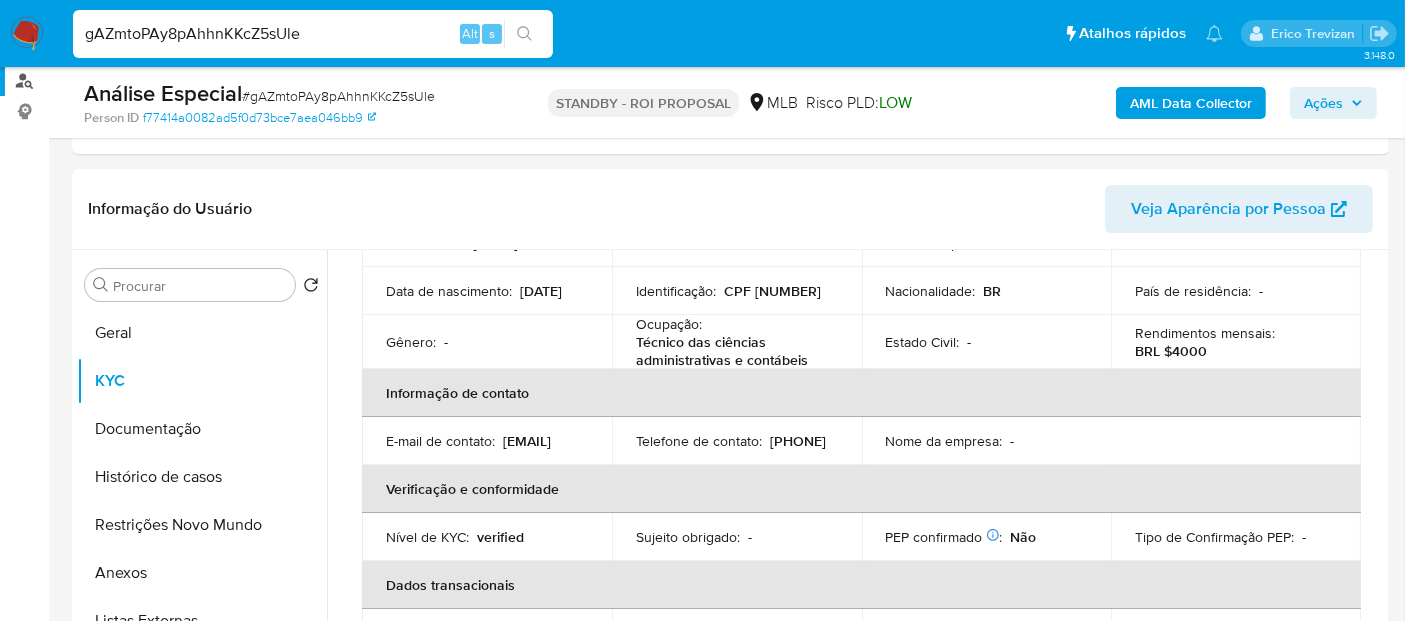 click on "Pausado Ver notificaciones gAZmtoPAy8pAhhnKKcZ5sUle Alt s Atalhos rápidos   Presiona las siguientes teclas para acceder a algunas de las funciones Pesquisar caso ou usuário Alt s Voltar para casa Alt h Adicione um comentário Alt c Adicionar um anexo Alt a Erico Trevizan Bandeja Painel Screening Pesquisa em Listas Watchlist Ferramentas Operações em massa Ejecuções automáticas relatórios Mulan Localizador de pessoas Consolidado 3.148.0 Sem atribuição   Asignado el: 29/07/2025 10:23:06 Criou: 29/07/2025   Criou: 29/07/2025 10:23:06 - Expira em um mês   Expira em 12/09/2025 10:23:07 Análise Especial # gAZmtoPAy8pAhhnKKcZ5sUle Person ID f77414a0082ad5f0d73bce7aea046bb9 STANDBY - ROI PROPOSAL  MLB Risco PLD:  LOW AML Data Collector Ações Informação do Caso Eventos ( 1 ) Ações MANUAL (1) Informação do Usuário Veja Aparência por Pessoa Procurar   Retornar ao pedido padrão Geral KYC Documentação Histórico de casos Restrições Novo Mundo Anexos Listas Externas Lista Interna Marcas AML Items" at bounding box center [702, 1420] 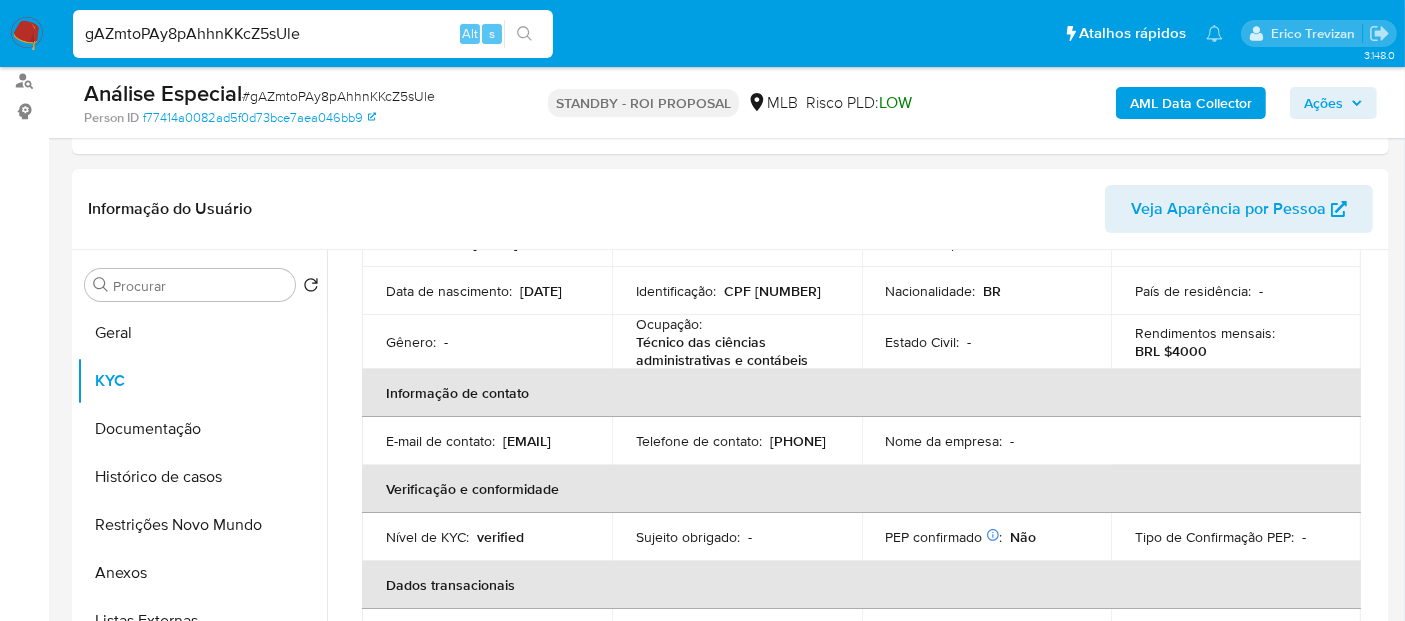 paste on "ISzKjfZh24JHQ1vW6wdnuUnY" 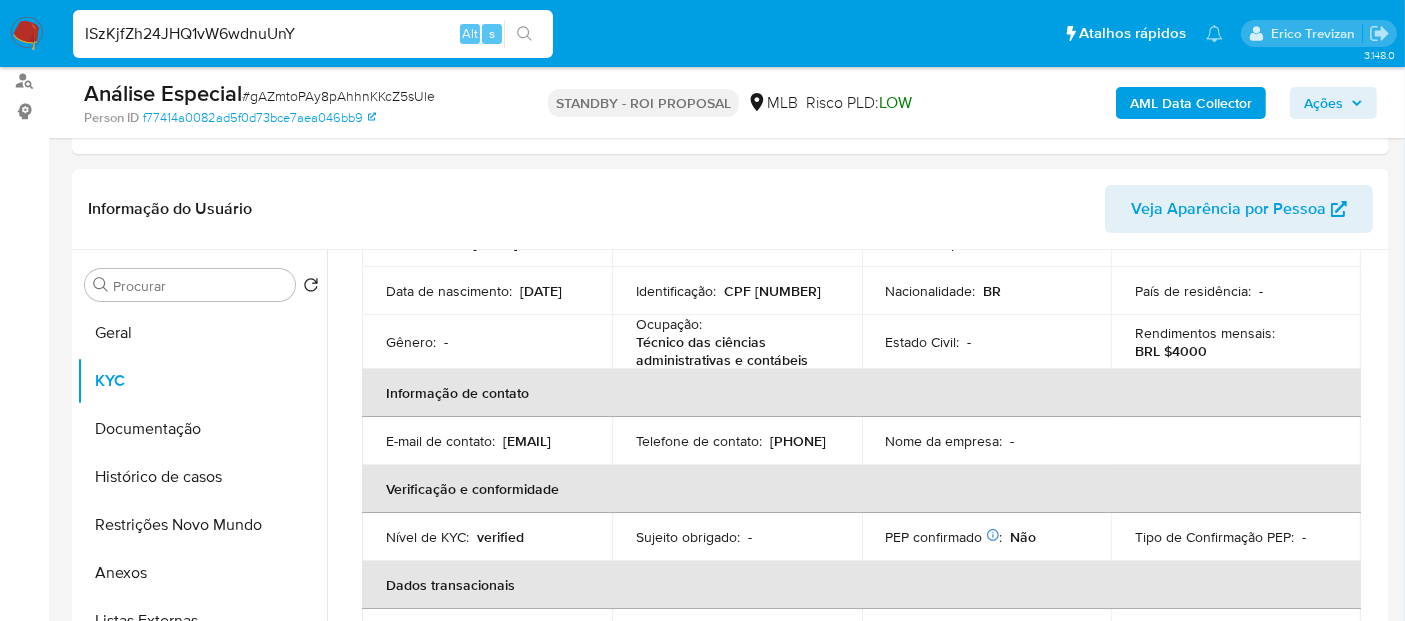 type on "ISzKjfZh24JHQ1vW6wdnuUnY" 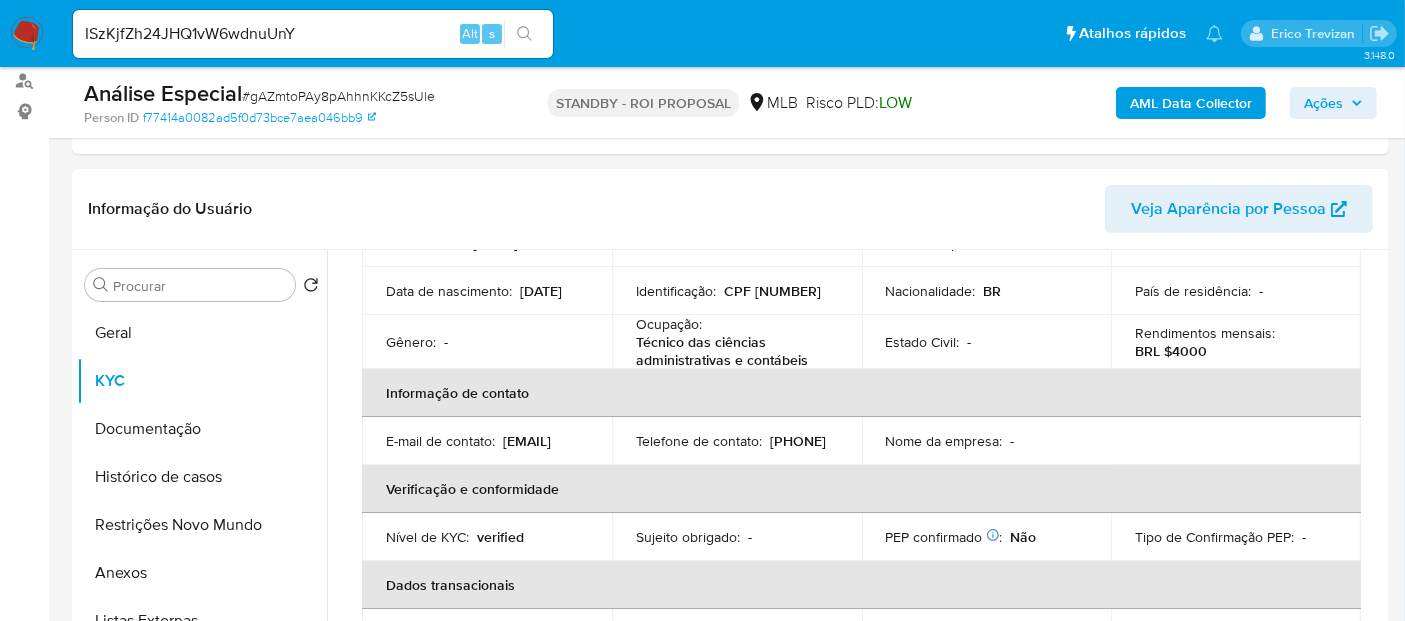 click at bounding box center [524, 34] 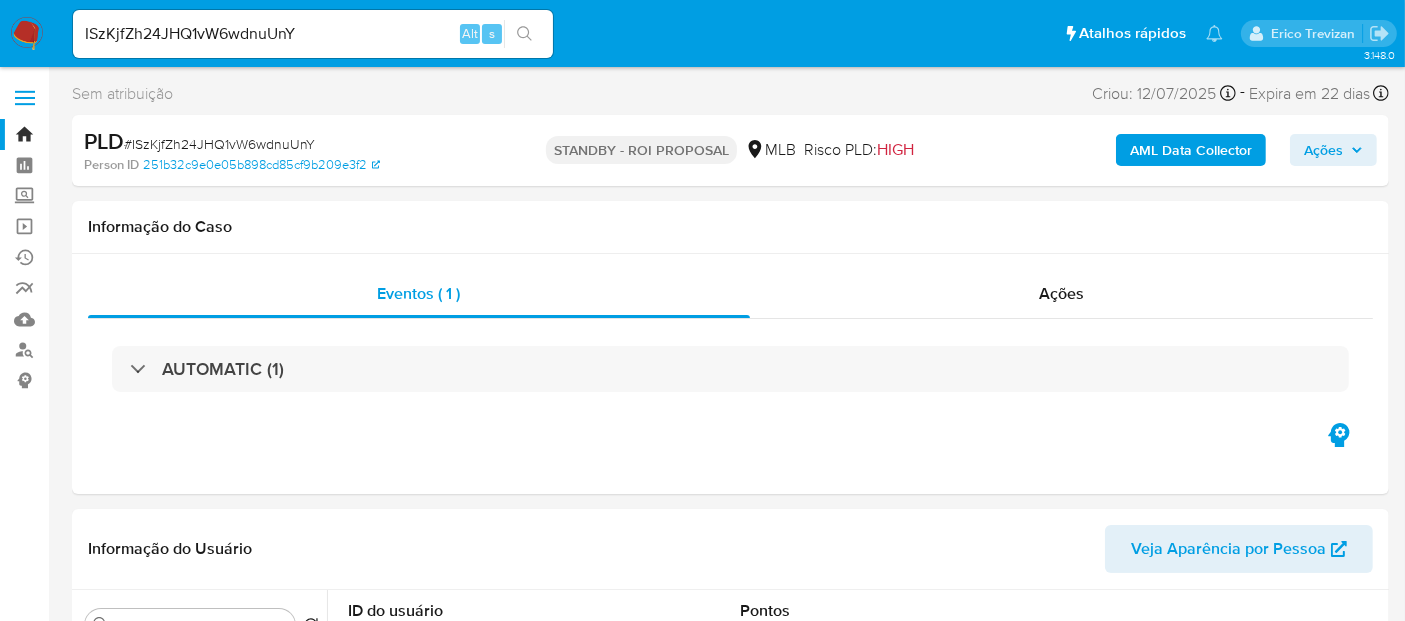 select on "10" 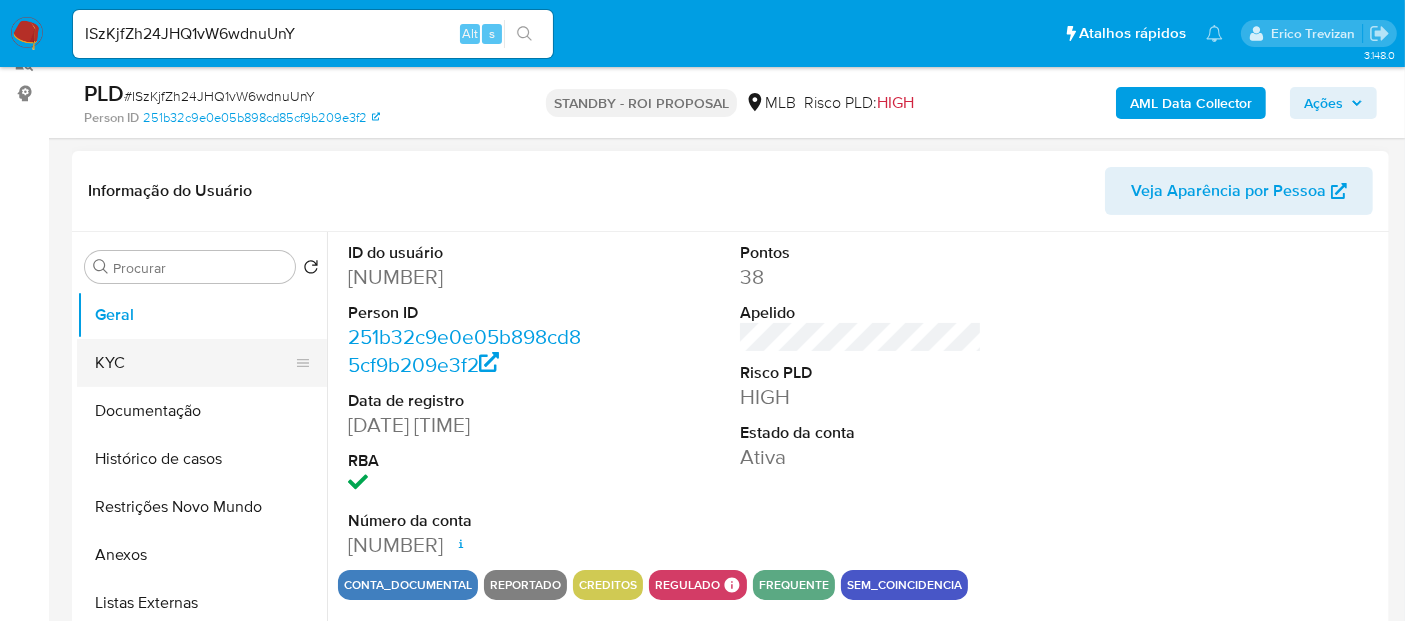 scroll, scrollTop: 333, scrollLeft: 0, axis: vertical 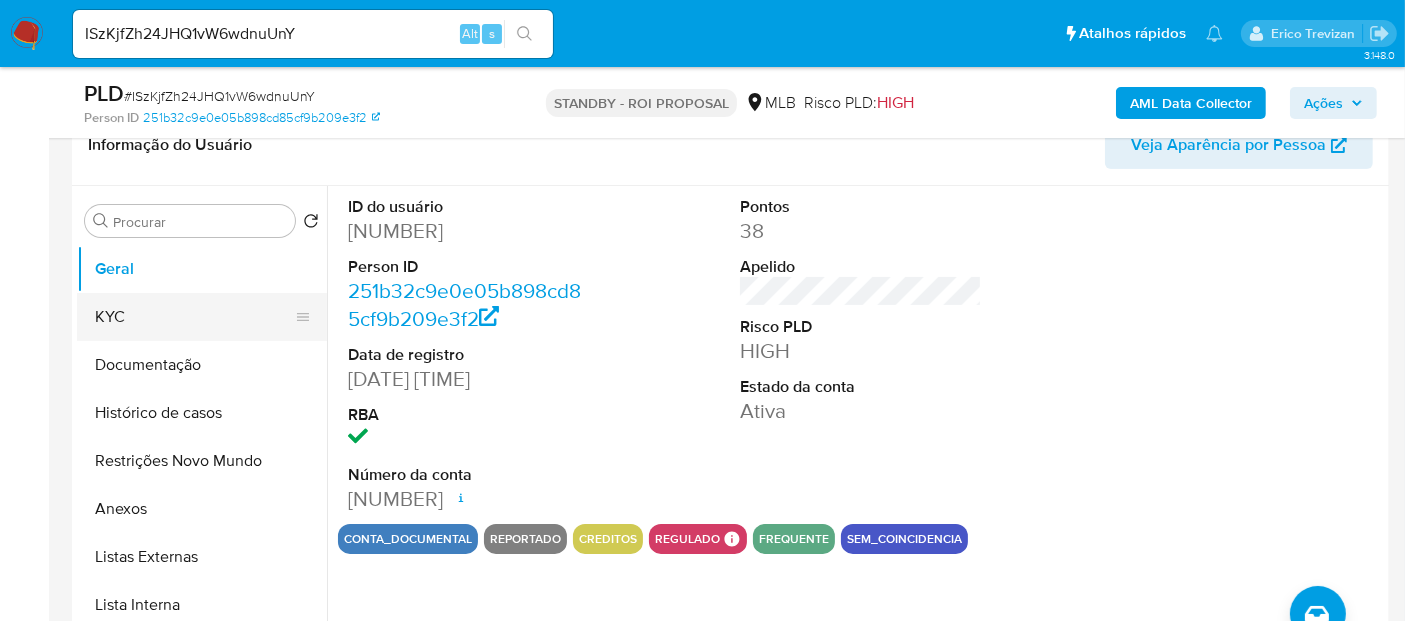 drag, startPoint x: 130, startPoint y: 316, endPoint x: 214, endPoint y: 320, distance: 84.095184 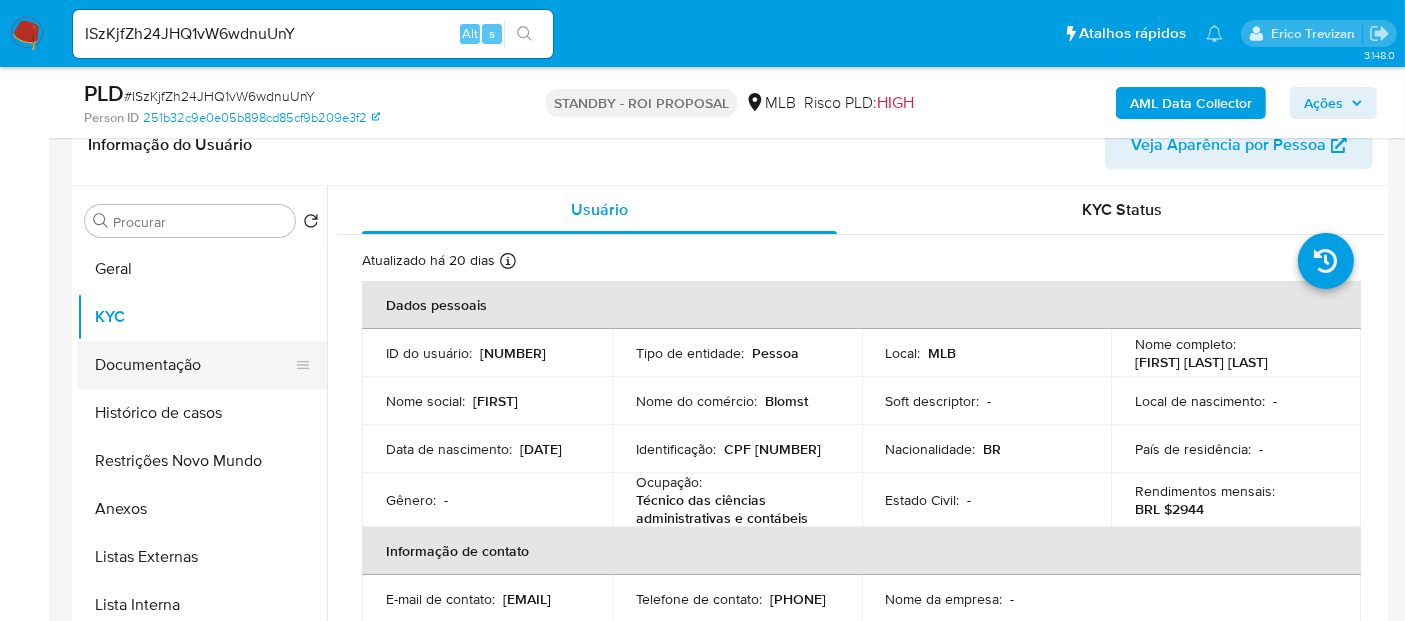 drag, startPoint x: 152, startPoint y: 363, endPoint x: 212, endPoint y: 364, distance: 60.00833 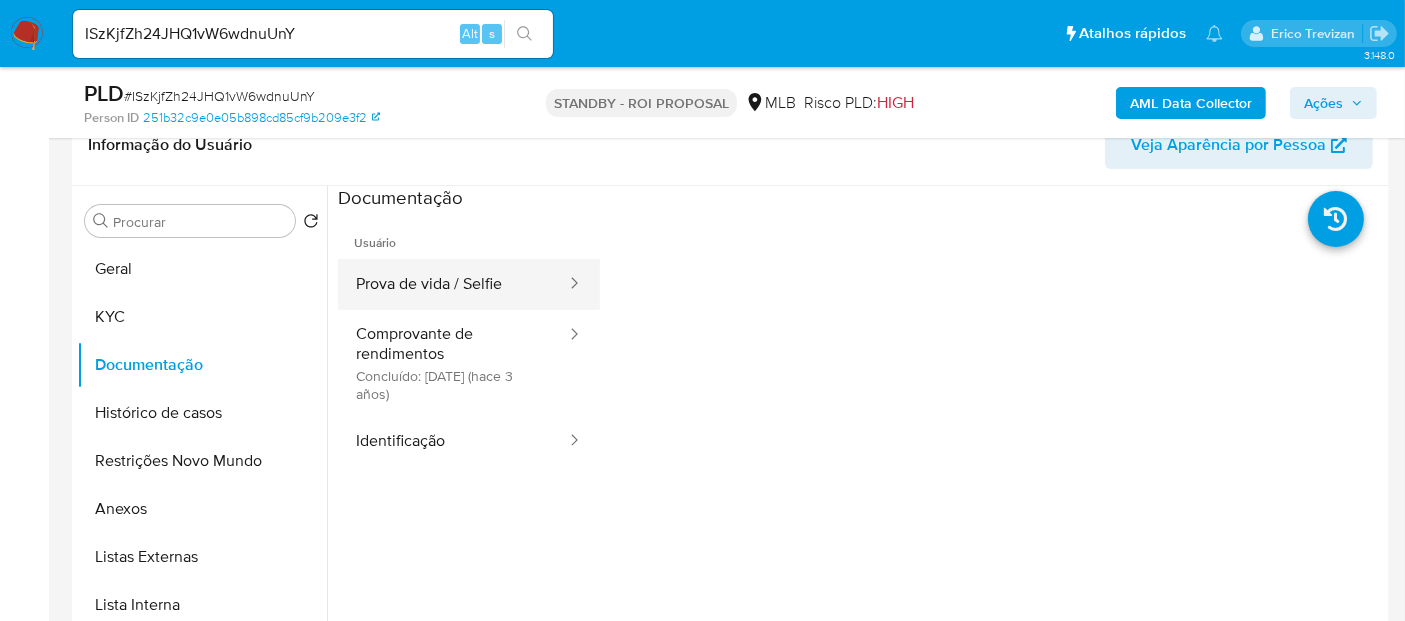 click on "Prova de vida / Selfie" at bounding box center [453, 284] 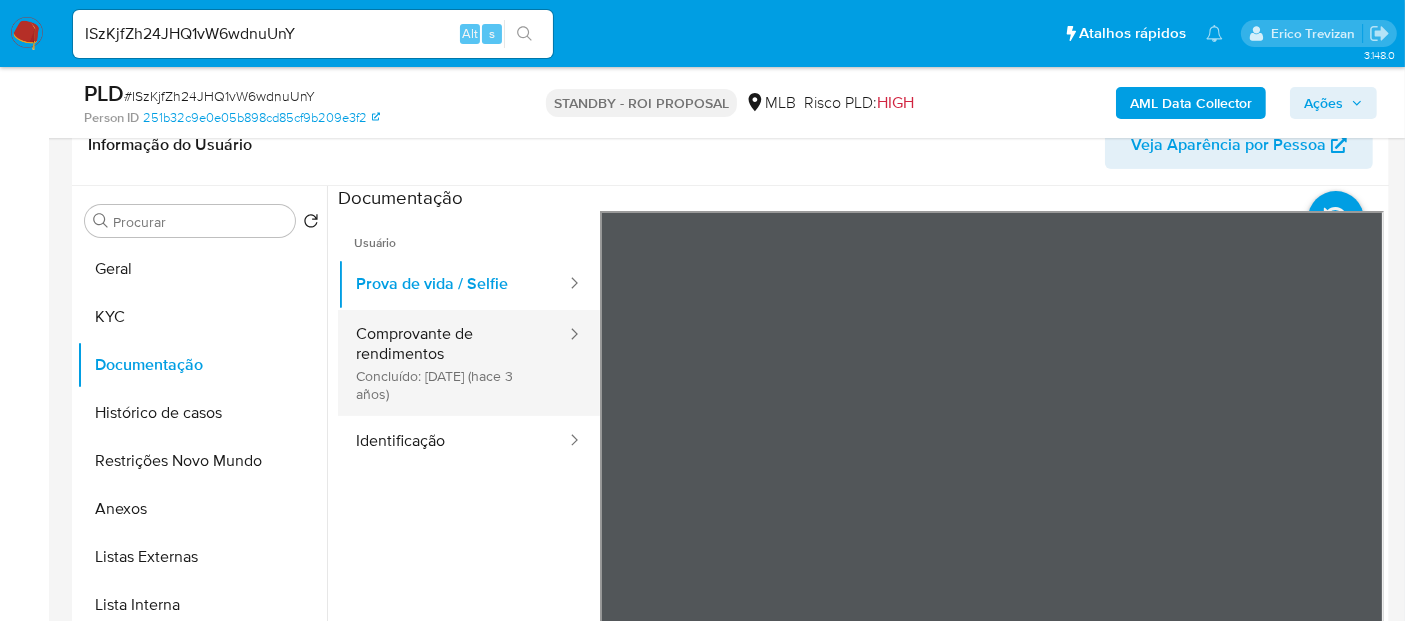 click on "Comprovante de rendimentos Concluído: 03/08/2022 (hace 3 años)" at bounding box center (453, 363) 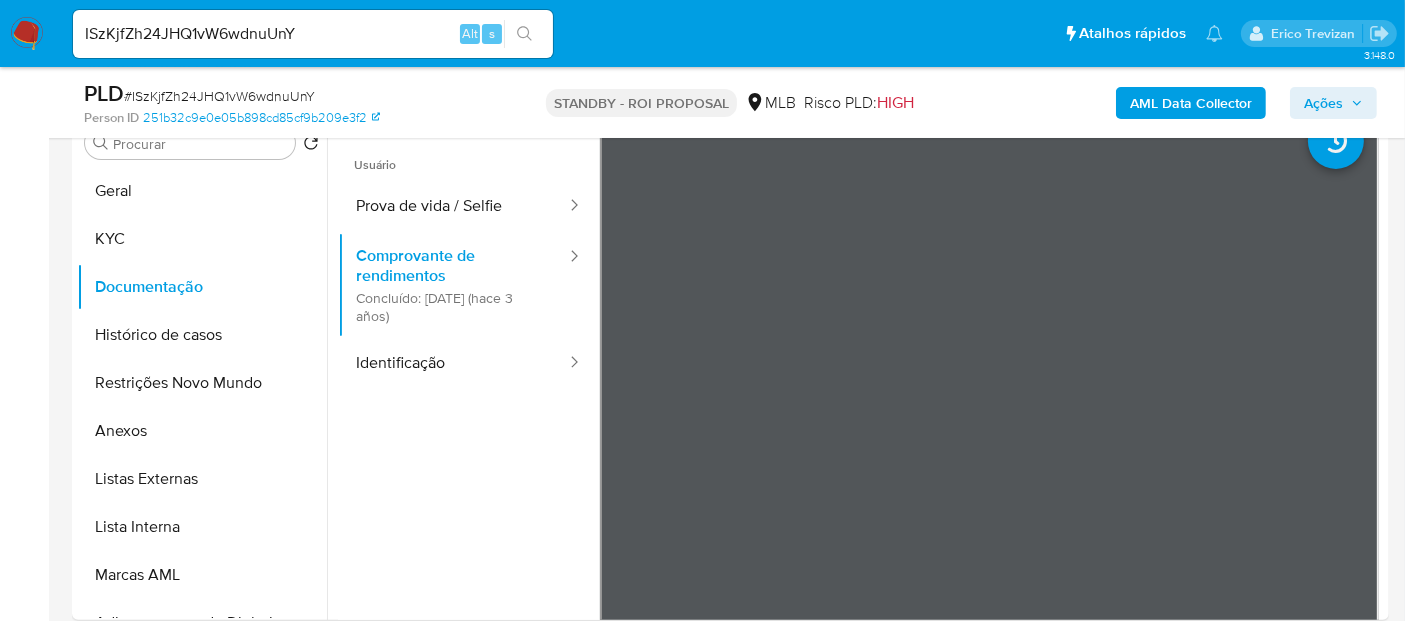 scroll, scrollTop: 443, scrollLeft: 0, axis: vertical 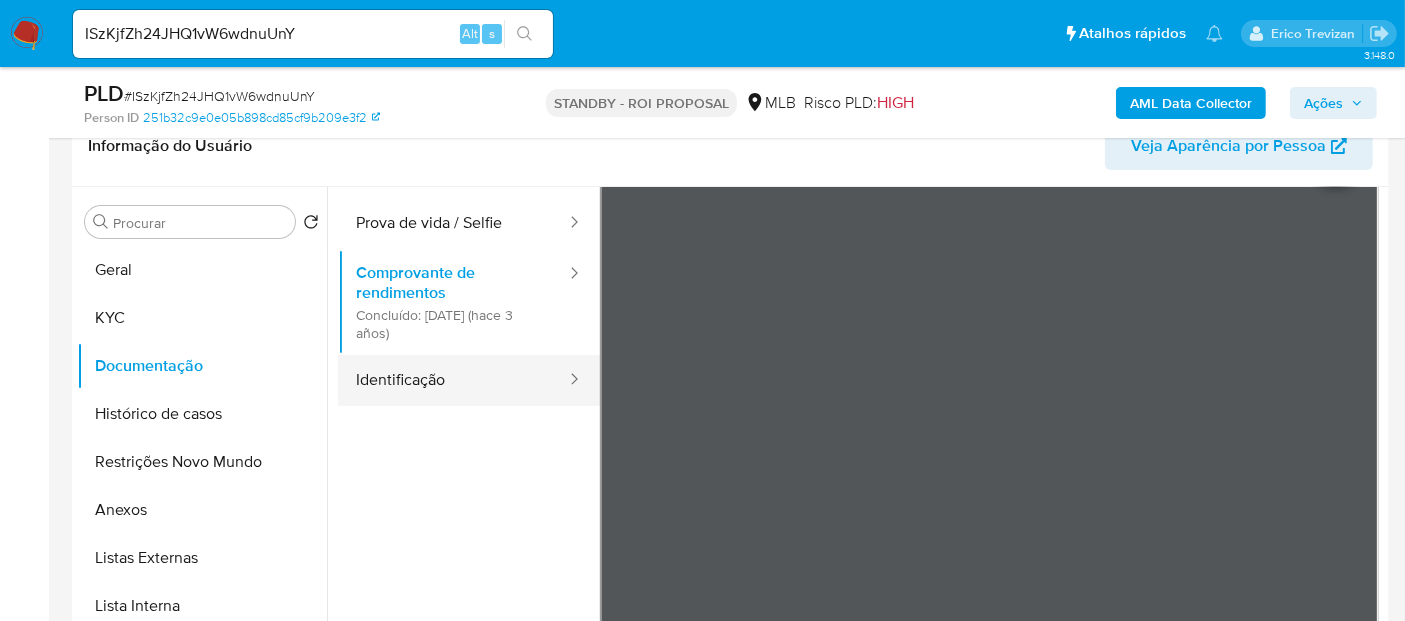 click on "Identificação" at bounding box center [453, 380] 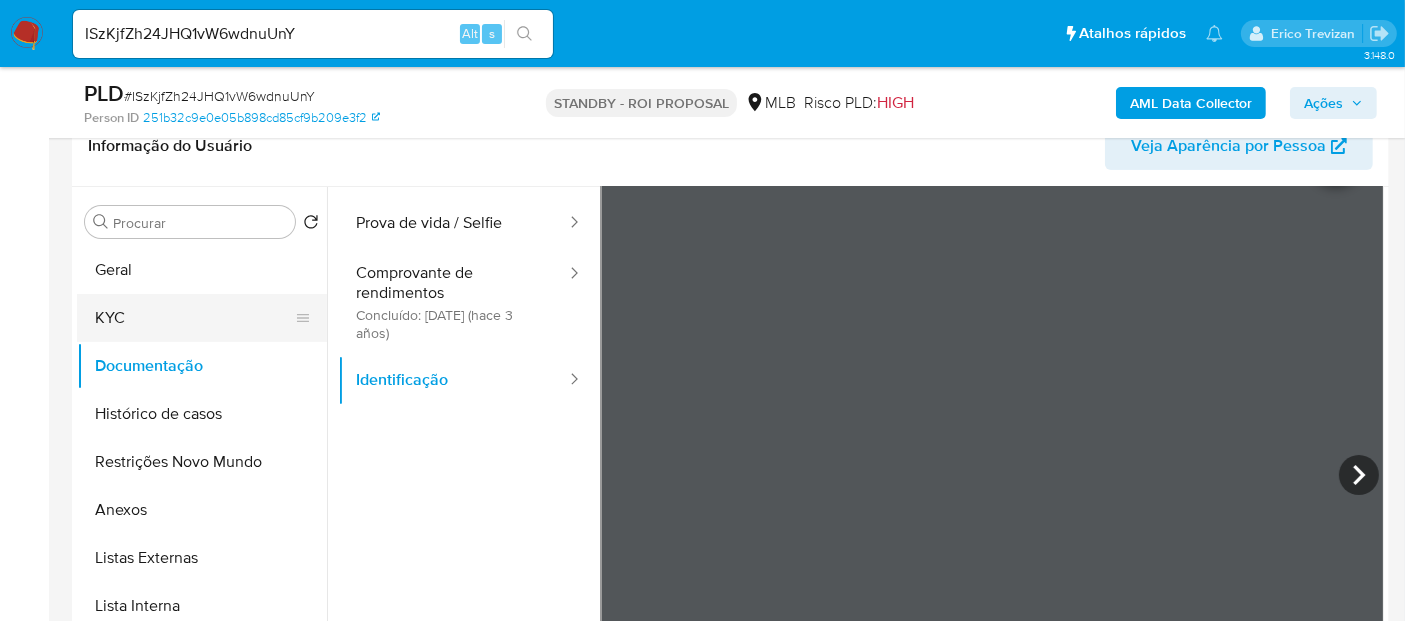 drag, startPoint x: 174, startPoint y: 321, endPoint x: 247, endPoint y: 315, distance: 73.24616 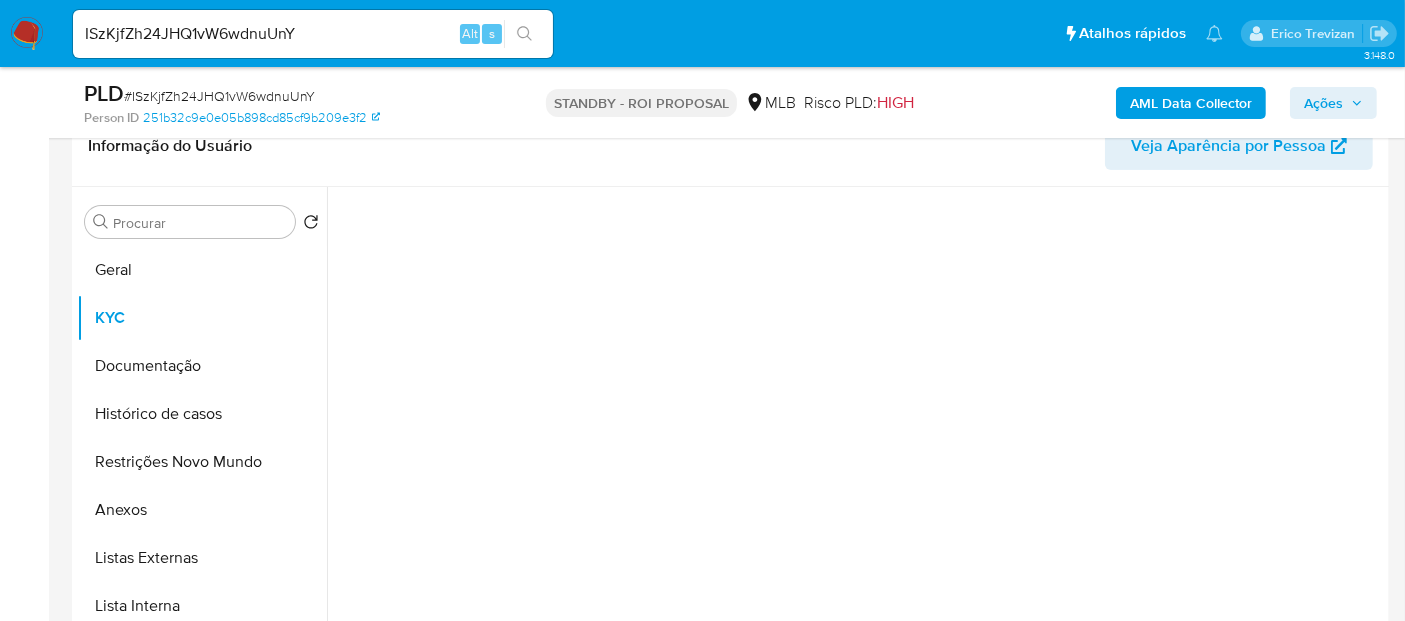 scroll, scrollTop: 0, scrollLeft: 0, axis: both 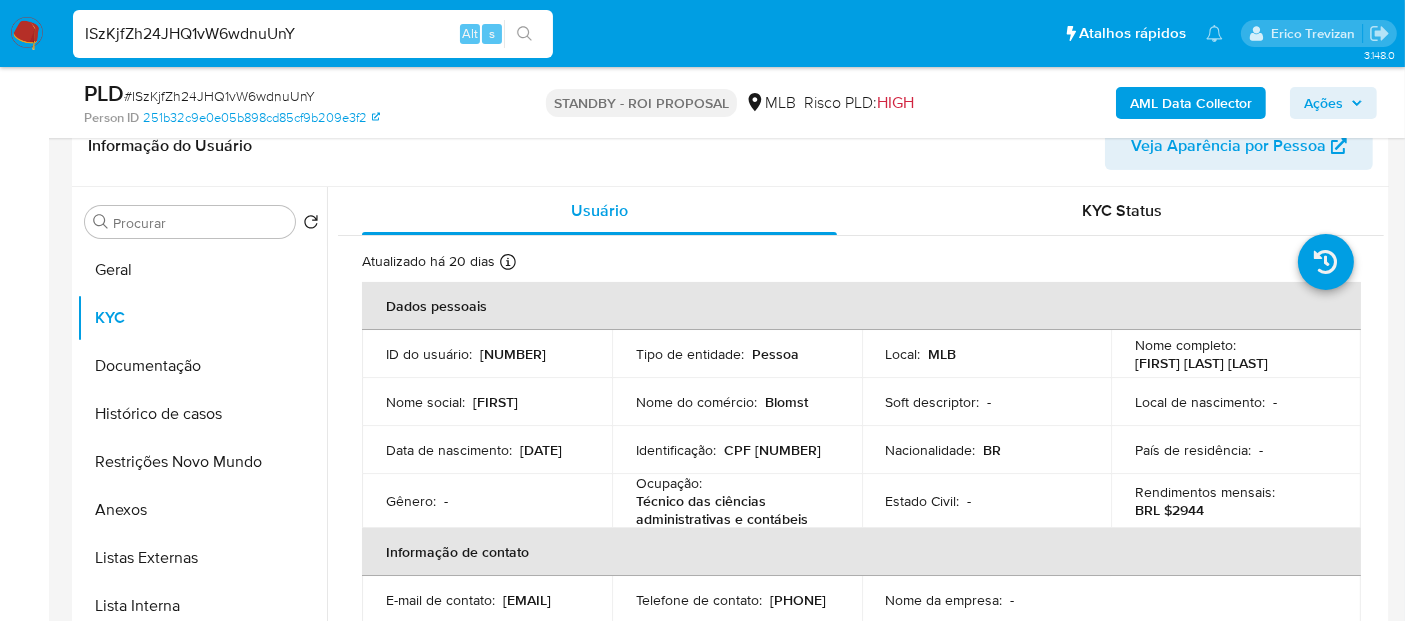 drag, startPoint x: 322, startPoint y: 33, endPoint x: 0, endPoint y: 33, distance: 322 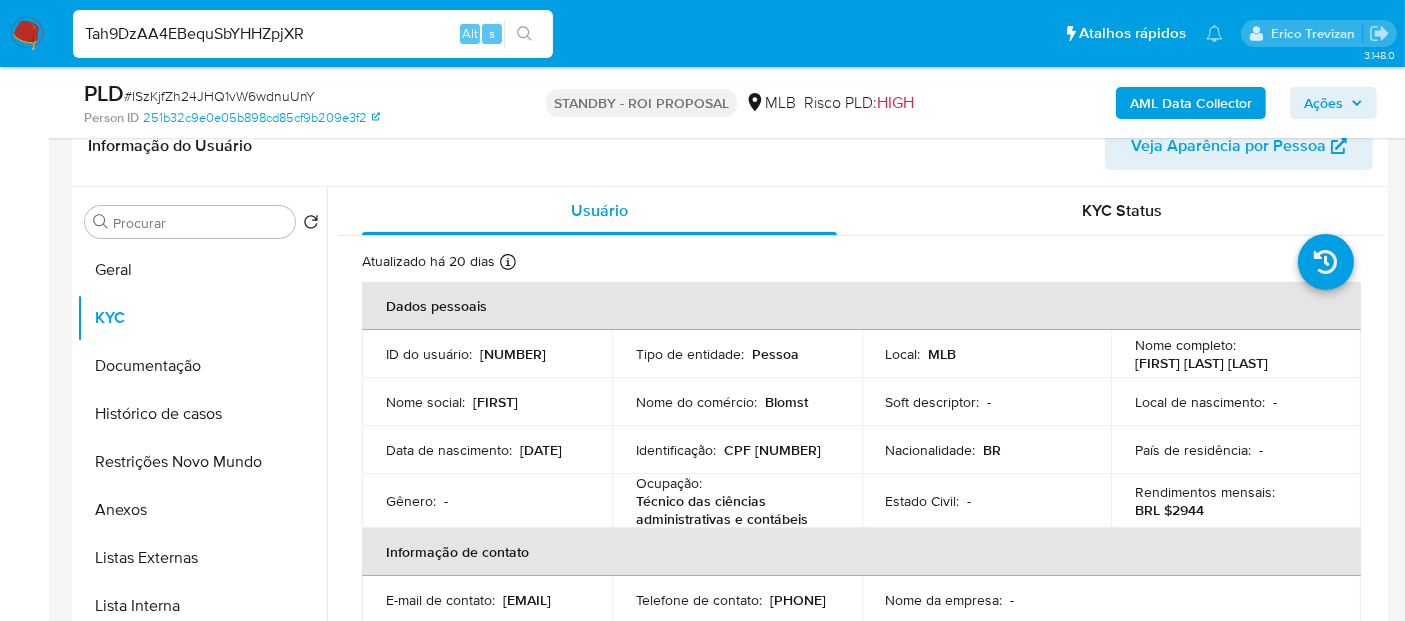 type on "Tah9DzAA4EBequSbYHHZpjXR" 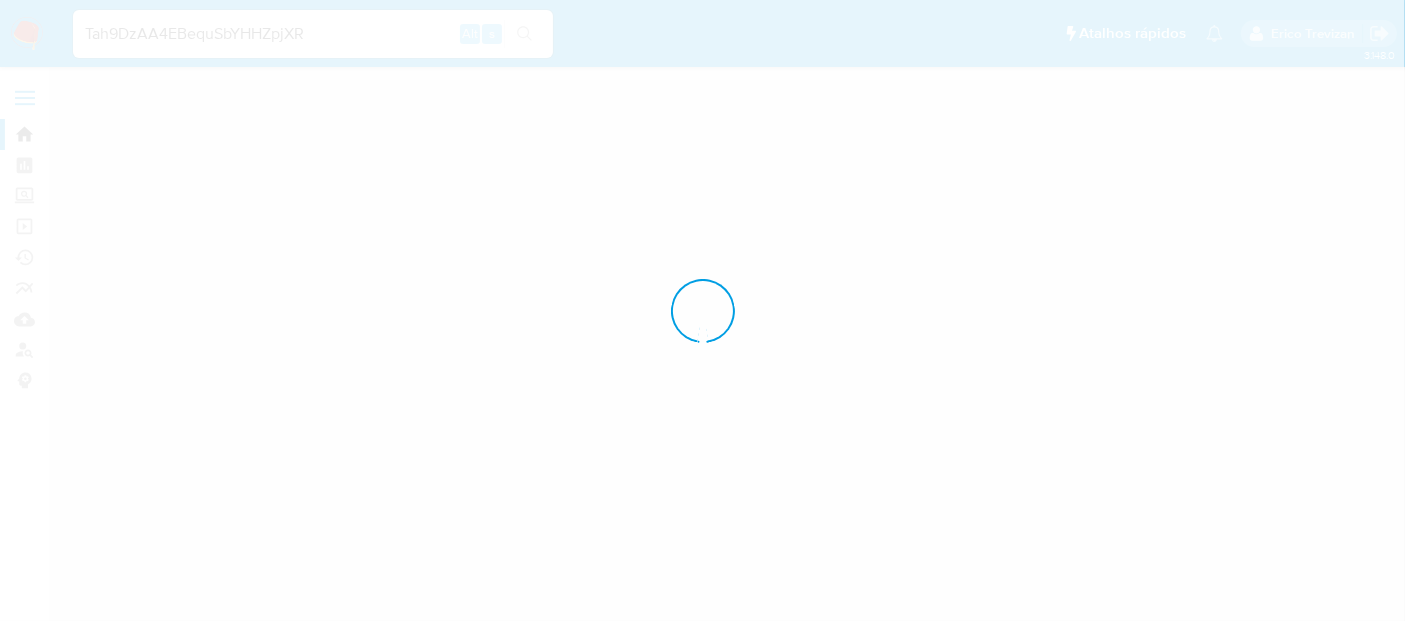 scroll, scrollTop: 0, scrollLeft: 0, axis: both 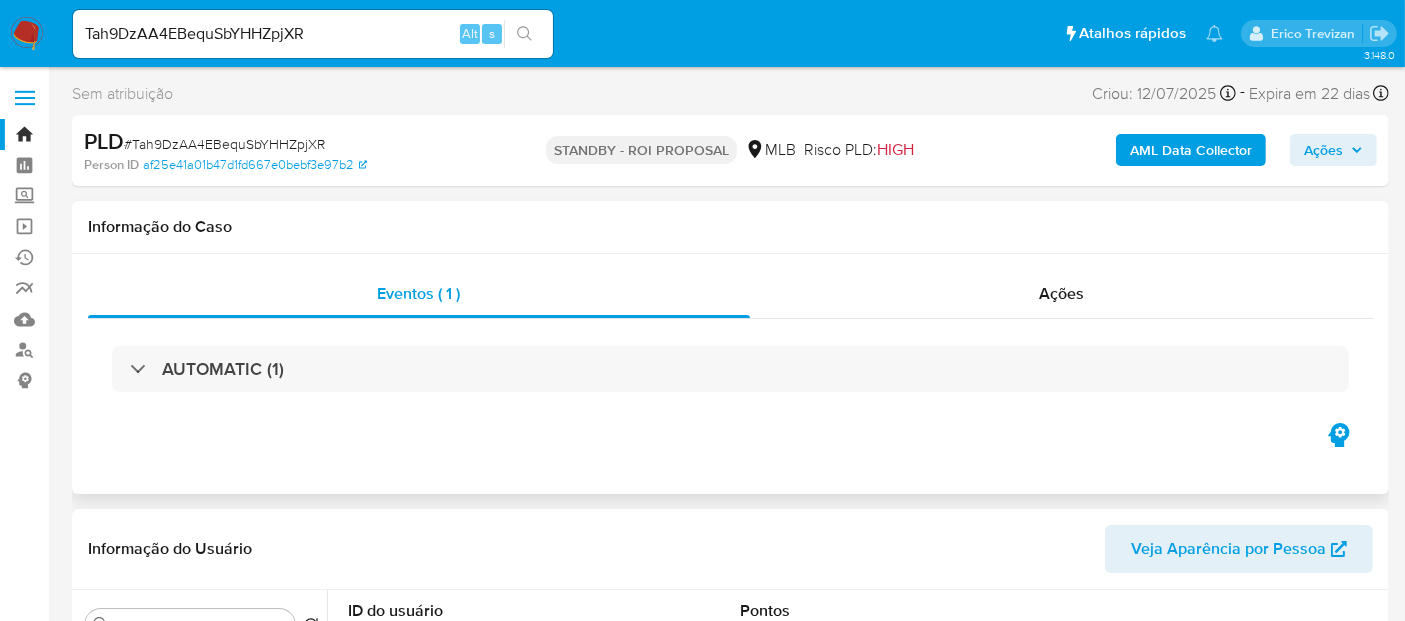 select on "10" 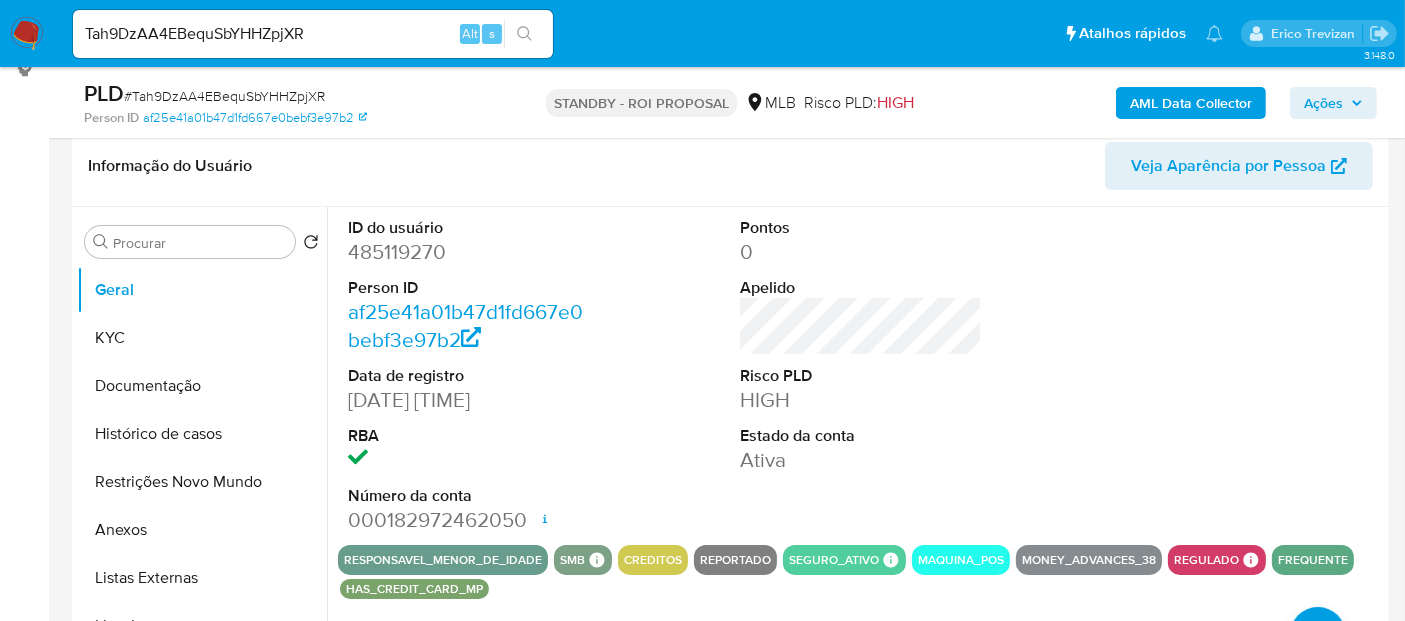 scroll, scrollTop: 333, scrollLeft: 0, axis: vertical 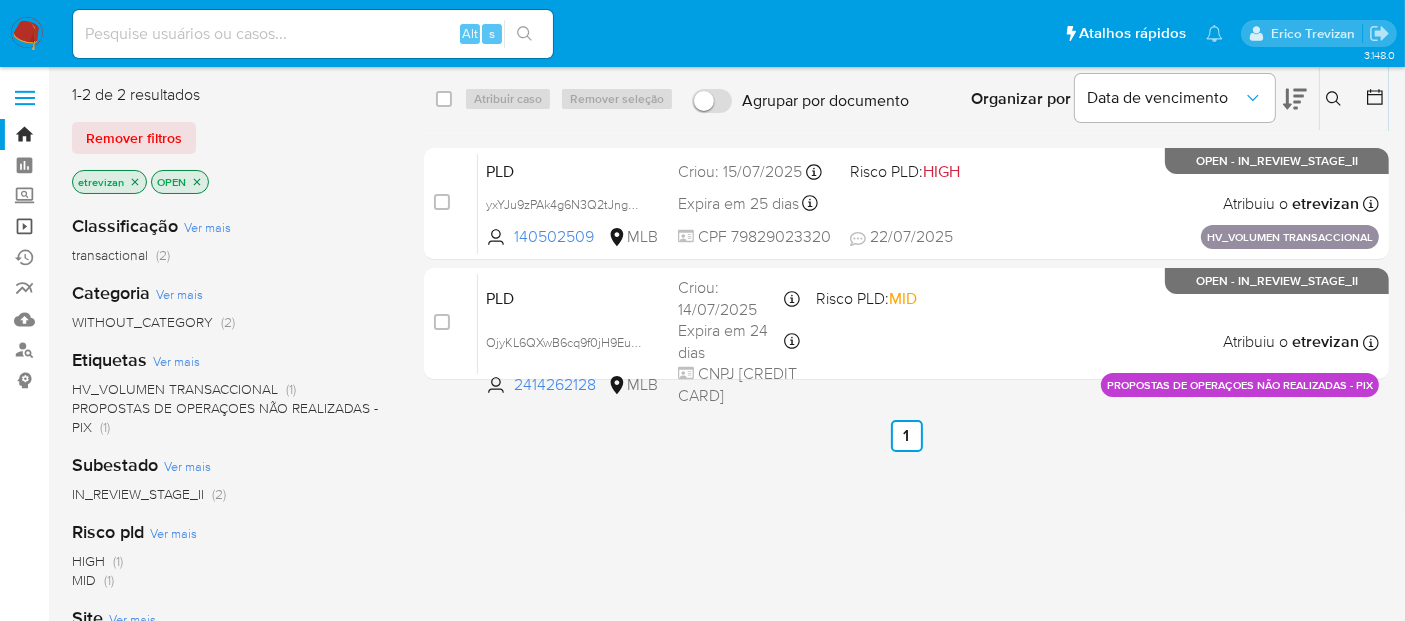 click on "Operações em massa" at bounding box center (119, 226) 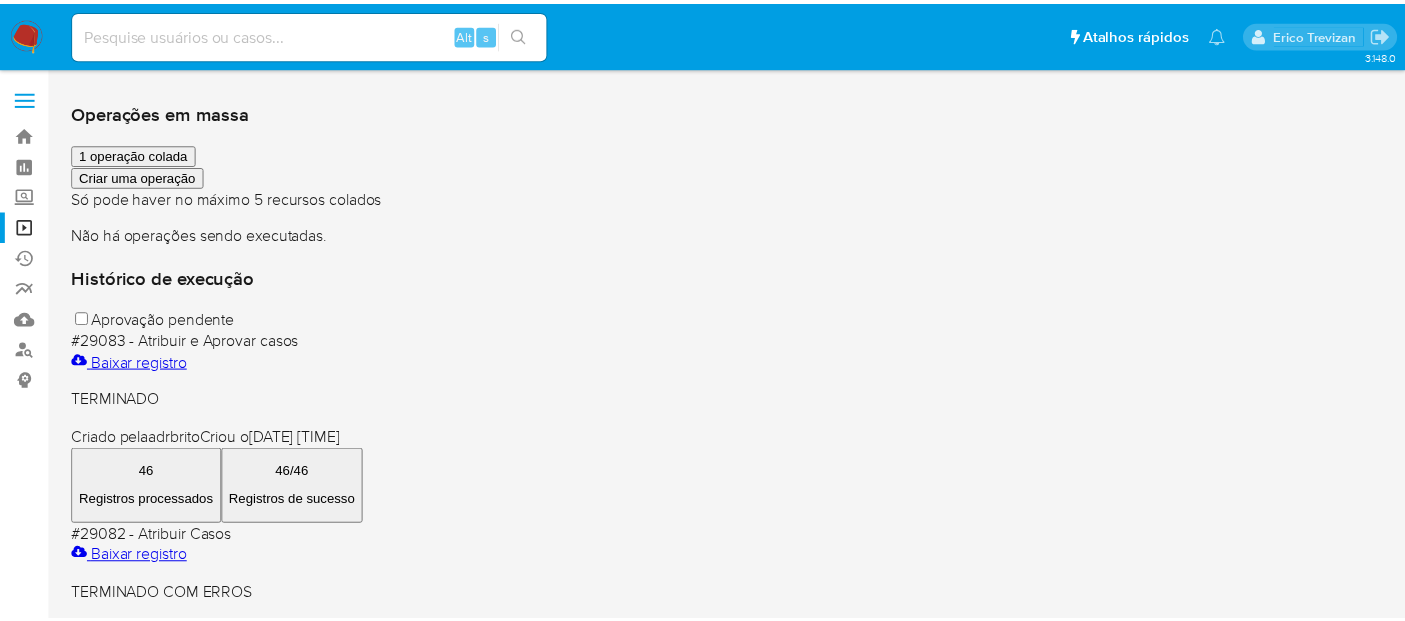 scroll, scrollTop: 0, scrollLeft: 0, axis: both 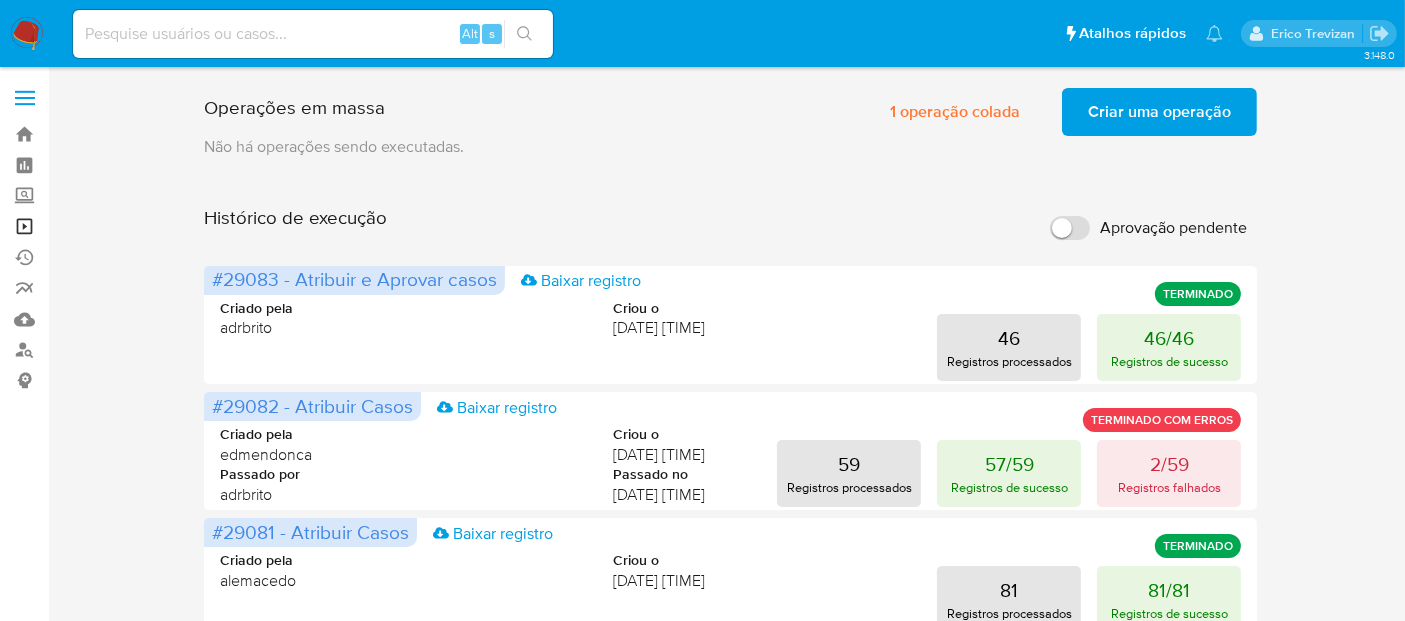 click on "Operações em massa" at bounding box center [119, 226] 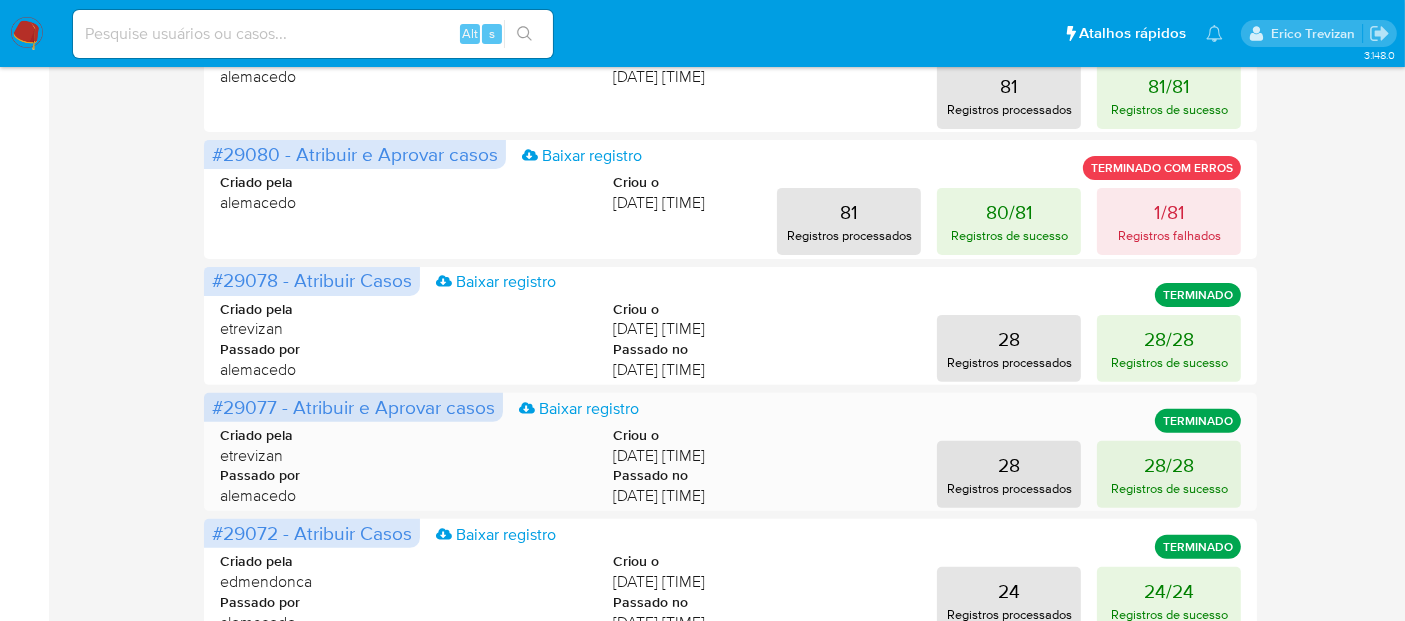 scroll, scrollTop: 666, scrollLeft: 0, axis: vertical 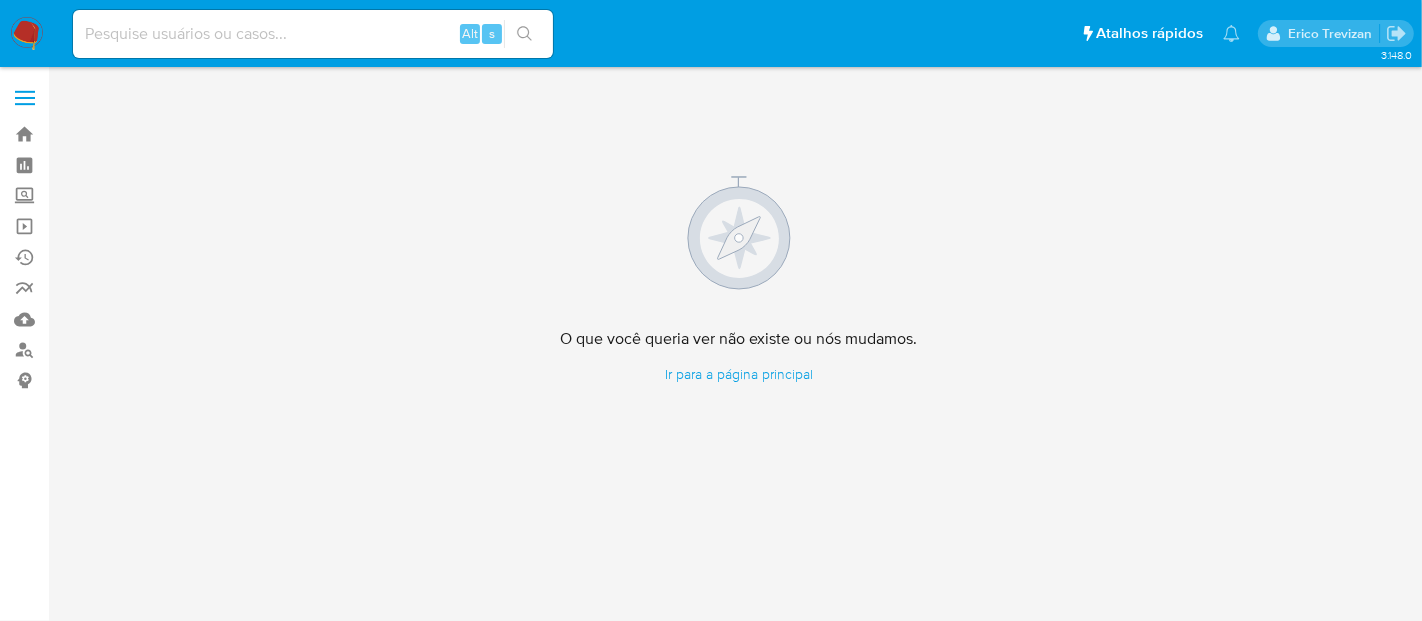 click at bounding box center [27, 34] 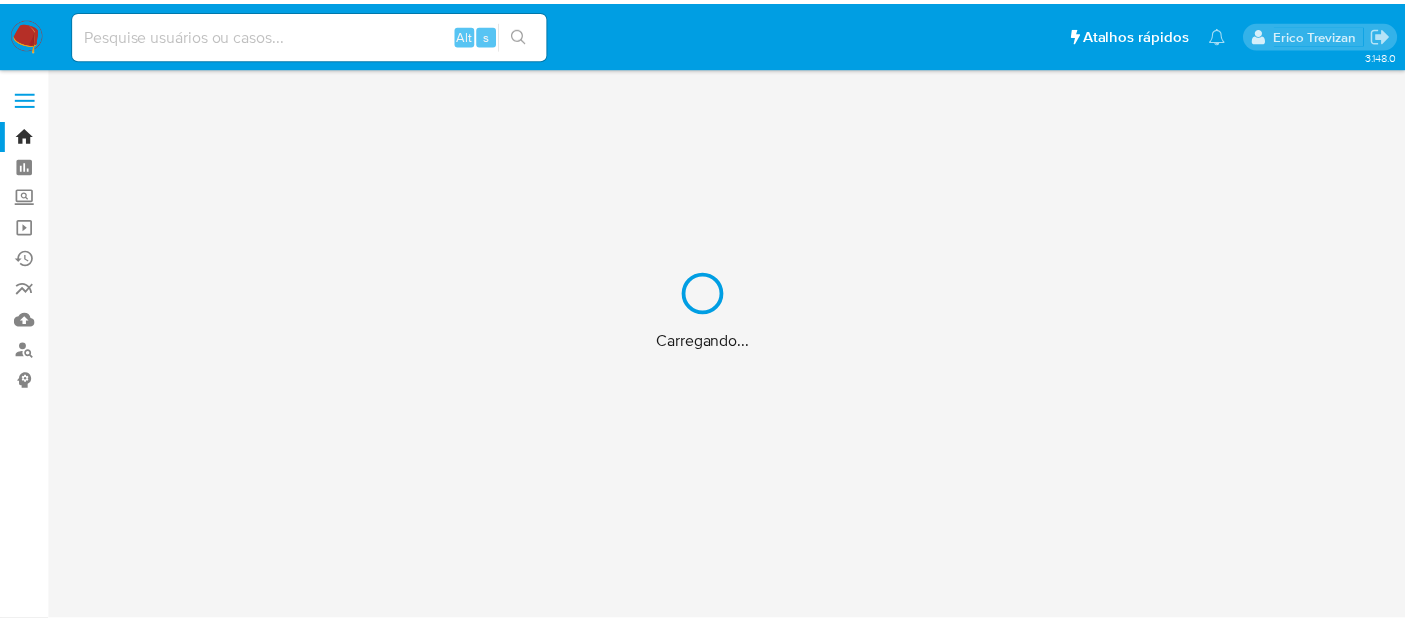 scroll, scrollTop: 0, scrollLeft: 0, axis: both 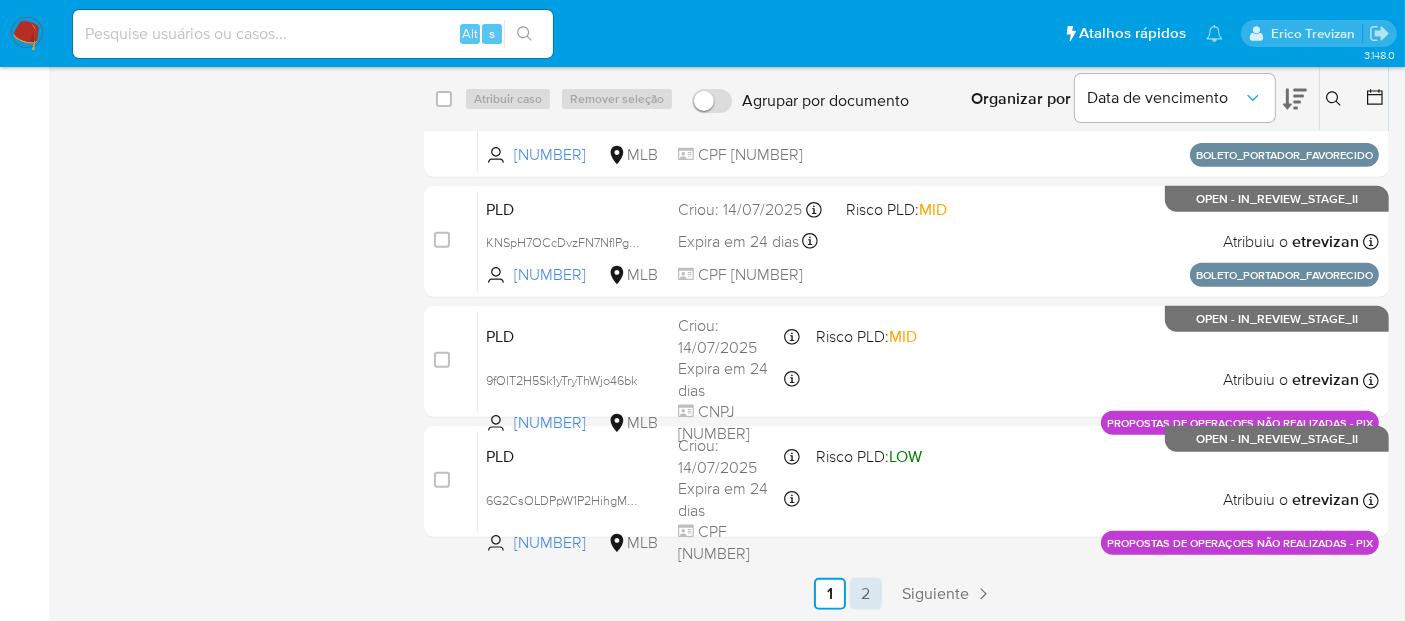 click on "2" at bounding box center [866, 594] 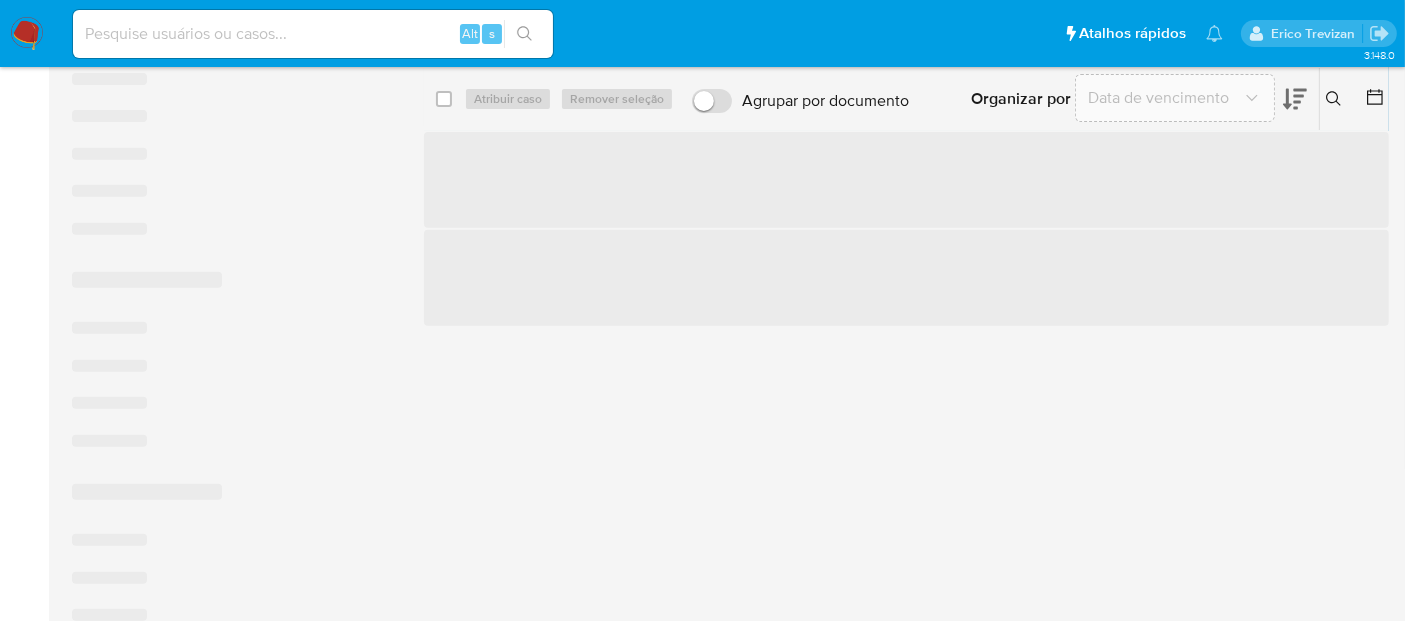 scroll, scrollTop: 0, scrollLeft: 0, axis: both 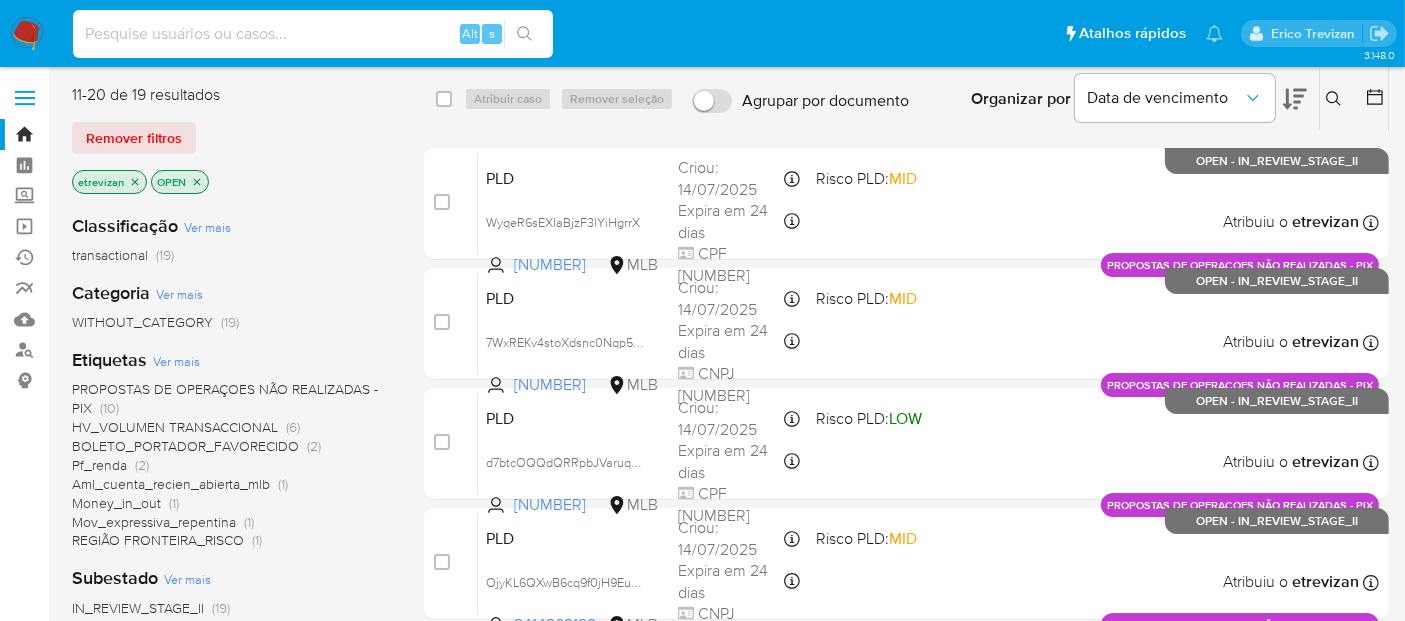 click at bounding box center [313, 34] 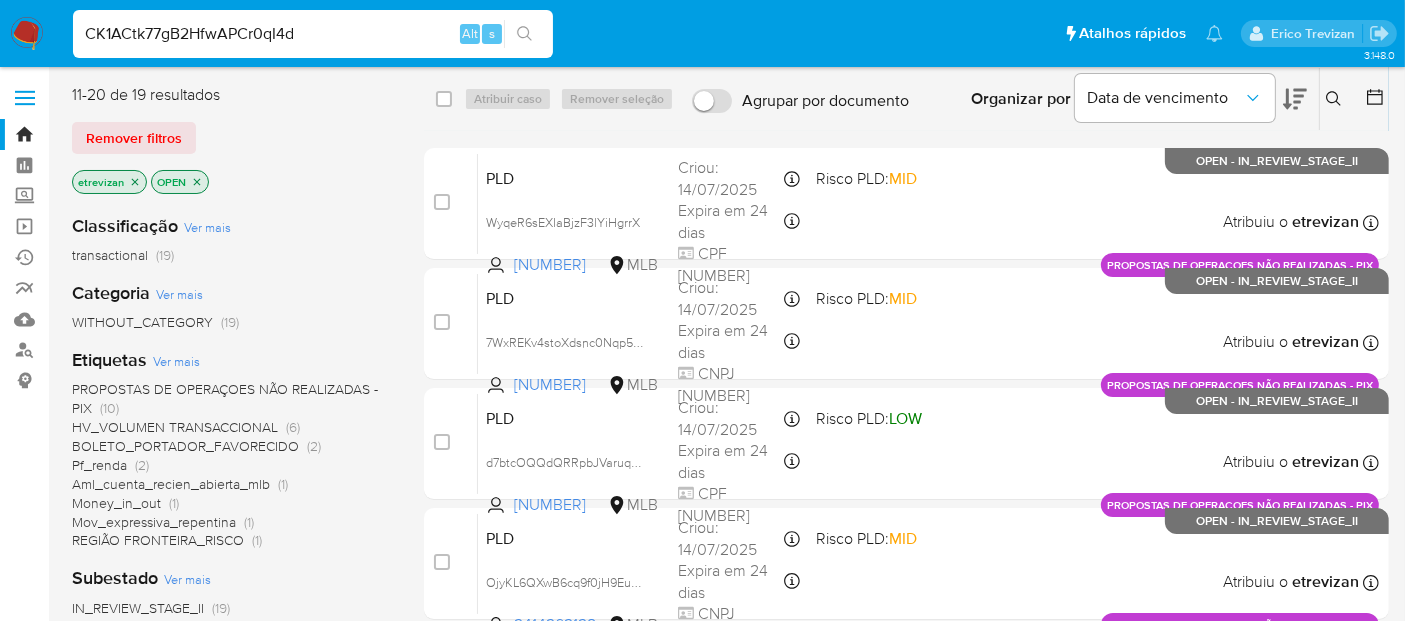 type on "CK1ACtk77gB2HfwAPCr0qI4d" 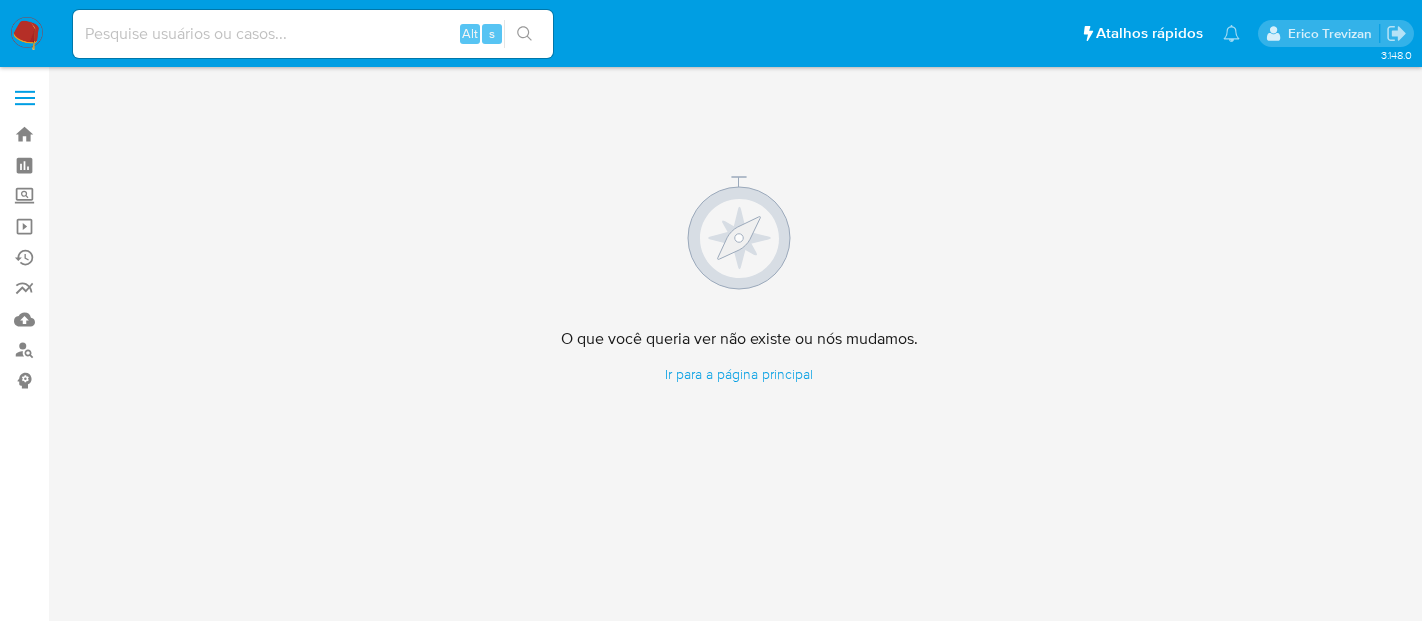scroll, scrollTop: 0, scrollLeft: 0, axis: both 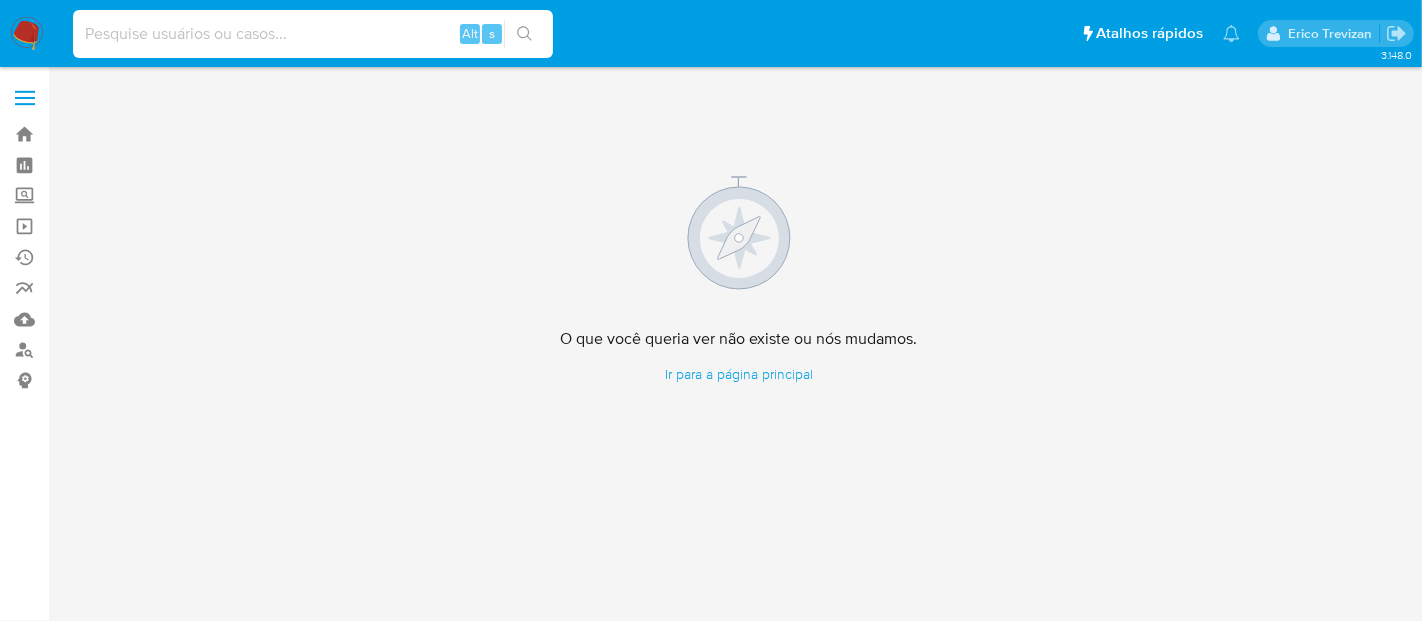 click at bounding box center (313, 34) 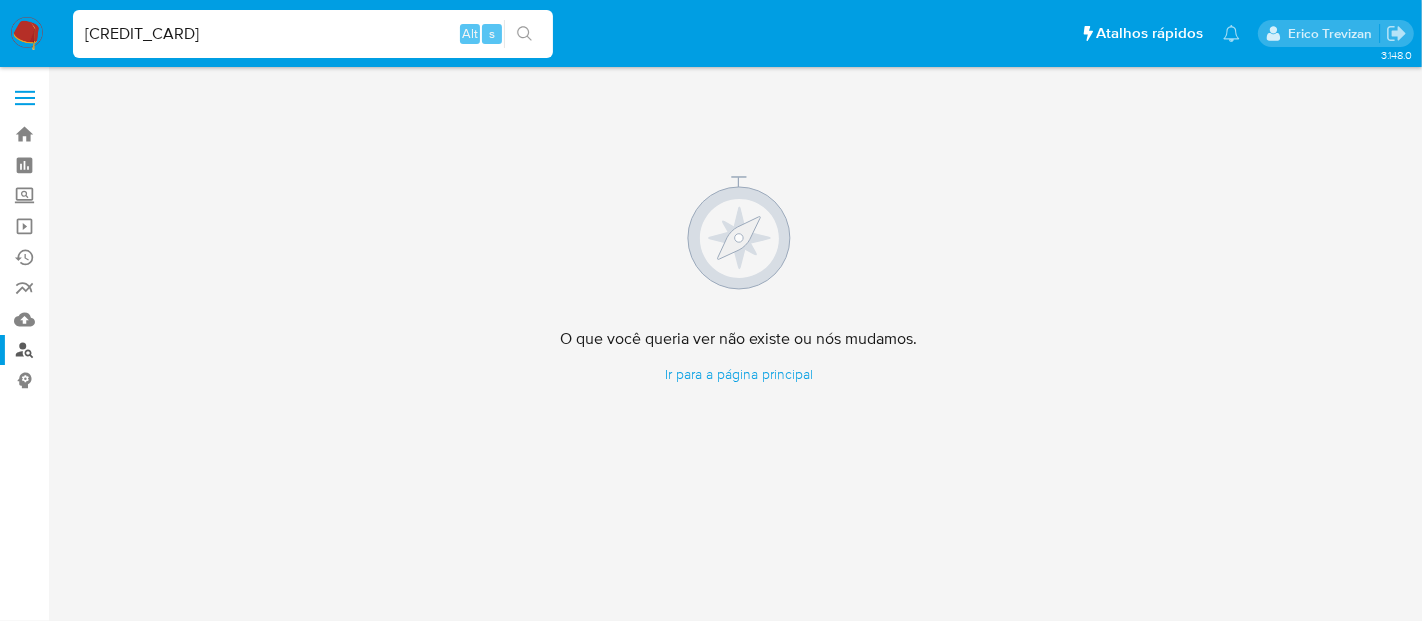 type on "[CREDIT_CARD]" 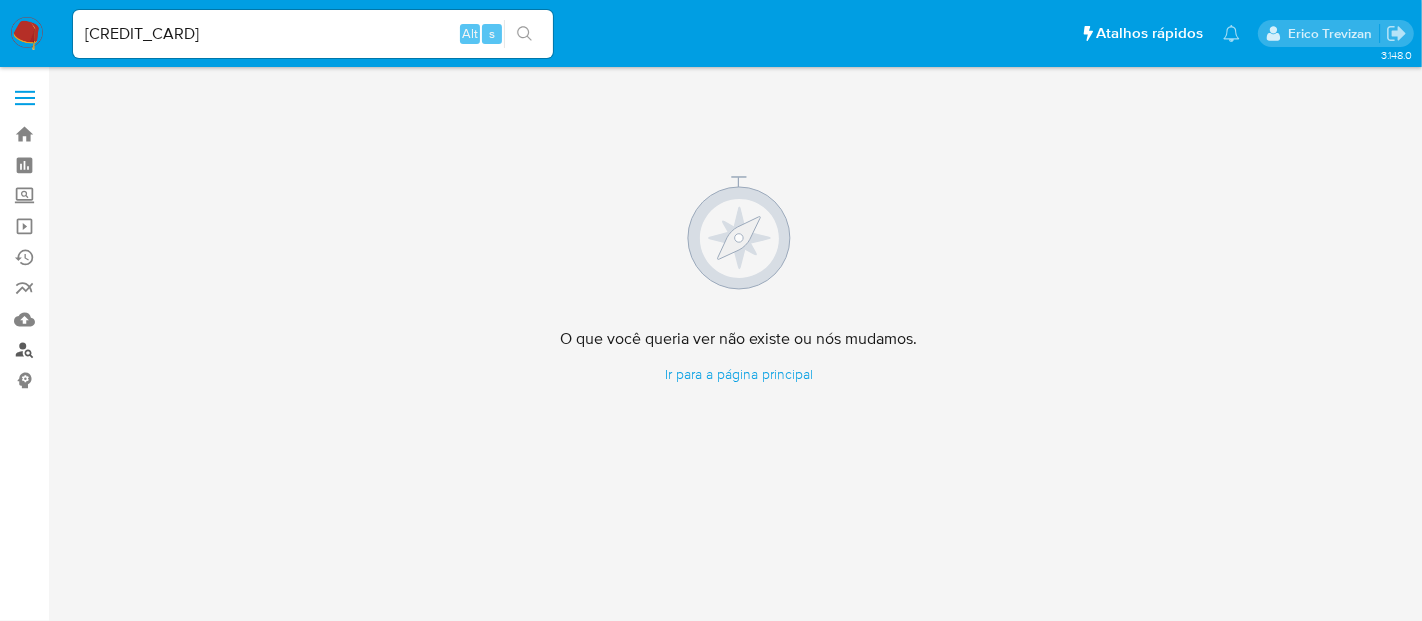 click on "Localizador de pessoas" at bounding box center [119, 350] 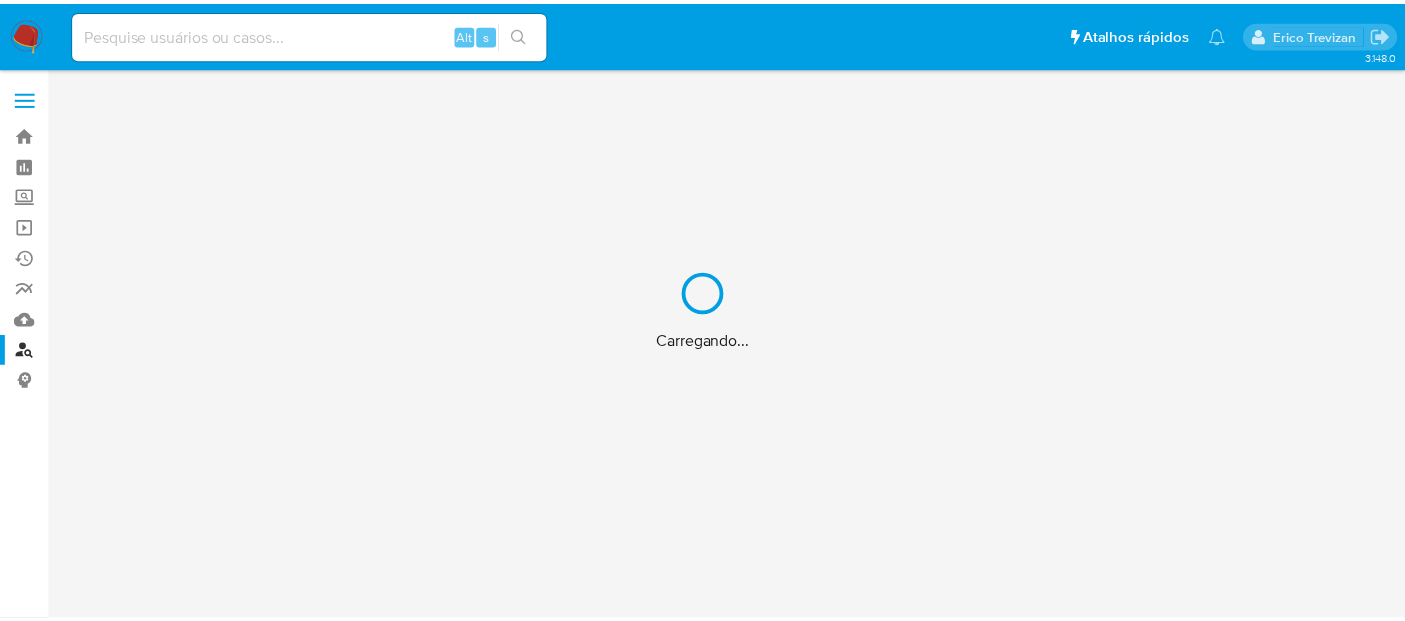 scroll, scrollTop: 0, scrollLeft: 0, axis: both 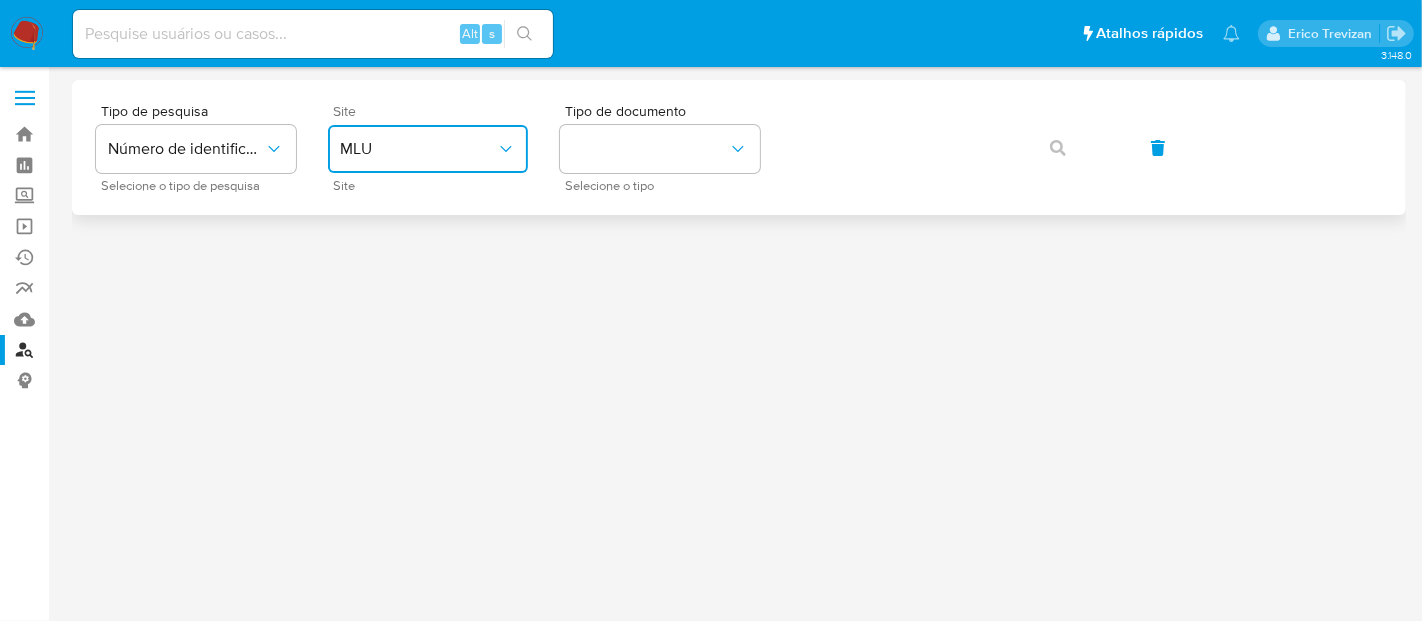 click 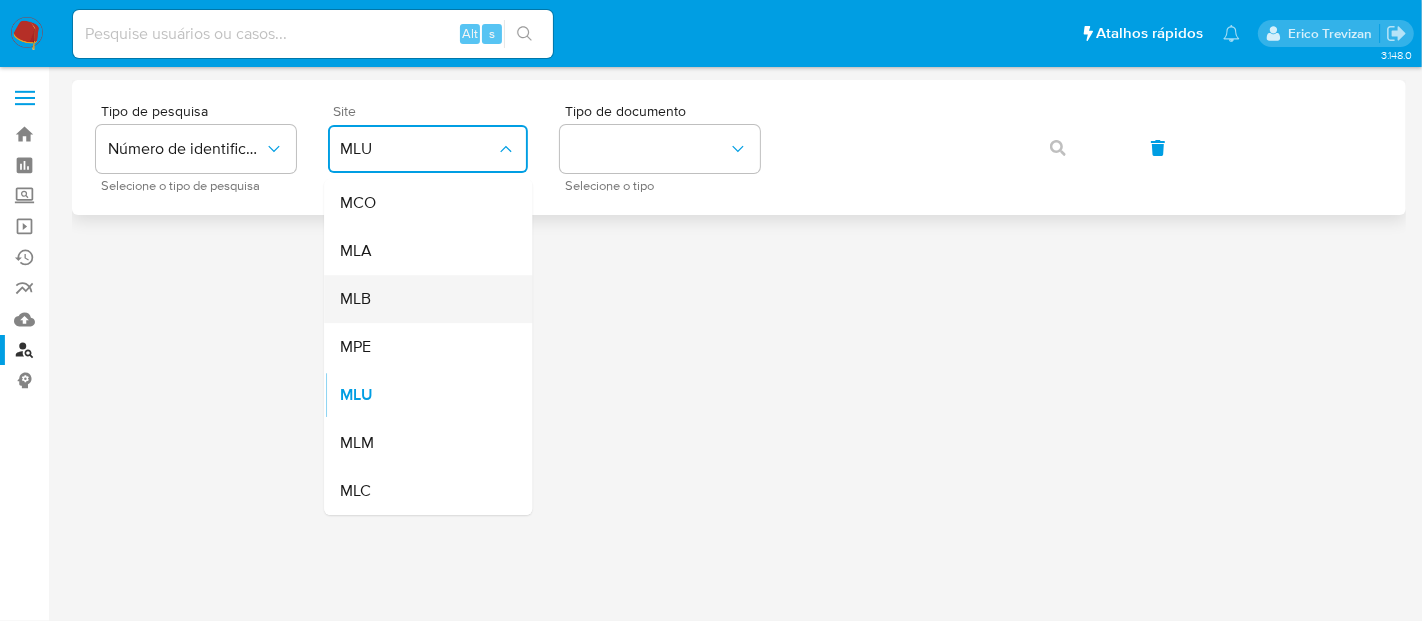 click on "MLB" at bounding box center (422, 299) 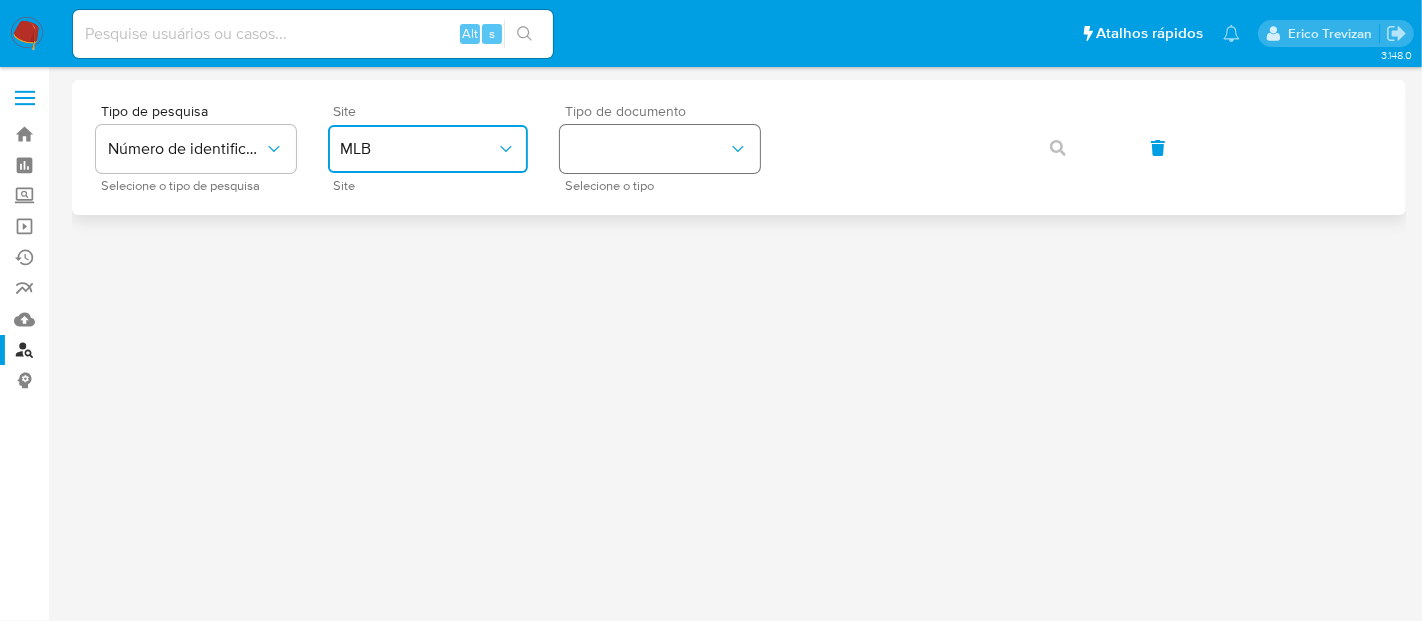 click at bounding box center [660, 149] 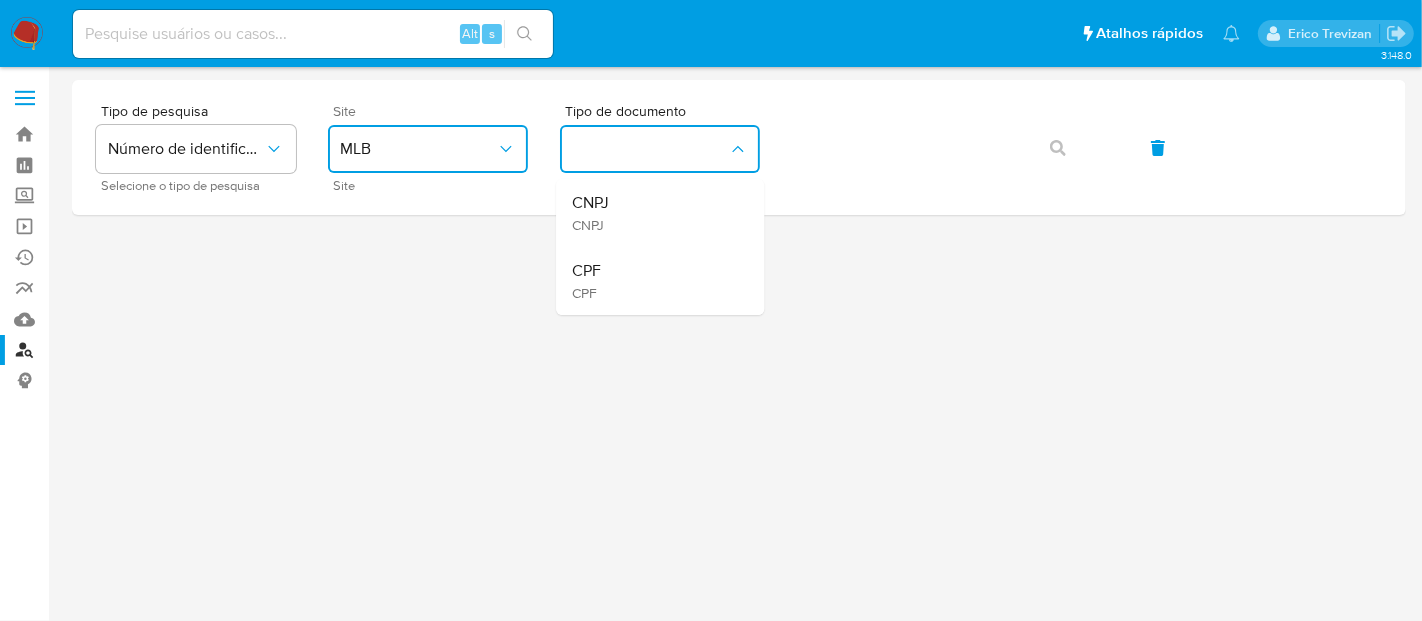 click on "CPF" at bounding box center [586, 271] 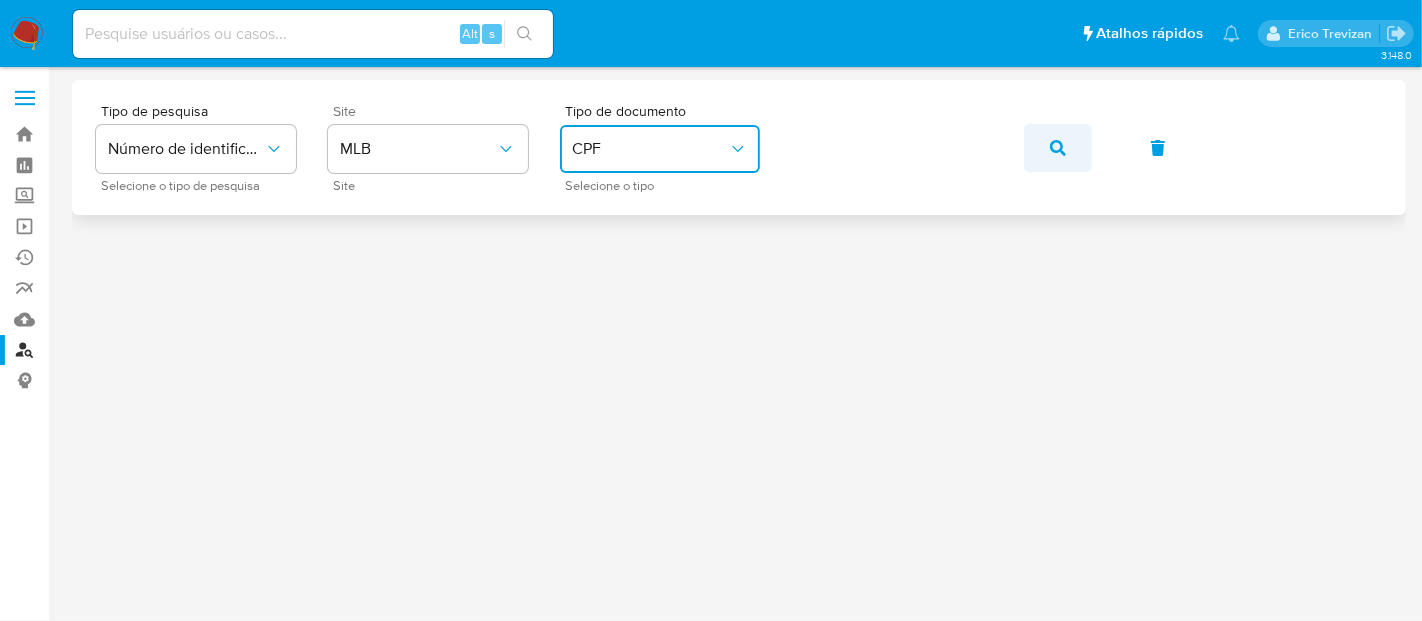 click 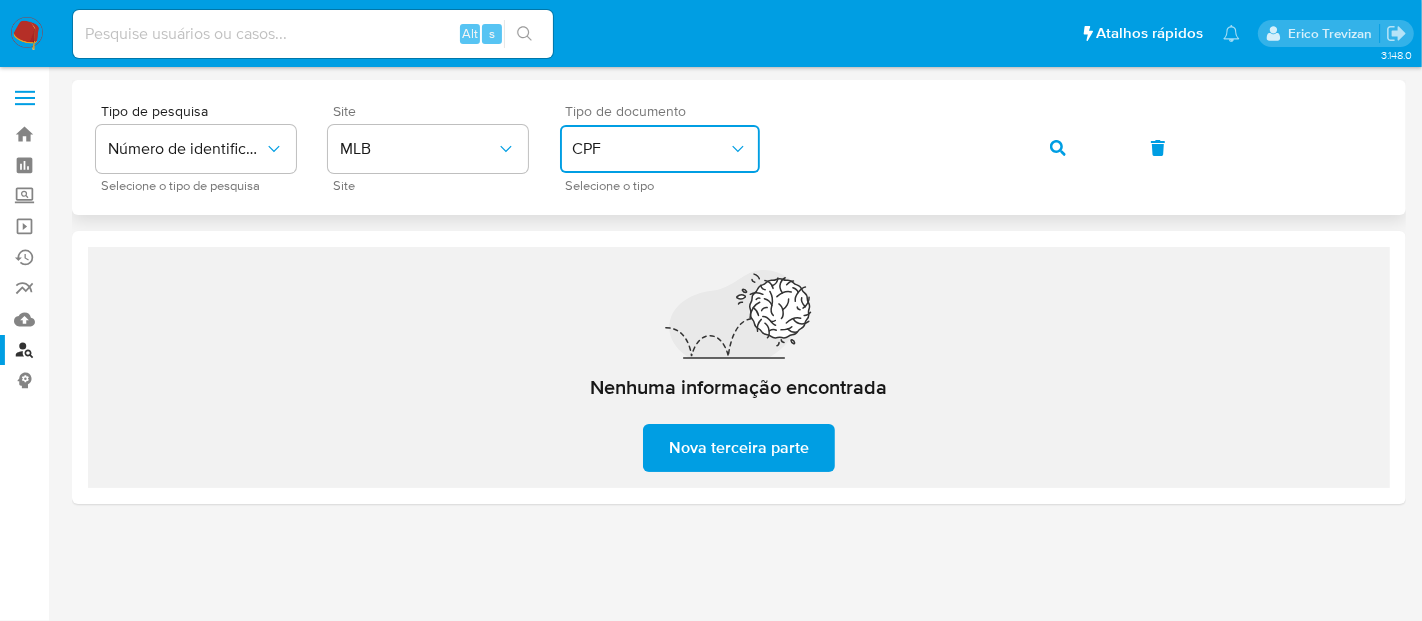 click 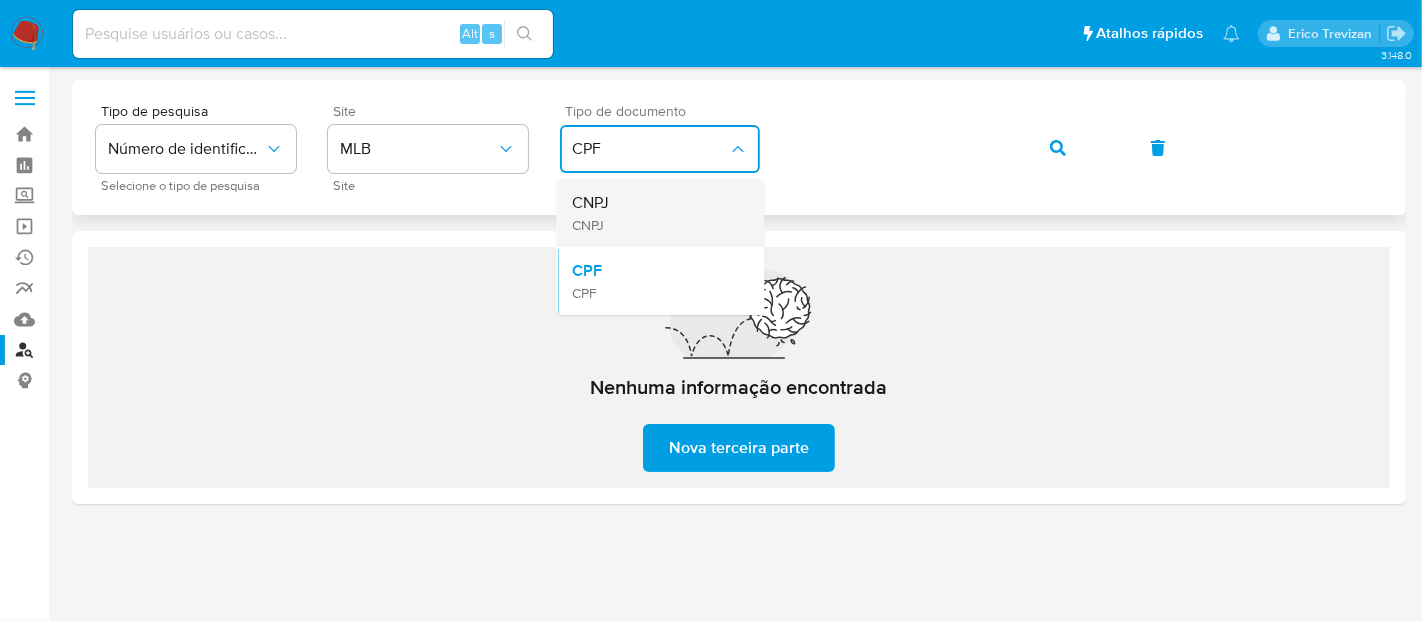 click on "CNPJ CNPJ" at bounding box center (654, 213) 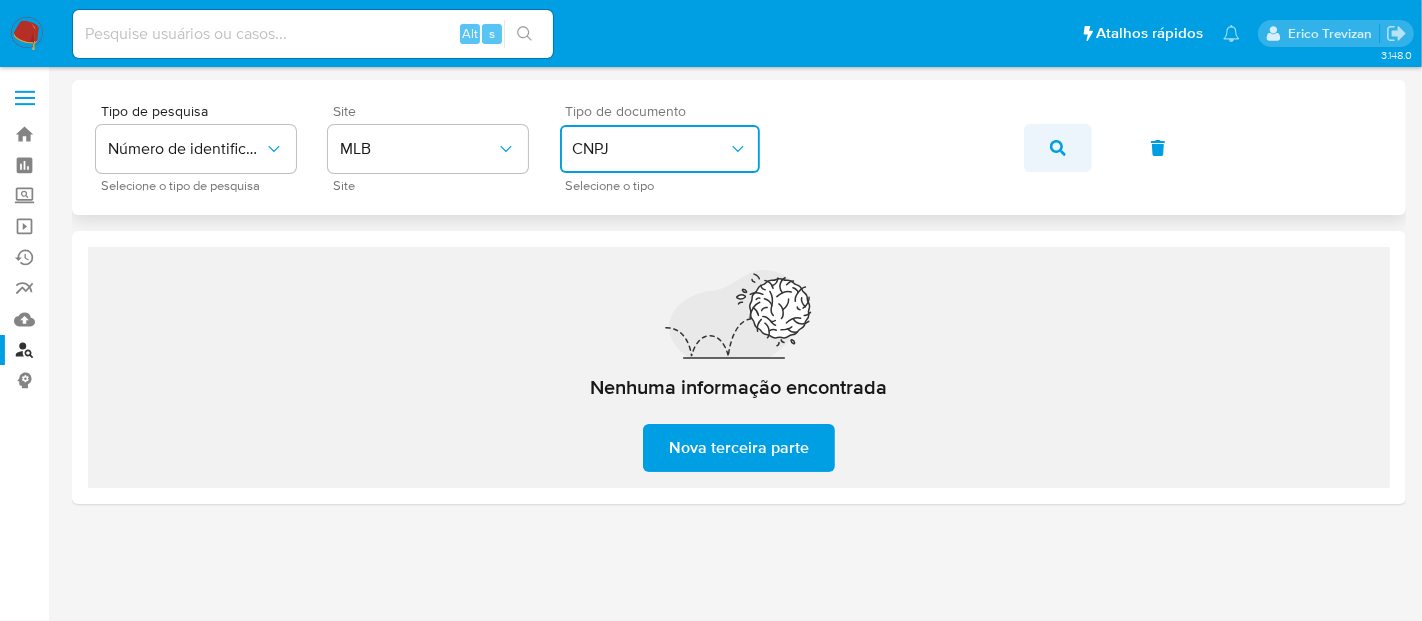 click 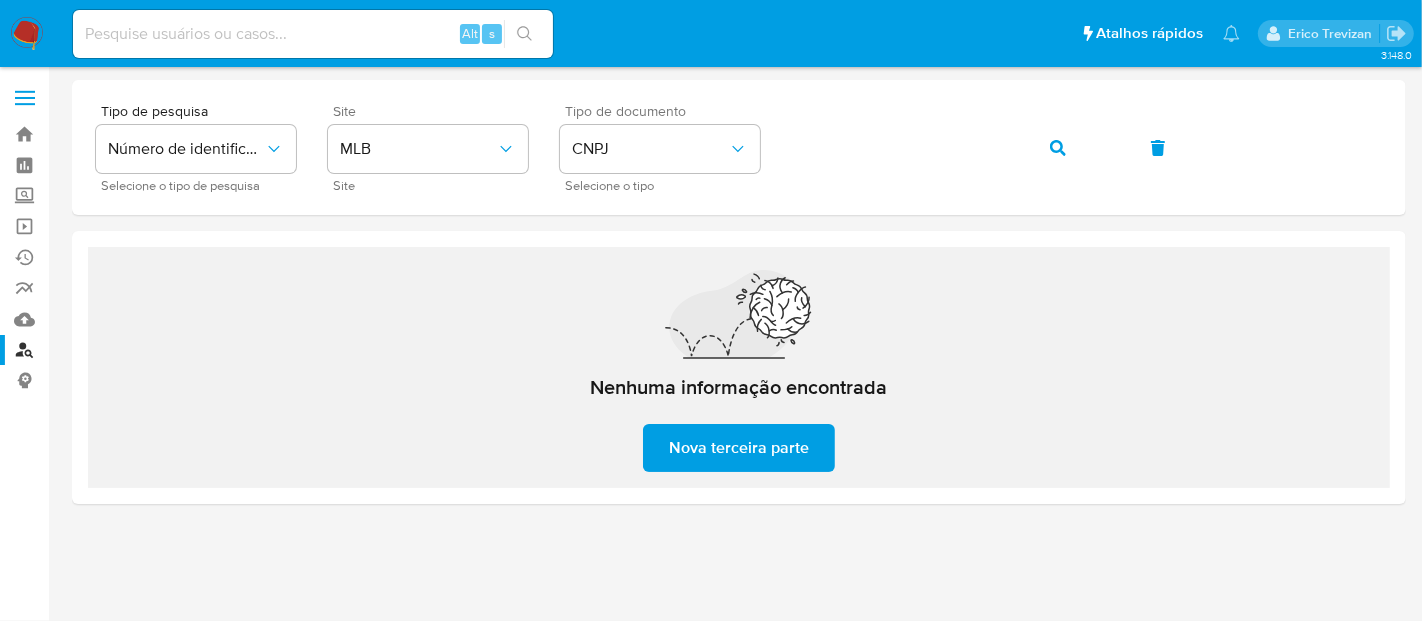 click at bounding box center [313, 34] 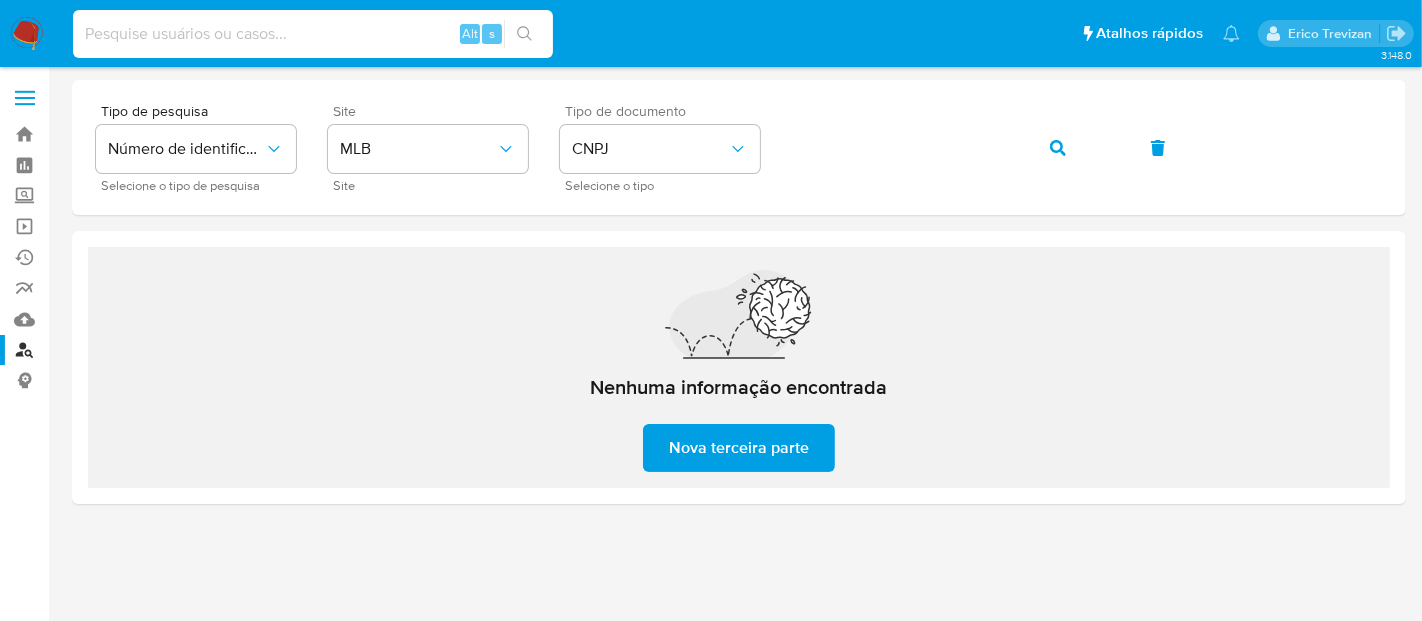 paste on "[PHONE]" 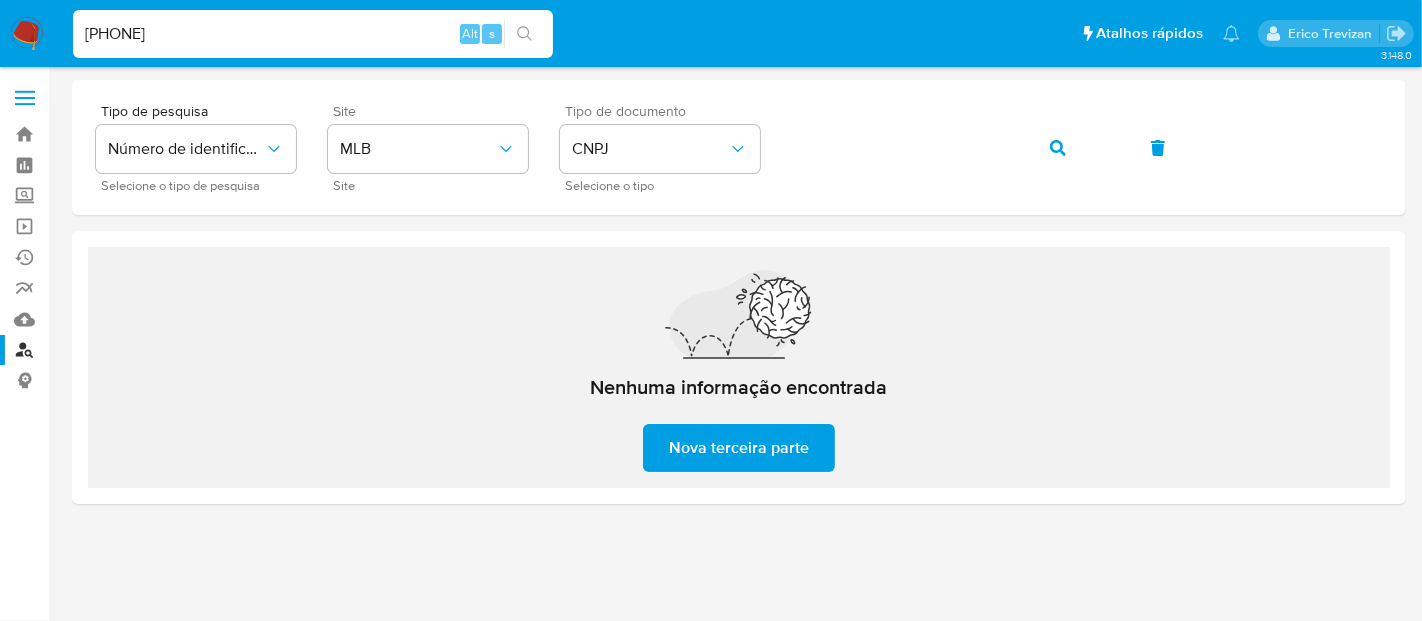 type on "[PHONE]" 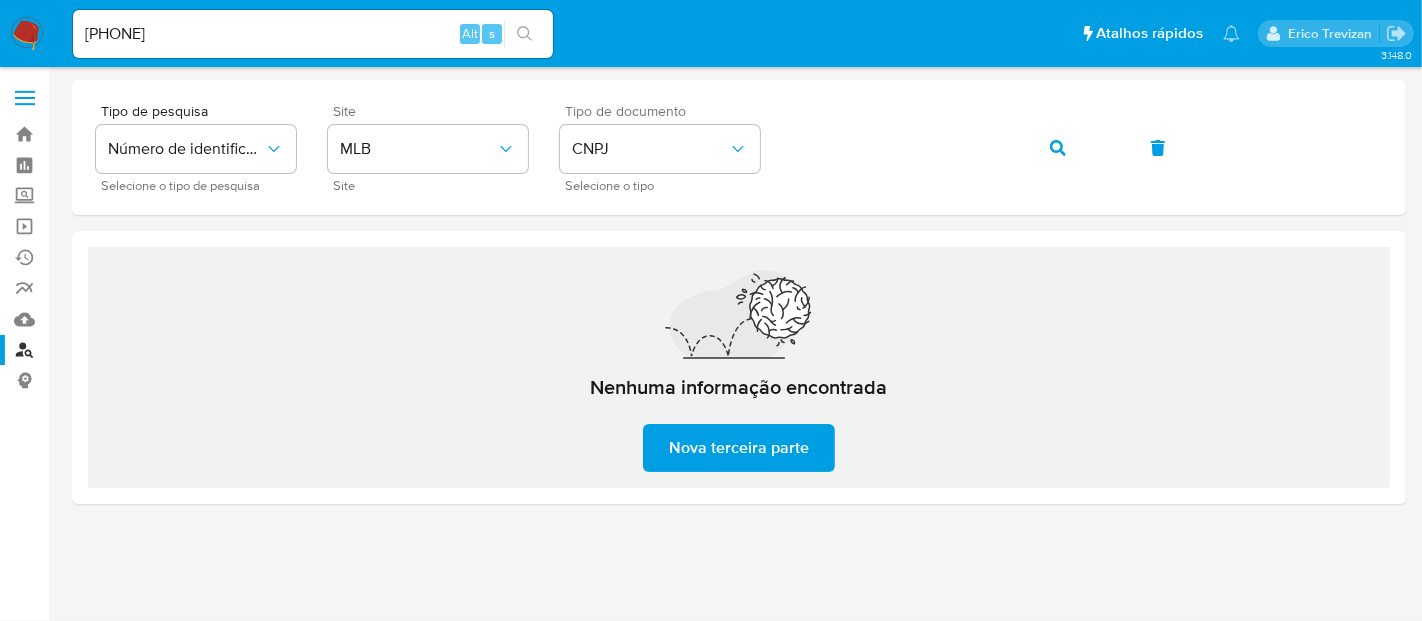 click at bounding box center (524, 34) 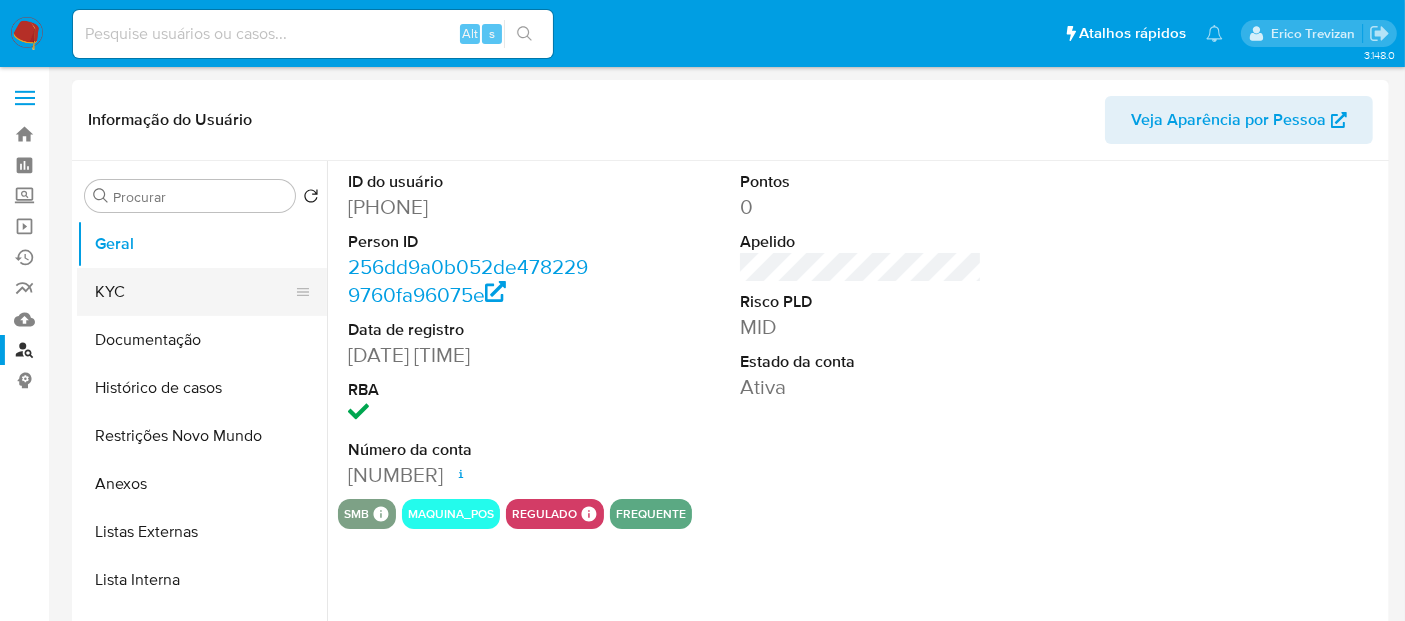 select on "10" 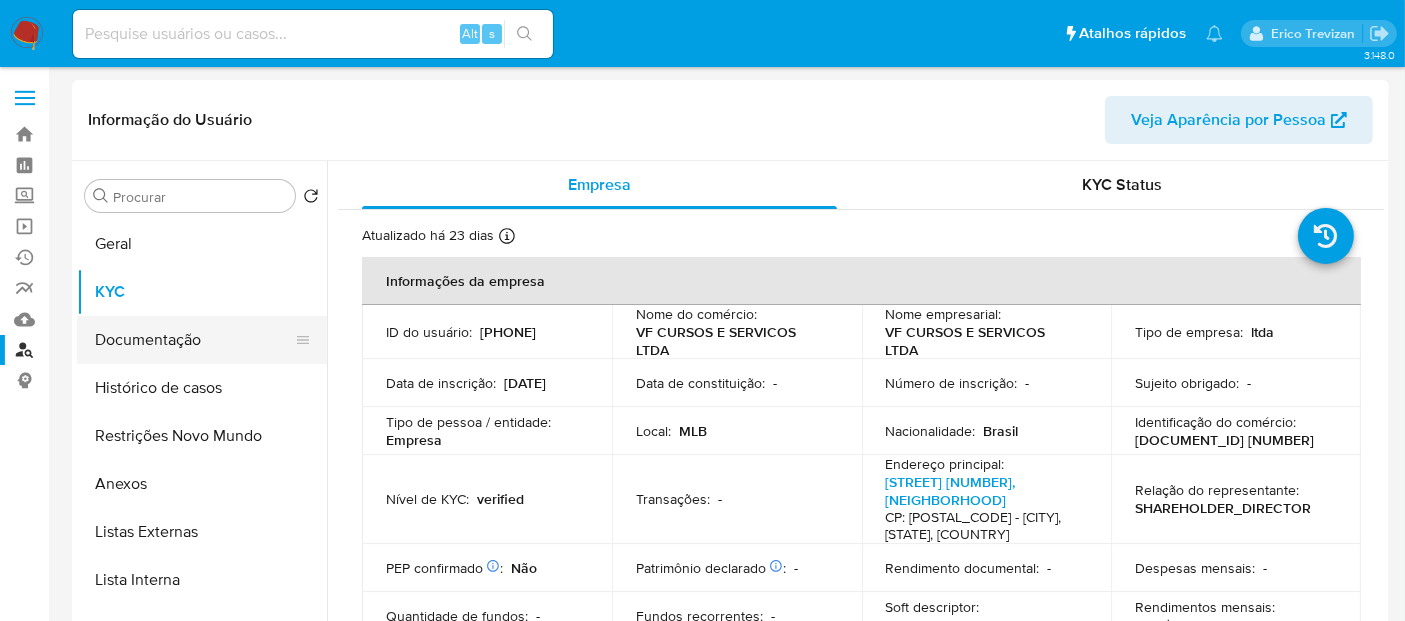 drag, startPoint x: 160, startPoint y: 344, endPoint x: 197, endPoint y: 341, distance: 37.12142 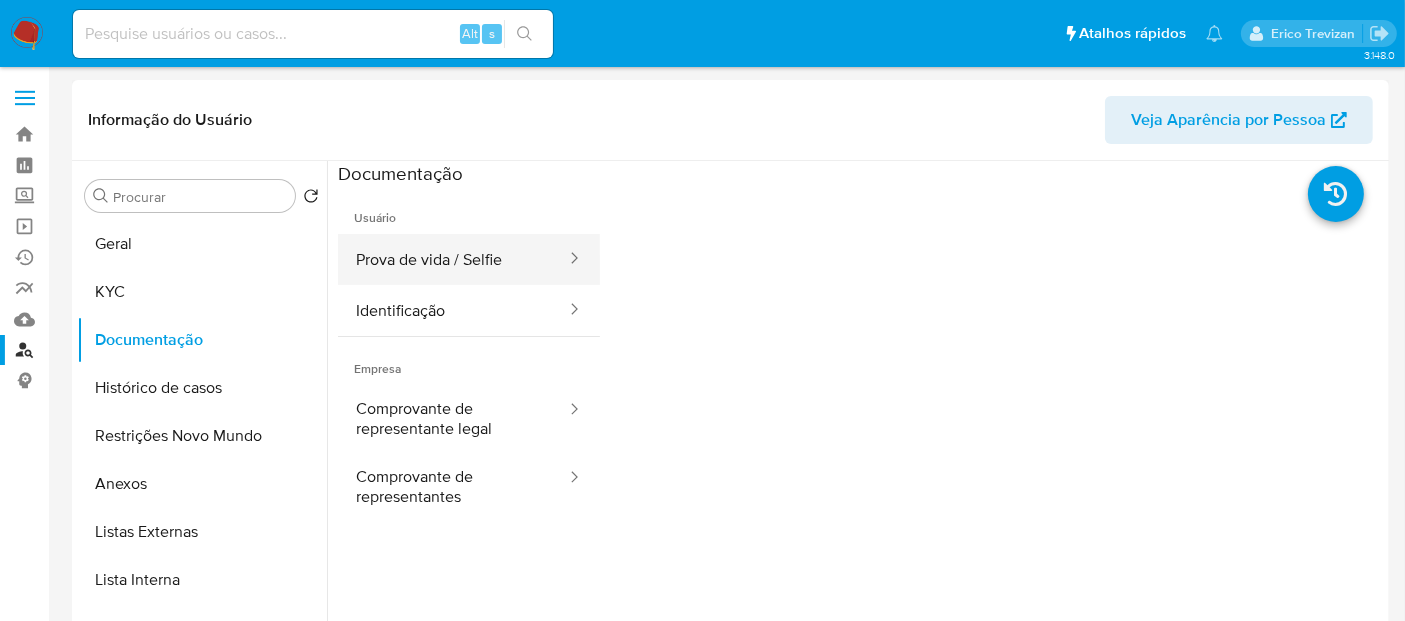 click on "Prova de vida / Selfie" at bounding box center [453, 259] 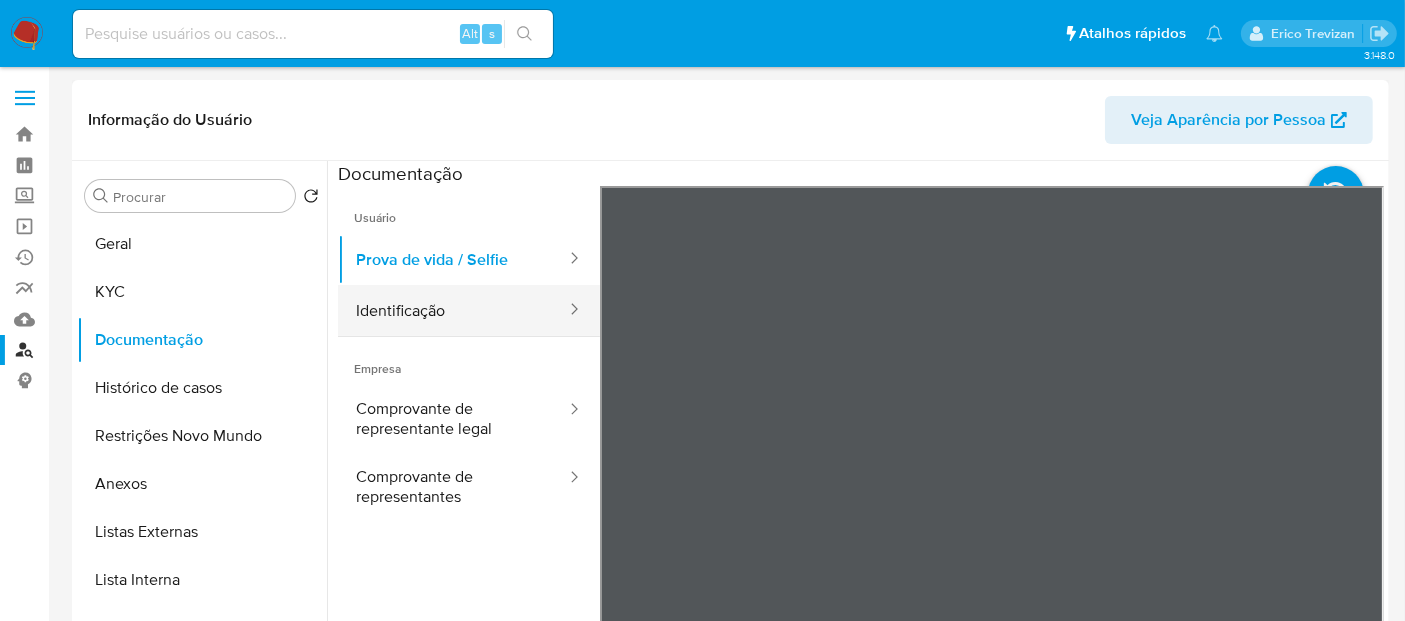 click on "Identificação" at bounding box center [453, 310] 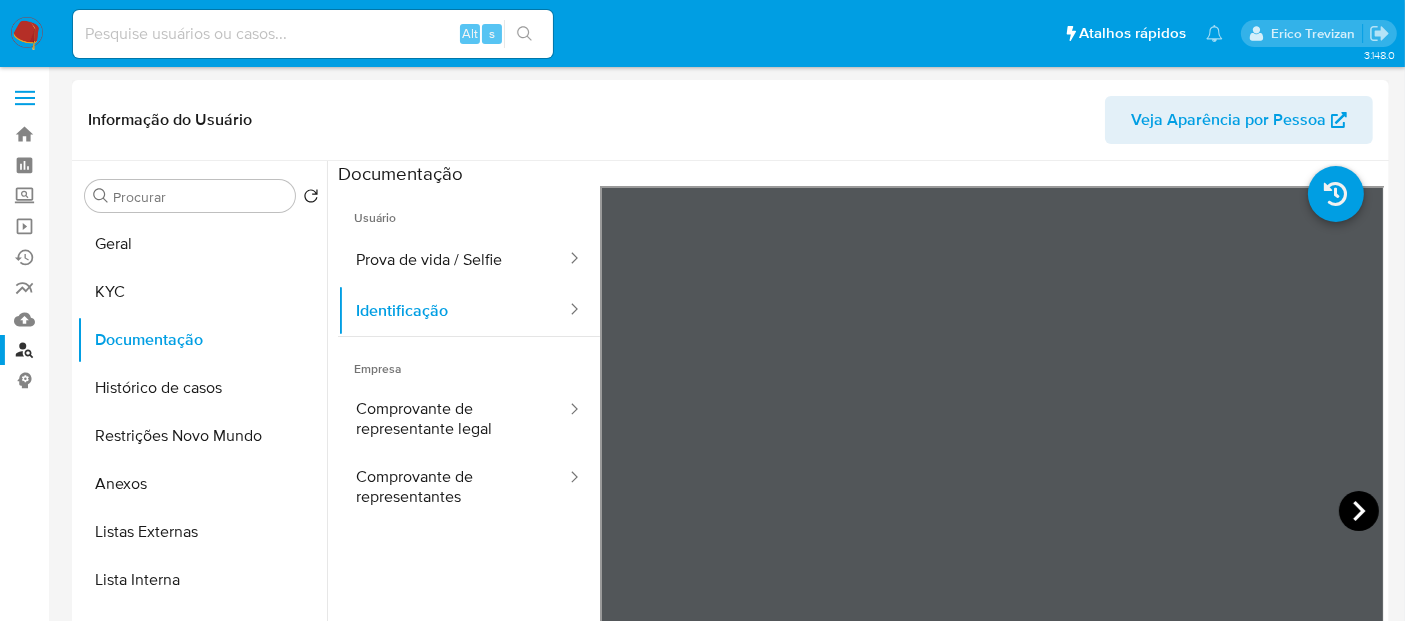click 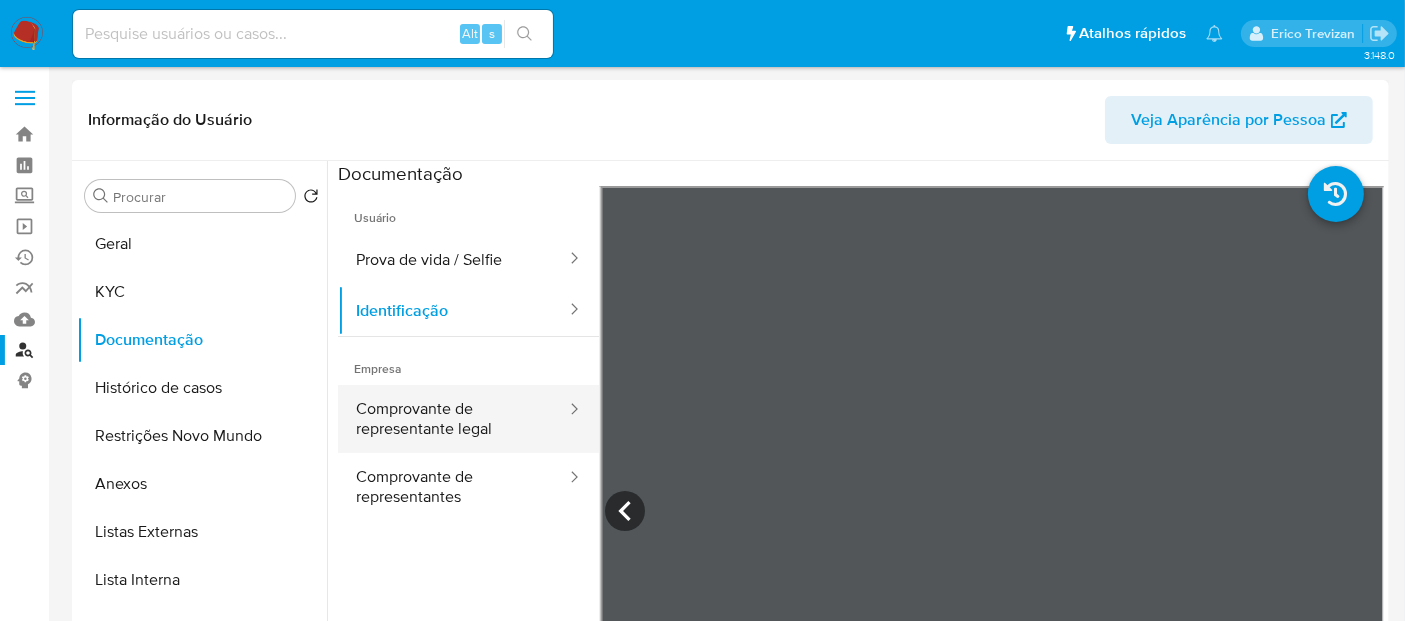 click on "Comprovante de representante legal" at bounding box center [453, 419] 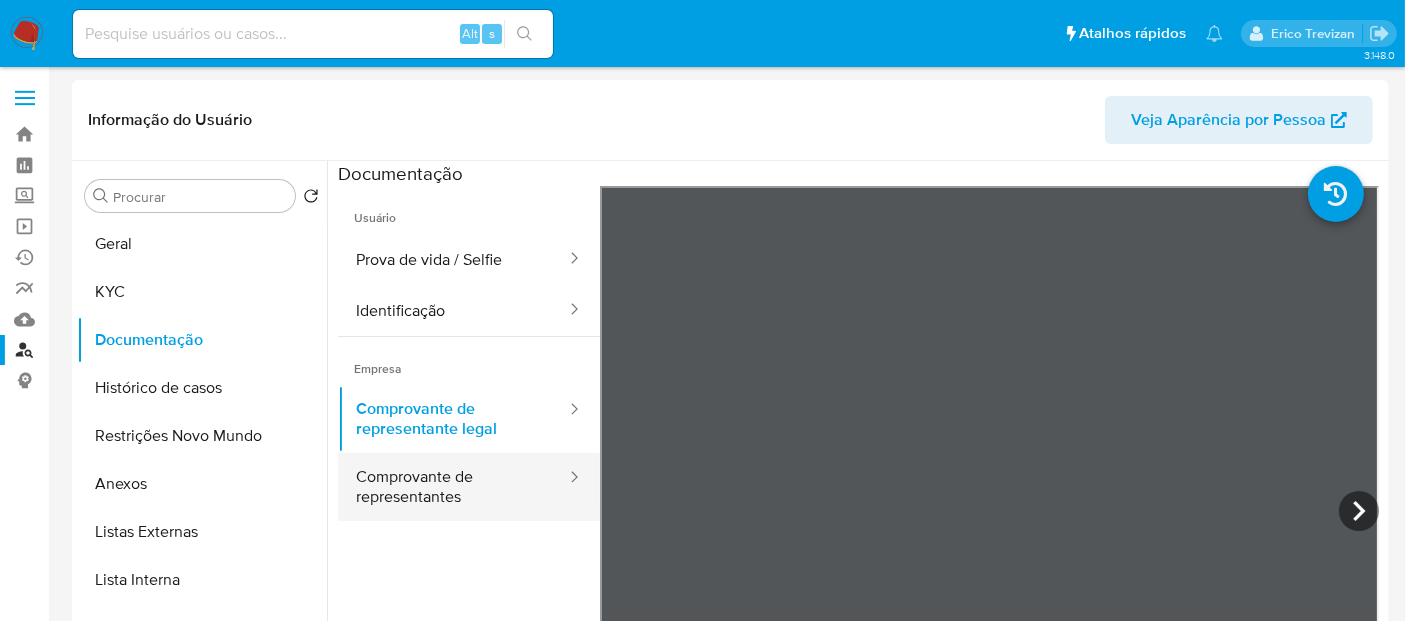 drag, startPoint x: 427, startPoint y: 467, endPoint x: 562, endPoint y: 452, distance: 135.83078 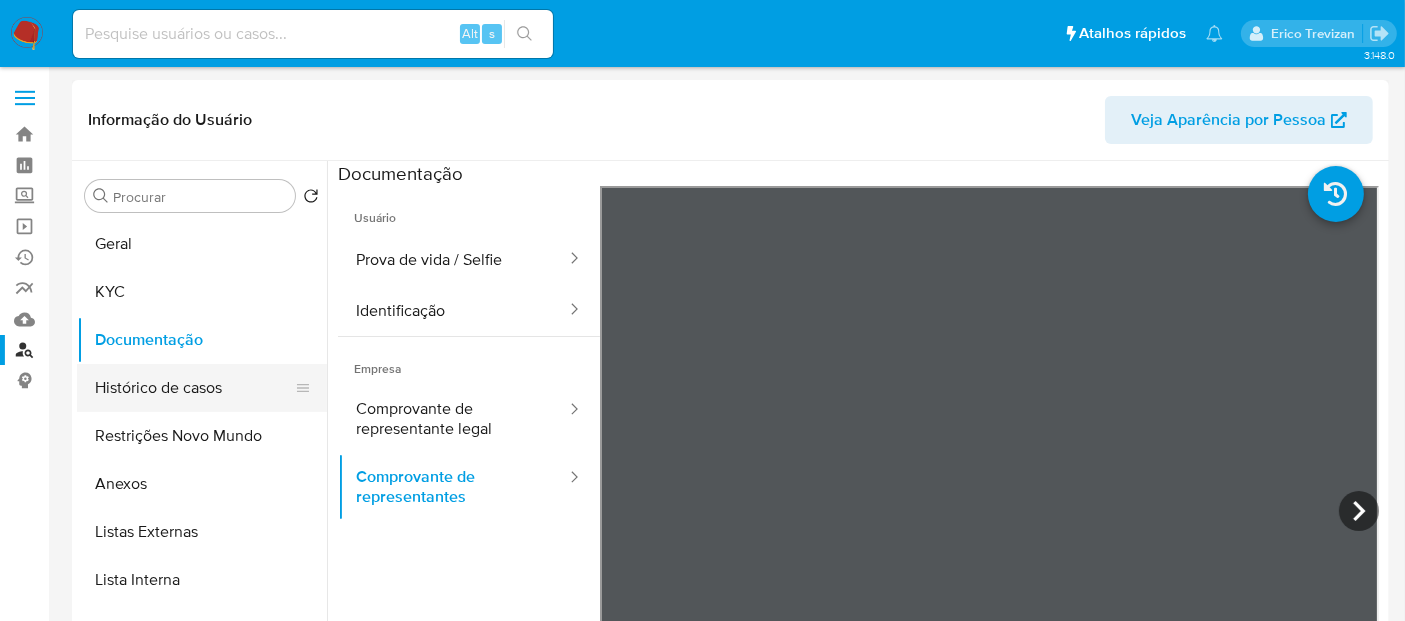 click on "Histórico de casos" at bounding box center (194, 388) 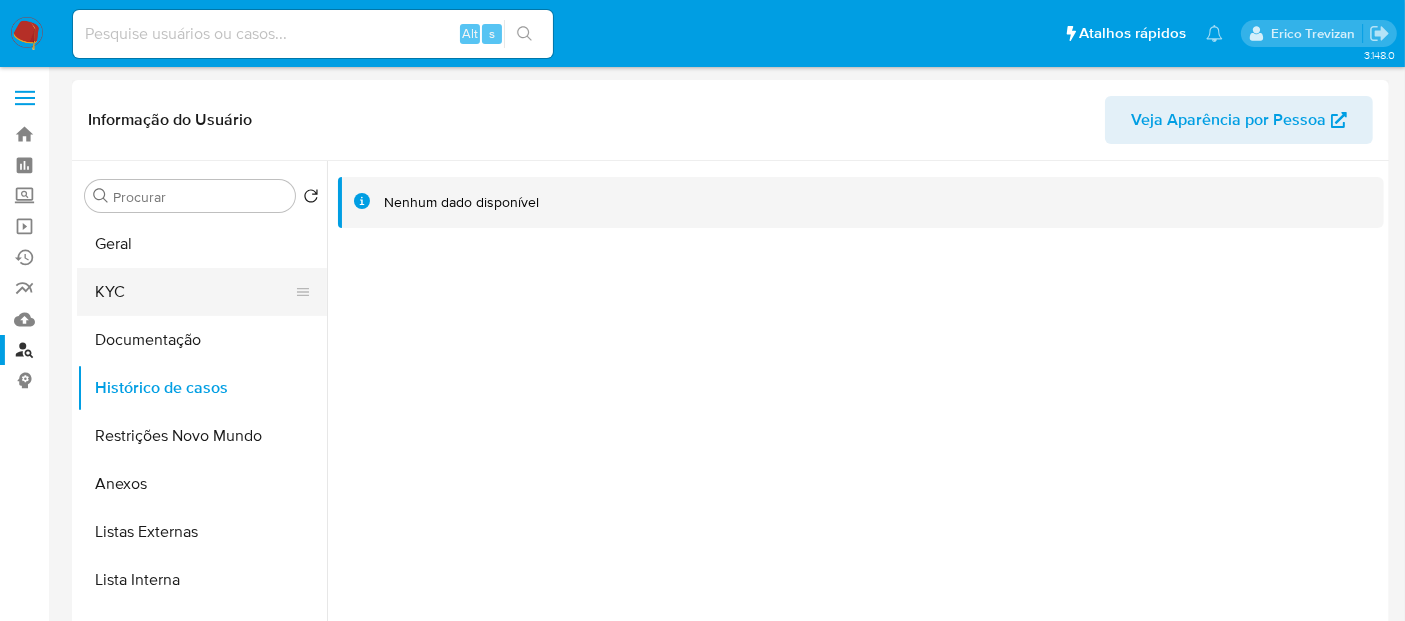click on "KYC" at bounding box center [194, 292] 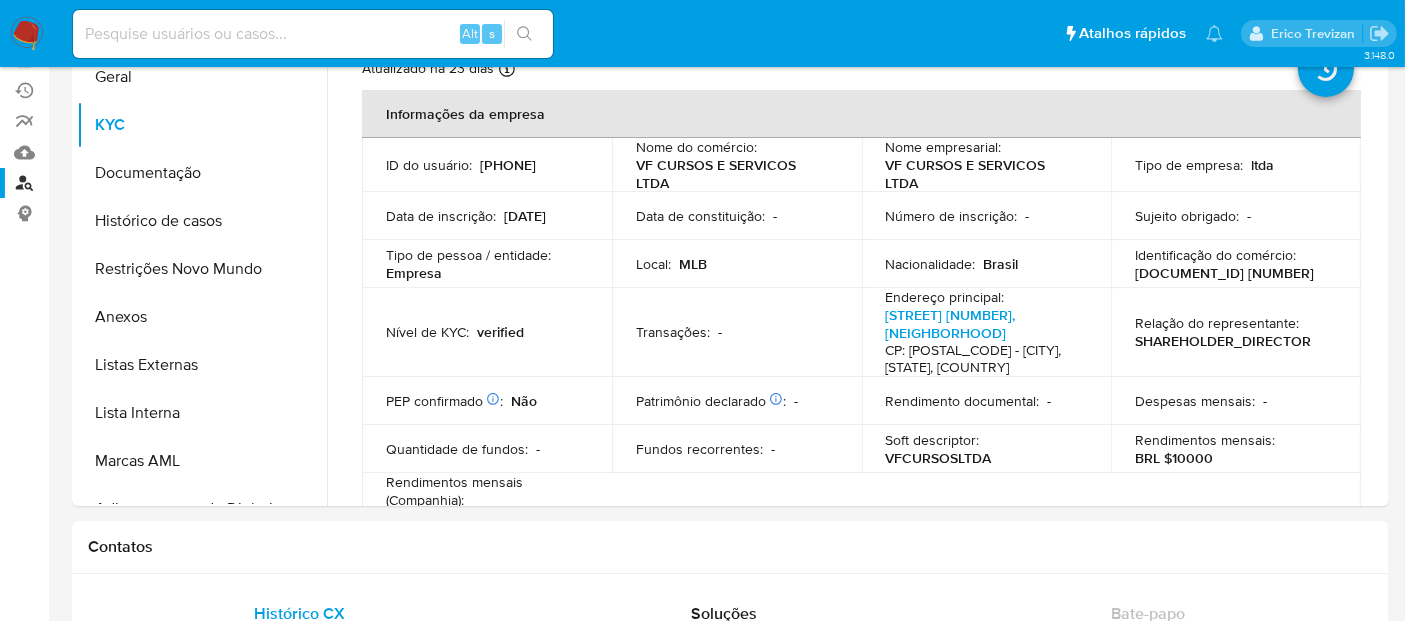 scroll, scrollTop: 187, scrollLeft: 0, axis: vertical 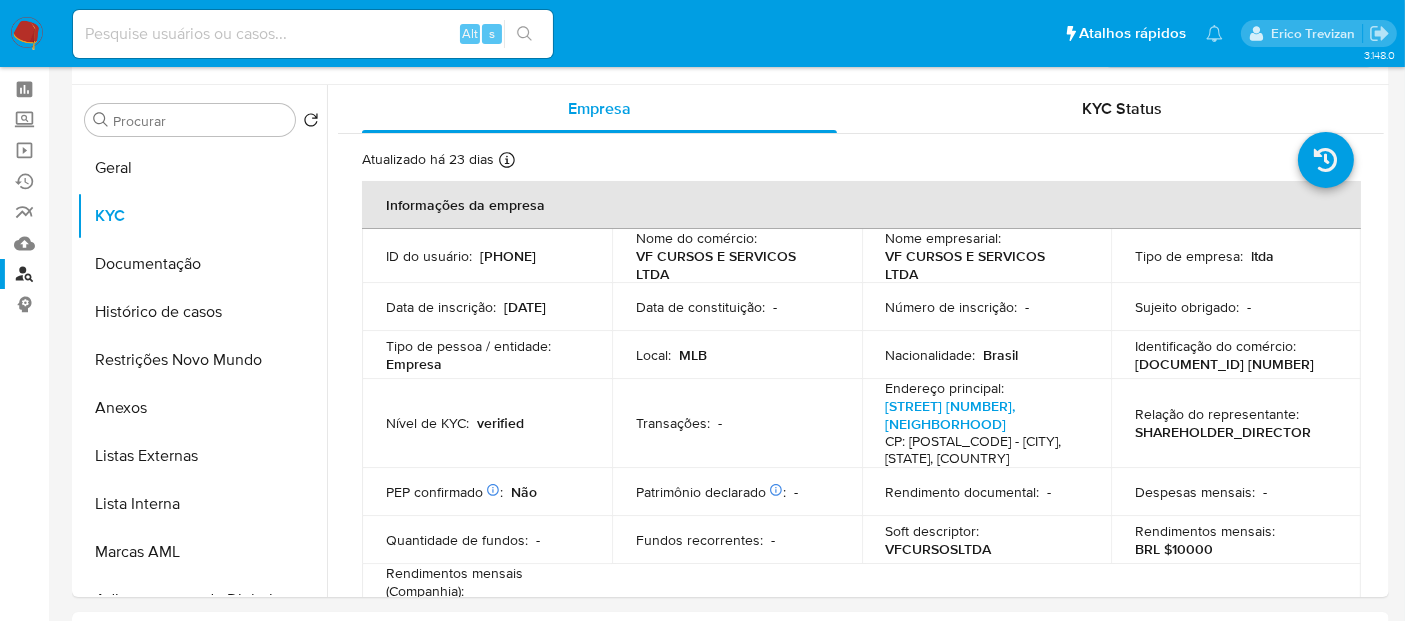 click on "Localizador de pessoas" at bounding box center (119, 274) 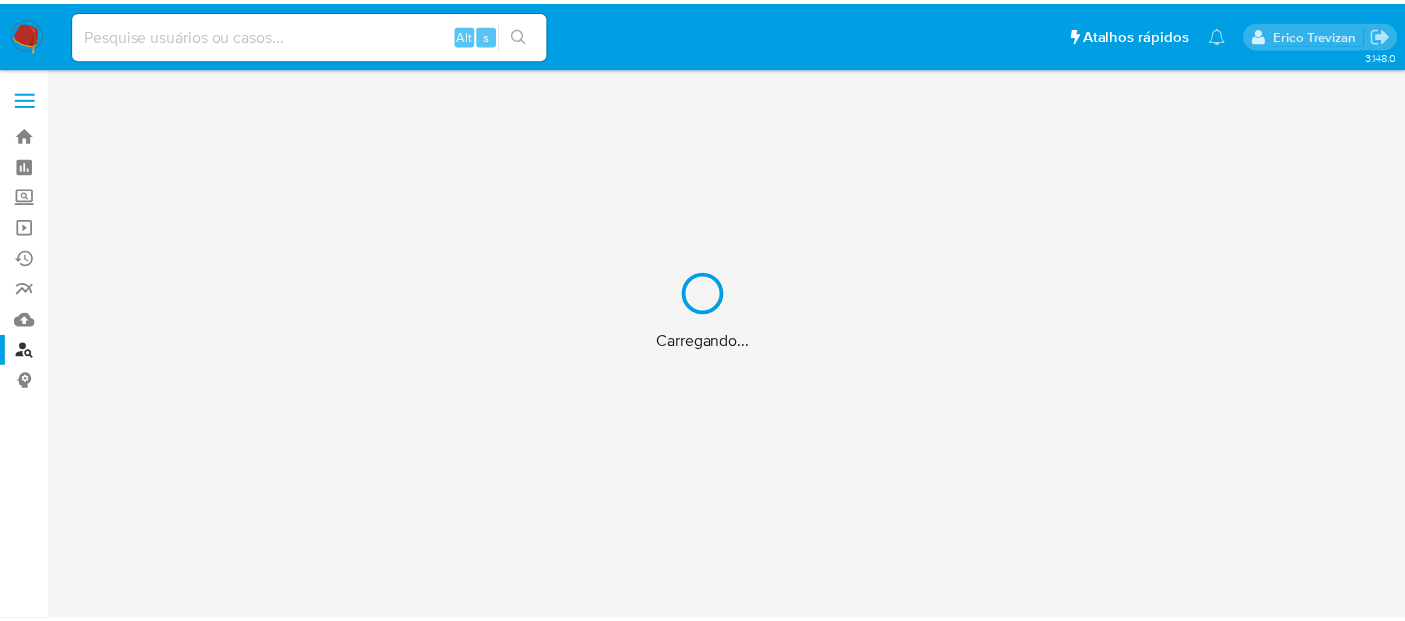 scroll, scrollTop: 0, scrollLeft: 0, axis: both 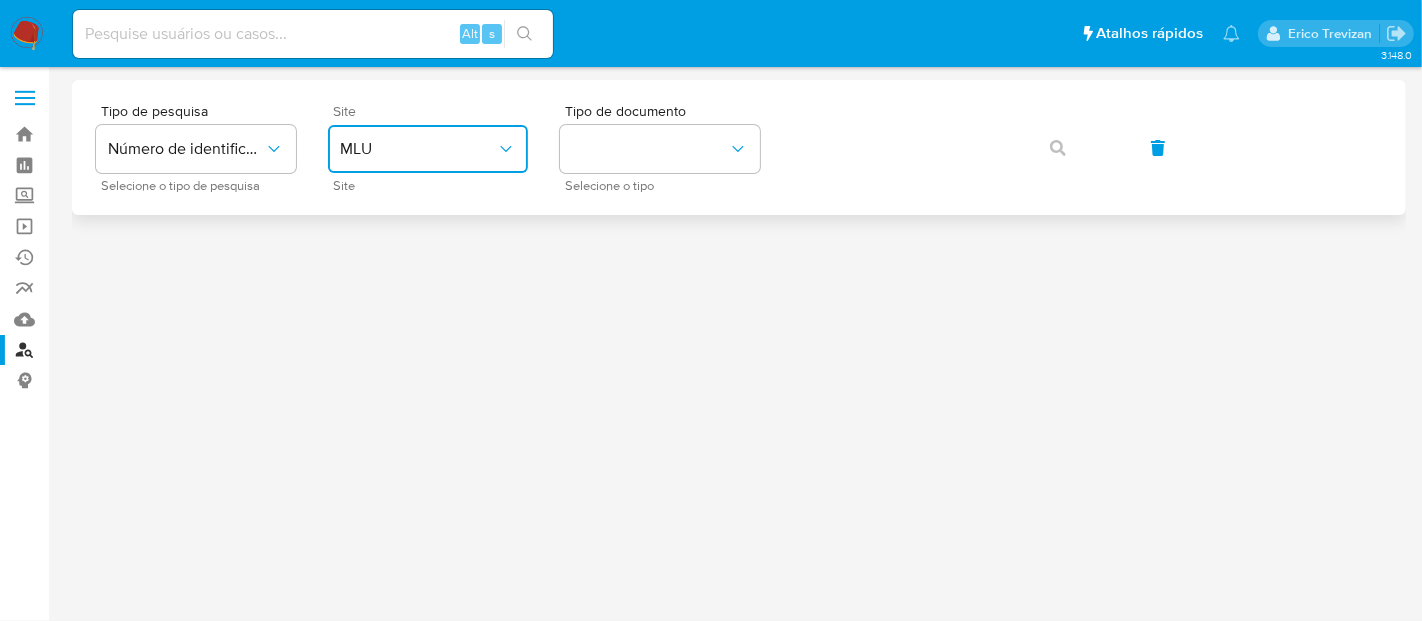 click 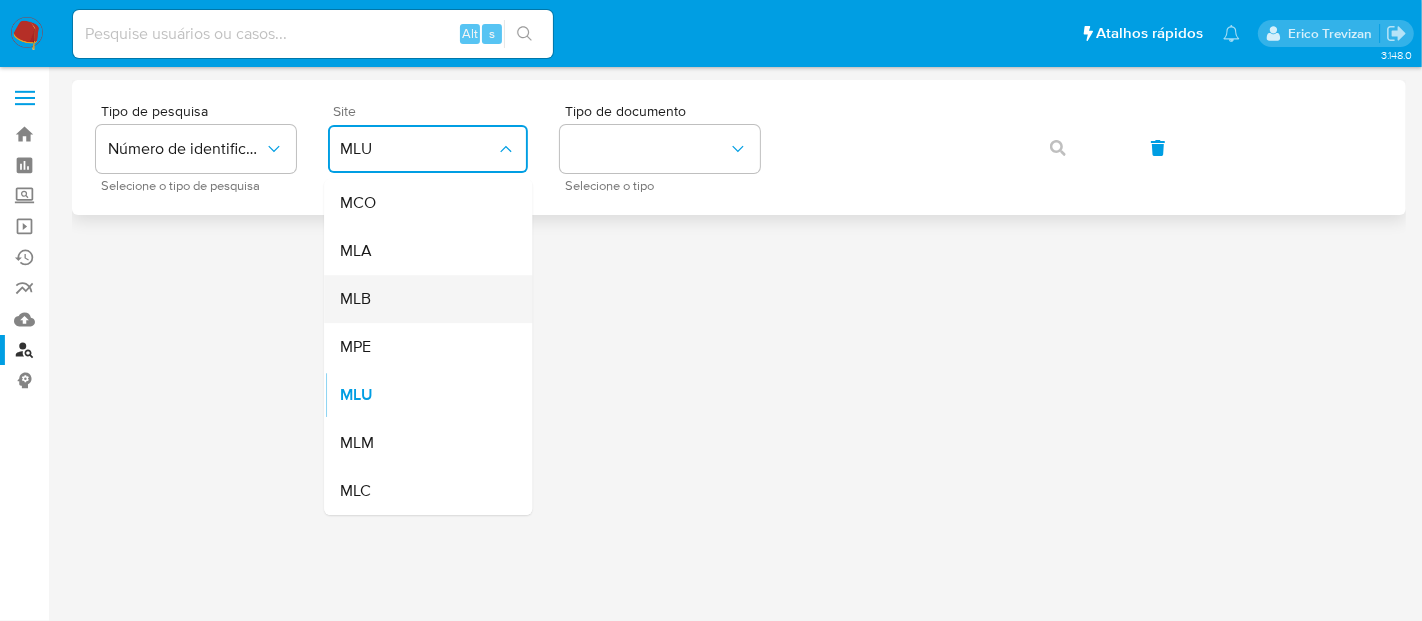 click on "MLB" at bounding box center (422, 299) 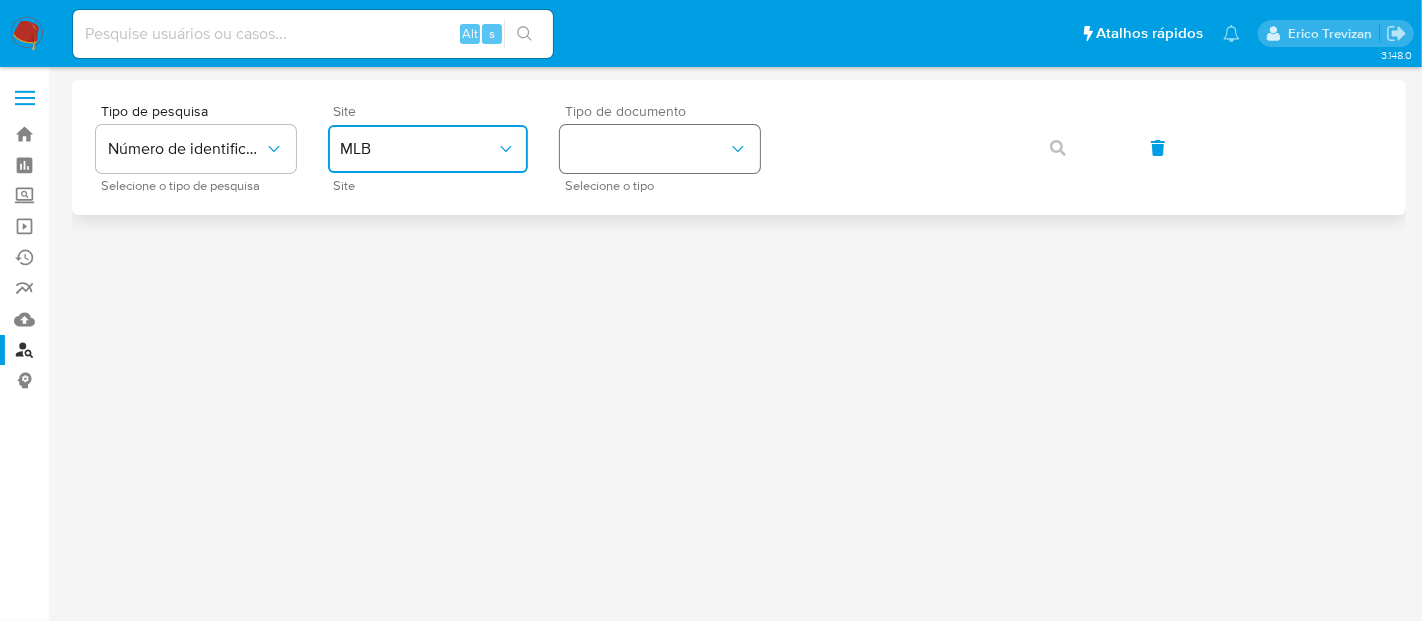 drag, startPoint x: 742, startPoint y: 148, endPoint x: 718, endPoint y: 155, distance: 25 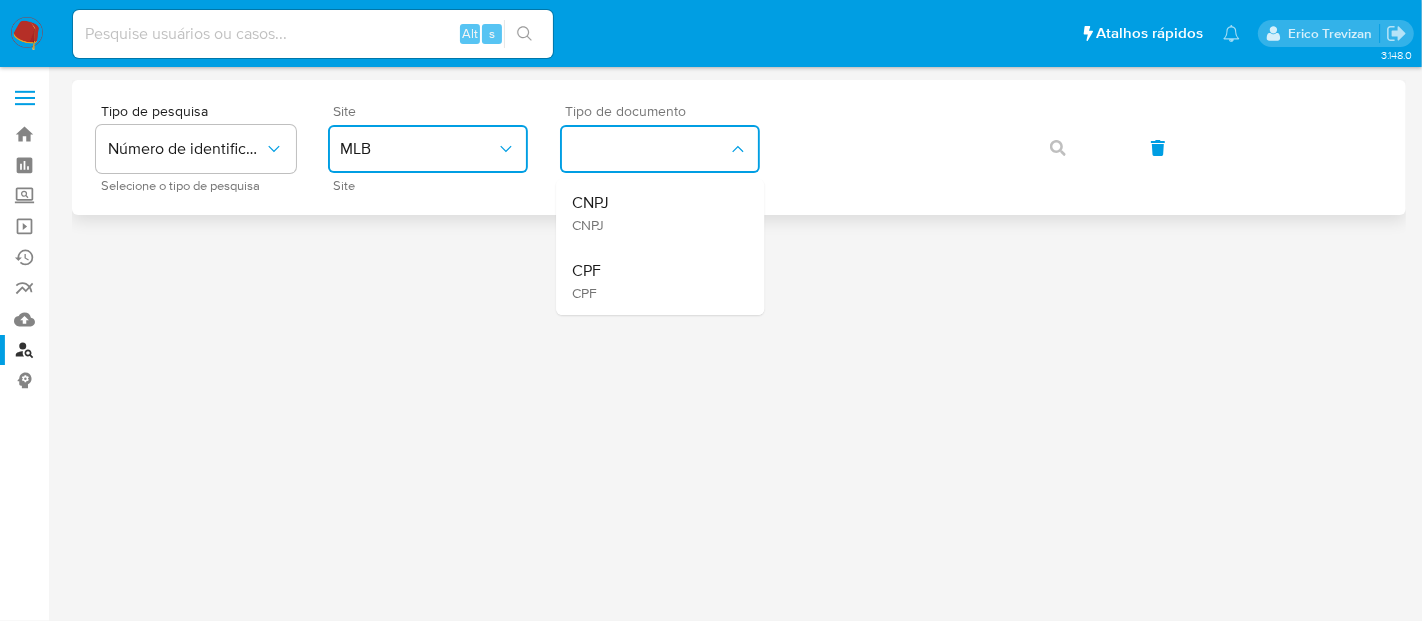 drag, startPoint x: 616, startPoint y: 208, endPoint x: 731, endPoint y: 174, distance: 119.92081 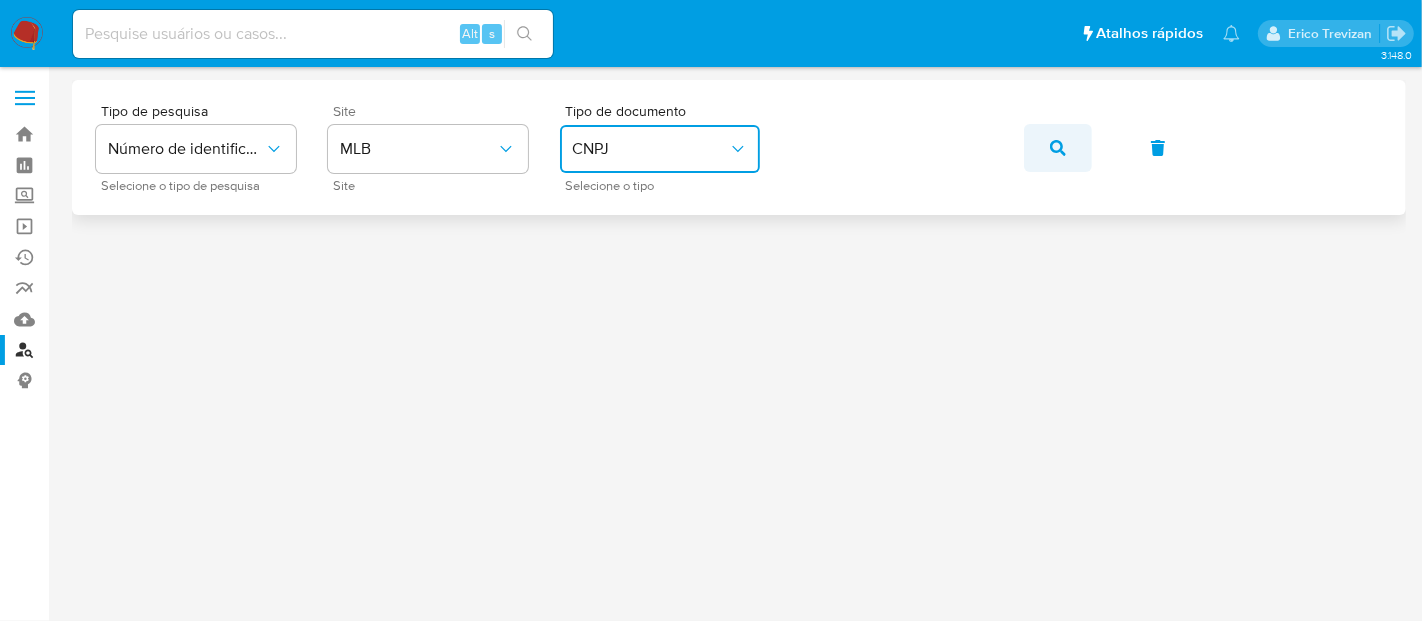 click 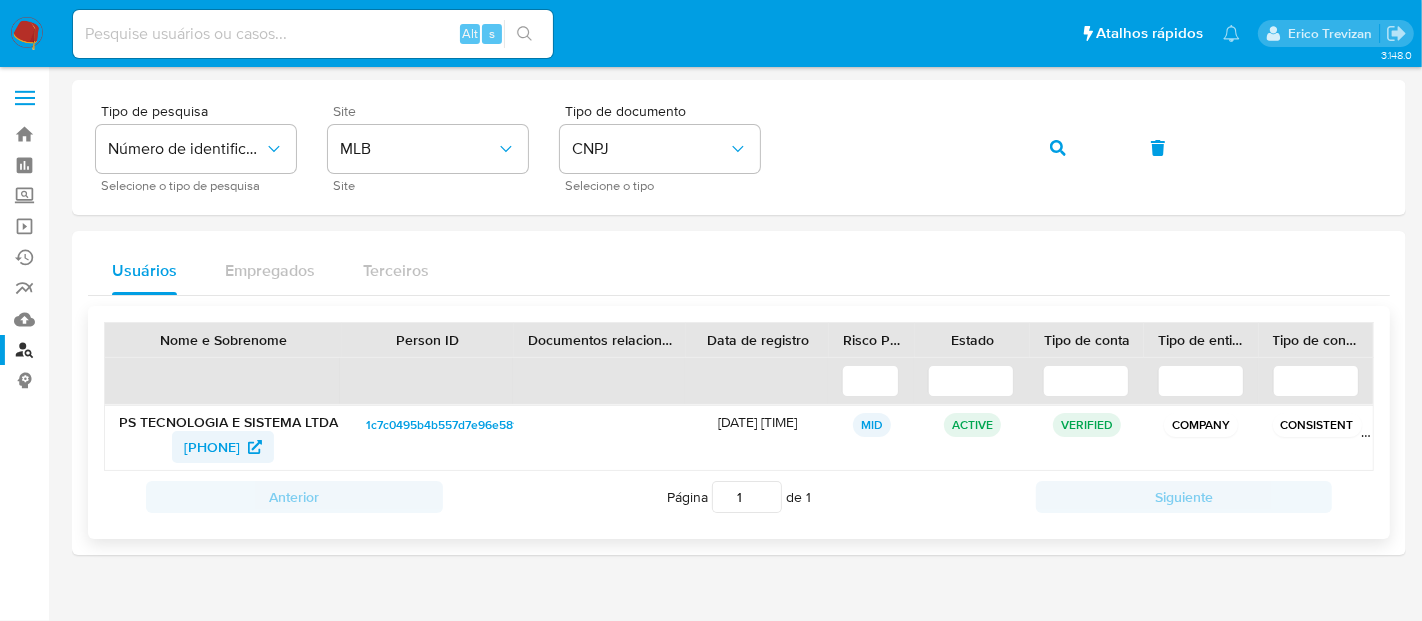 click on "[PHONE]" at bounding box center [212, 447] 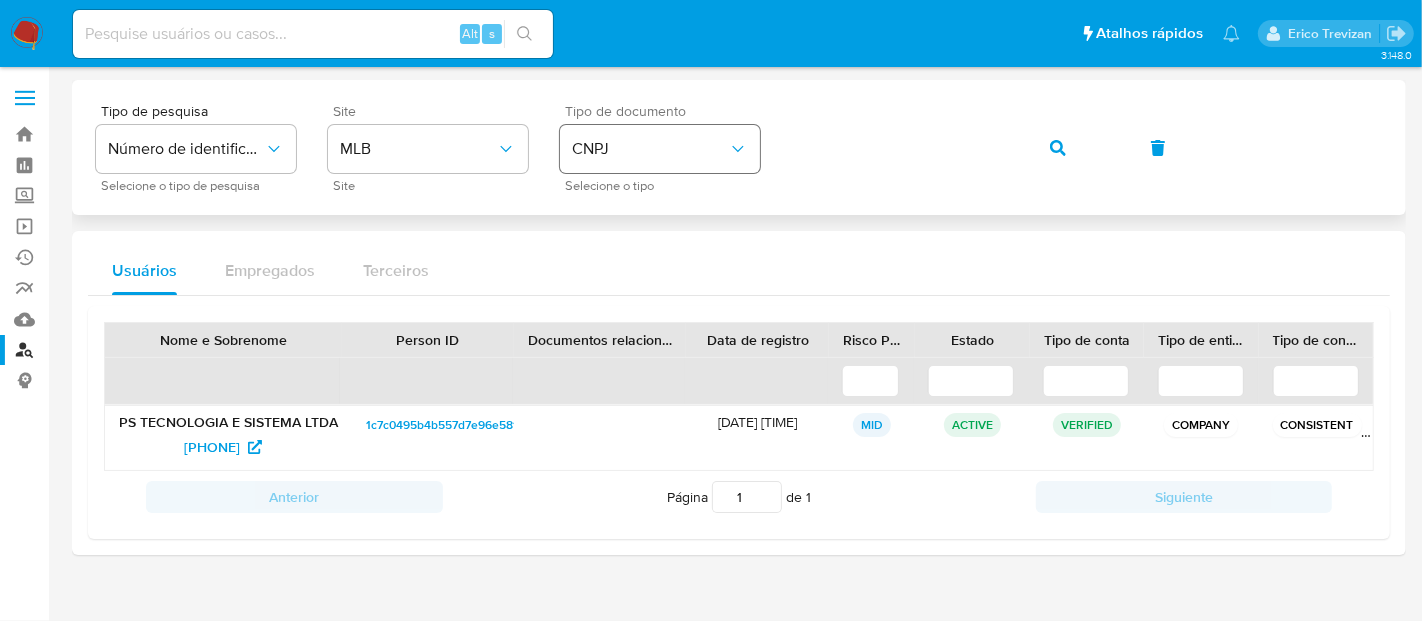click 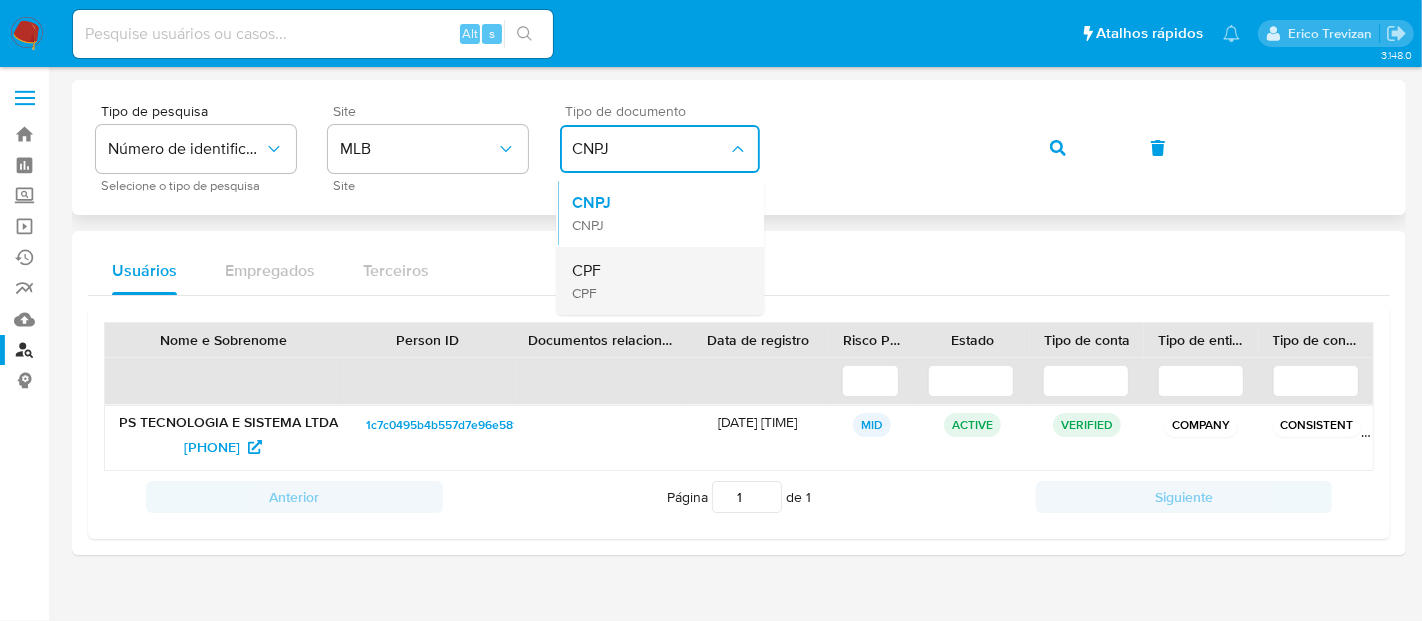 click on "CPF" at bounding box center [586, 271] 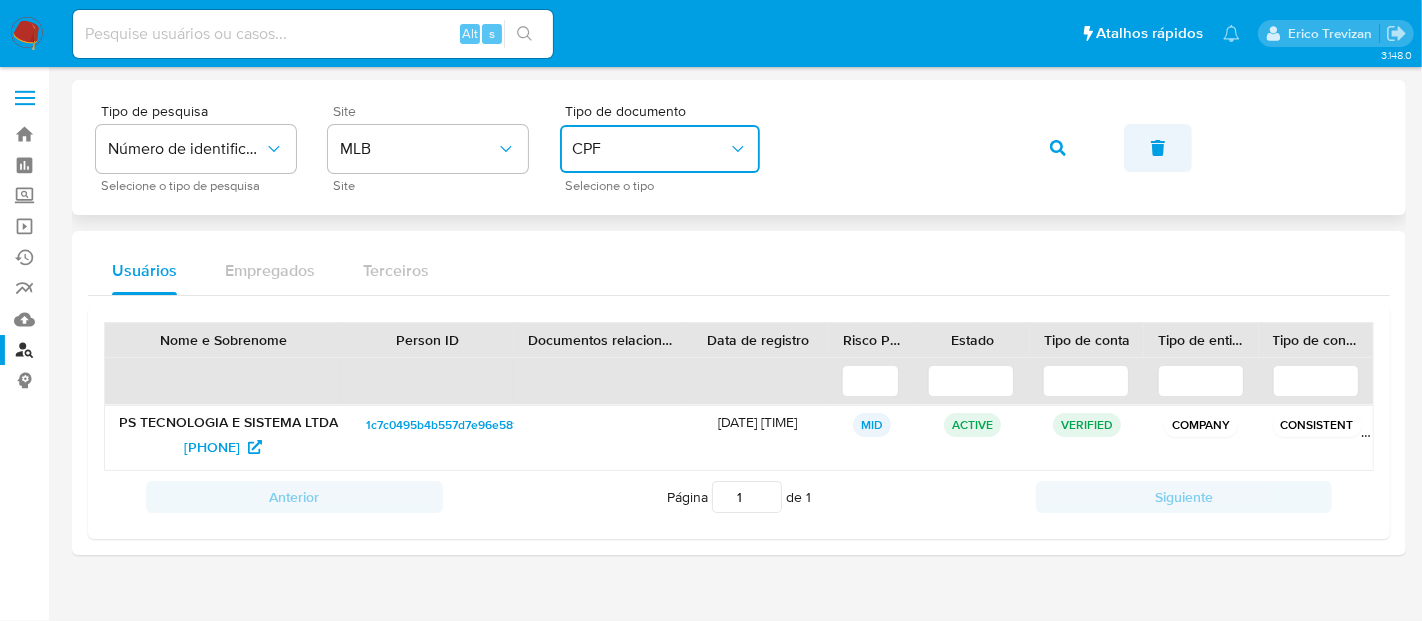 click 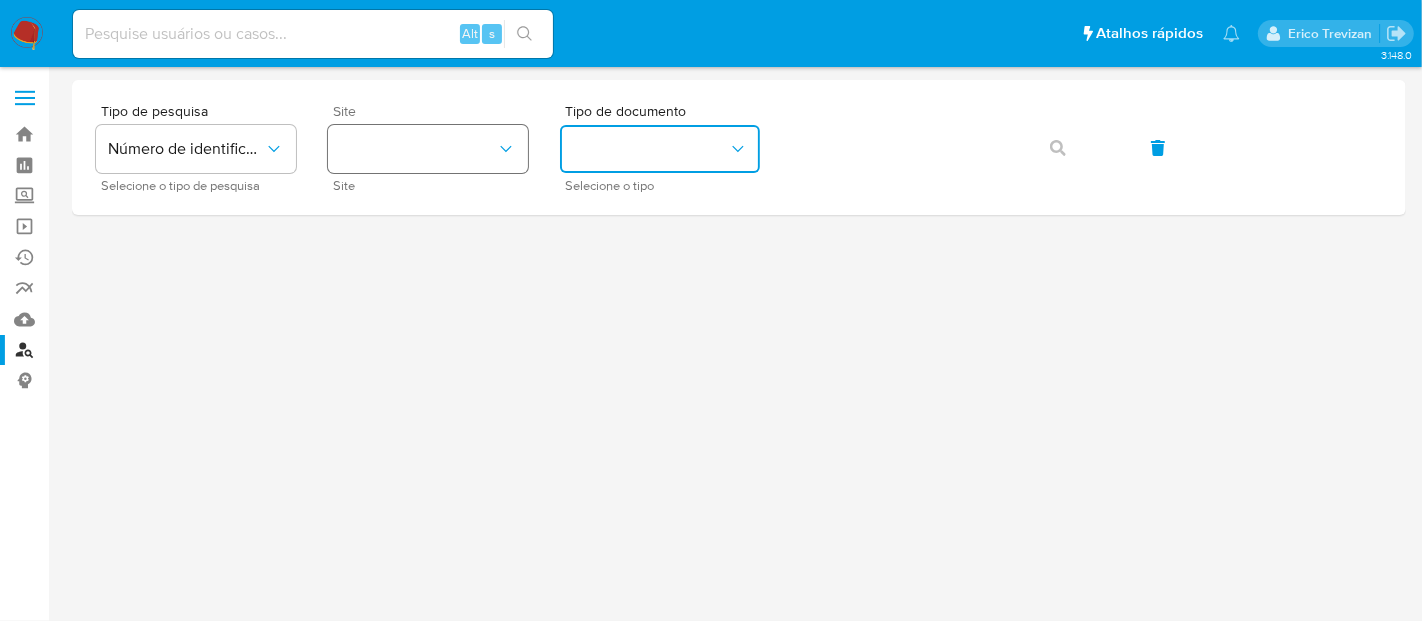 click 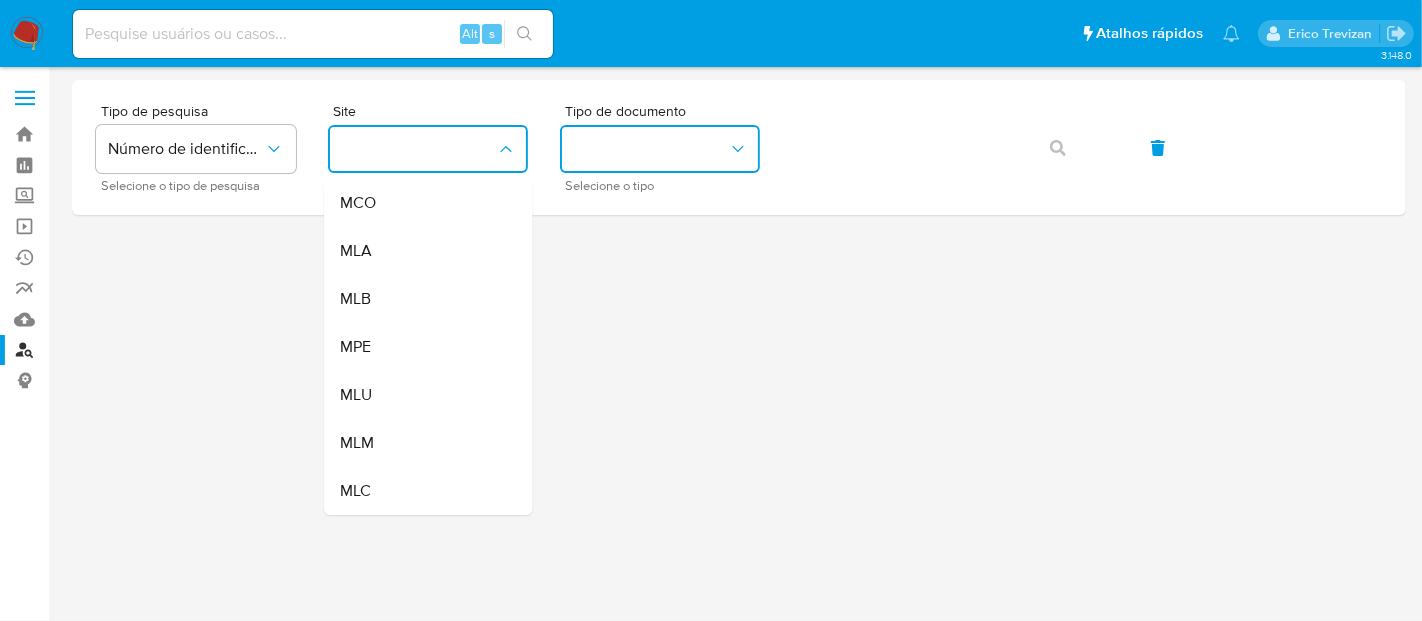 click on "MLB" at bounding box center (422, 299) 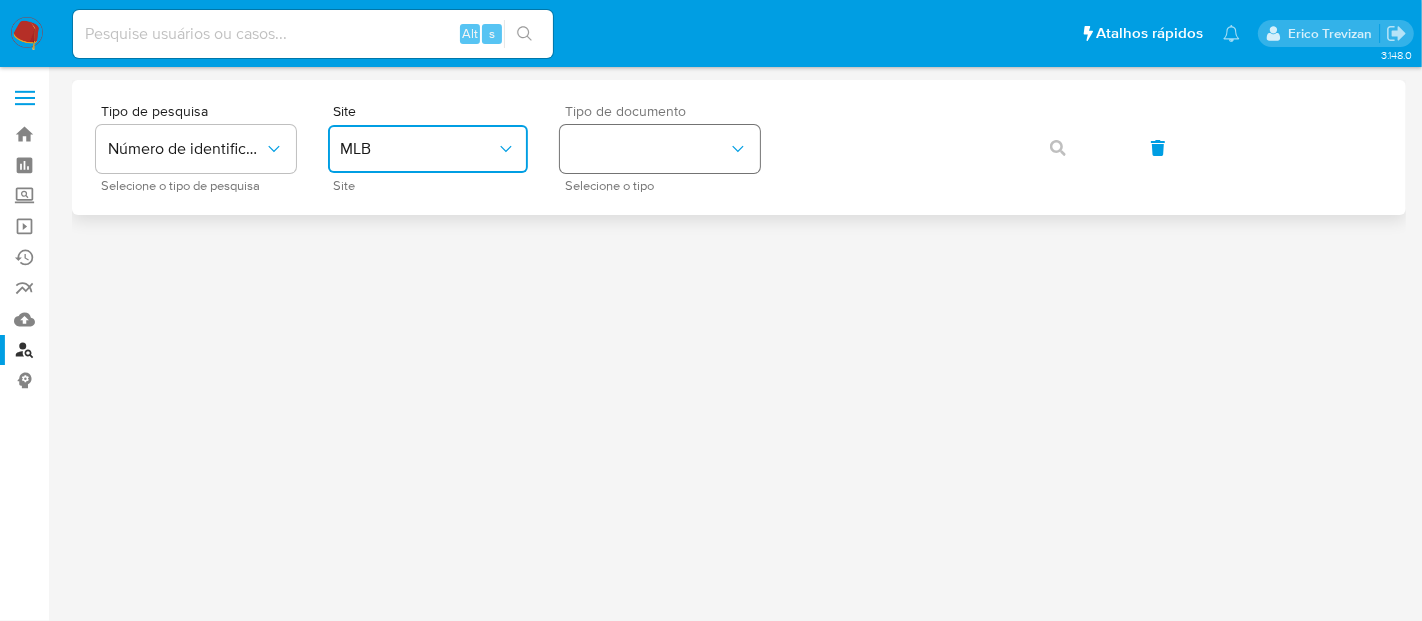 drag, startPoint x: 749, startPoint y: 141, endPoint x: 737, endPoint y: 162, distance: 24.186773 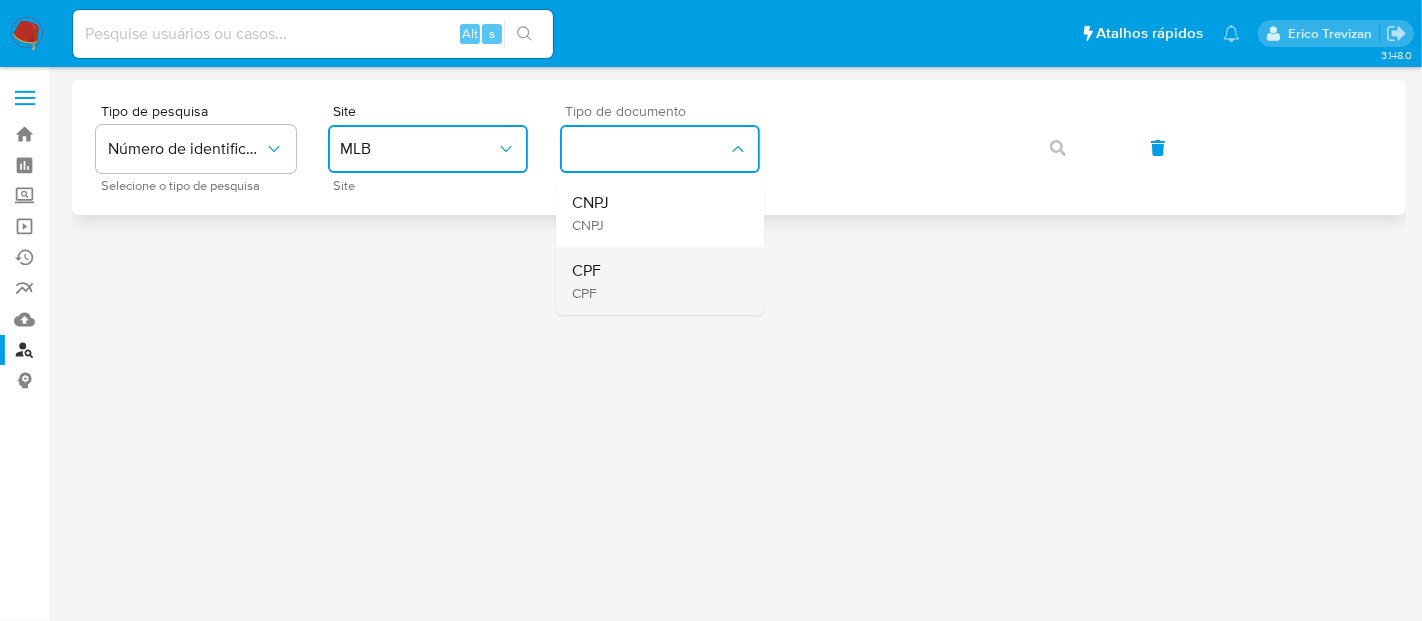 click on "CPF" at bounding box center (586, 271) 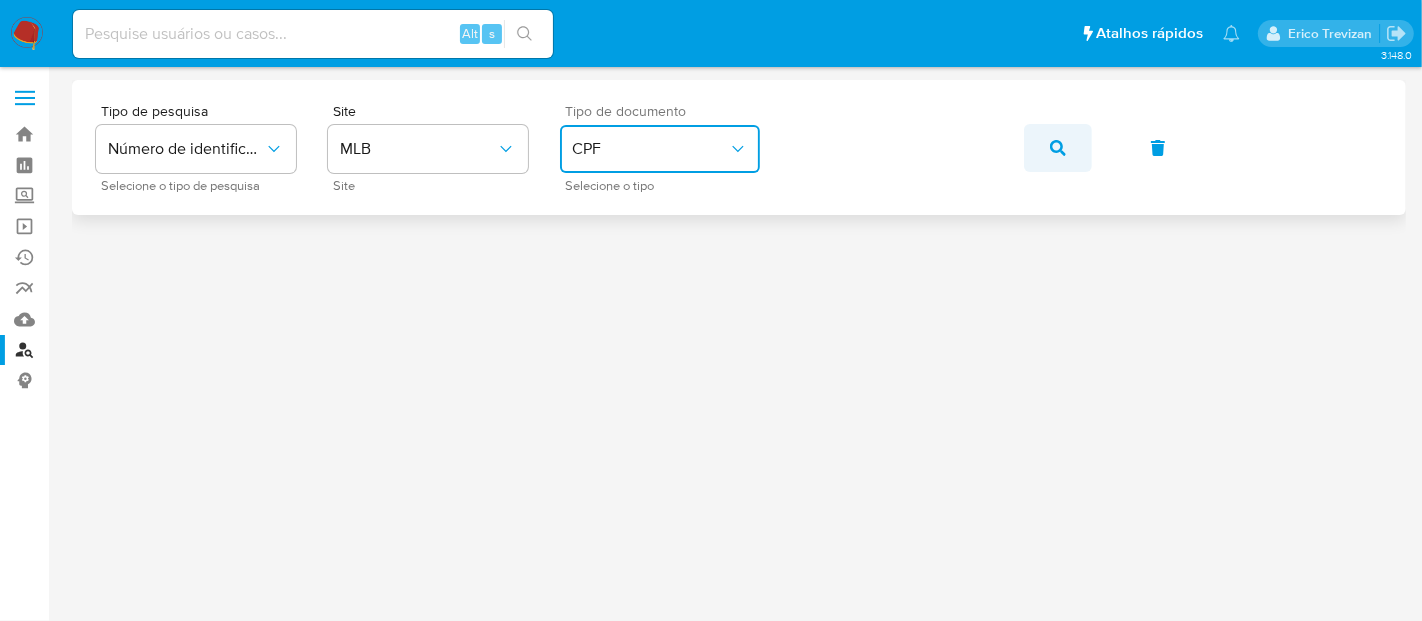 click 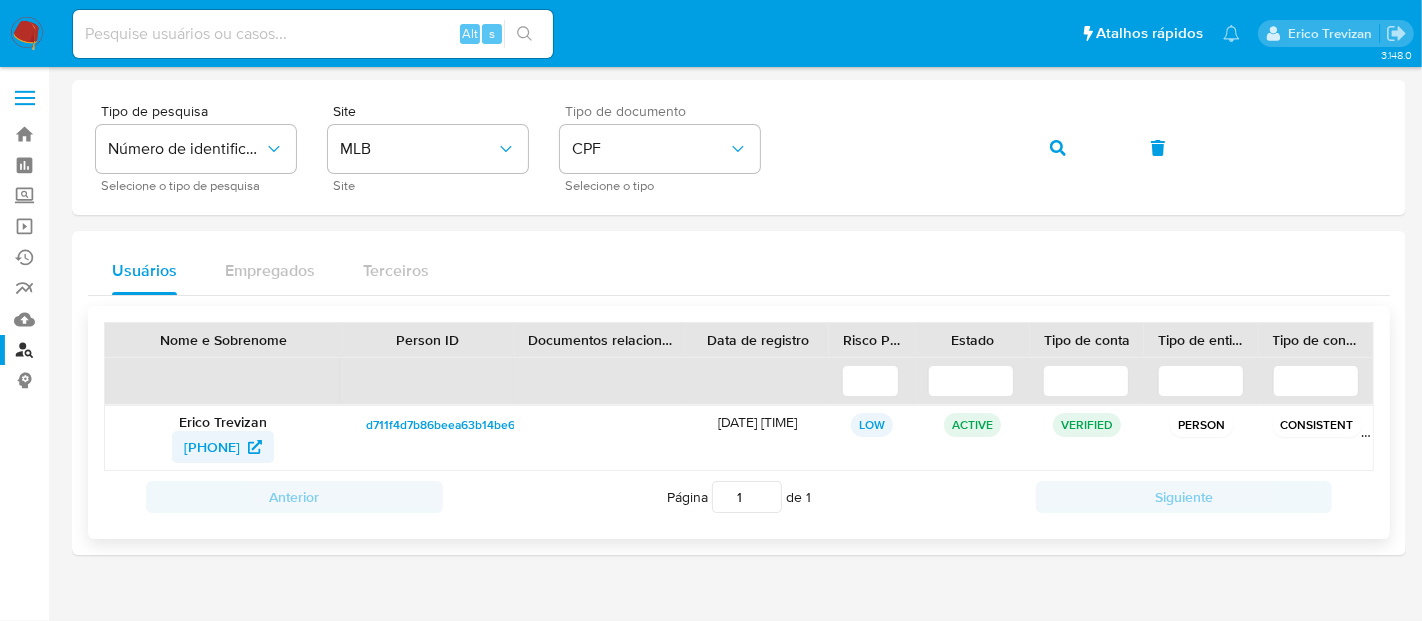 click on "[PHONE]" at bounding box center (212, 447) 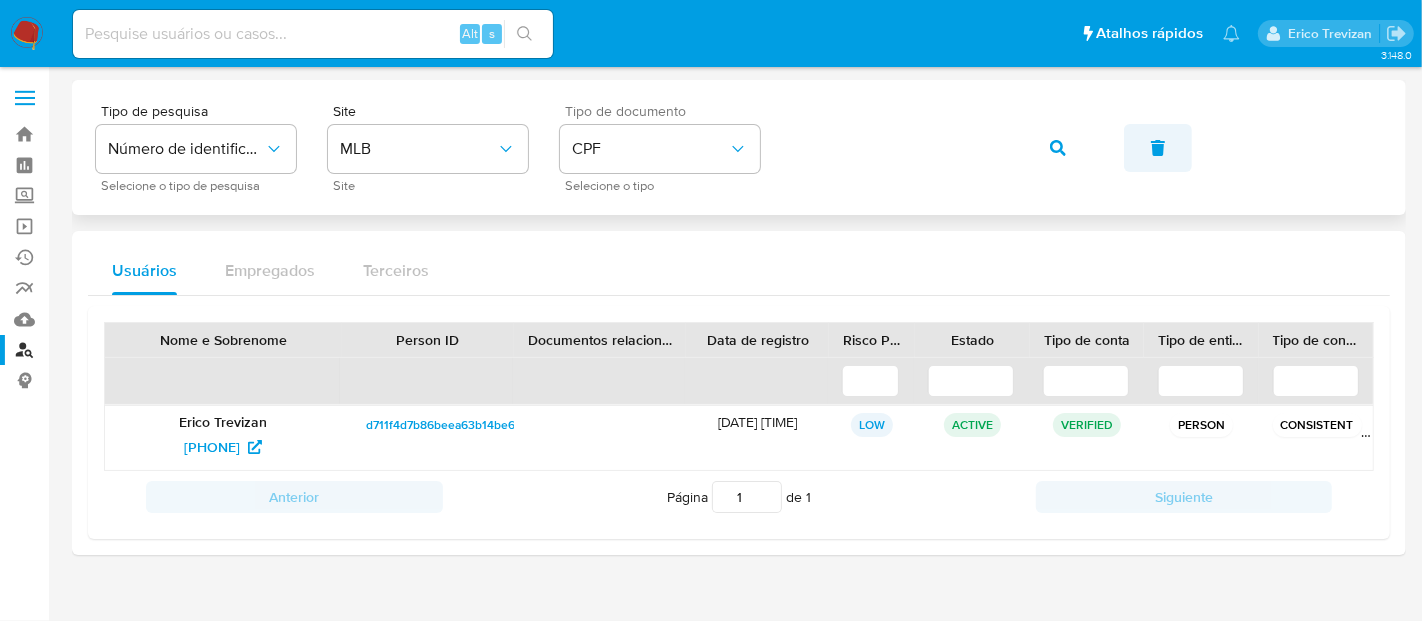click 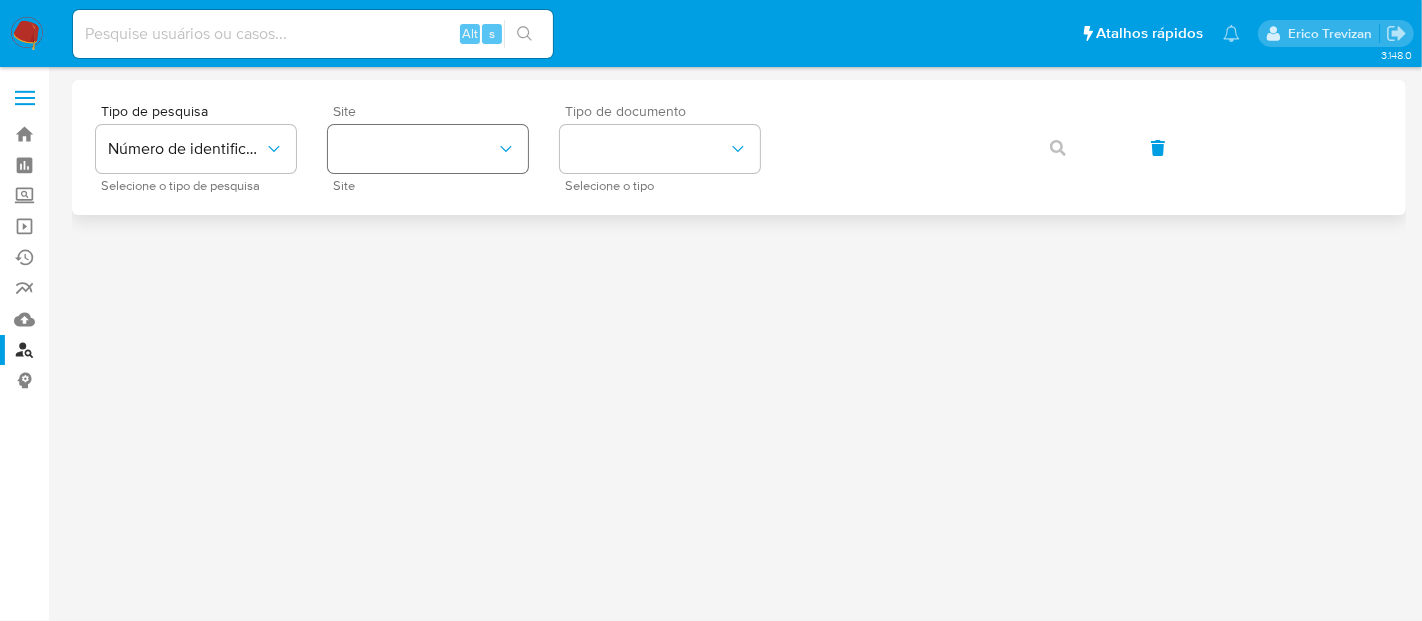 click 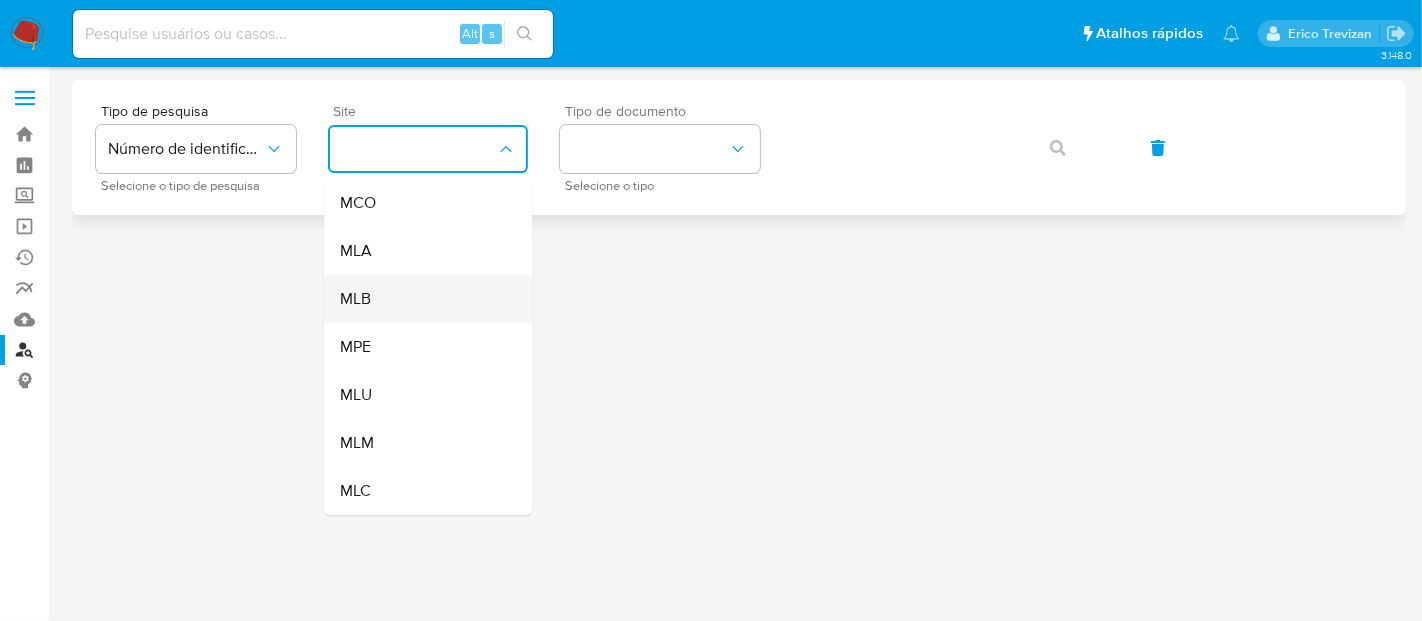 click on "MLB" at bounding box center (422, 299) 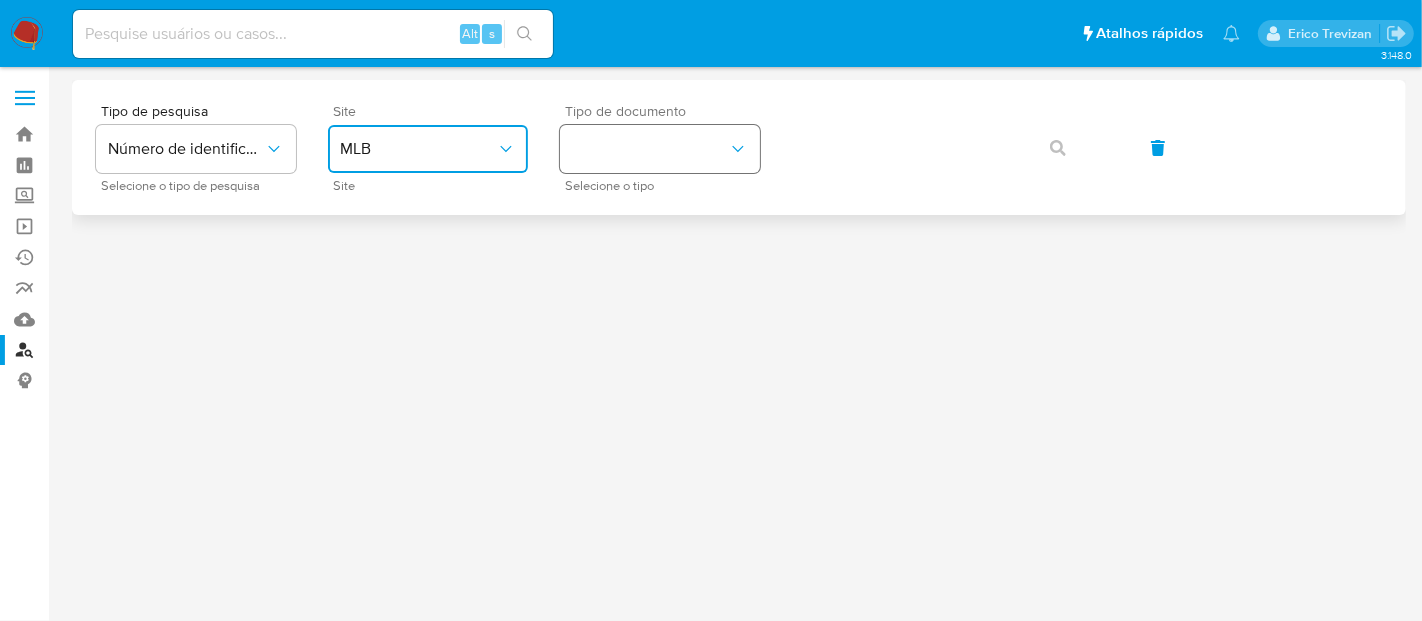 drag, startPoint x: 747, startPoint y: 137, endPoint x: 740, endPoint y: 168, distance: 31.780497 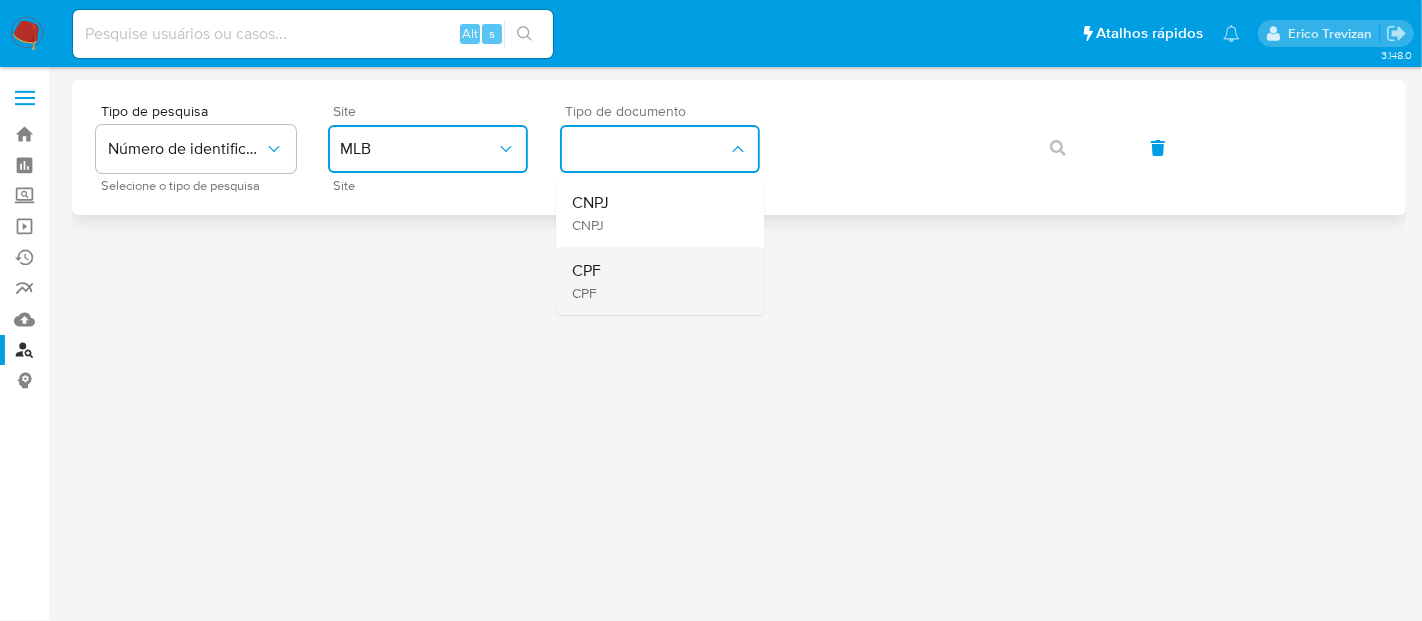 click on "CPF CPF" at bounding box center (654, 281) 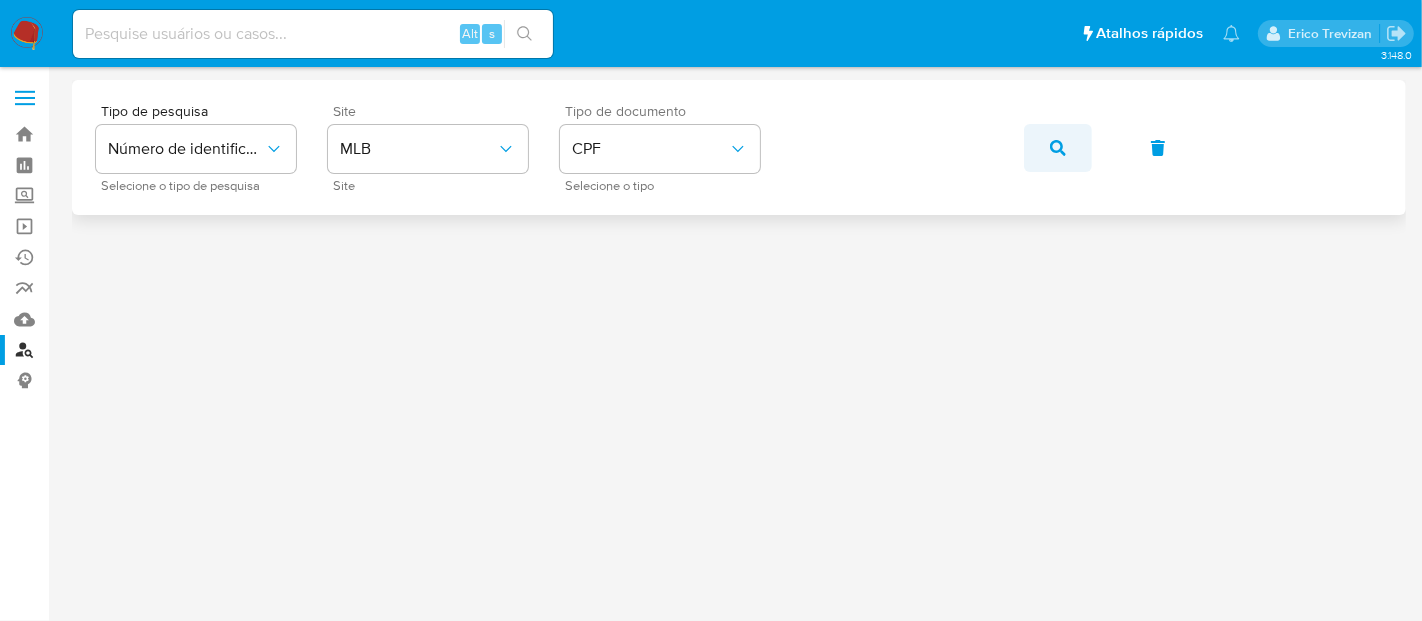 click at bounding box center [1058, 148] 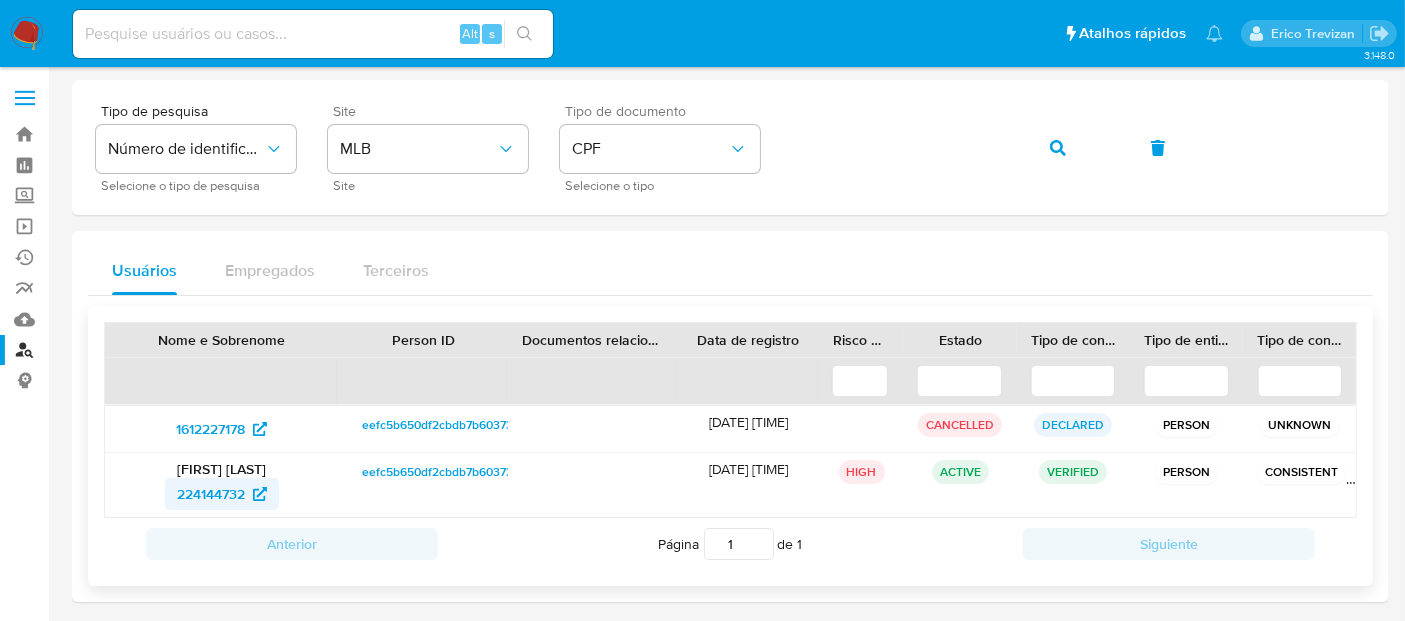 click on "224144732" at bounding box center (211, 494) 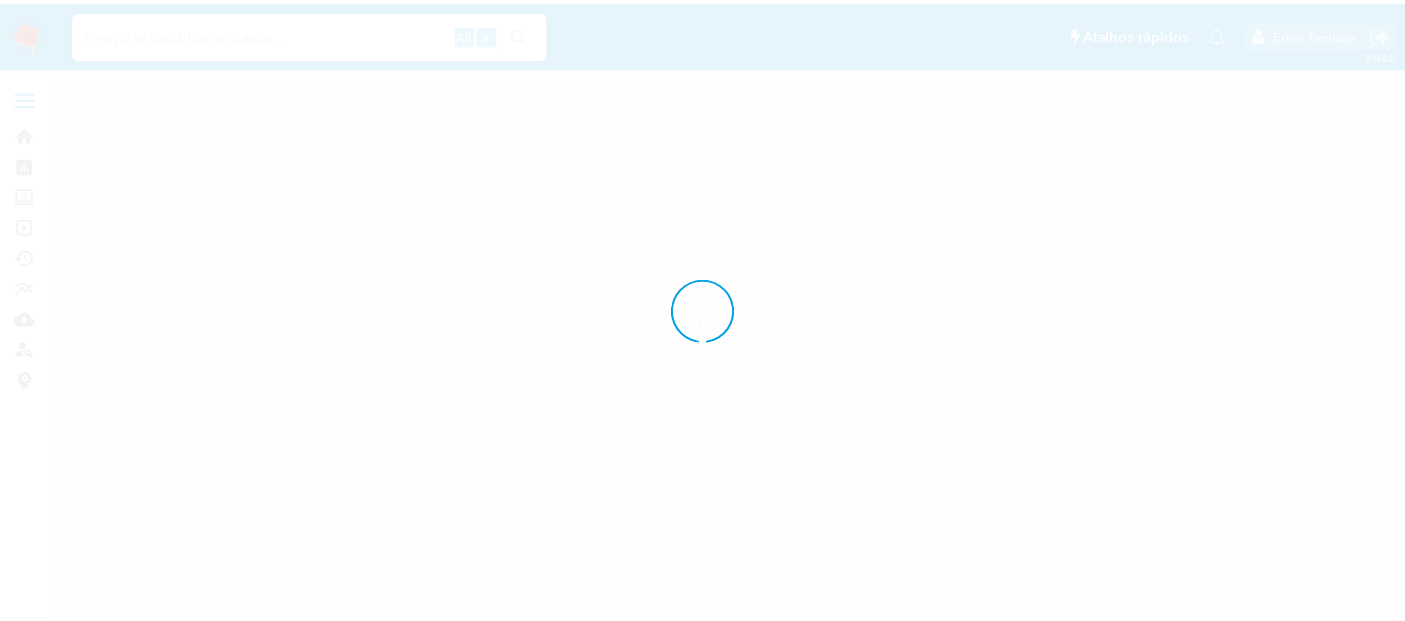 scroll, scrollTop: 0, scrollLeft: 0, axis: both 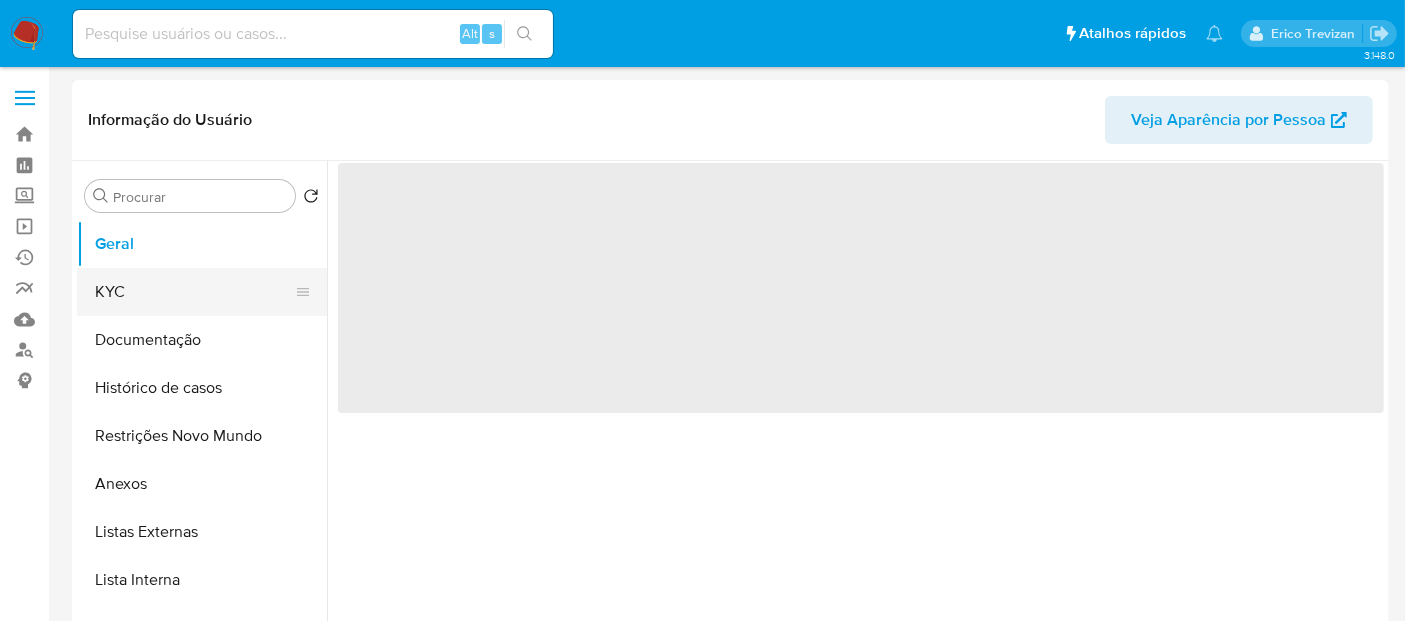 click on "KYC" at bounding box center (194, 292) 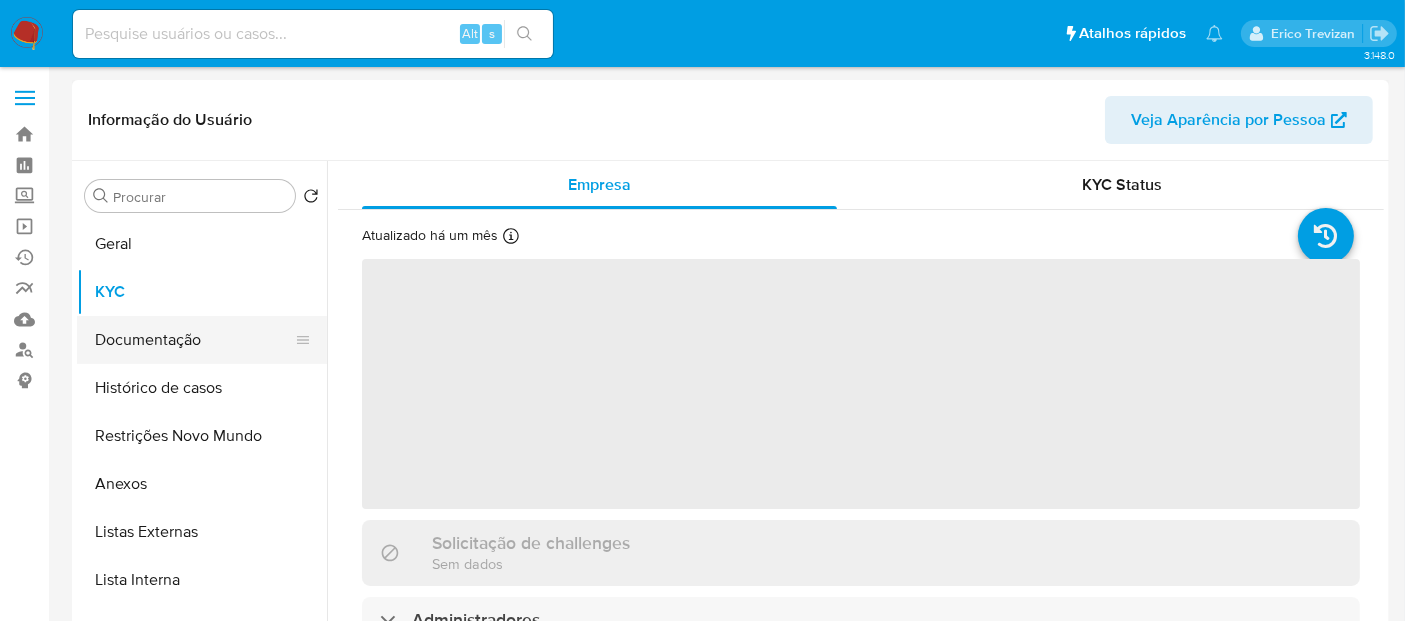 select on "10" 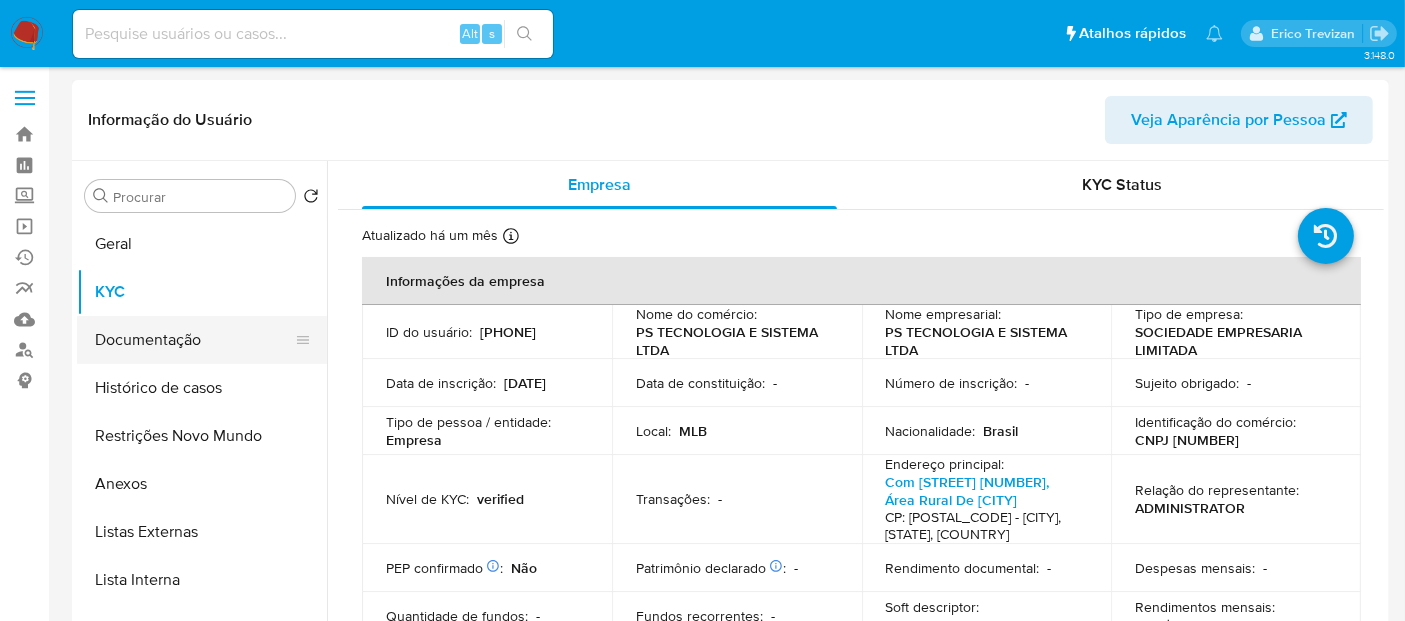 click on "Documentação" at bounding box center (194, 340) 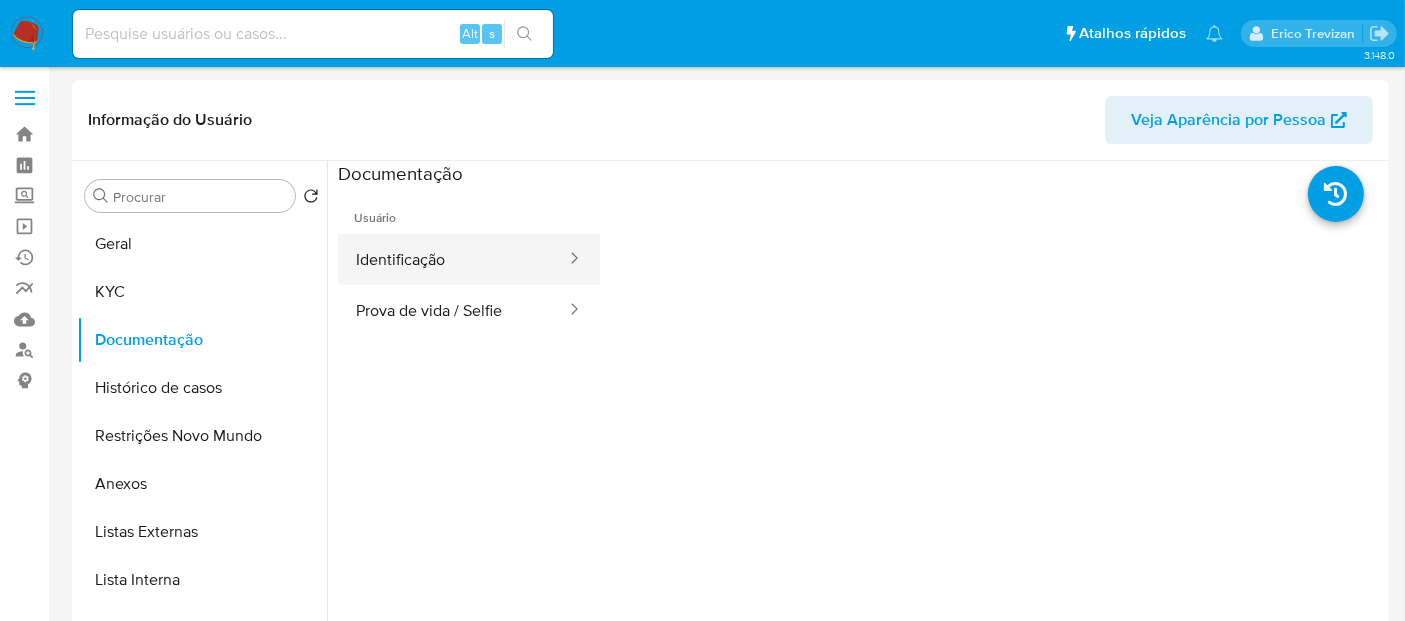 drag, startPoint x: 433, startPoint y: 255, endPoint x: 468, endPoint y: 252, distance: 35.128338 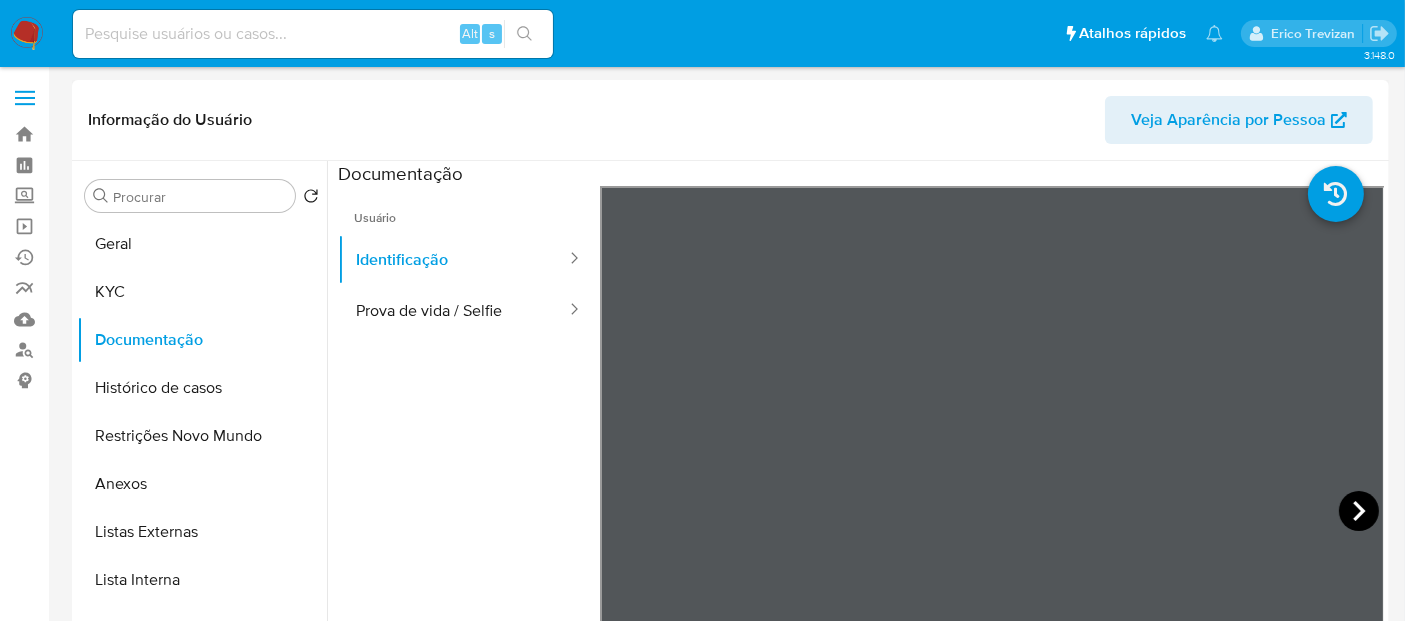 click 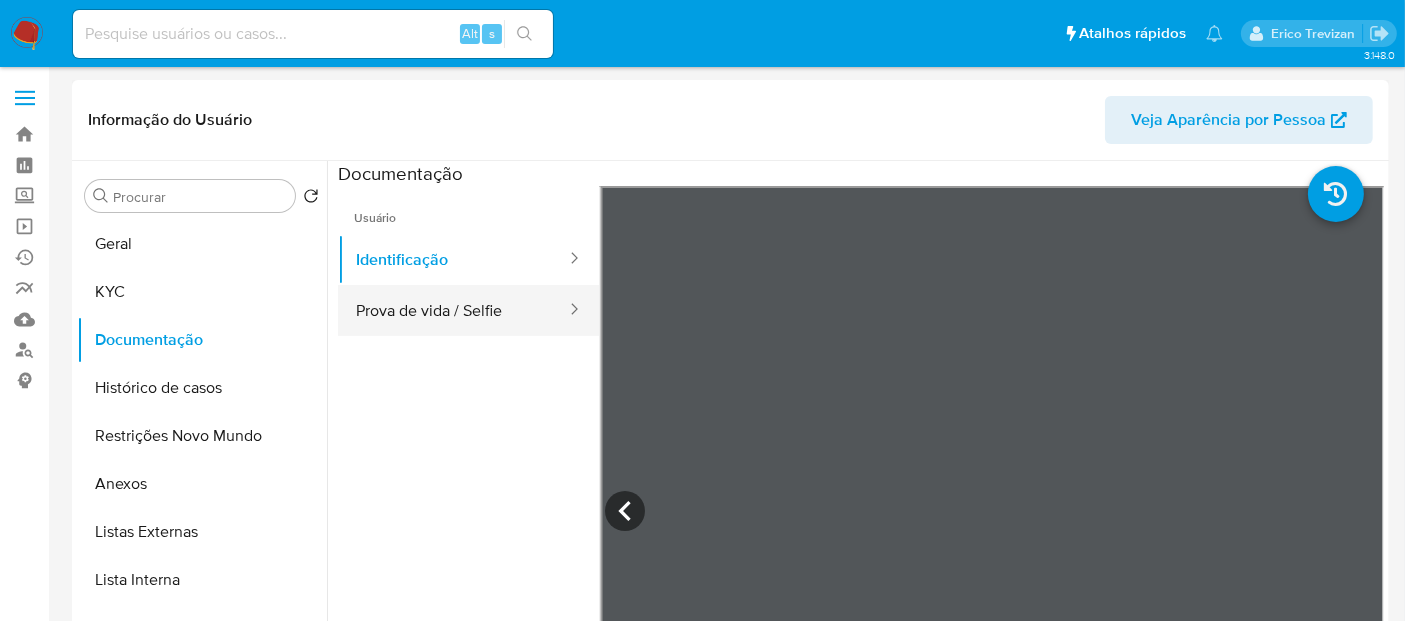 click on "Prova de vida / Selfie" at bounding box center [453, 310] 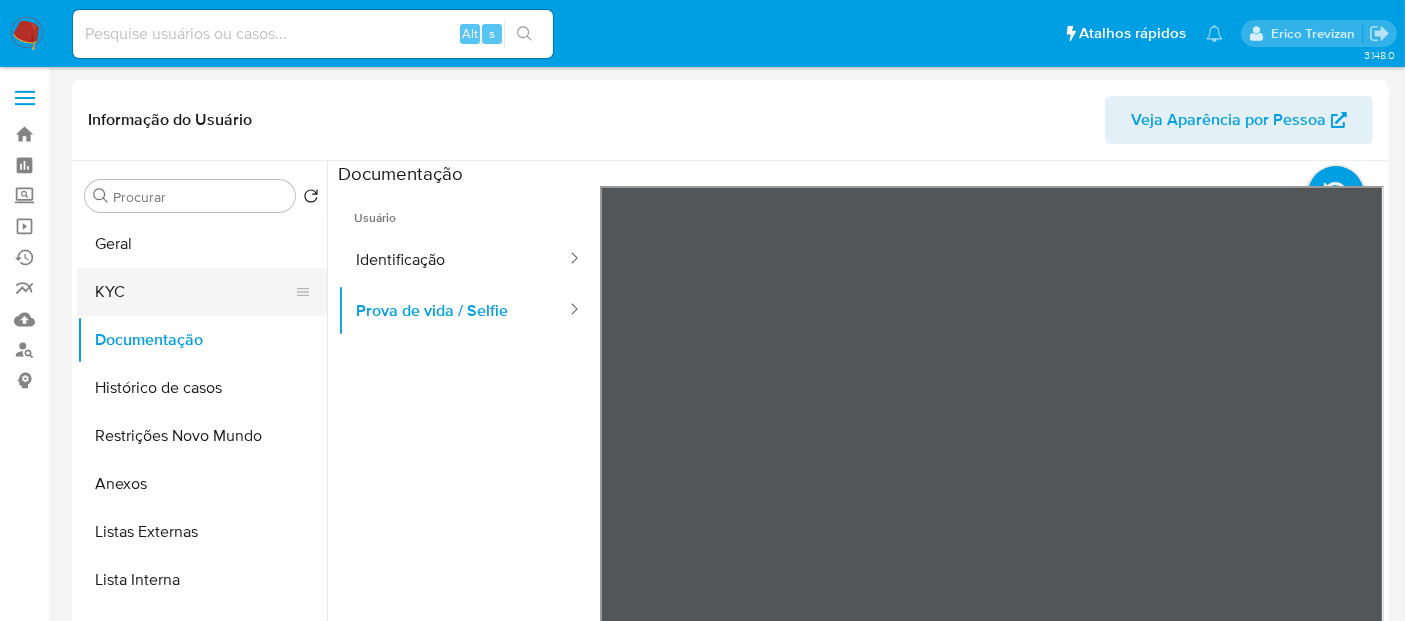 click on "KYC" at bounding box center [194, 292] 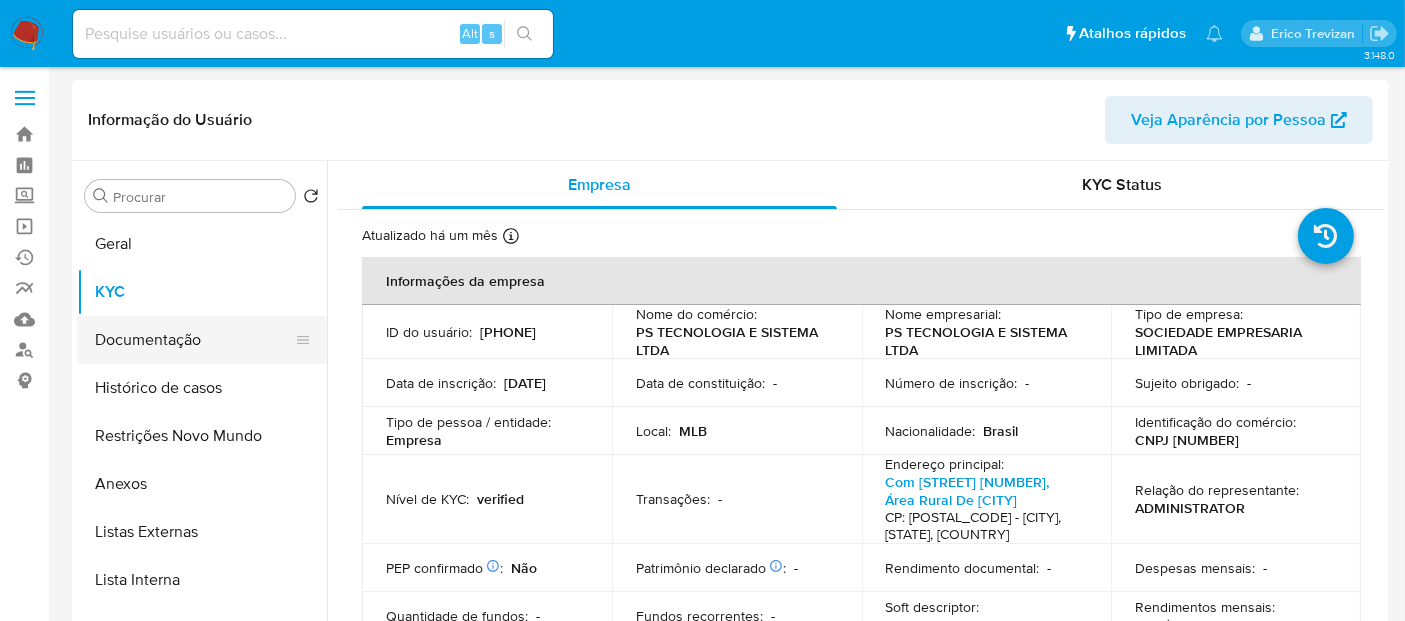 click on "Documentação" at bounding box center [194, 340] 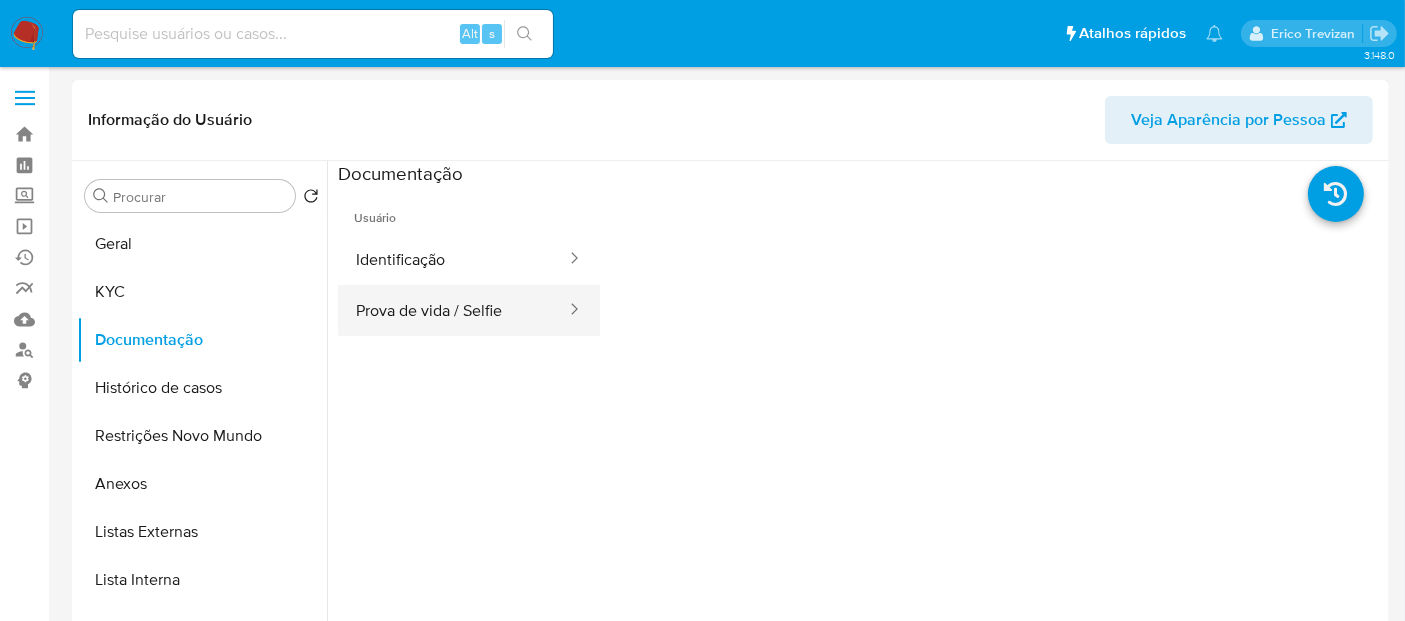 click on "Prova de vida / Selfie" at bounding box center [453, 310] 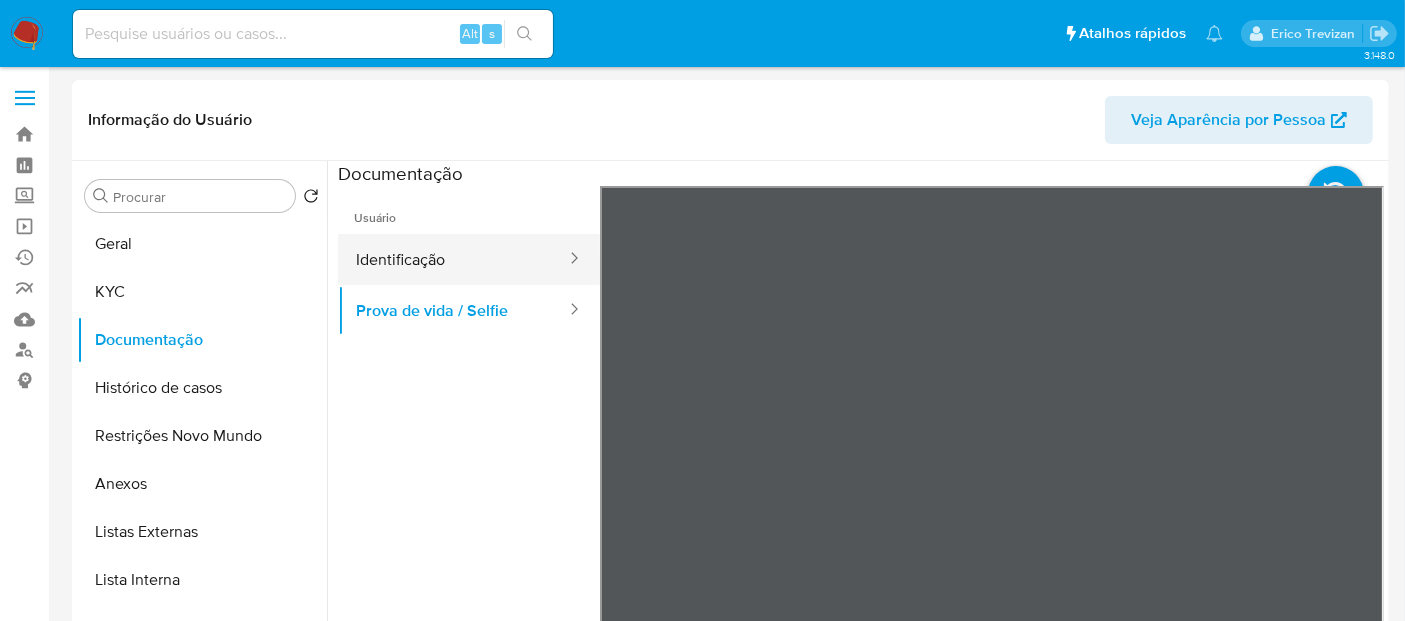 click on "Identificação" at bounding box center (453, 259) 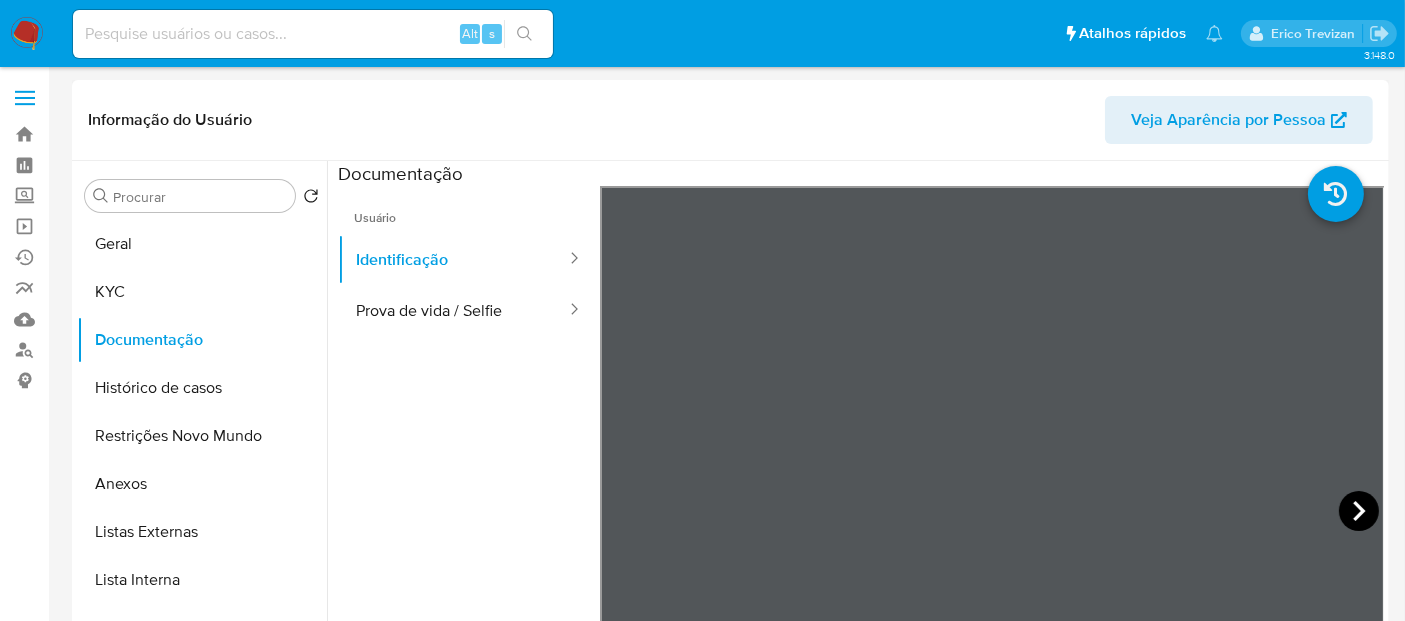 click 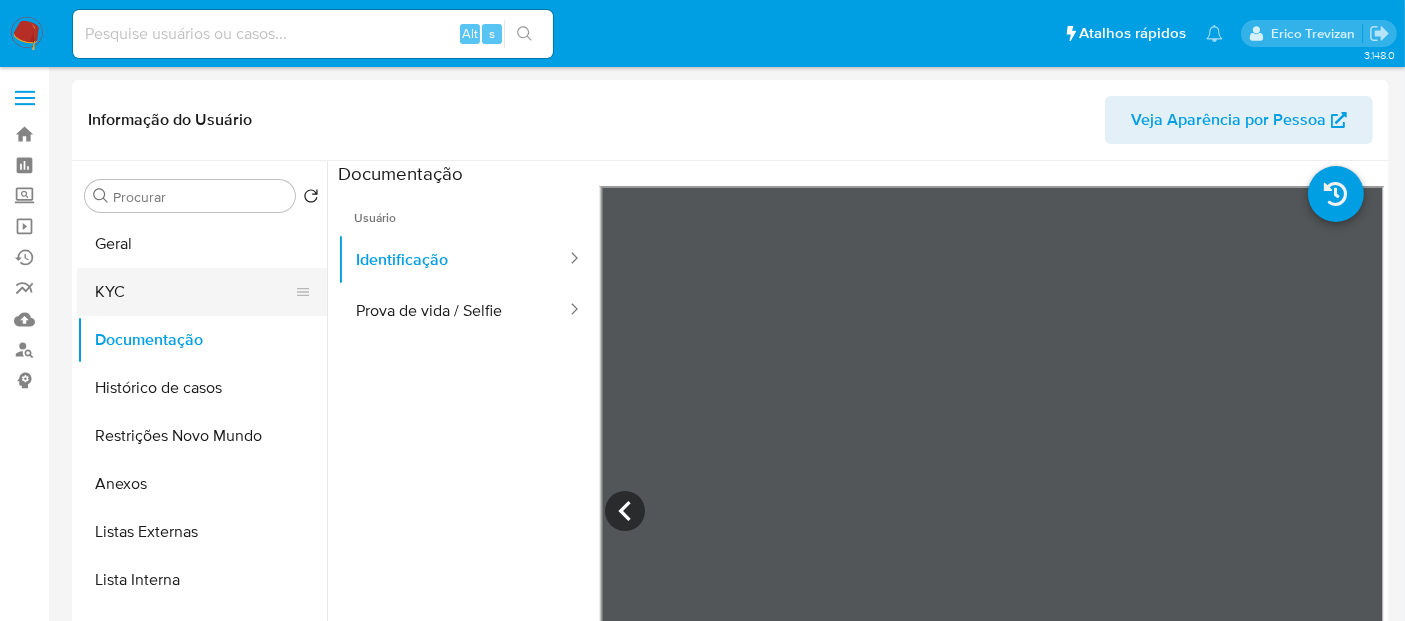 click on "KYC" at bounding box center [194, 292] 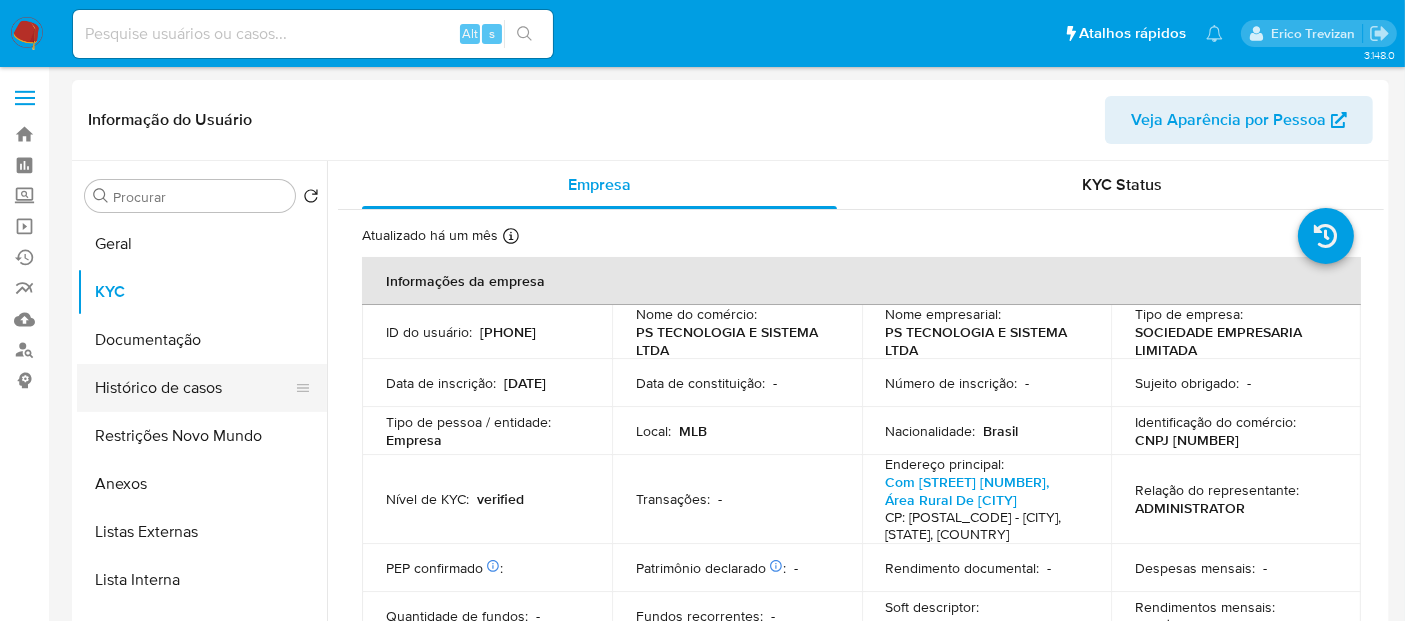 click on "Histórico de casos" at bounding box center (194, 388) 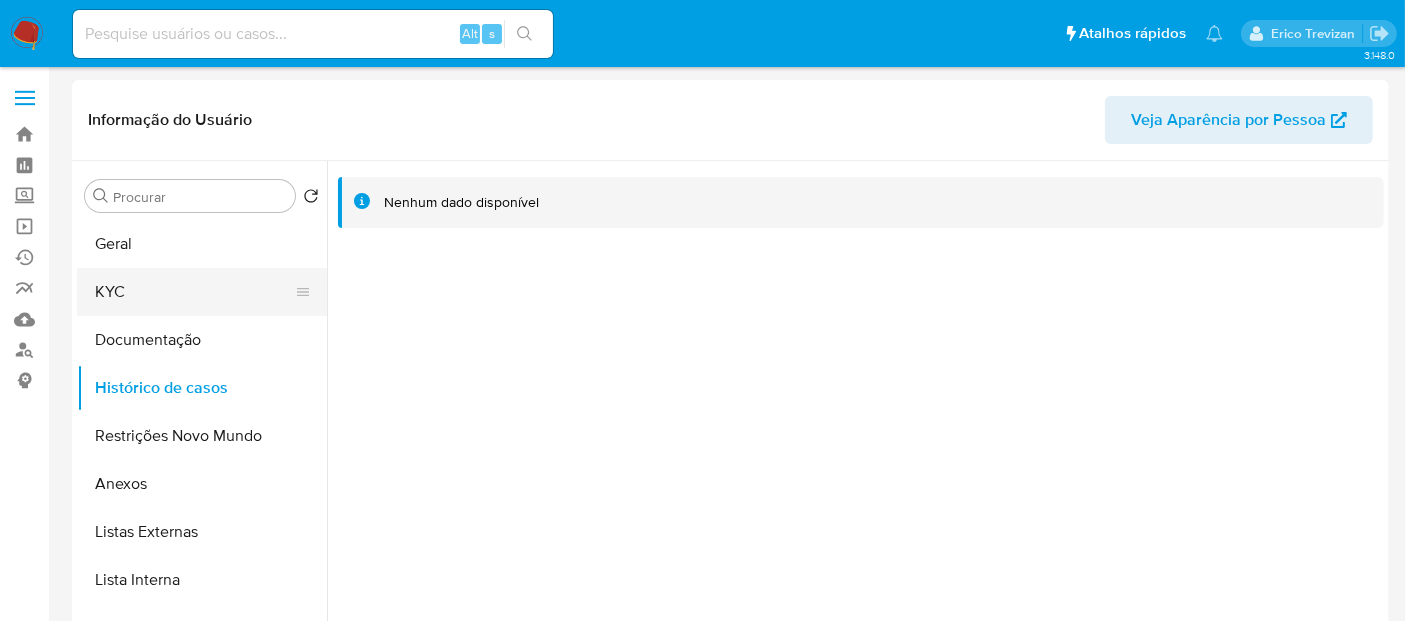 drag, startPoint x: 140, startPoint y: 295, endPoint x: 194, endPoint y: 290, distance: 54.230988 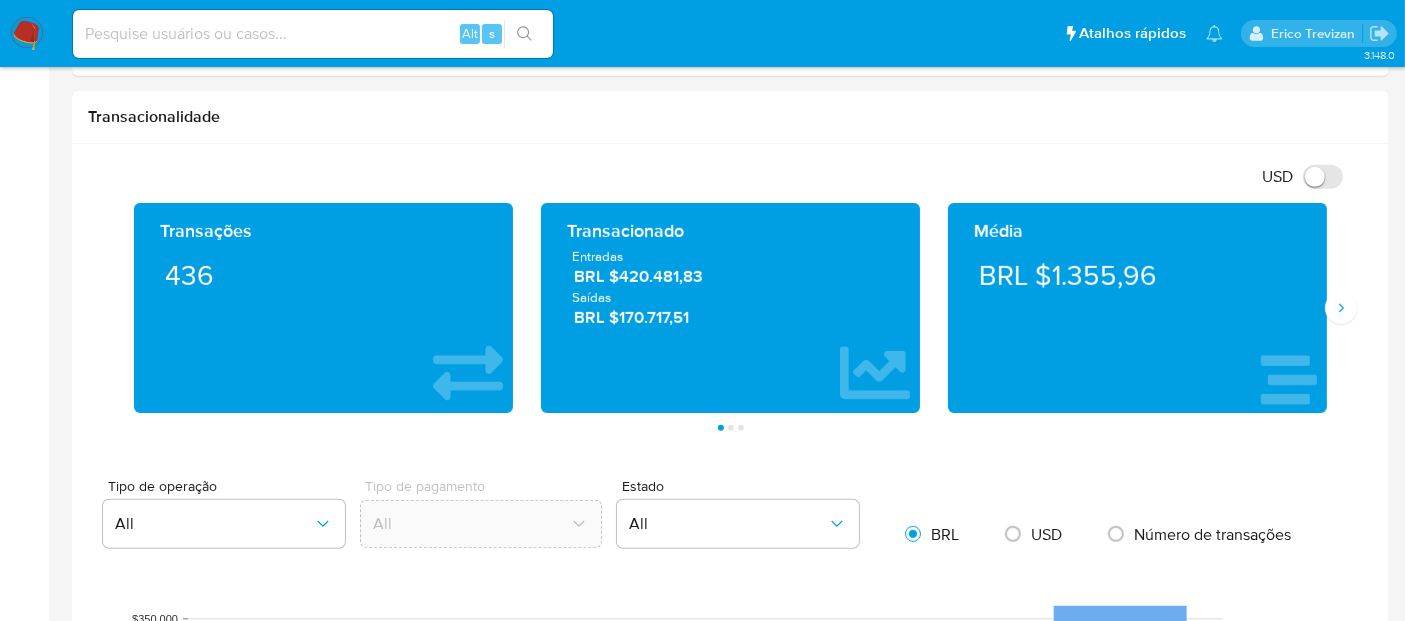 scroll, scrollTop: 1007, scrollLeft: 0, axis: vertical 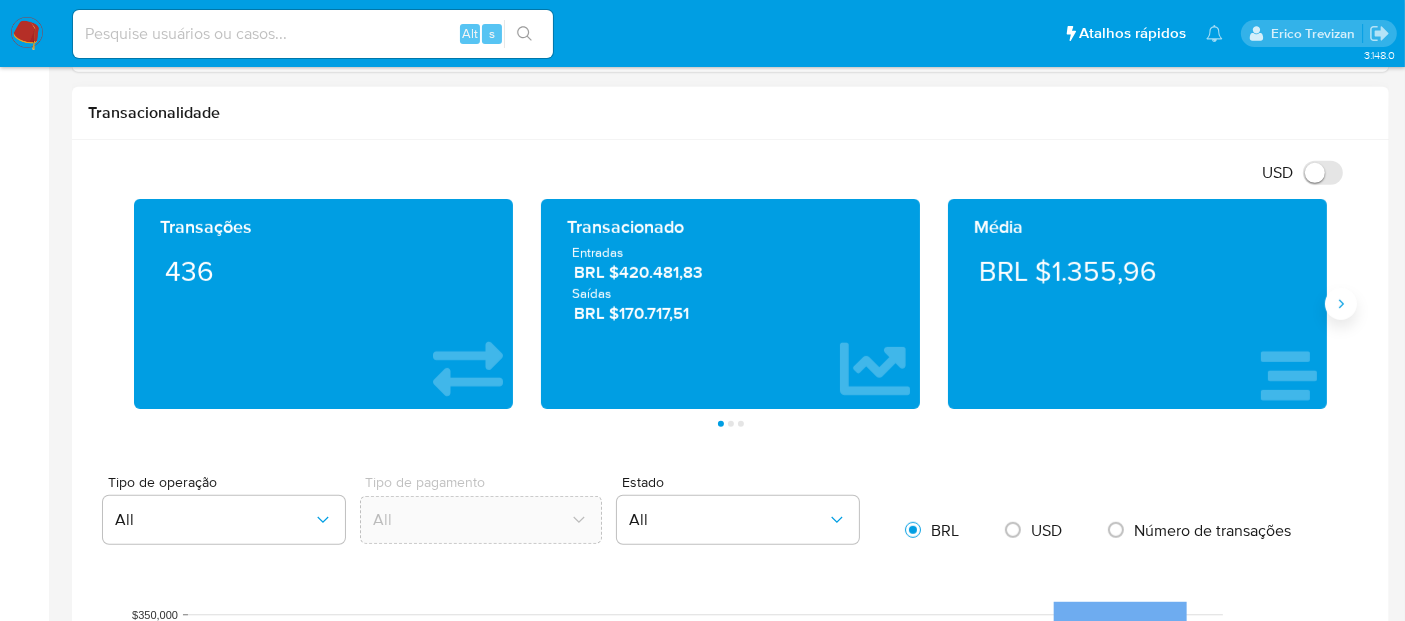 click at bounding box center (1341, 304) 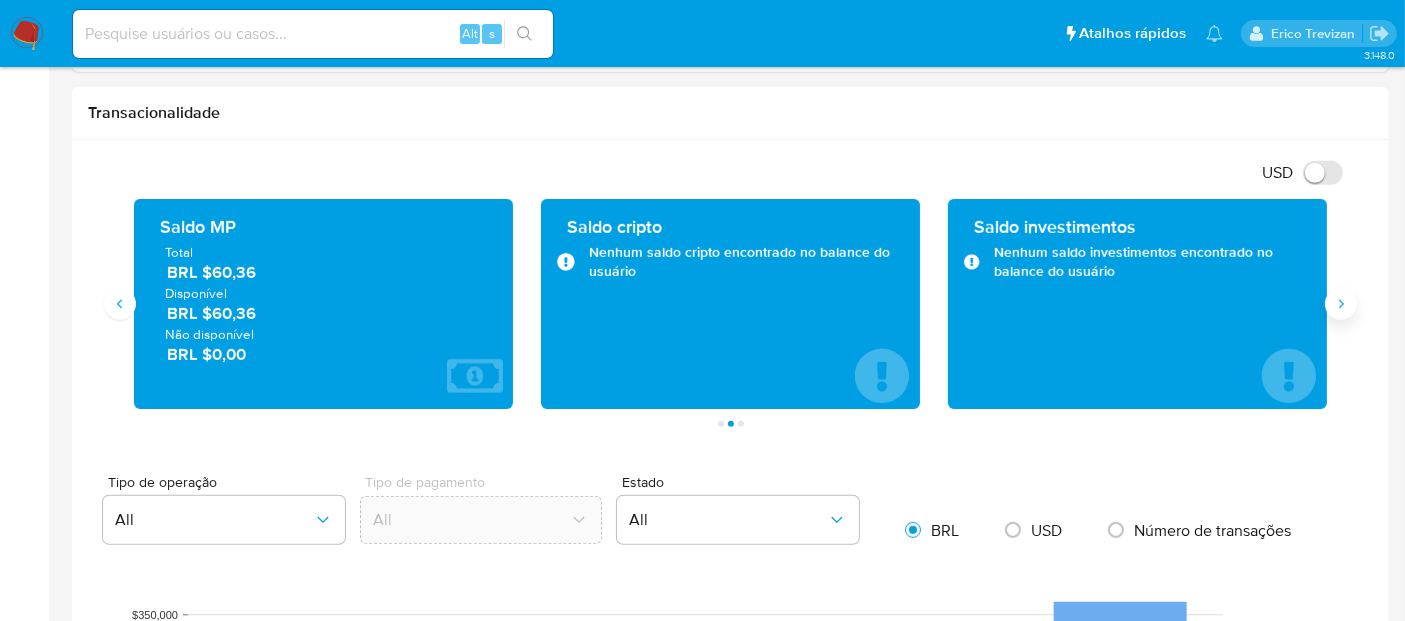 click at bounding box center [1341, 304] 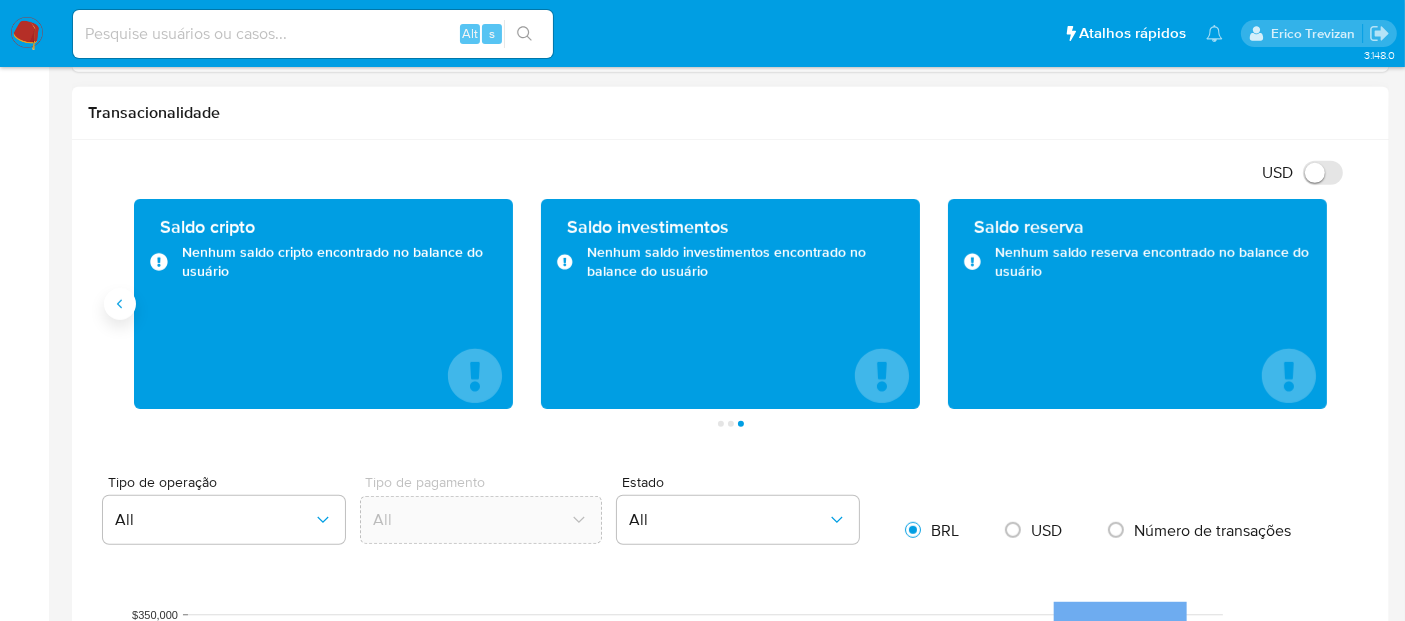 click 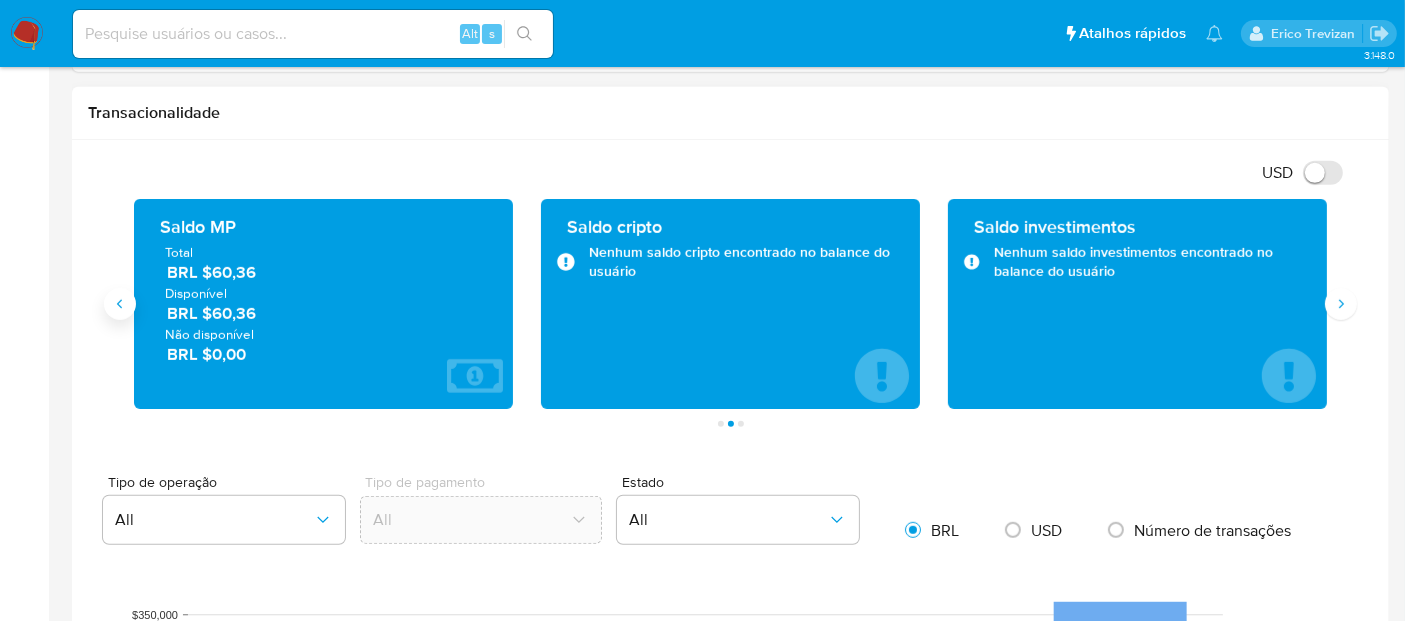 click 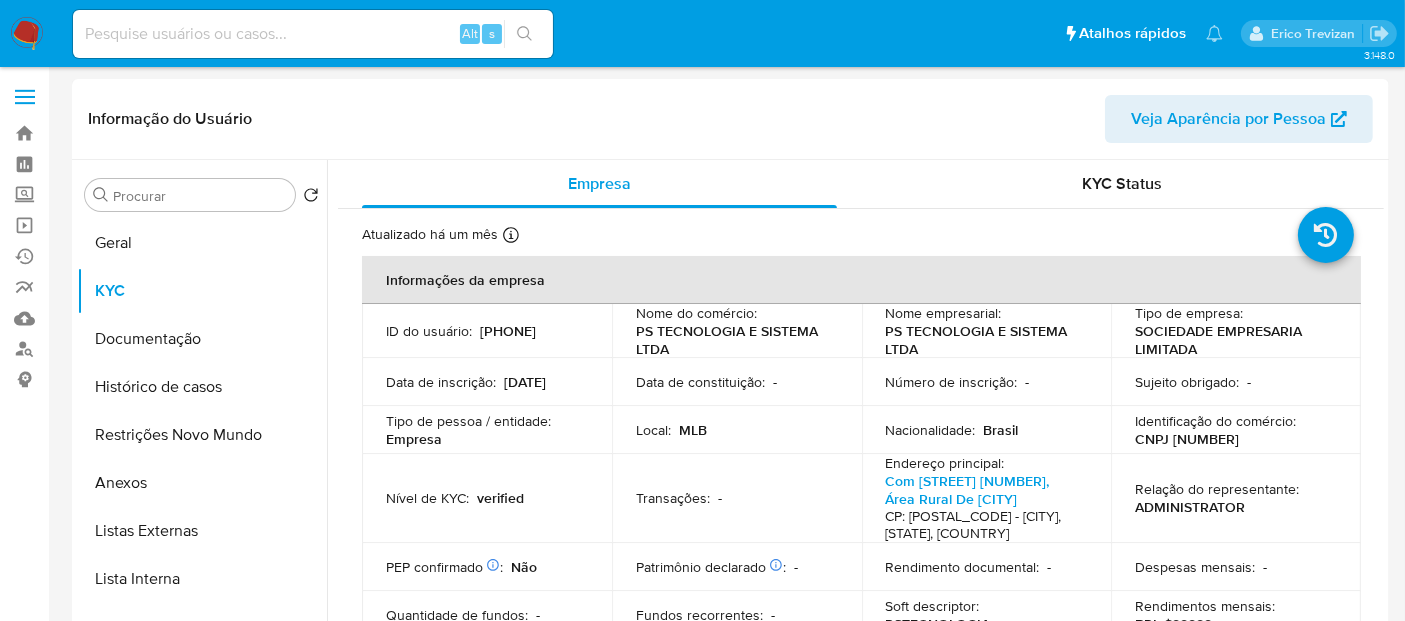 scroll, scrollTop: 0, scrollLeft: 0, axis: both 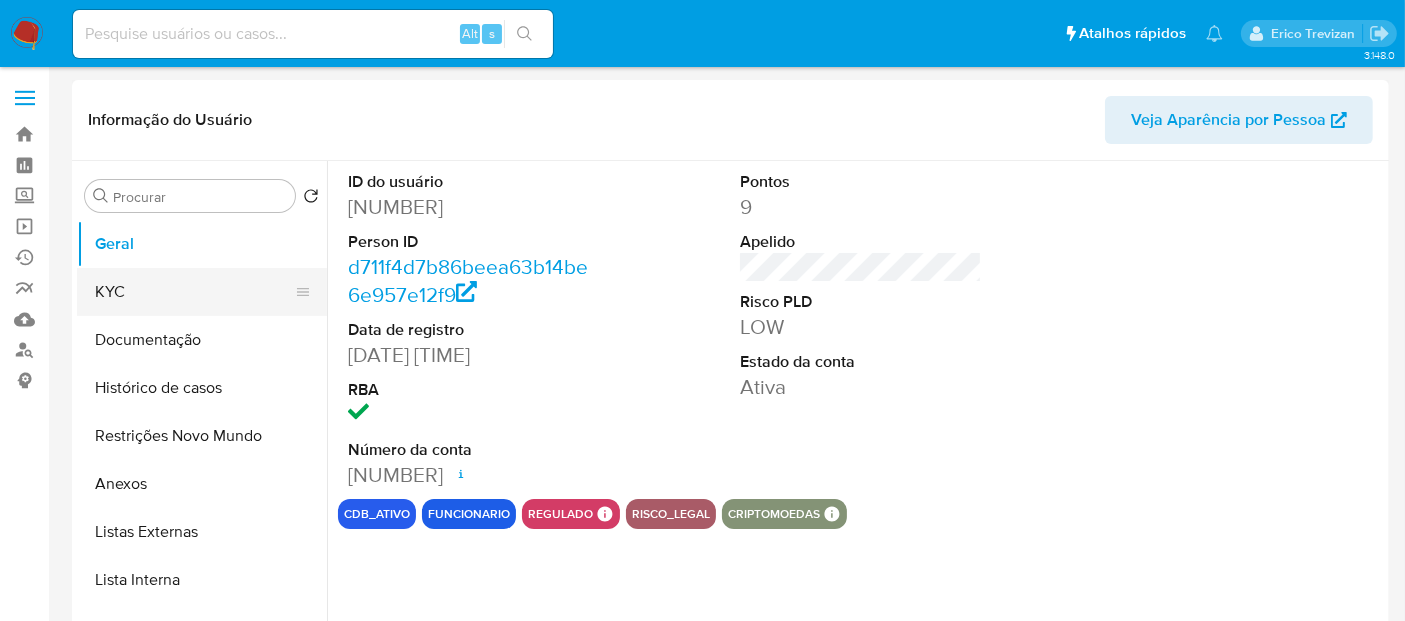 select on "10" 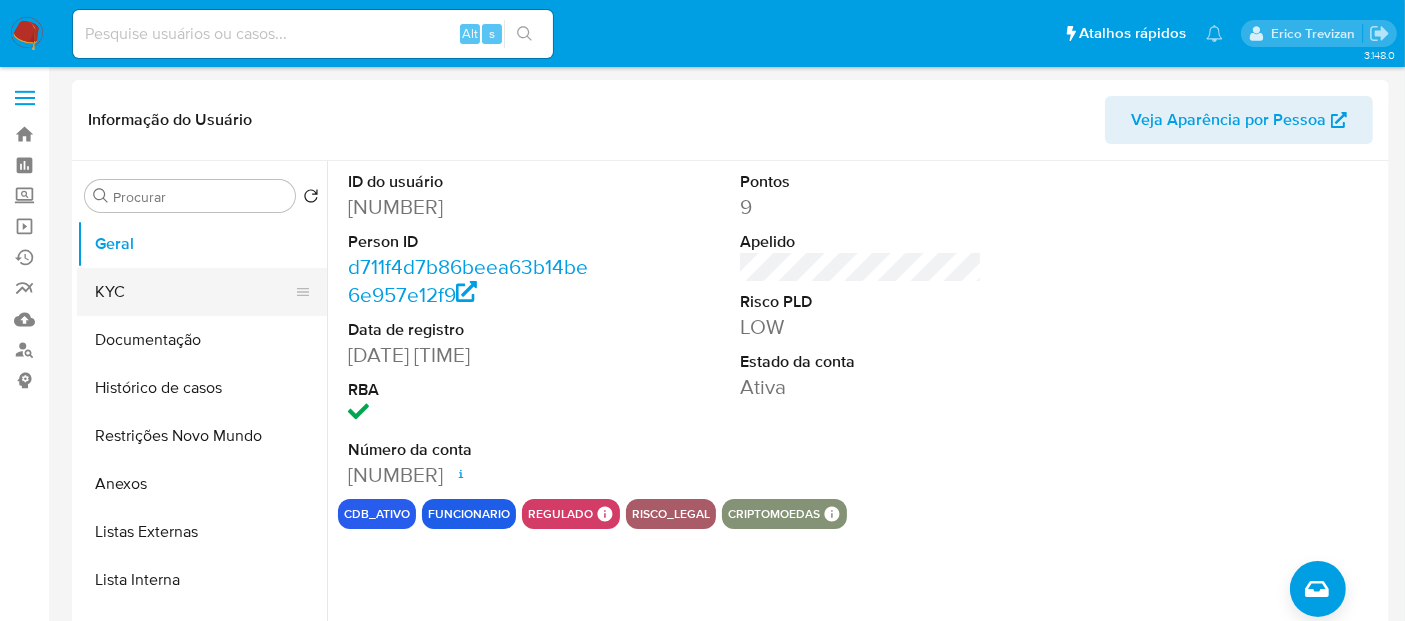 click on "KYC" at bounding box center [194, 292] 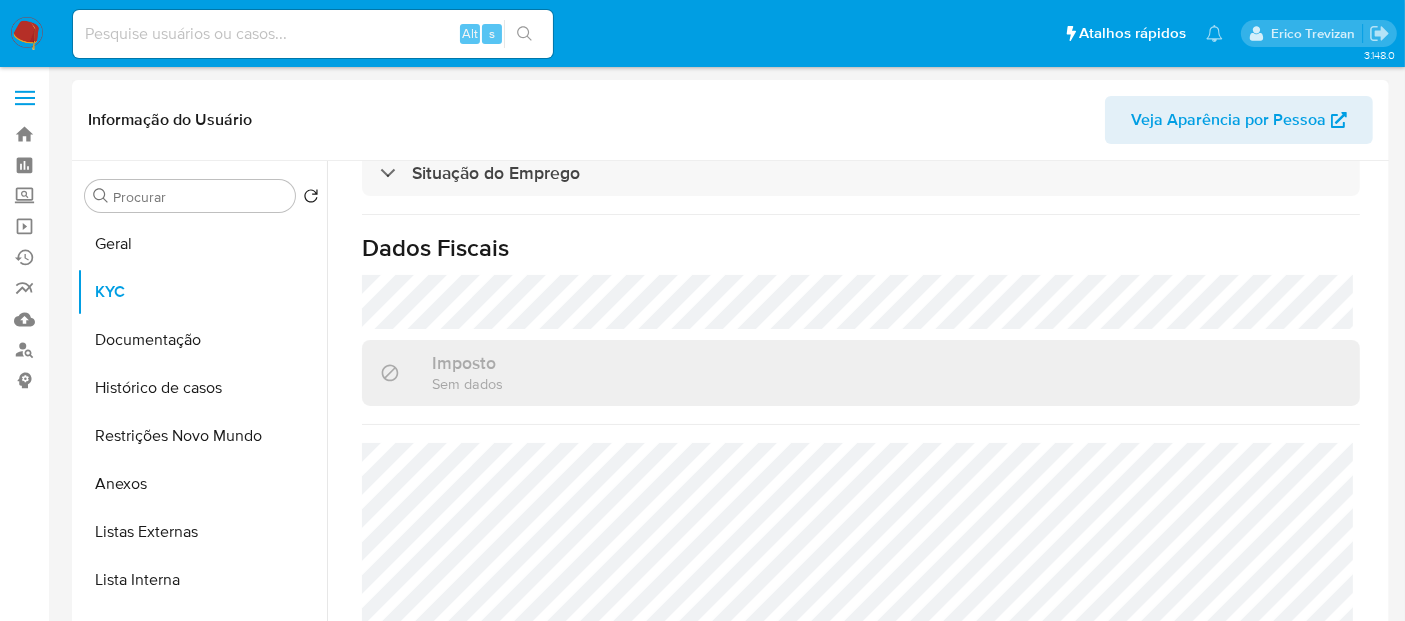 scroll, scrollTop: 951, scrollLeft: 0, axis: vertical 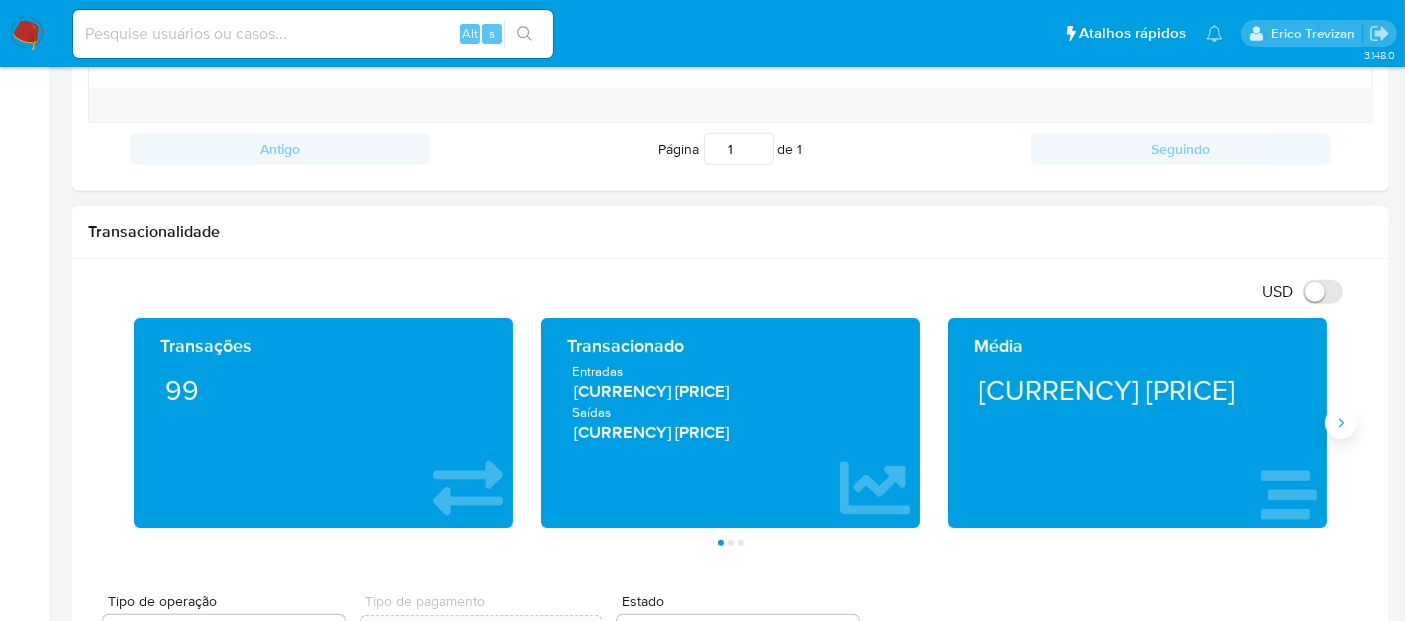 click 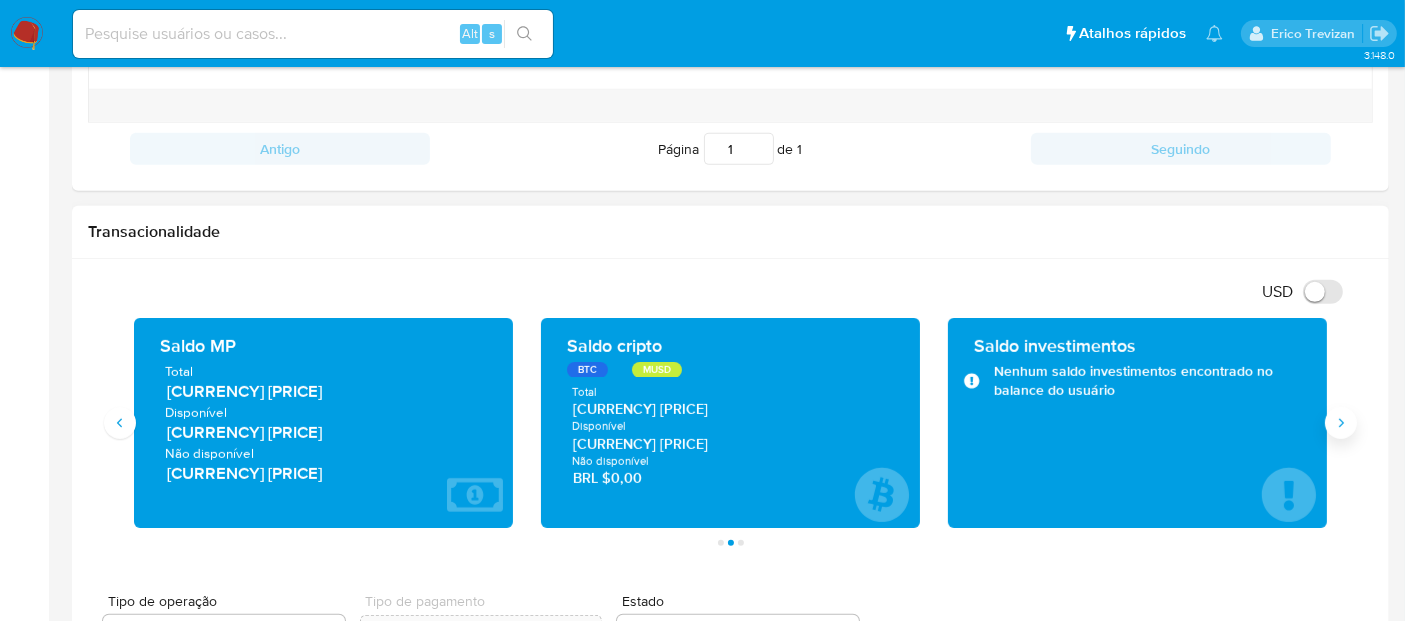 click 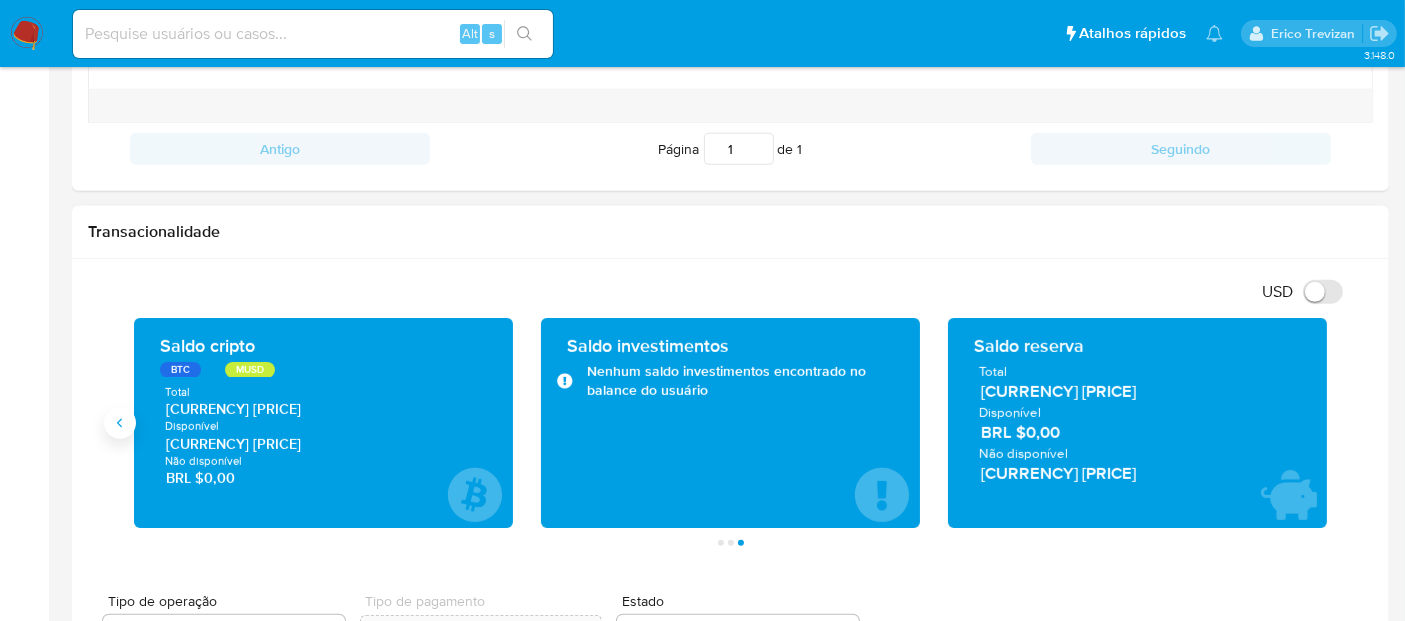 click at bounding box center (120, 423) 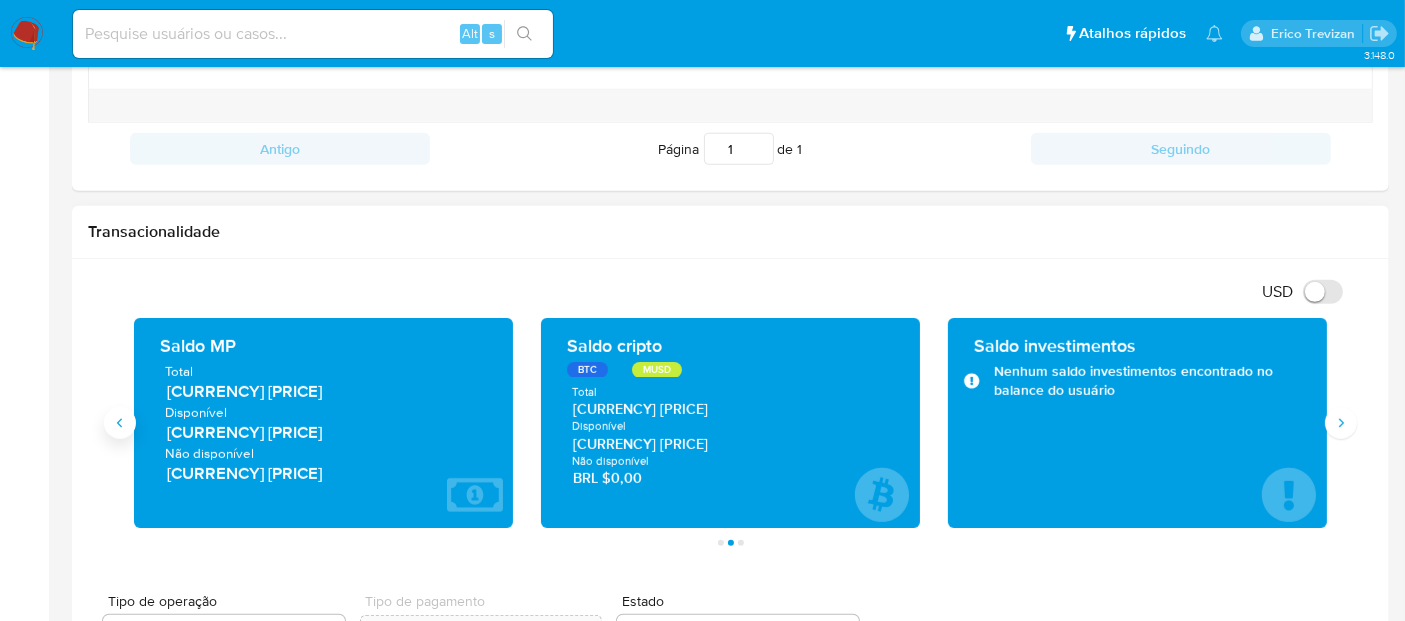 click 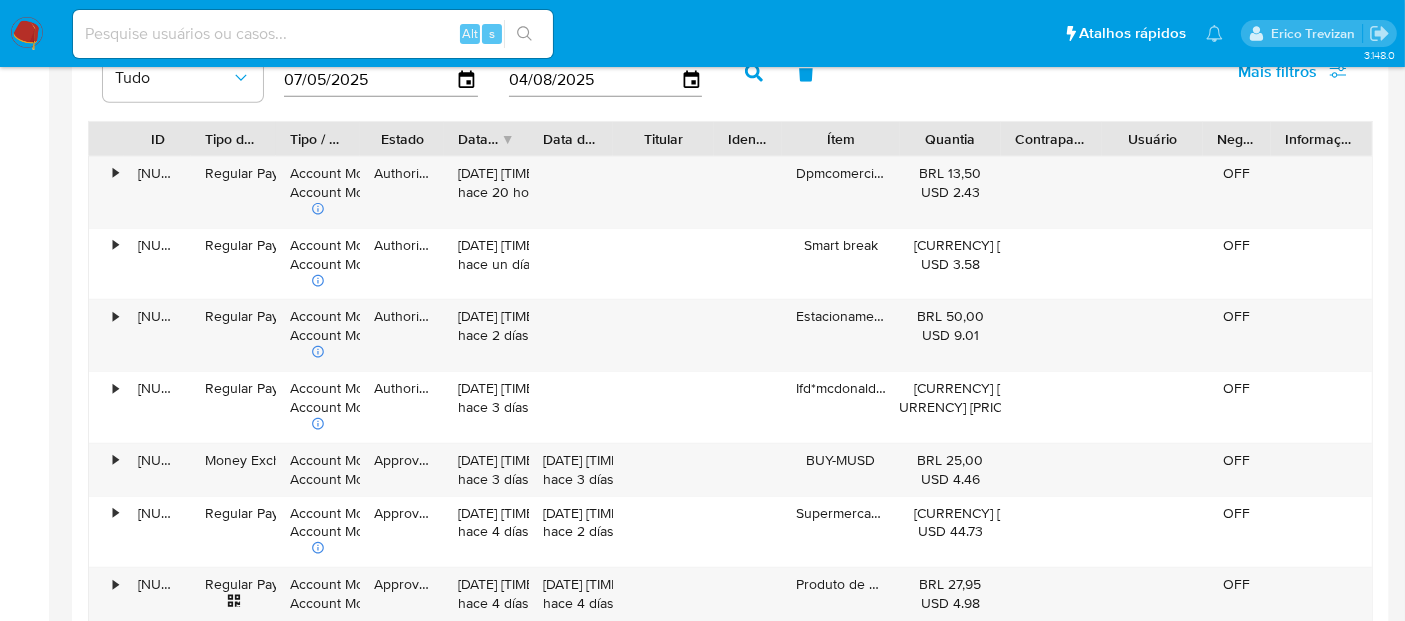 scroll, scrollTop: 2000, scrollLeft: 0, axis: vertical 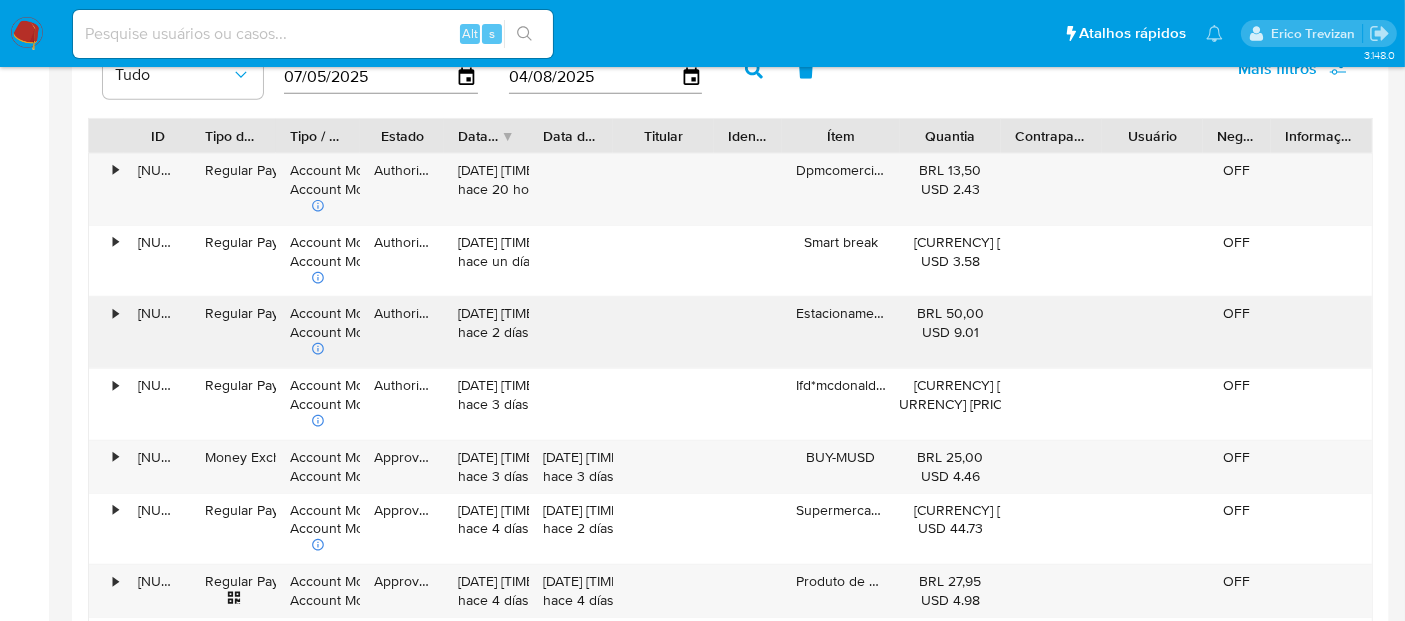 click on "•" at bounding box center (106, 332) 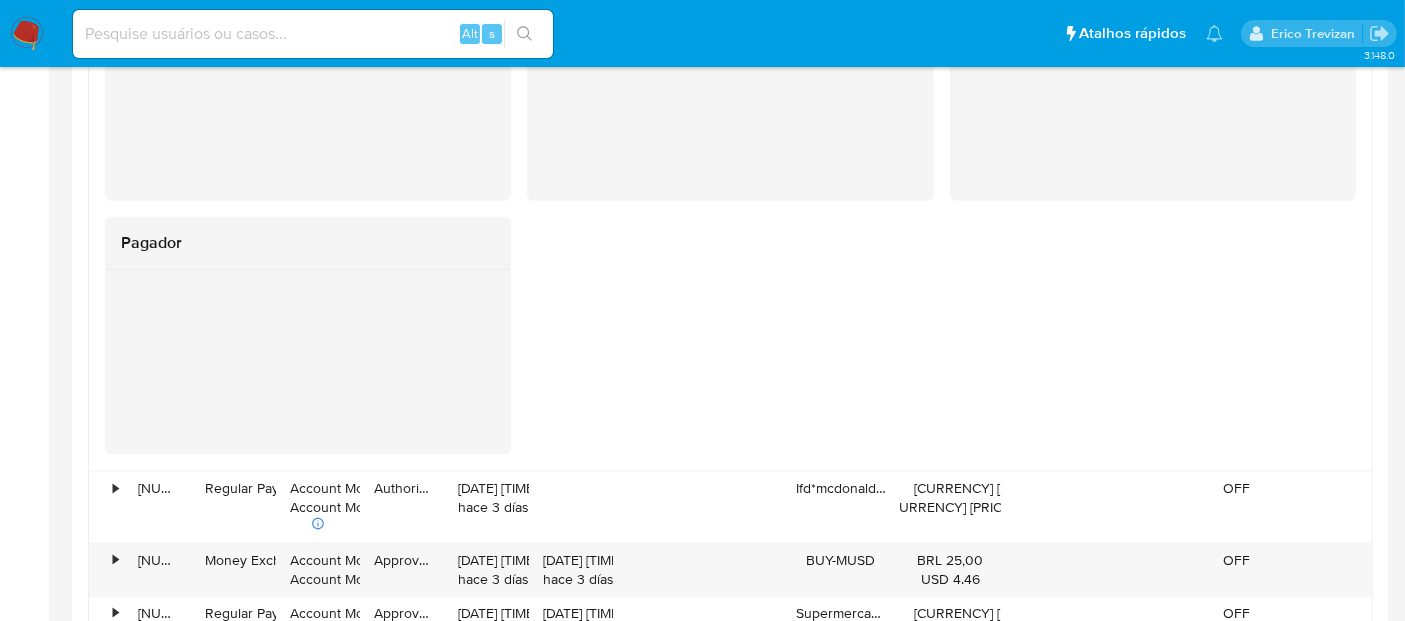 scroll, scrollTop: 2555, scrollLeft: 0, axis: vertical 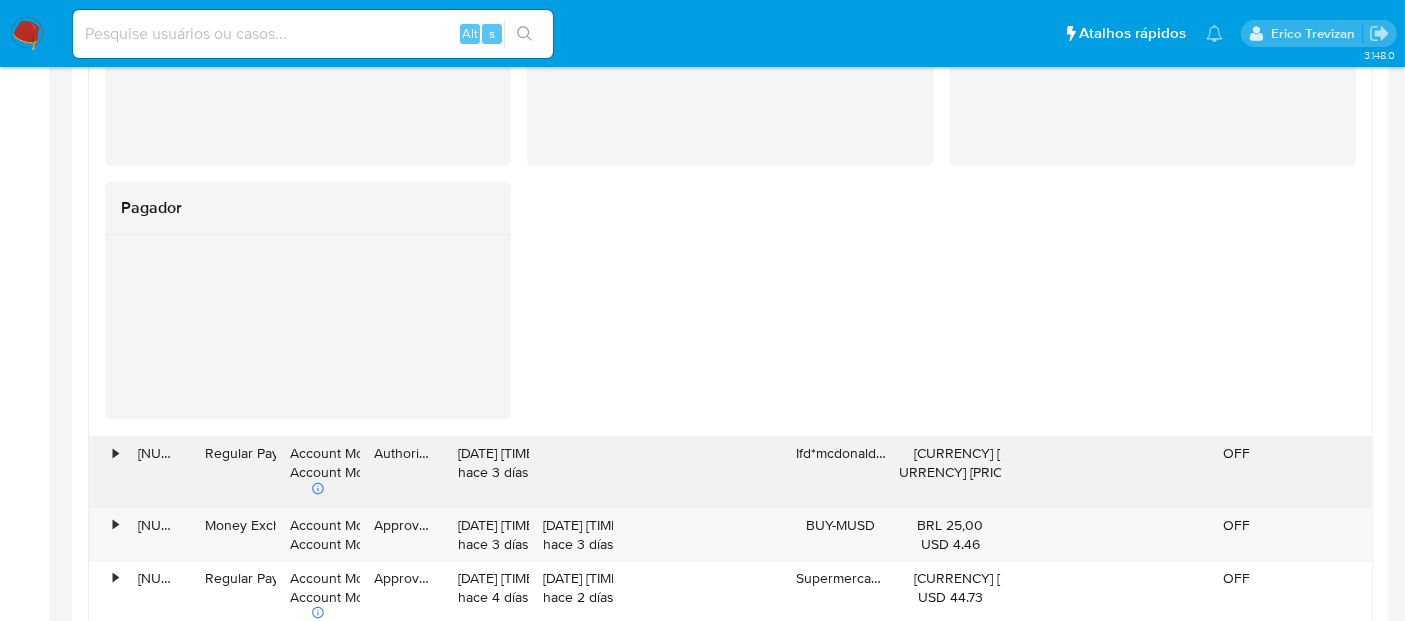 click on "•" at bounding box center [115, 453] 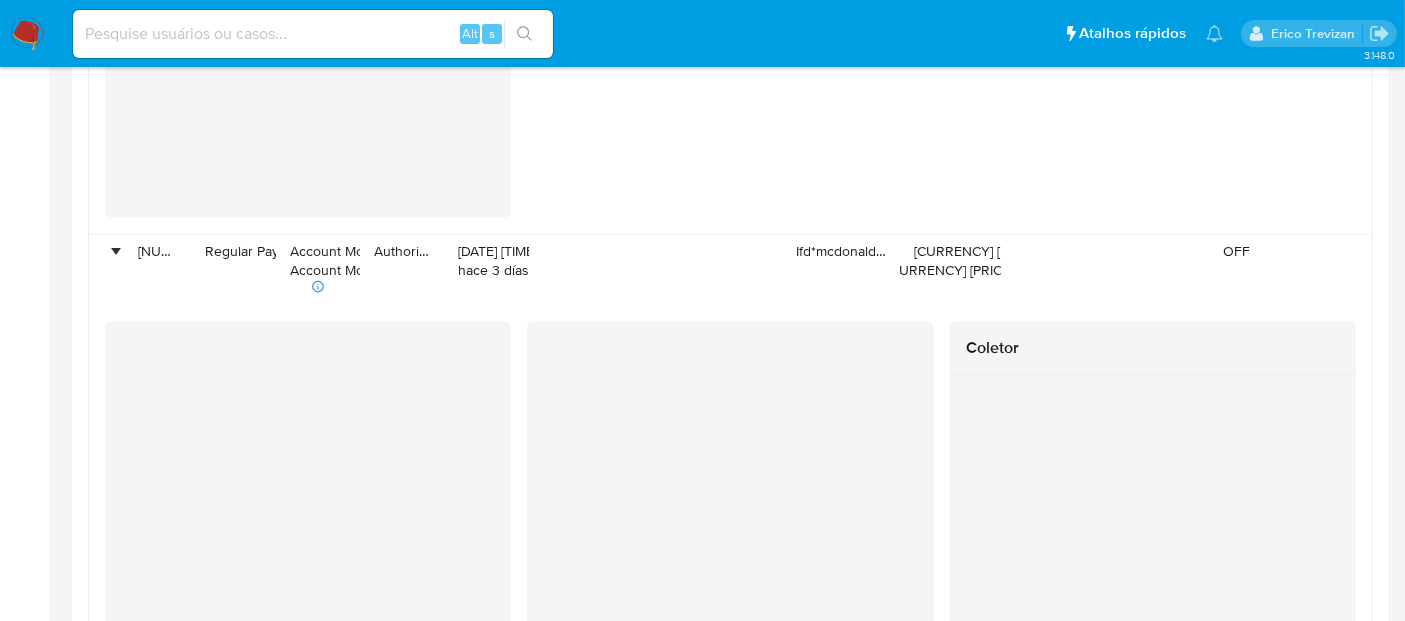 scroll, scrollTop: 2777, scrollLeft: 0, axis: vertical 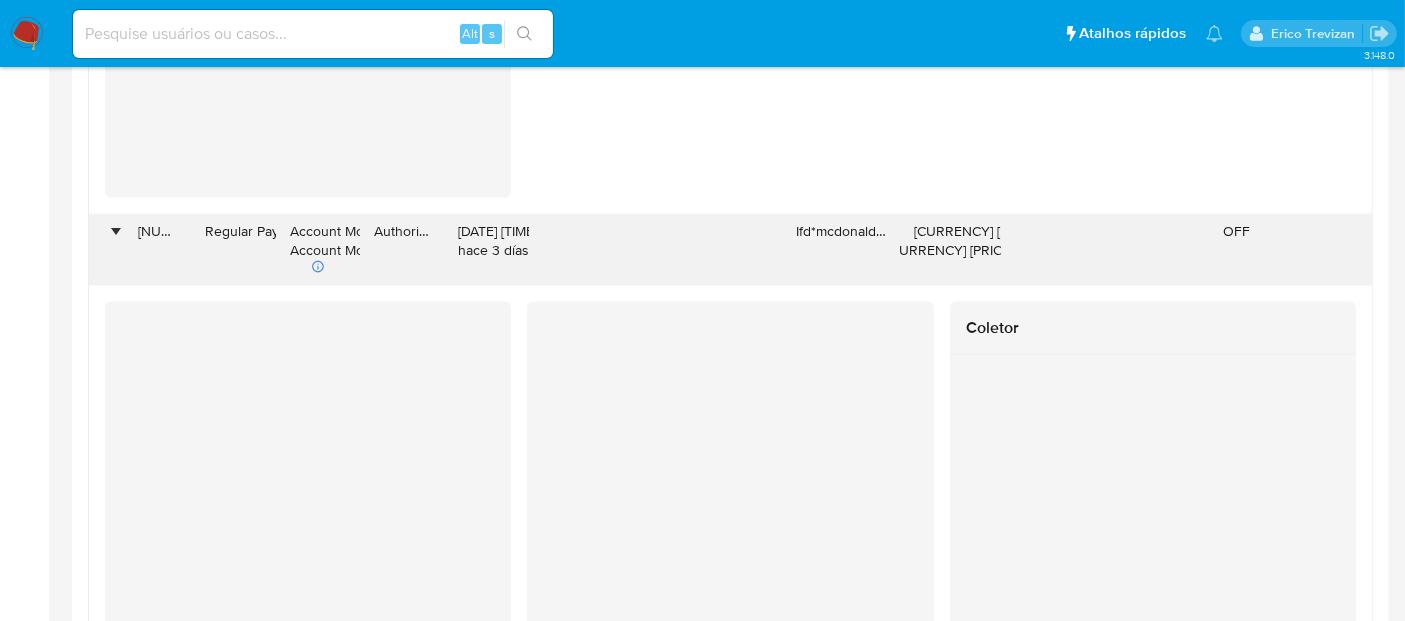 click on "•" at bounding box center [106, 250] 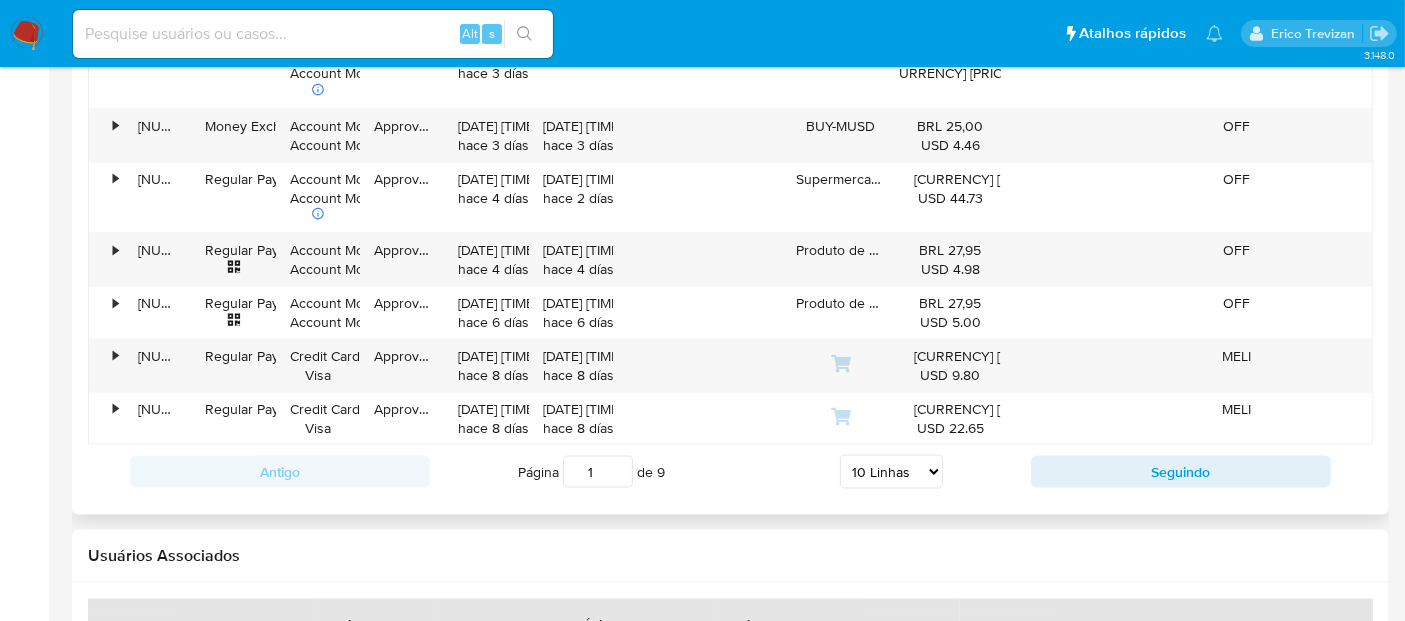 scroll, scrollTop: 3000, scrollLeft: 0, axis: vertical 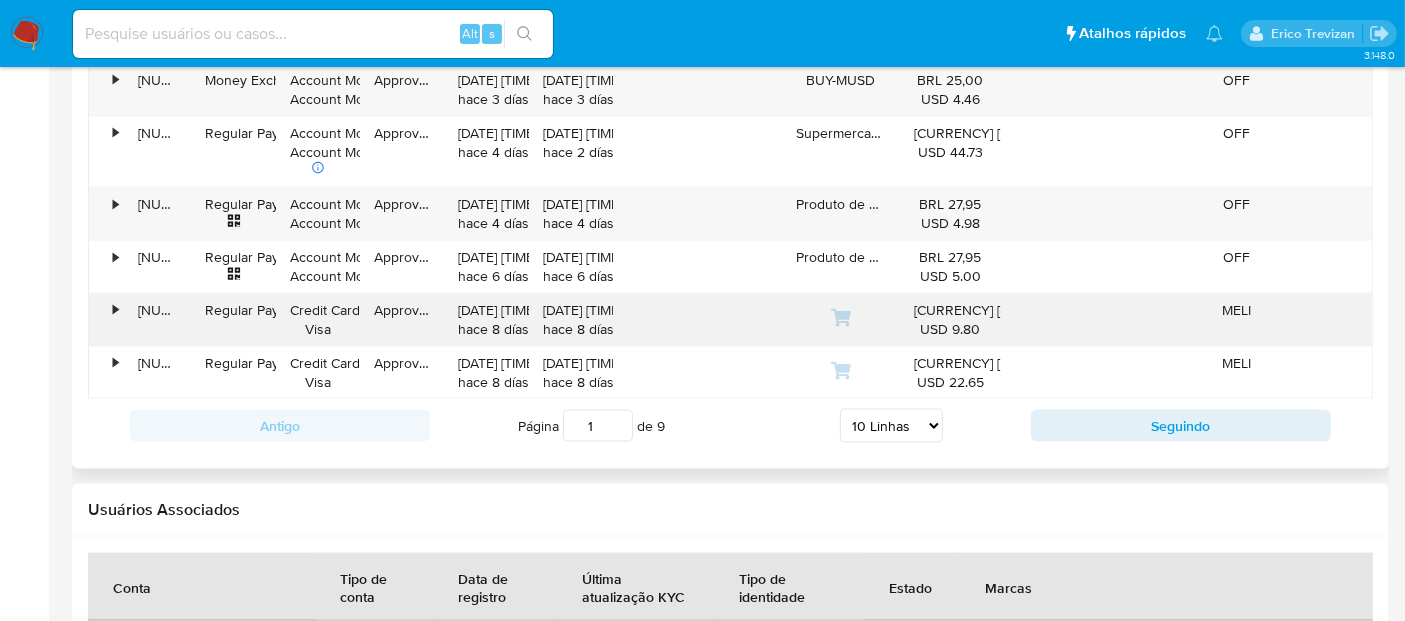 click on "•" at bounding box center (106, 320) 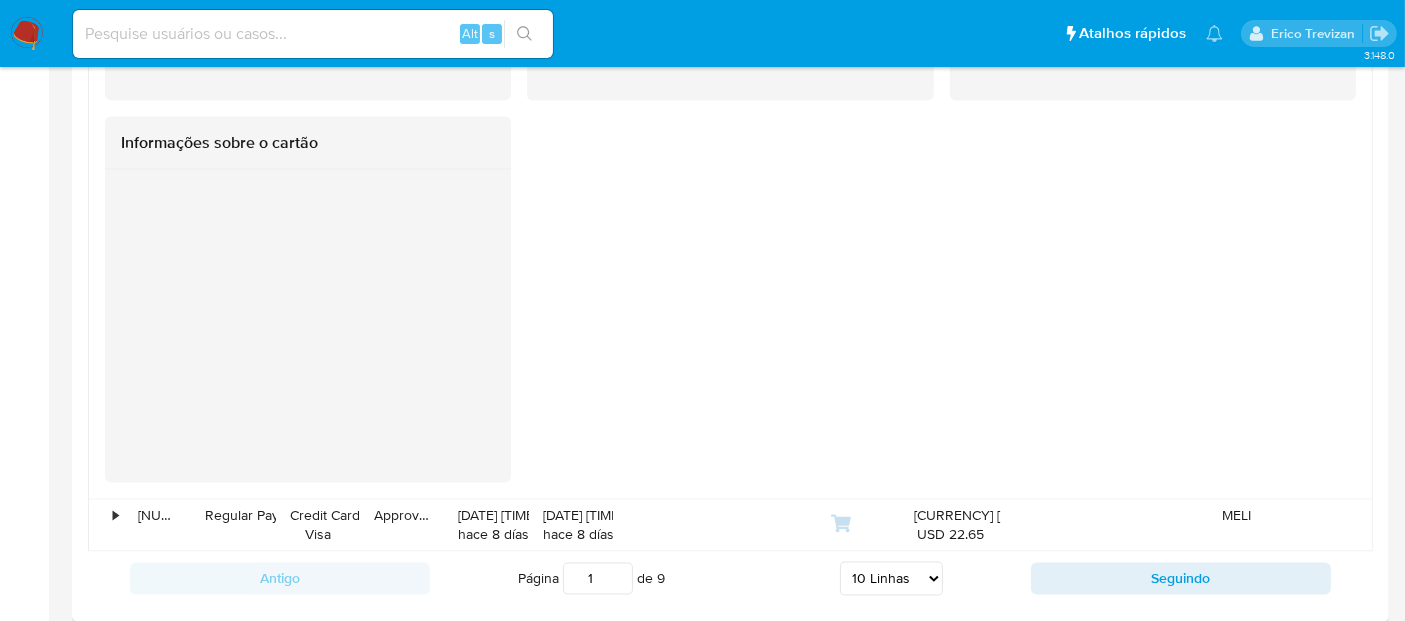 scroll, scrollTop: 3666, scrollLeft: 0, axis: vertical 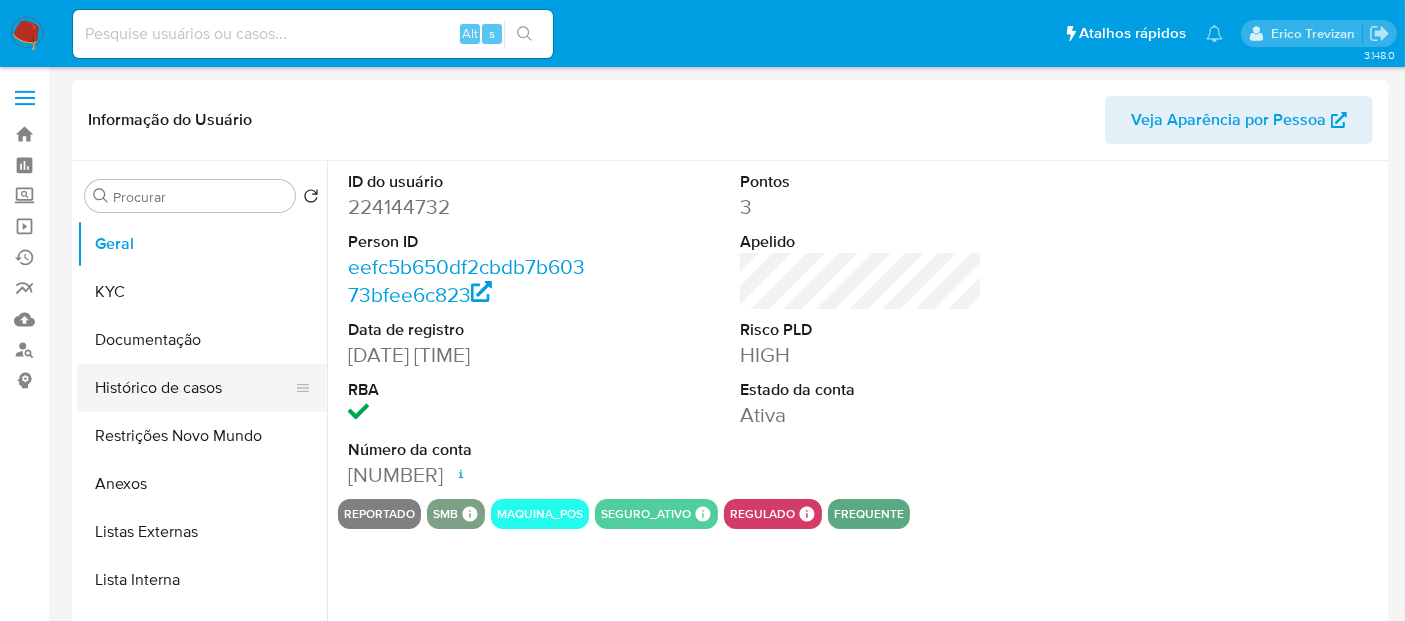 select on "10" 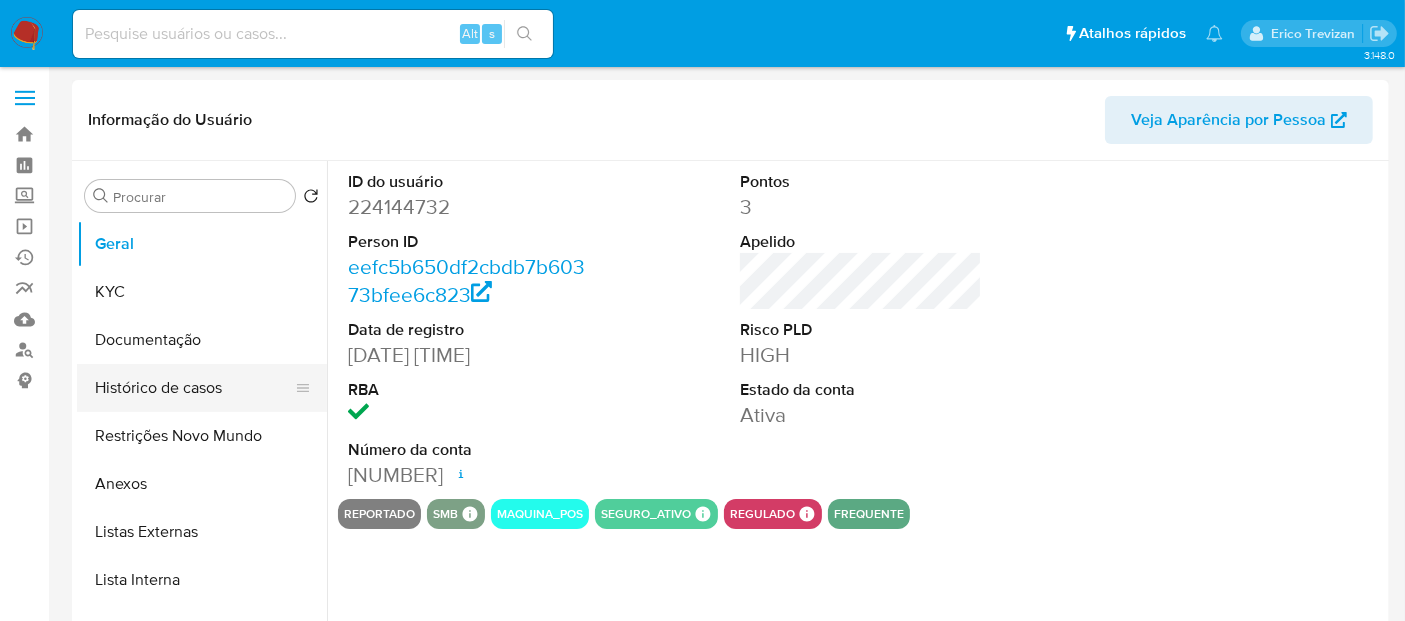 click on "Histórico de casos" at bounding box center (194, 388) 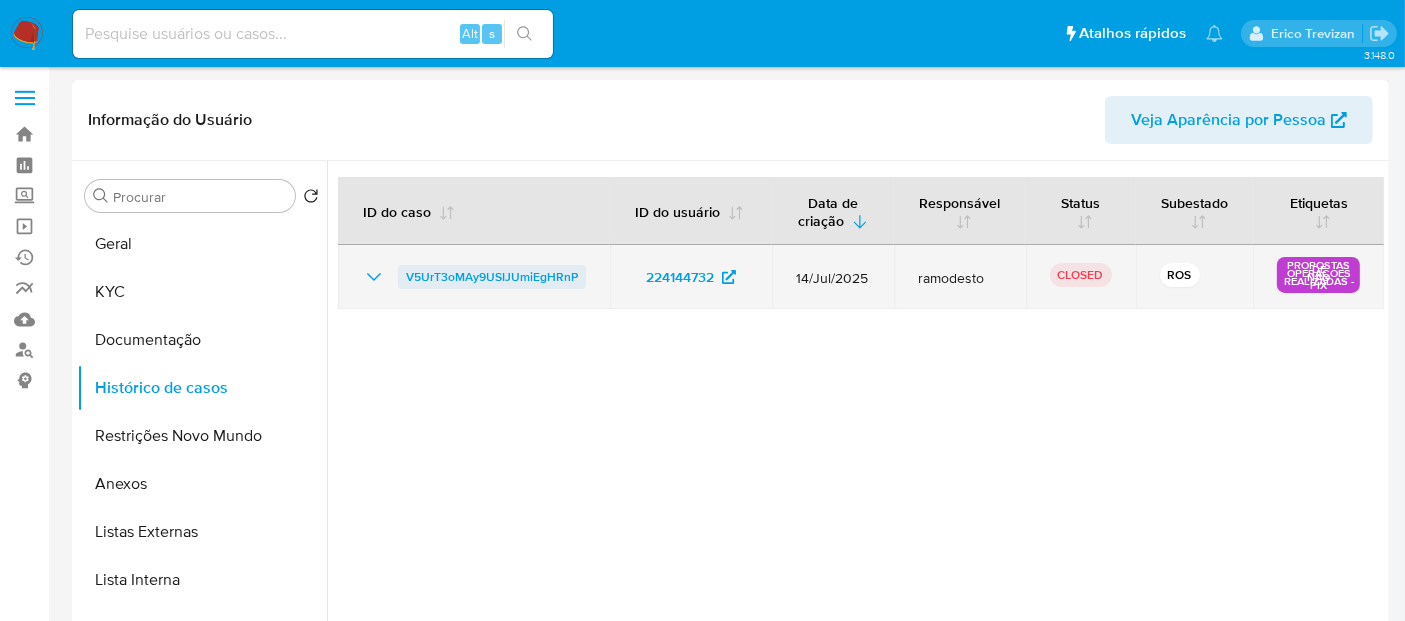 click on "V5UrT3oMAy9USIJUmiEgHRnP" at bounding box center [492, 277] 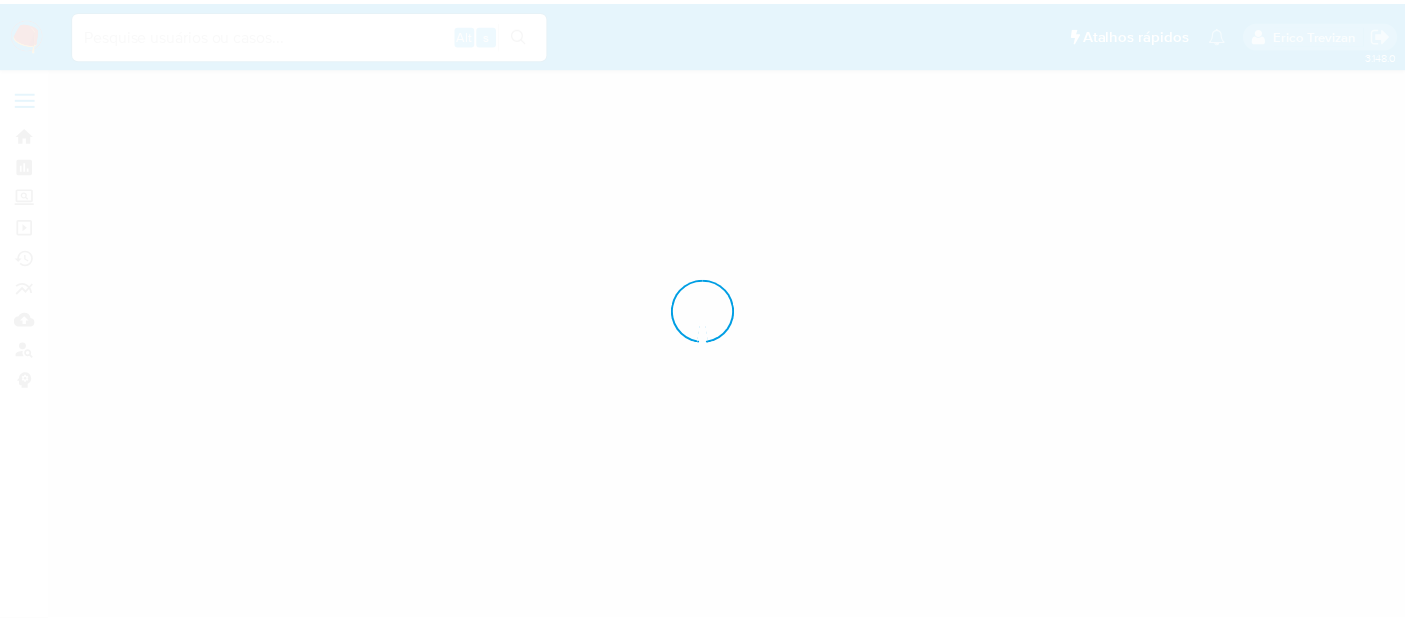 scroll, scrollTop: 0, scrollLeft: 0, axis: both 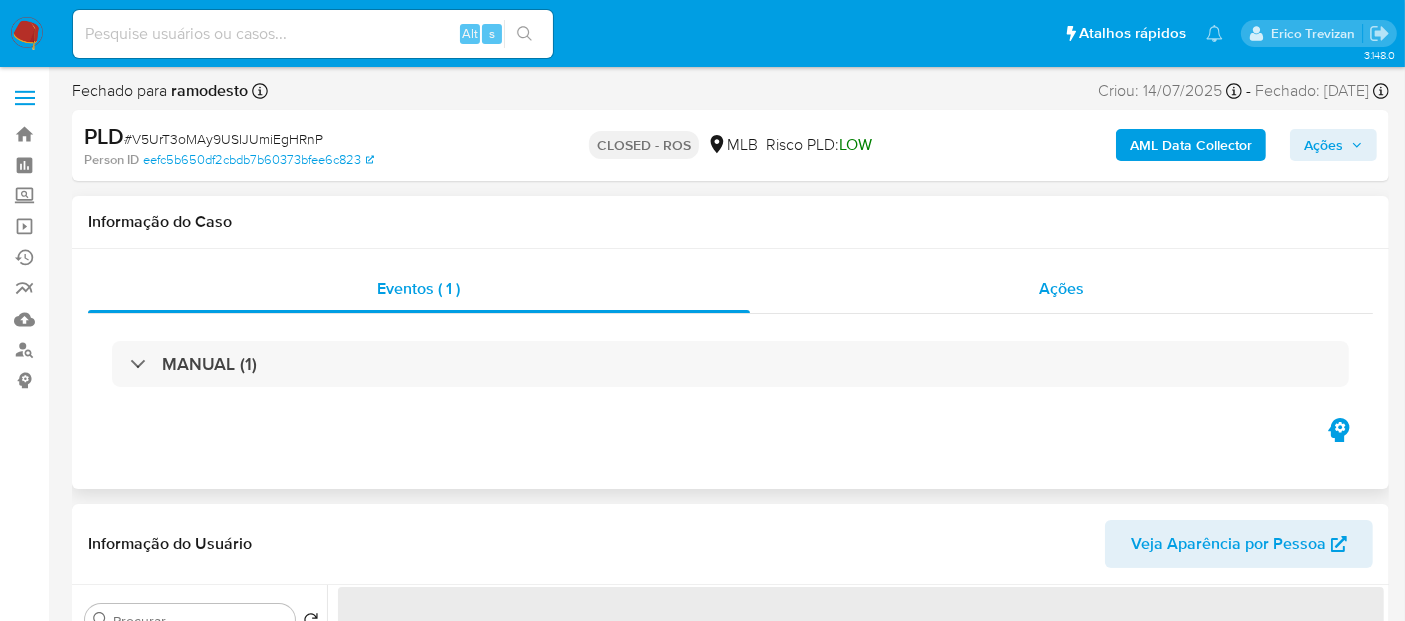 click on "Ações" at bounding box center (1061, 288) 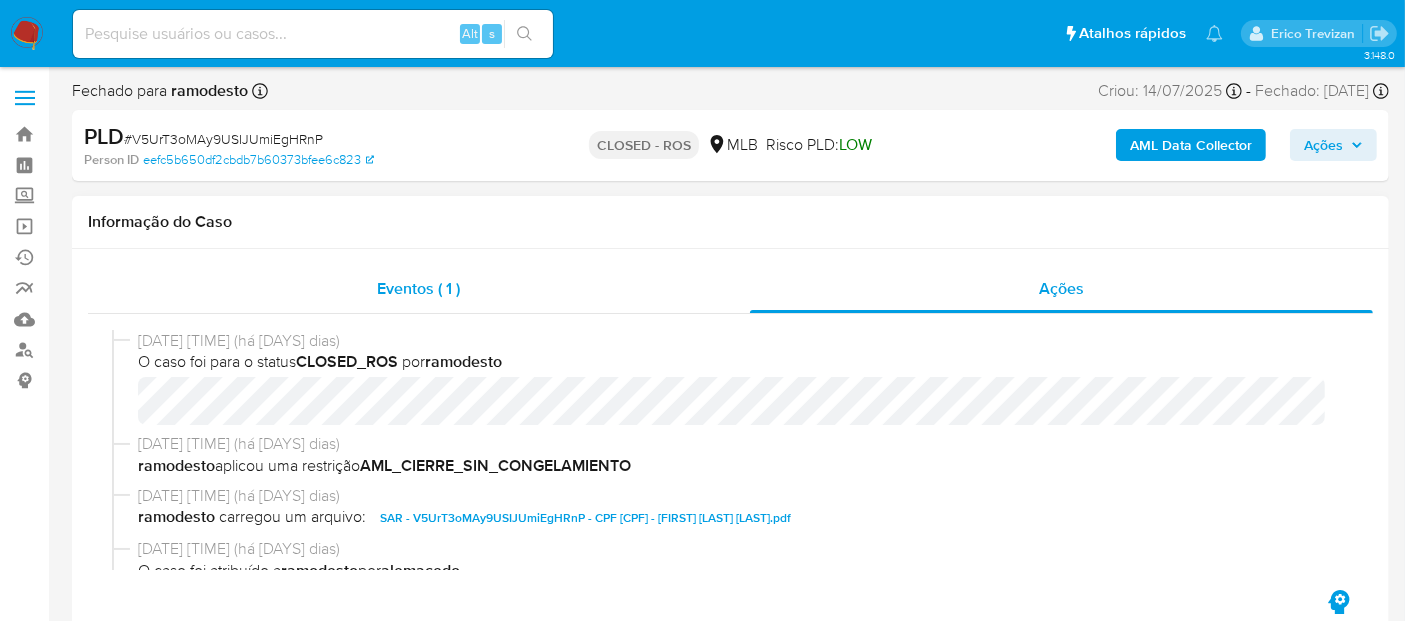 select on "10" 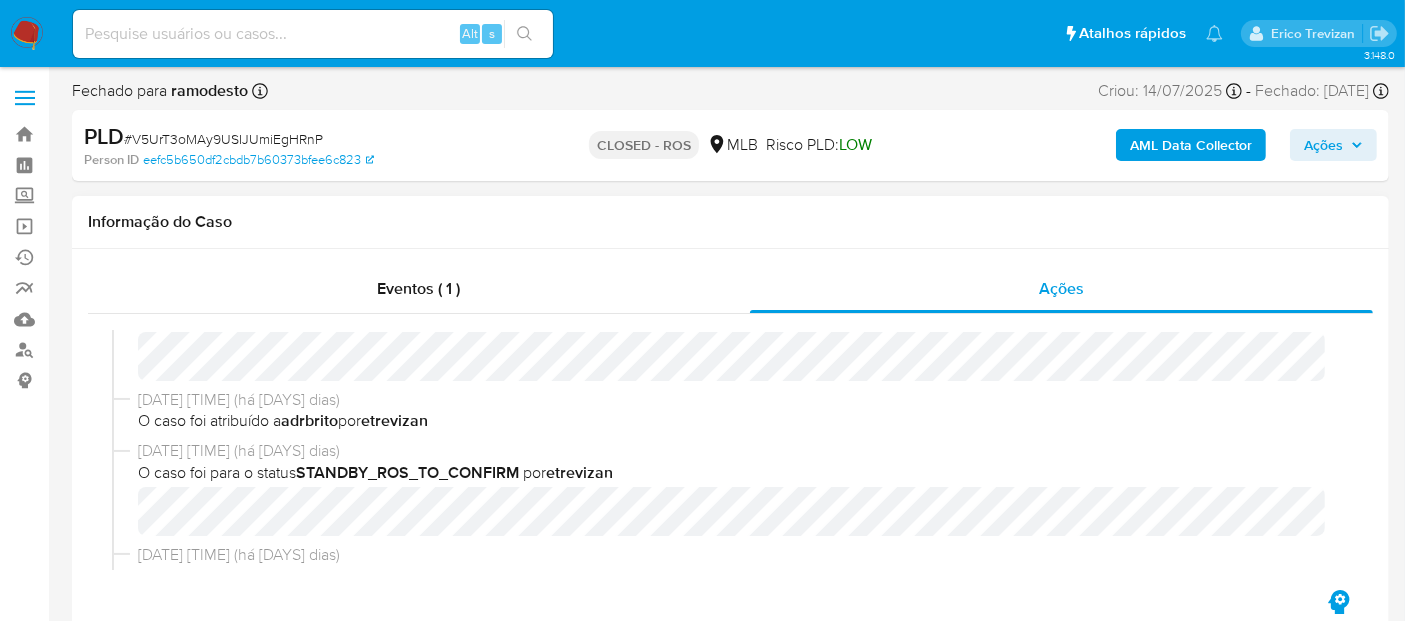 scroll, scrollTop: 1000, scrollLeft: 0, axis: vertical 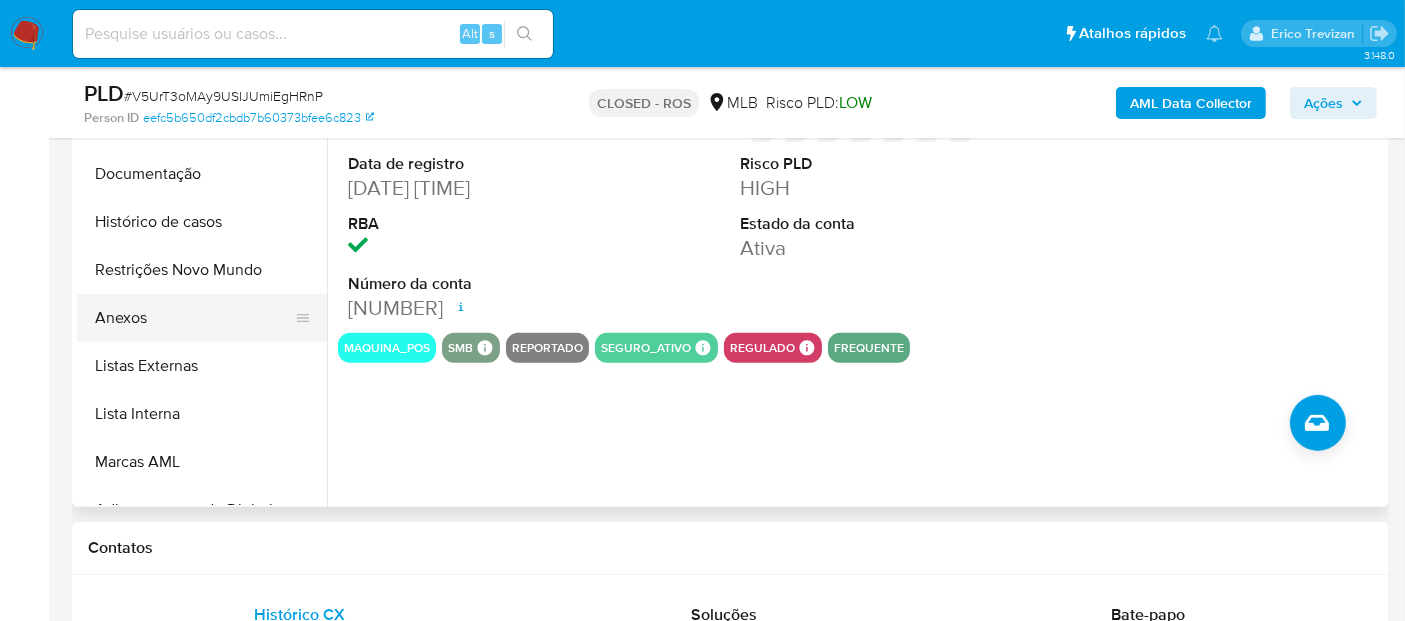 click on "Anexos" at bounding box center (194, 318) 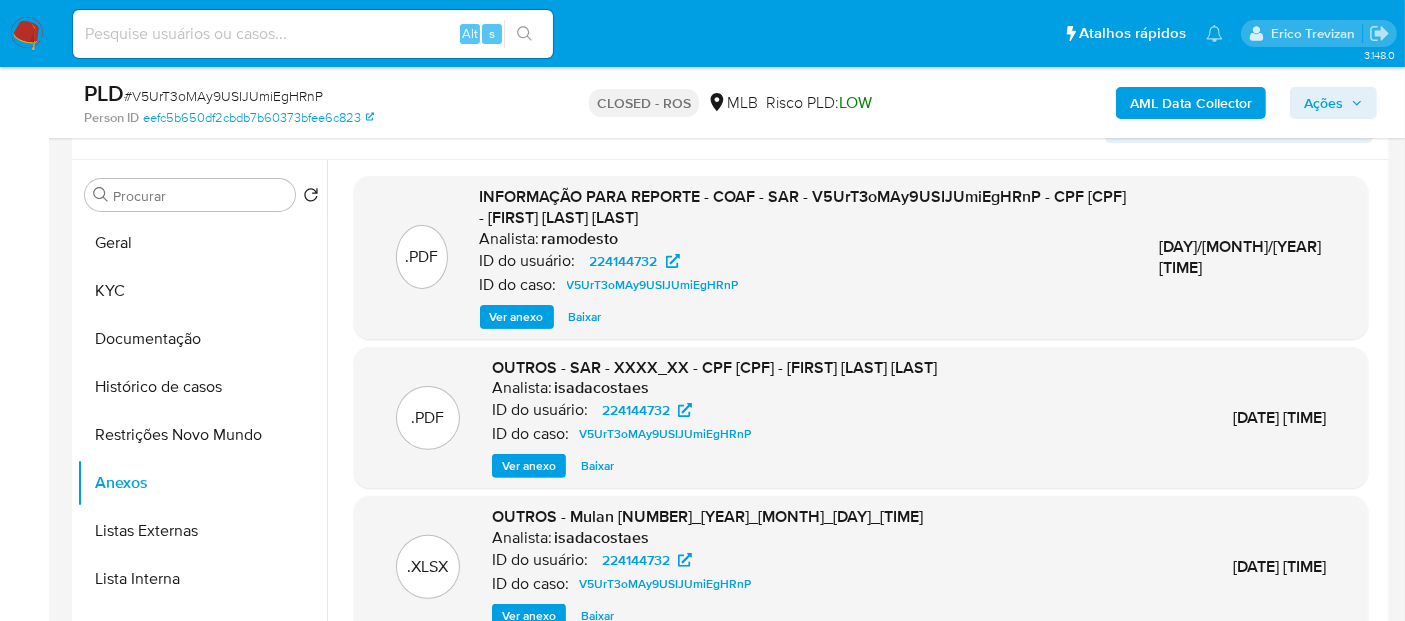 scroll, scrollTop: 444, scrollLeft: 0, axis: vertical 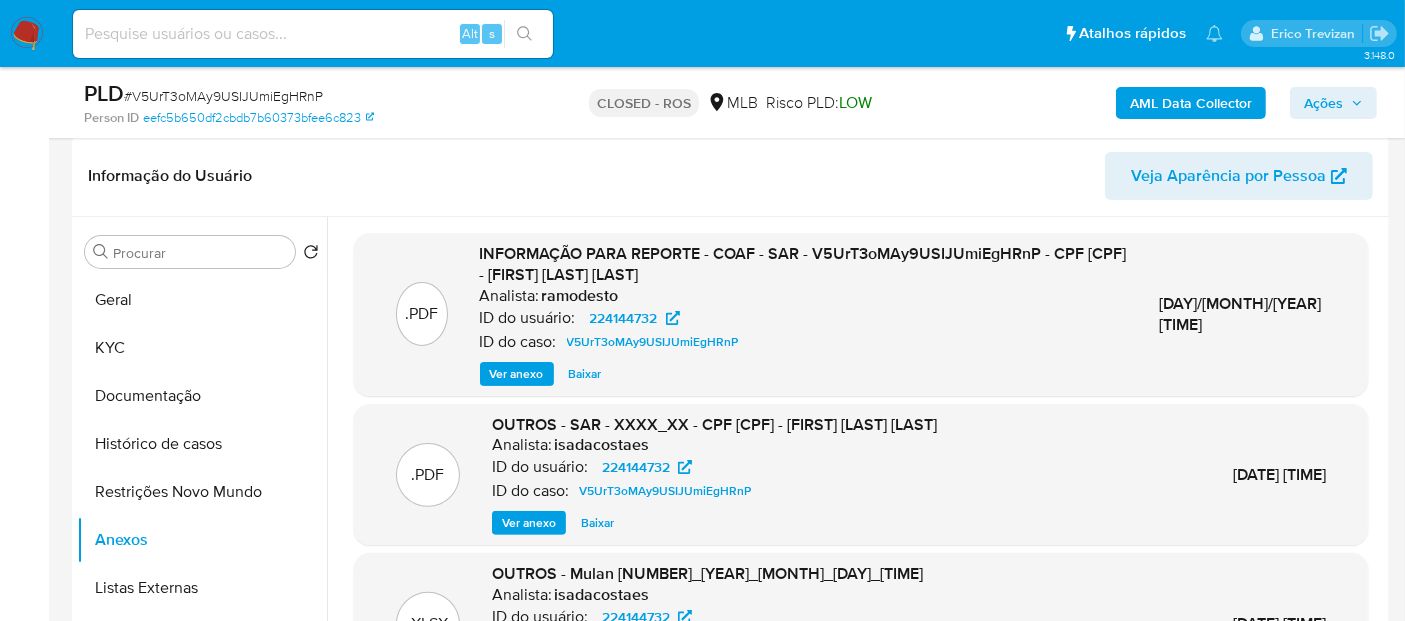 click on "Ver anexo" at bounding box center (517, 374) 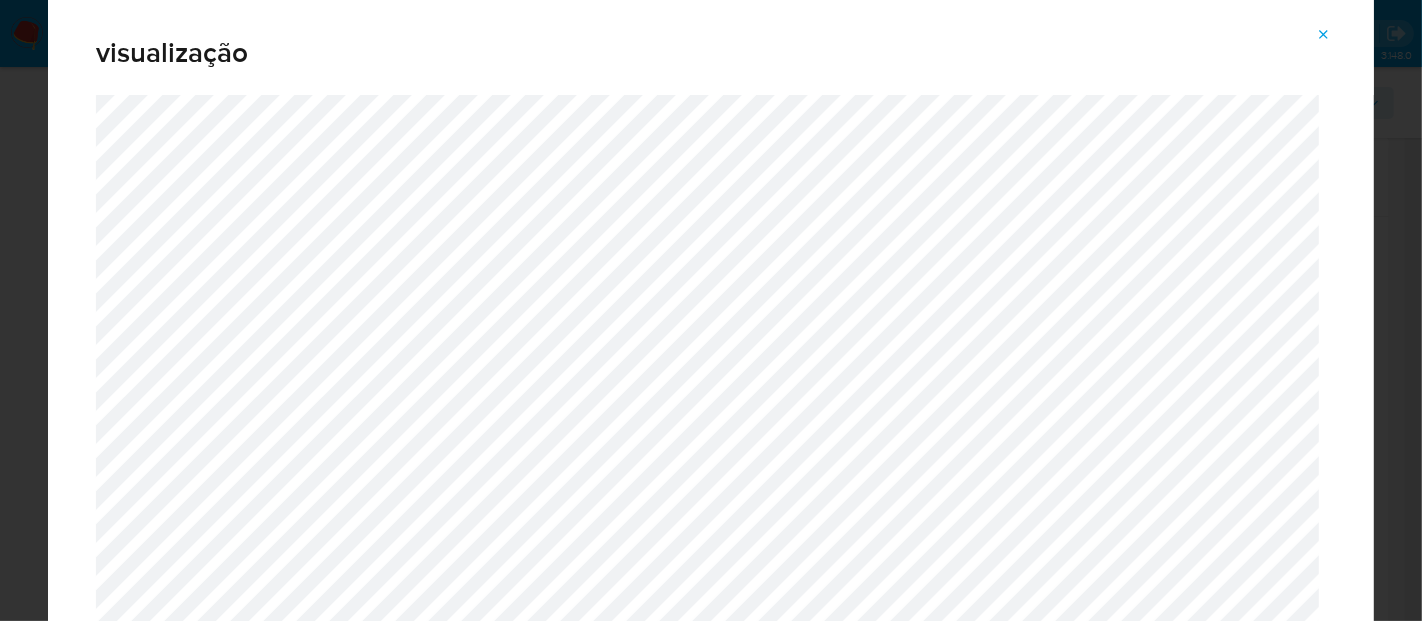 click at bounding box center (1324, 35) 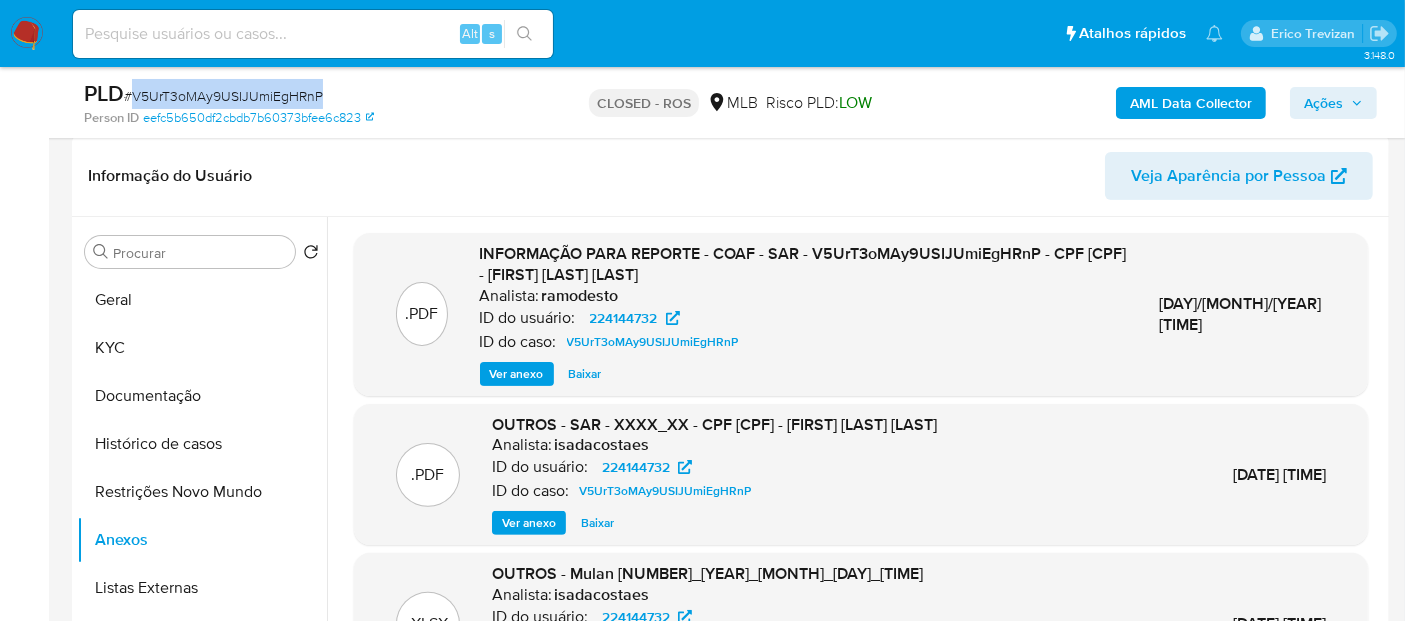 drag, startPoint x: 134, startPoint y: 92, endPoint x: 321, endPoint y: 88, distance: 187.04277 